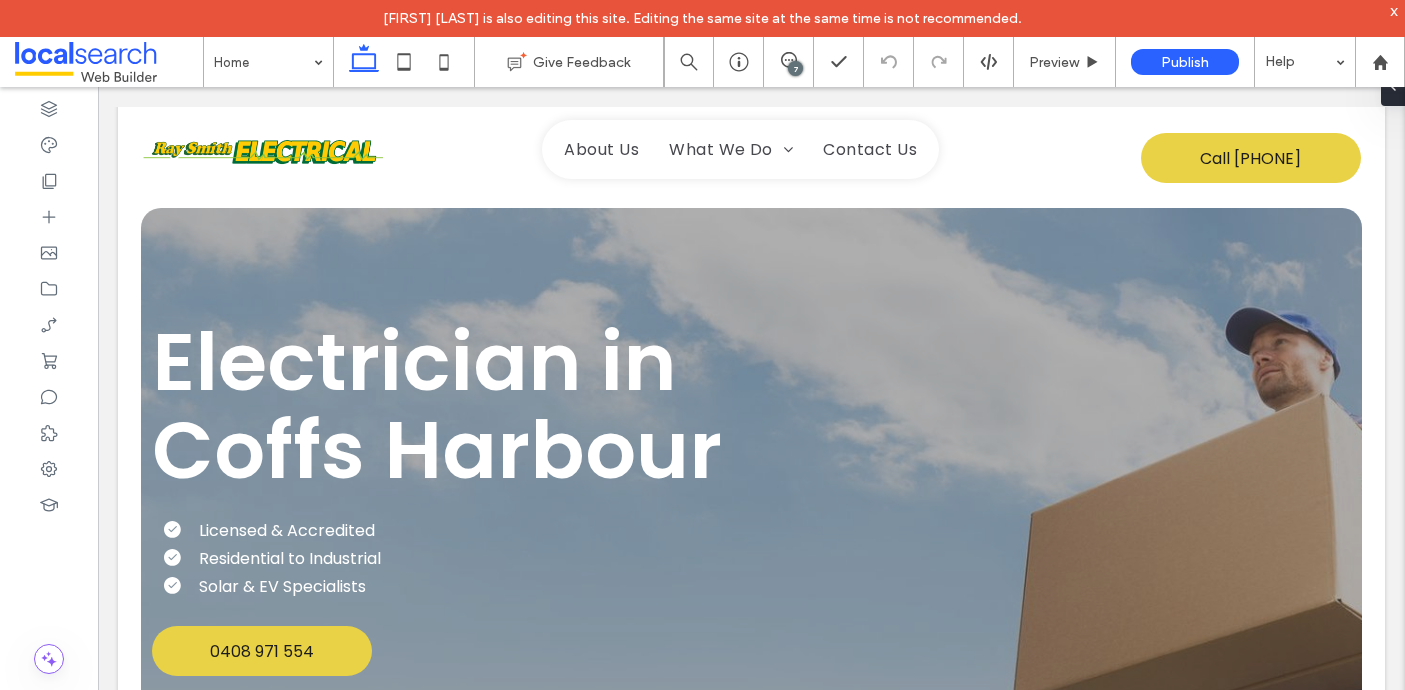 scroll, scrollTop: 0, scrollLeft: 0, axis: both 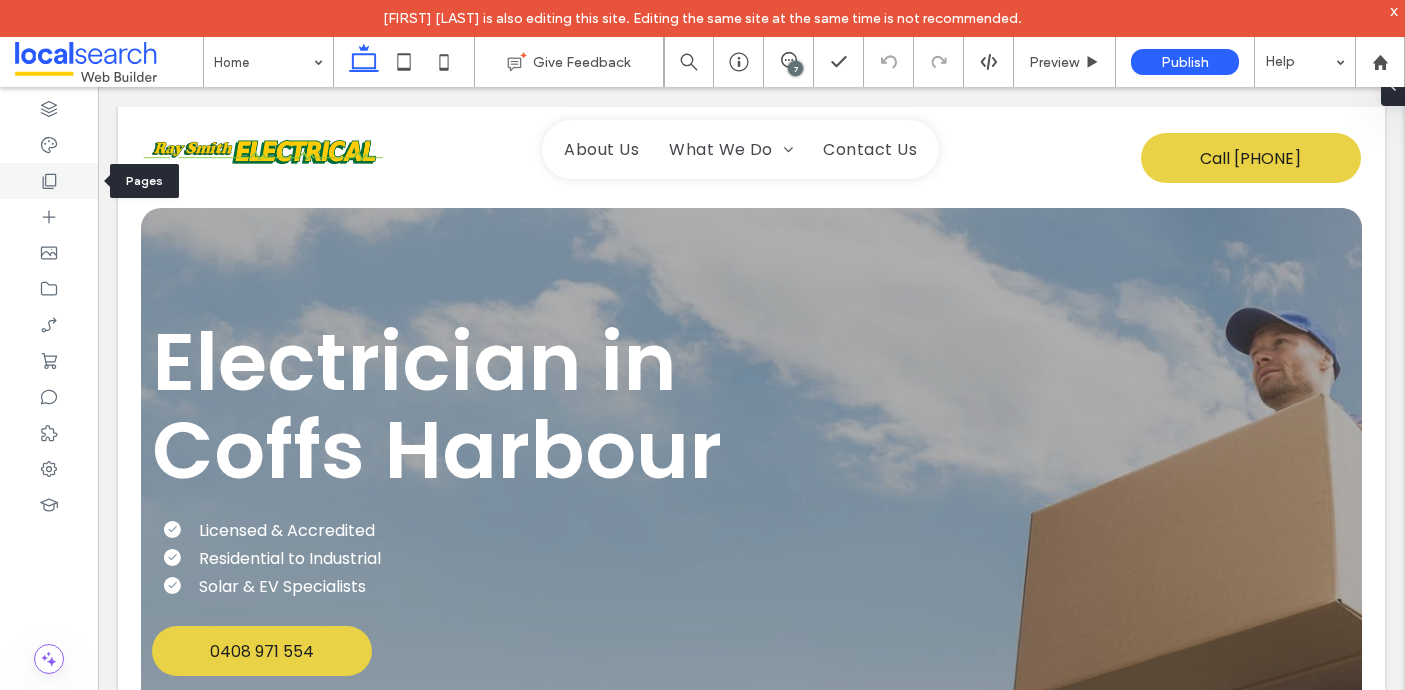 click at bounding box center (49, 181) 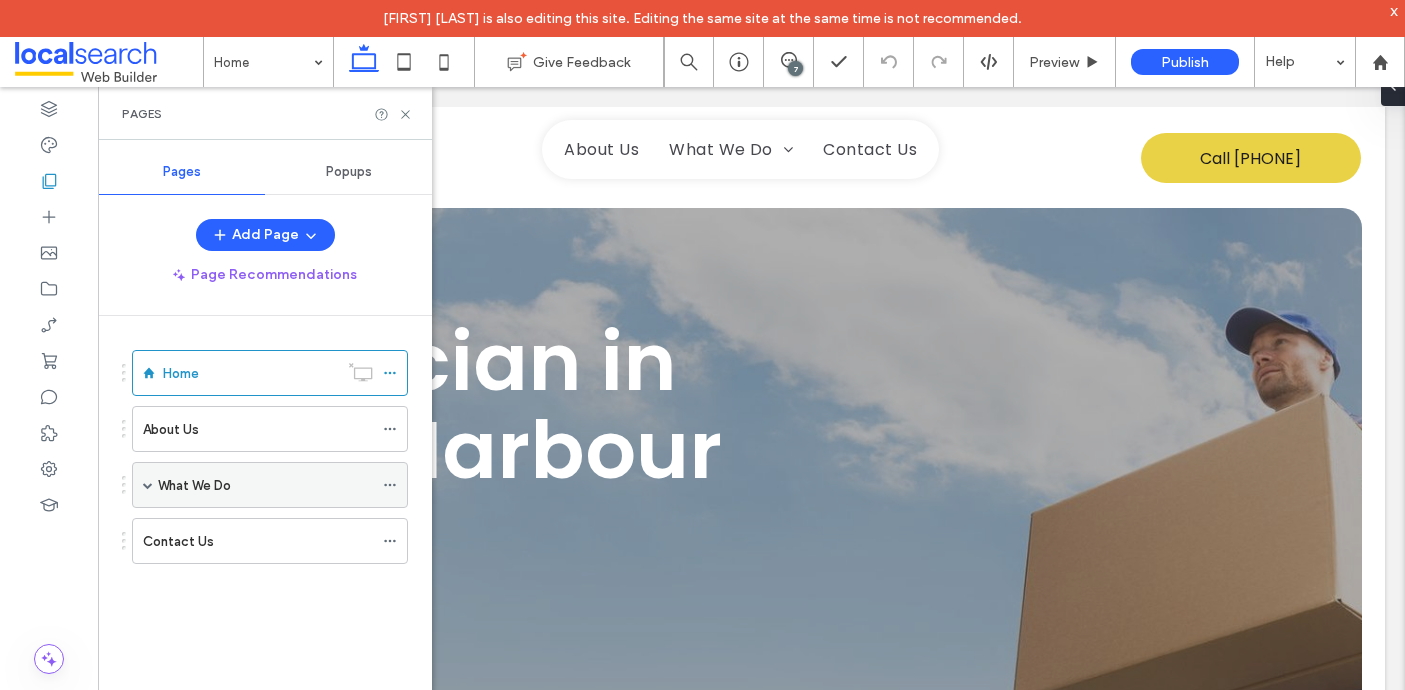 click at bounding box center (148, 485) 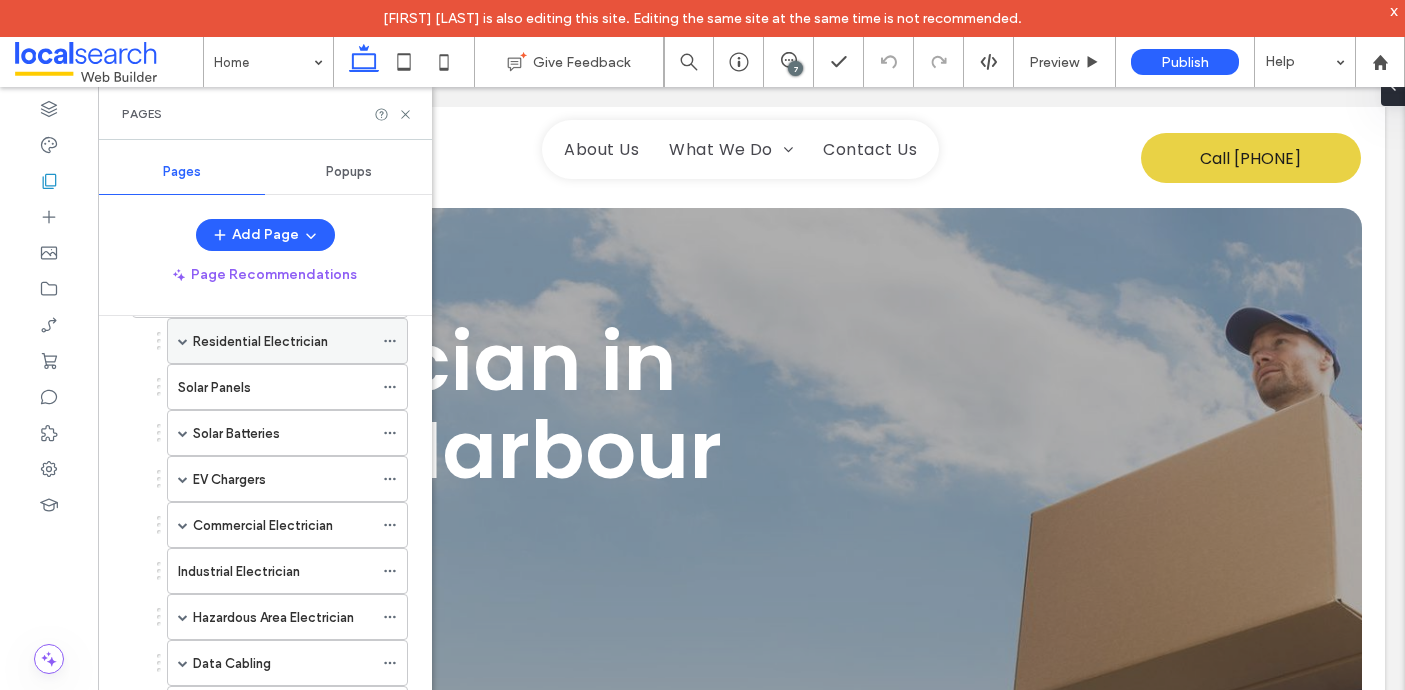 scroll, scrollTop: 191, scrollLeft: 0, axis: vertical 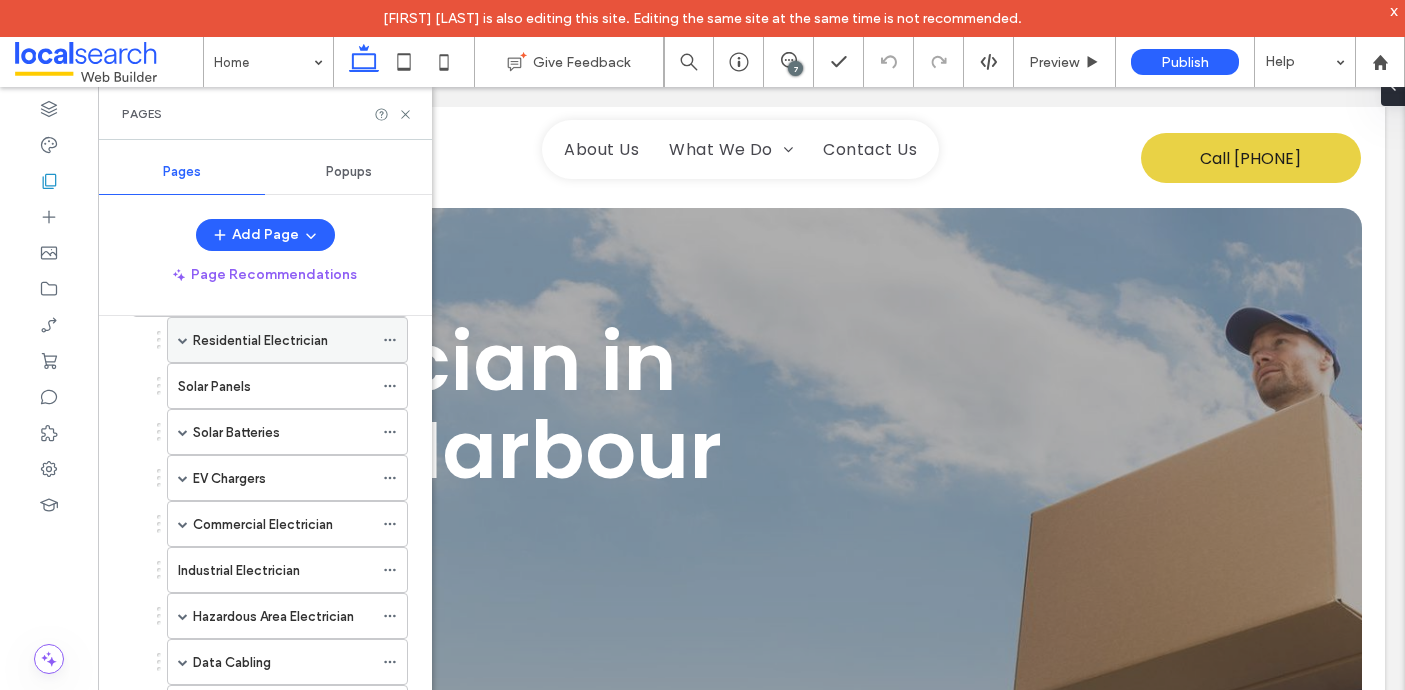 click at bounding box center [183, 340] 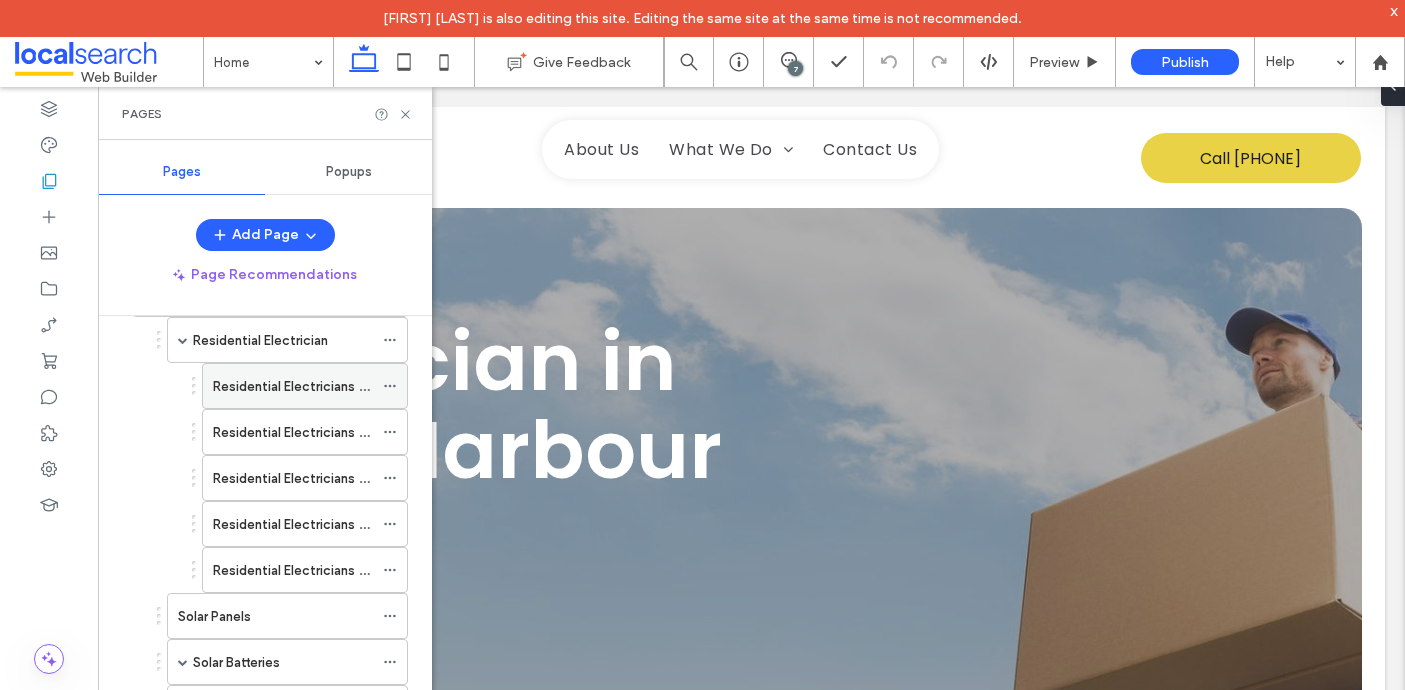 click on "Residential Electricians Woolgoolga" at bounding box center (321, 386) 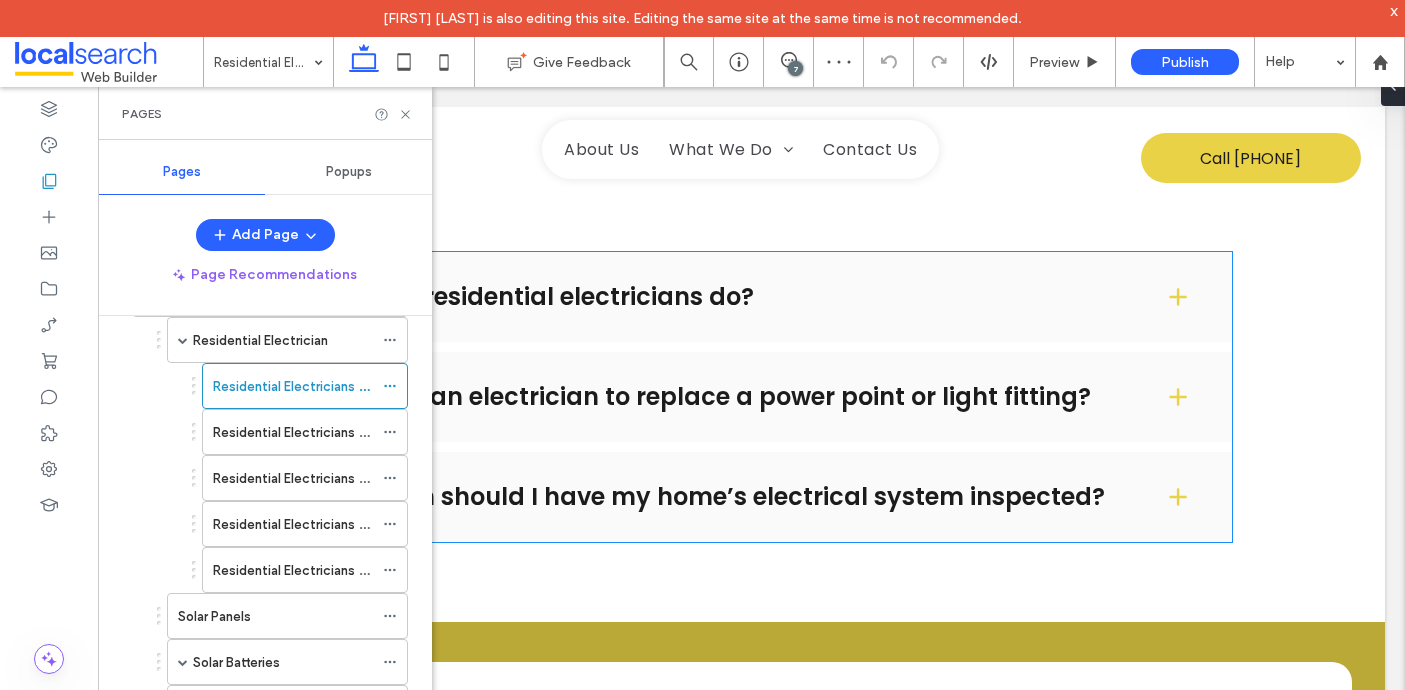 scroll, scrollTop: 2691, scrollLeft: 0, axis: vertical 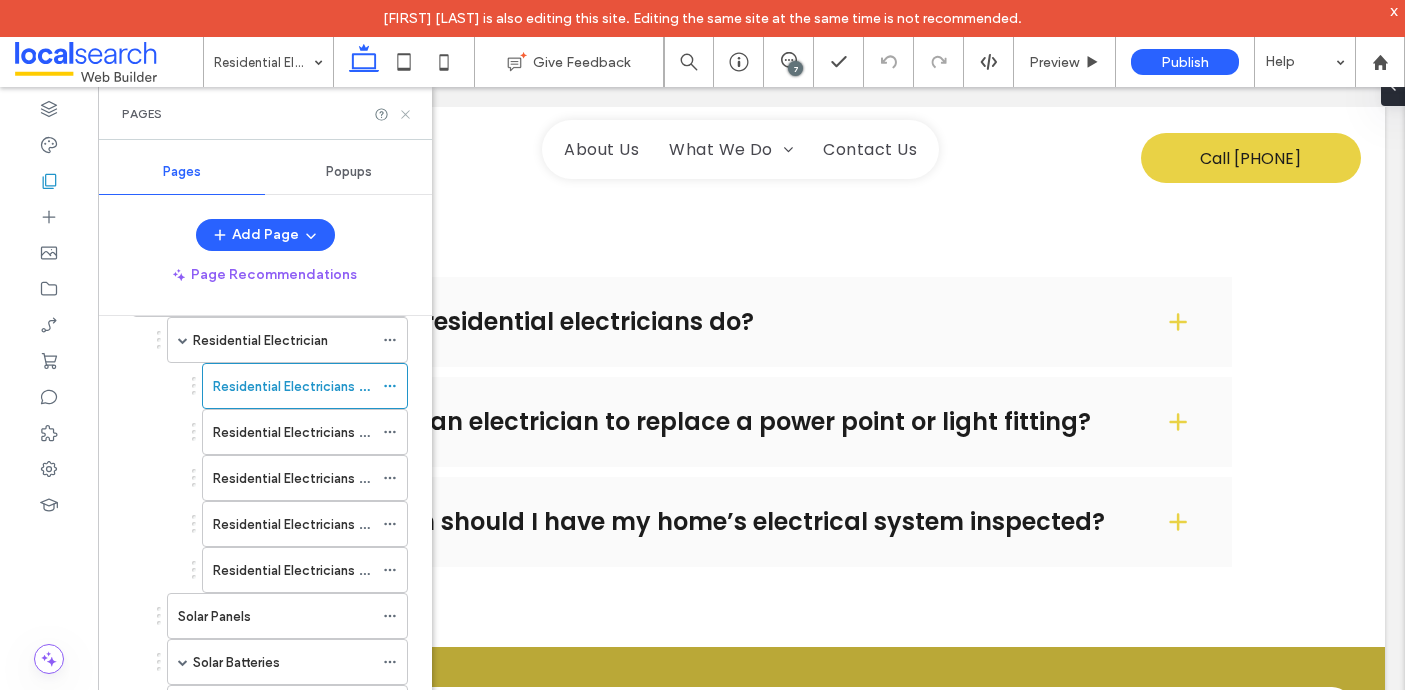 drag, startPoint x: 406, startPoint y: 116, endPoint x: 308, endPoint y: 28, distance: 131.7118 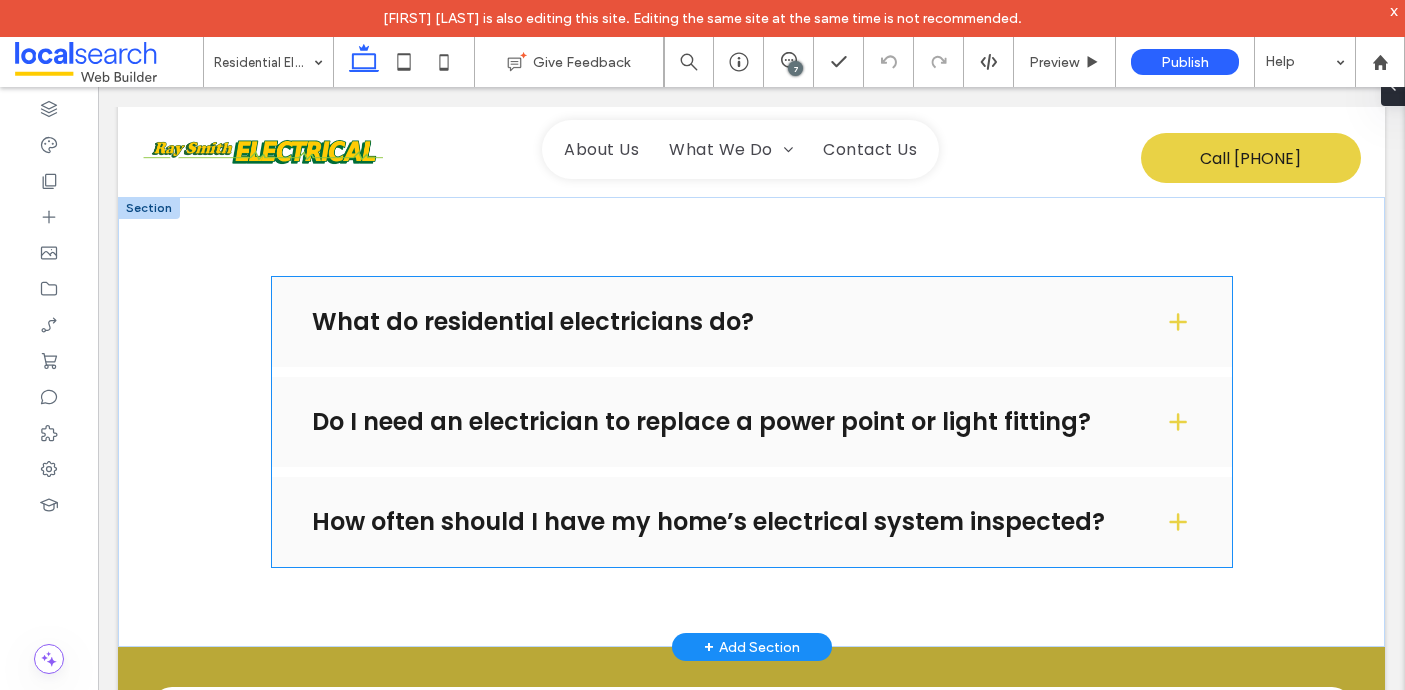 click on "What do residential electricians do?" at bounding box center (722, 322) 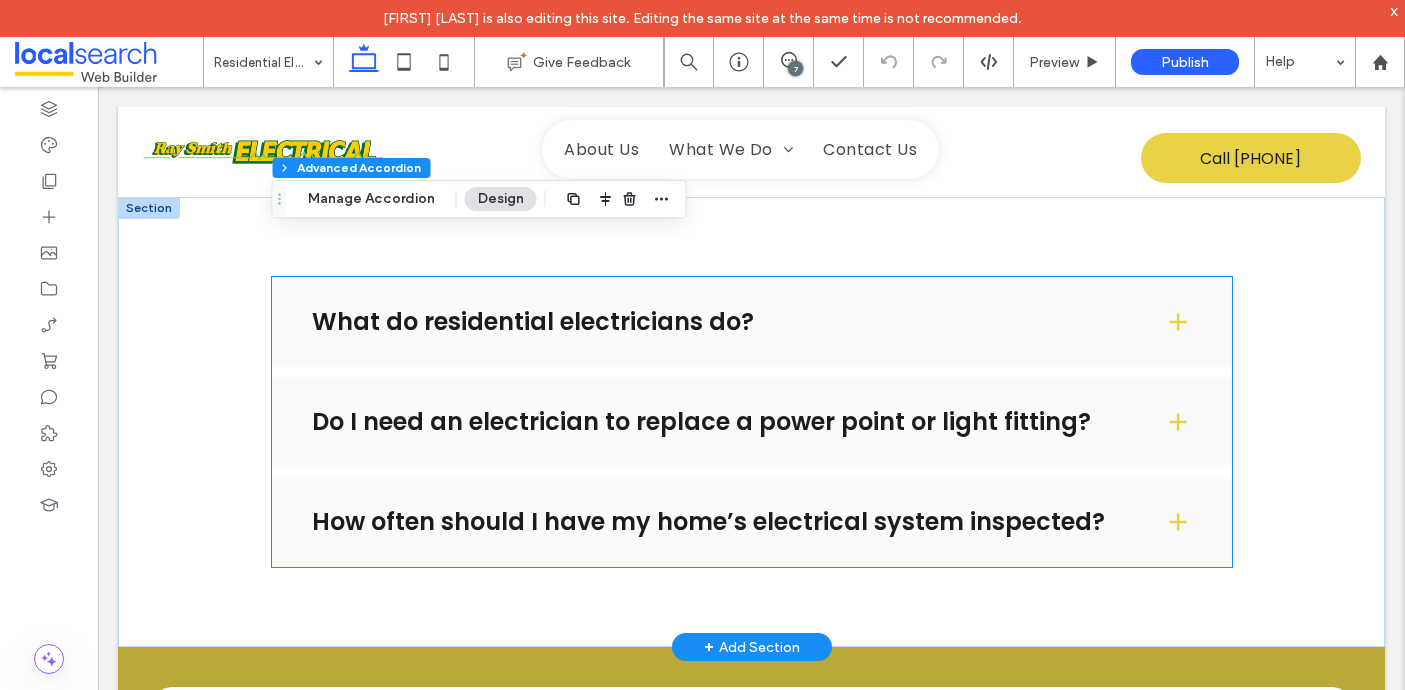 type on "*" 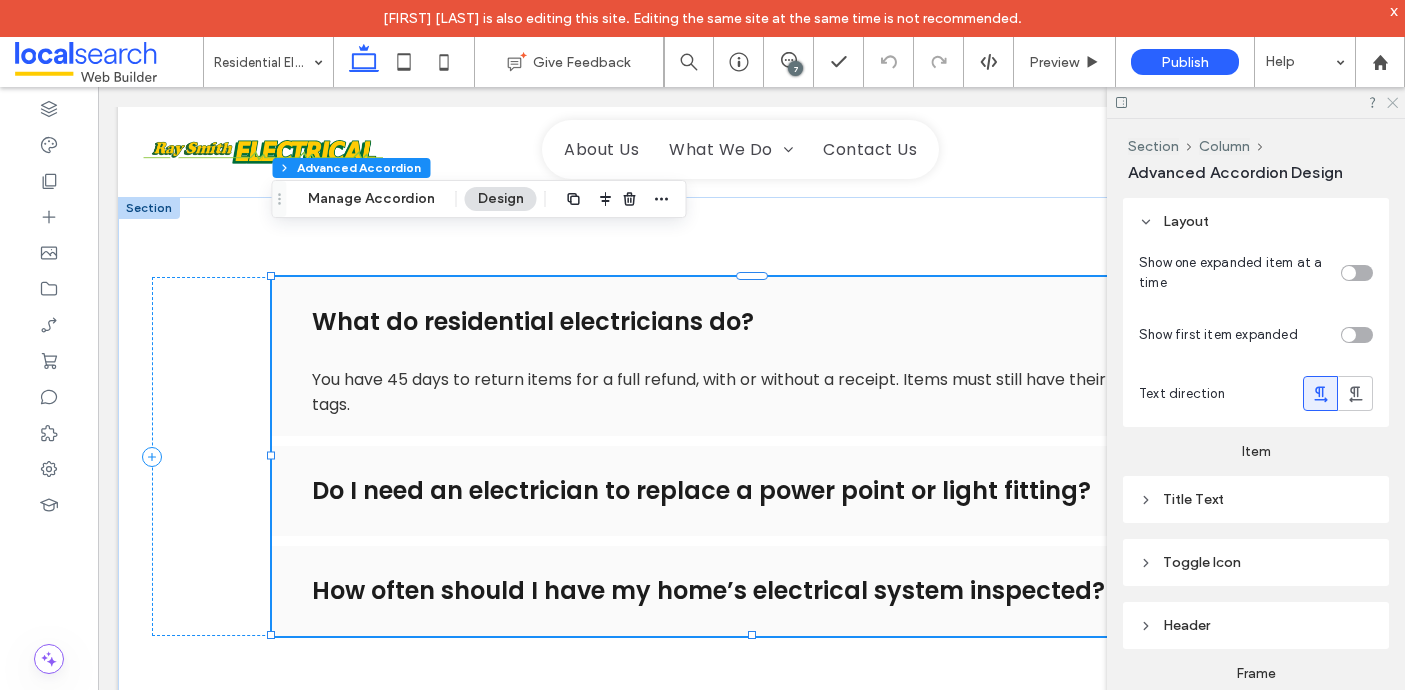click 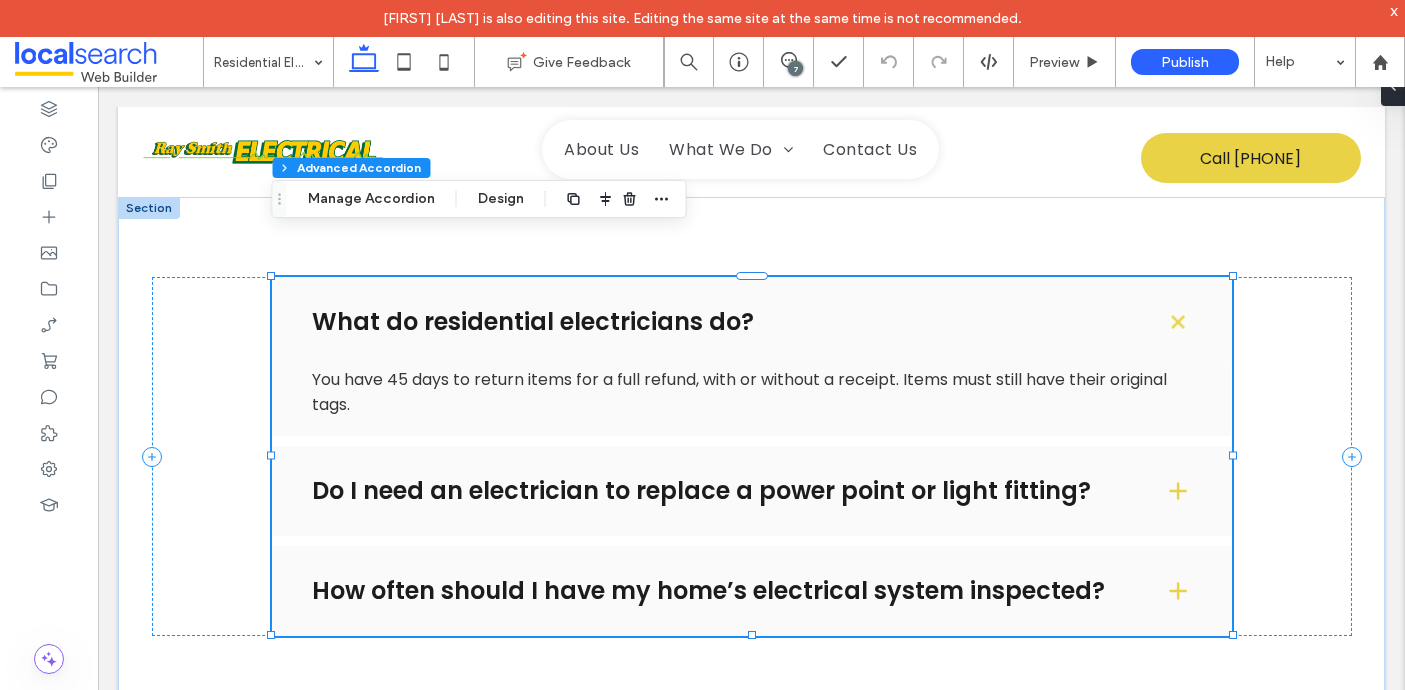 click on "What do residential electricians do?" at bounding box center [722, 322] 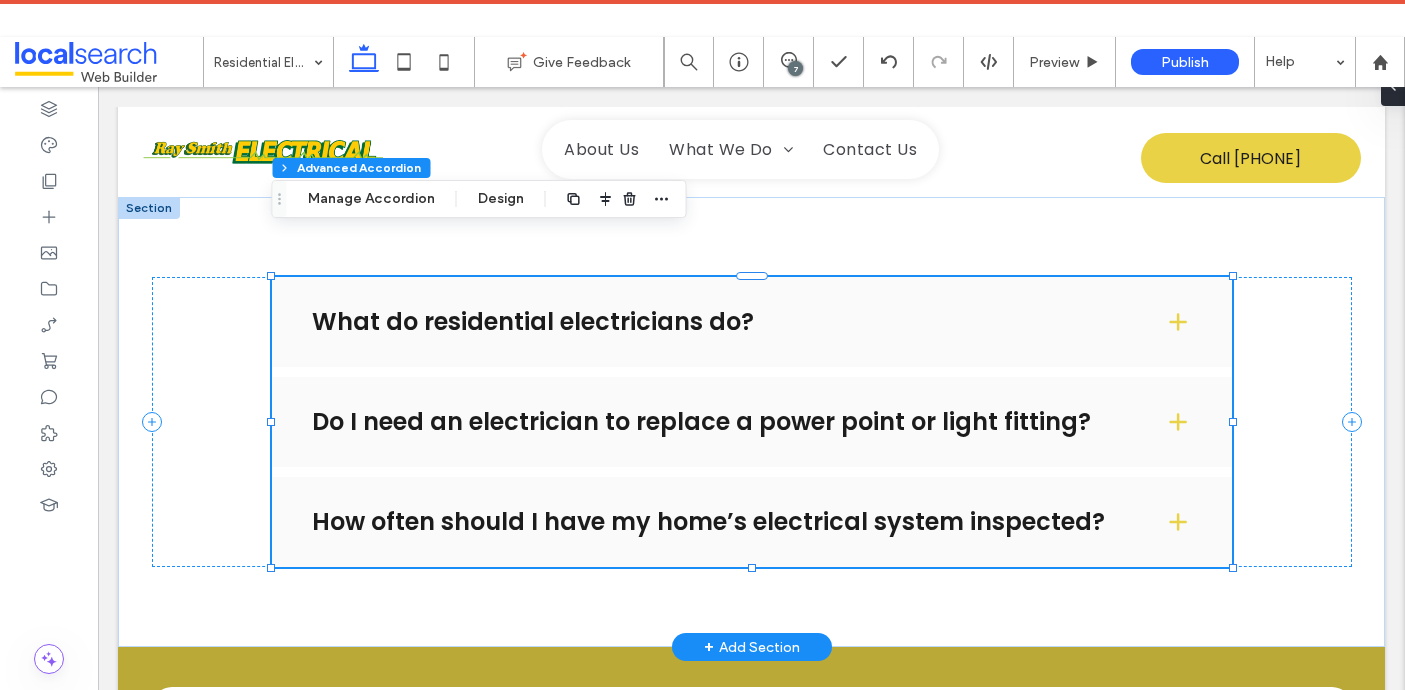 click on "What do residential electricians do?
You have 45 days to return items for a full refund, with or without a receipt. Items must still have their original tags.
Do I need an electrician to replace a power point or light fitting?
You have 45 days to return items for a full refund, with or without a receipt. Items must still have their original tags.
How often should I have my home’s electrical system inspected?" at bounding box center [752, 422] 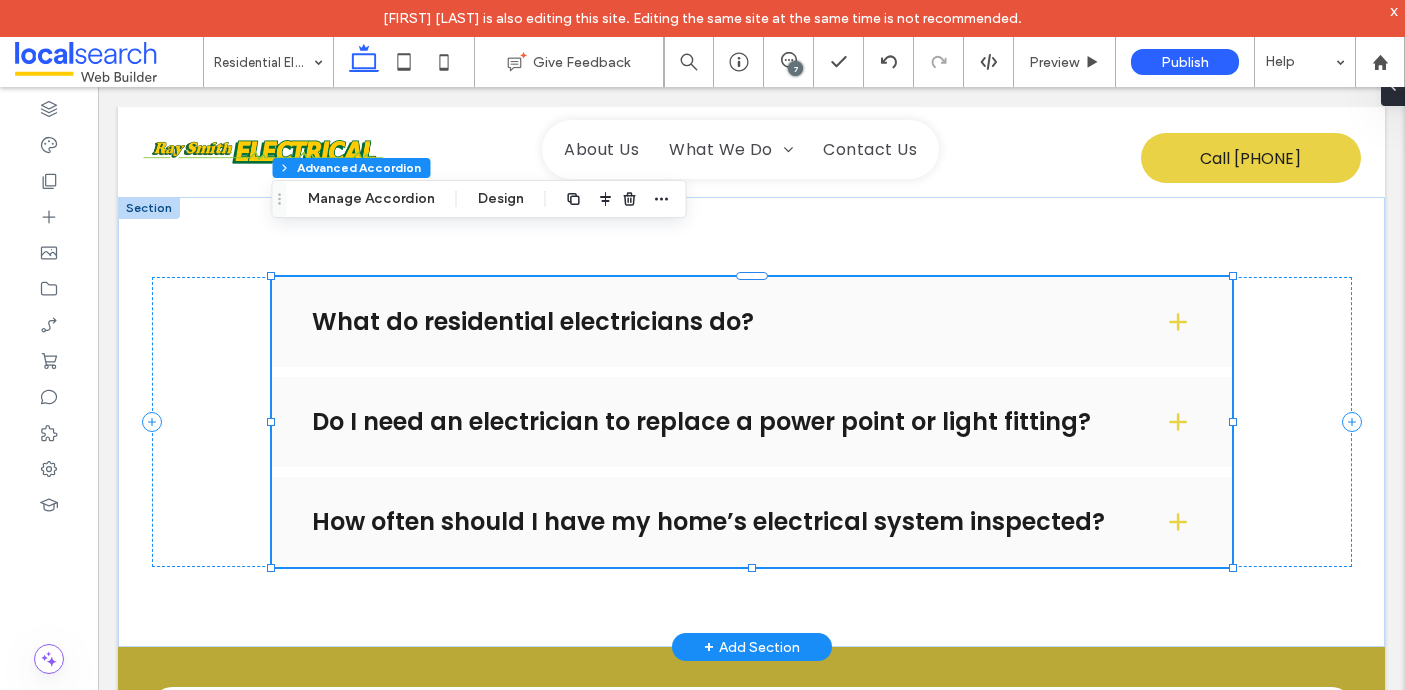 click on "What do residential electricians do?" at bounding box center [752, 322] 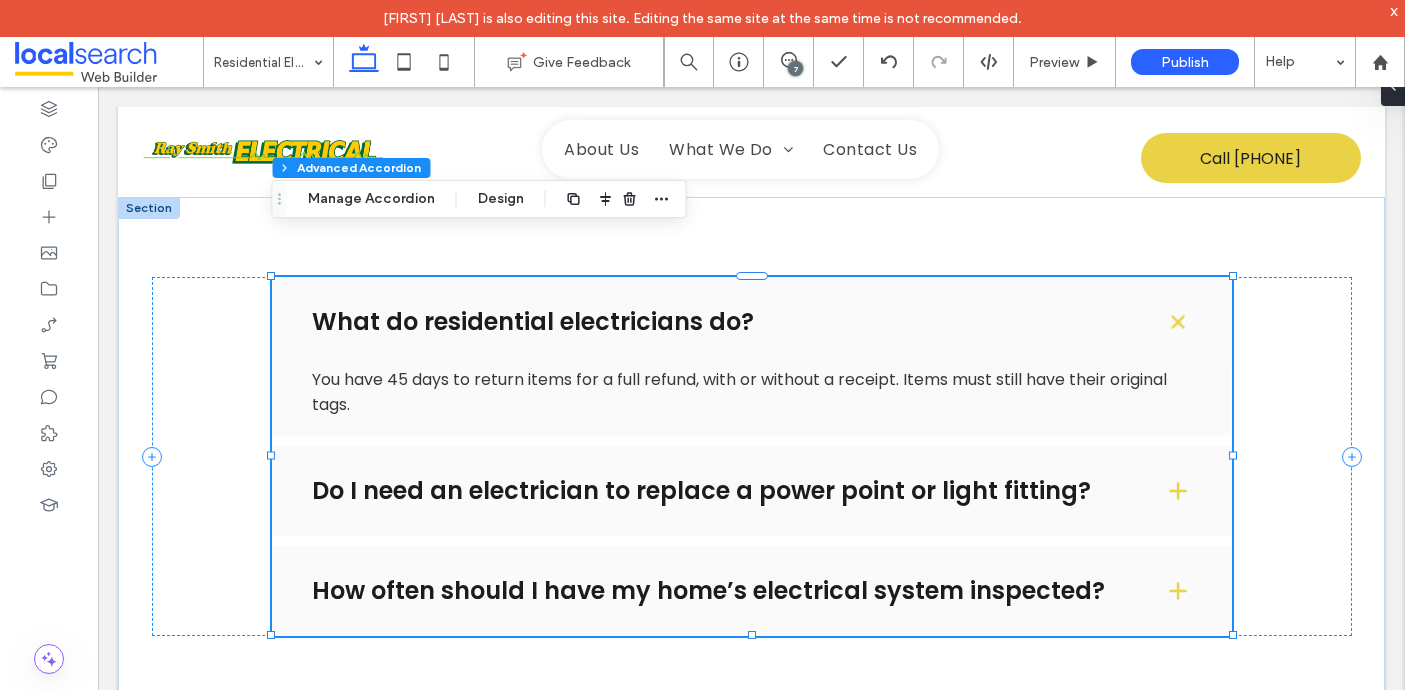 click on "What do residential electricians do?" at bounding box center [752, 322] 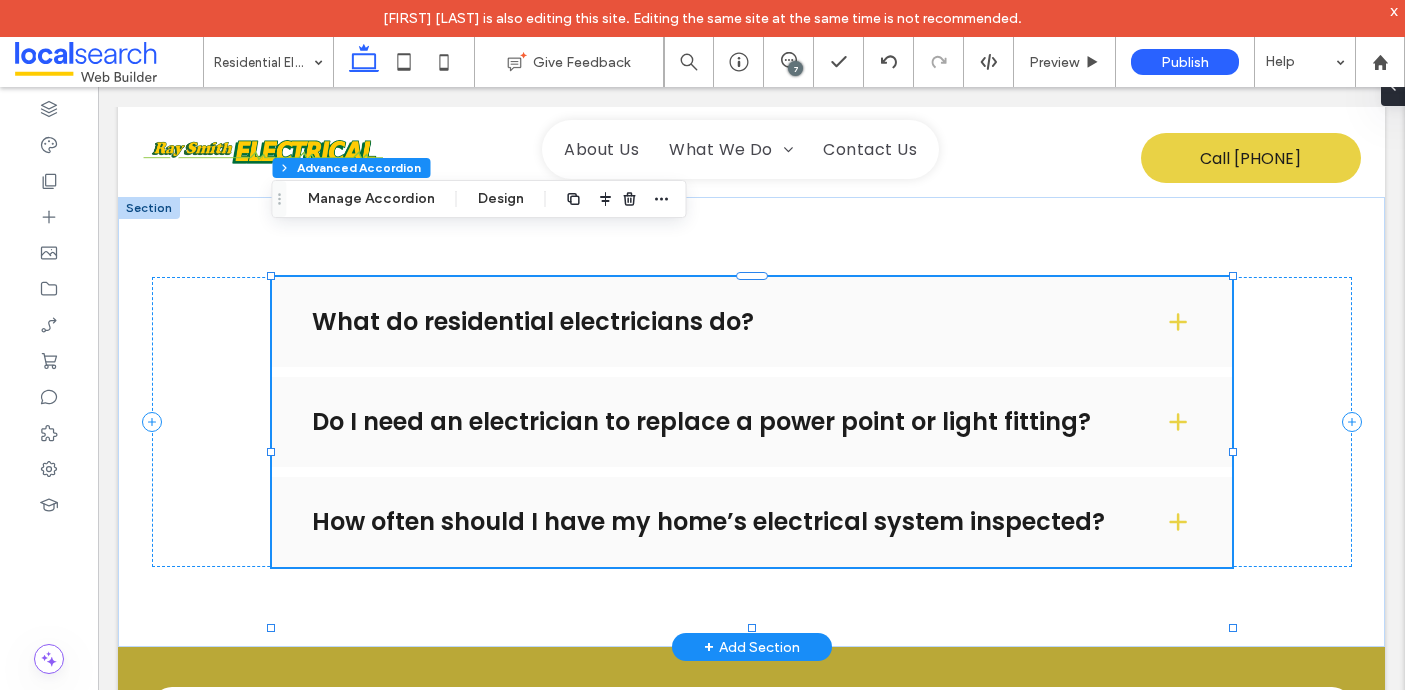 click on "What do residential electricians do?" at bounding box center [752, 322] 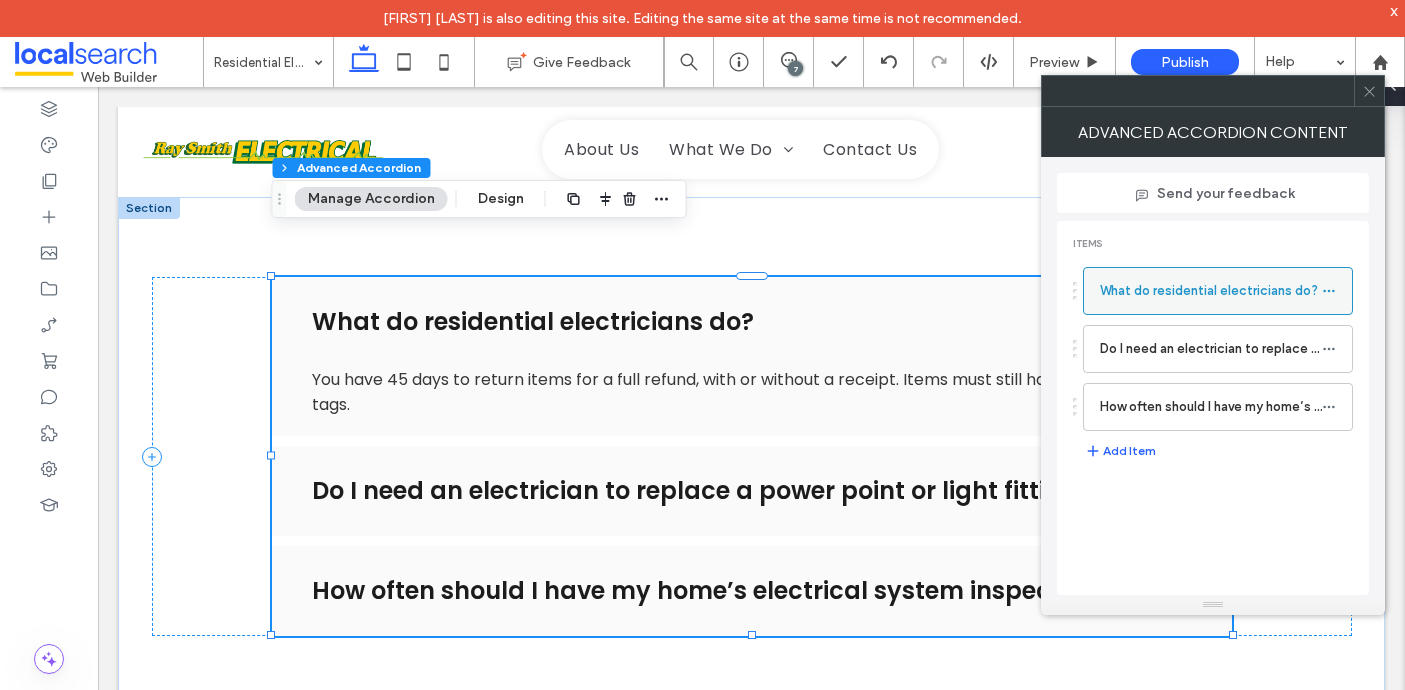 click on "What do residential electricians do?" at bounding box center (1211, 291) 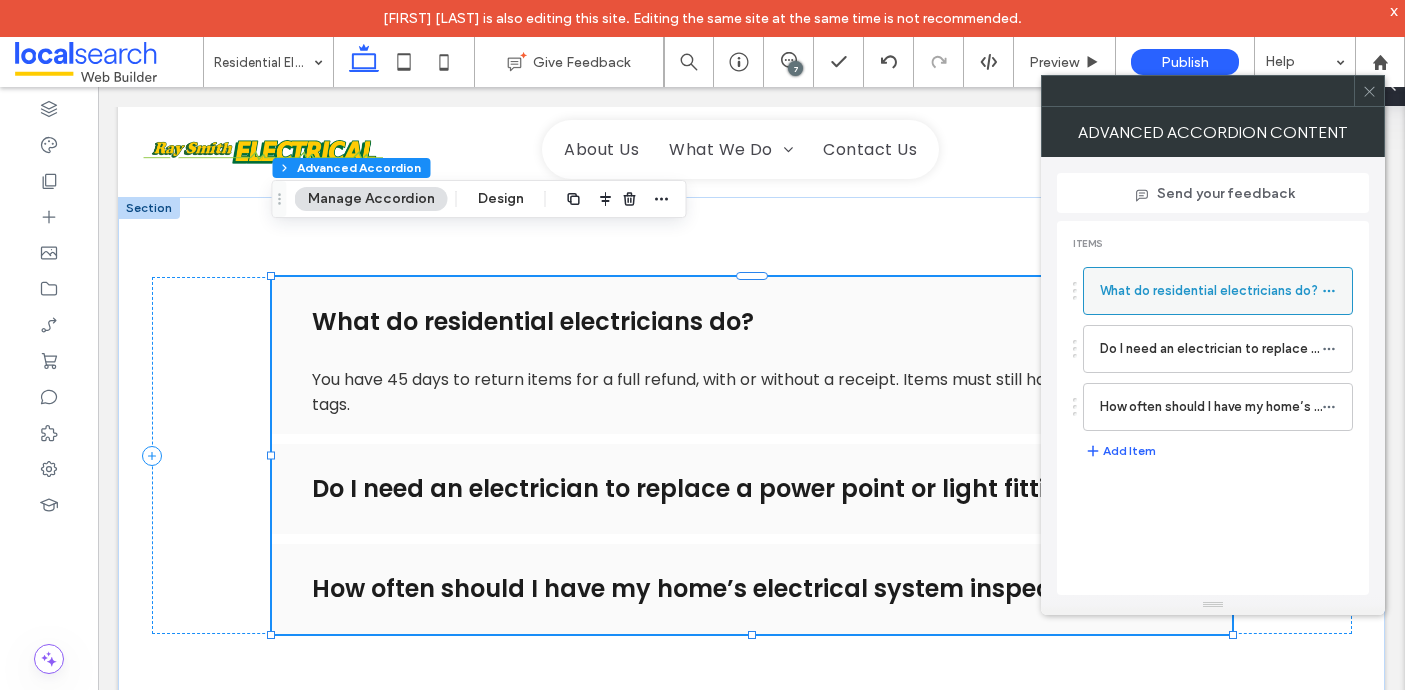 click on "What do residential electricians do?" at bounding box center (1211, 291) 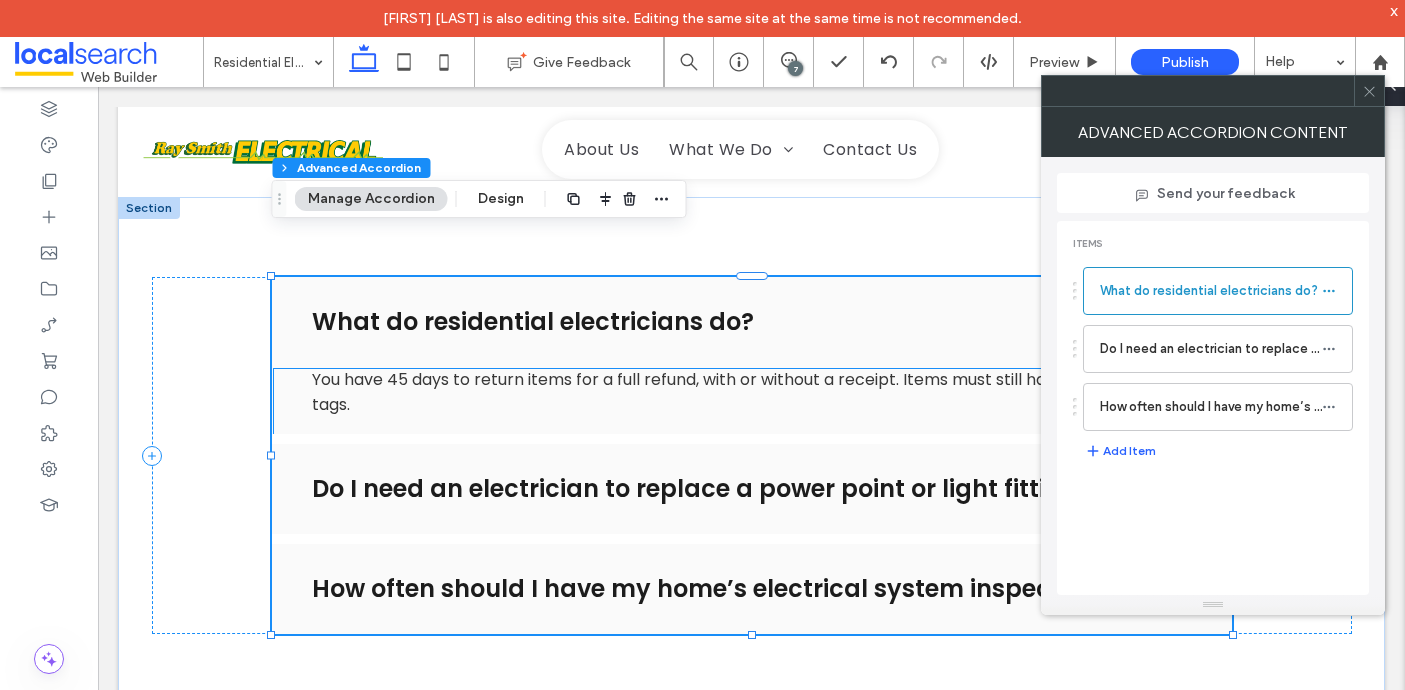 click on "You have 45 days to return items for a full refund, with or without a receipt. Items must still have their original tags." at bounding box center (739, 392) 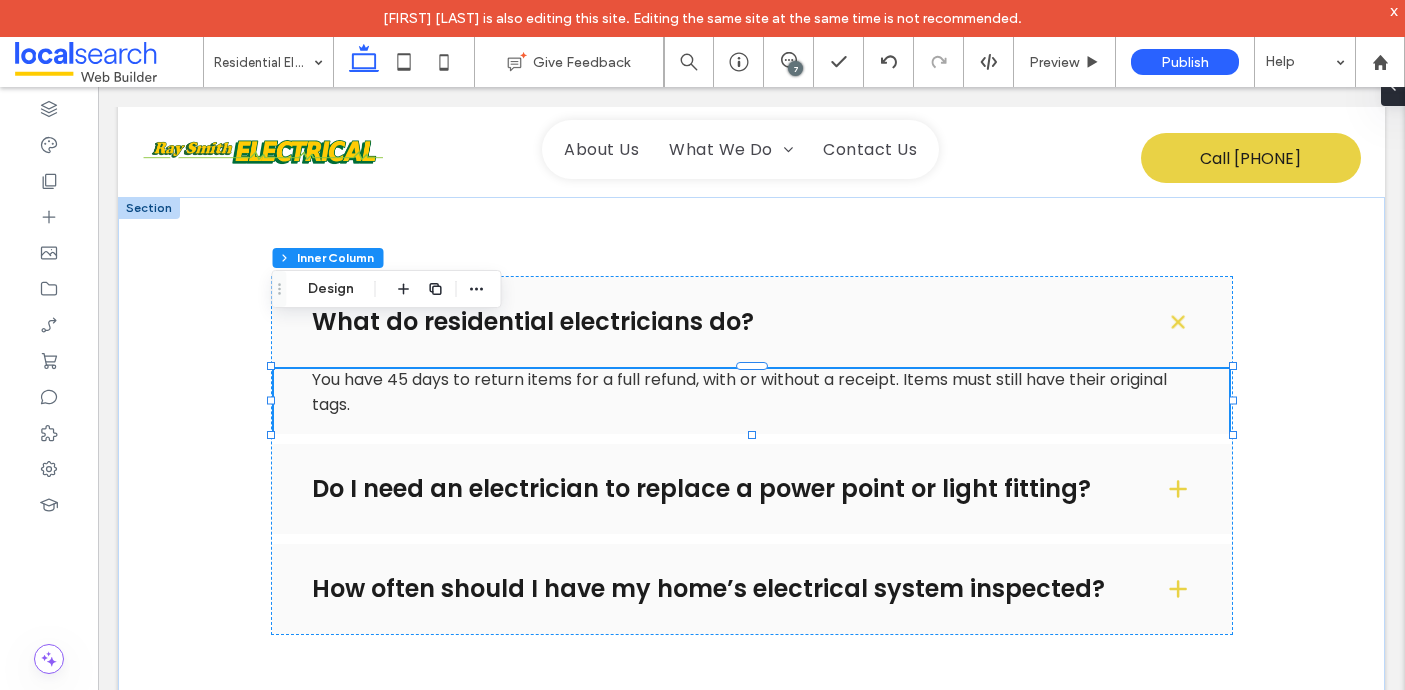 click on "You have 45 days to return items for a full refund, with or without a receipt. Items must still have their original tags." at bounding box center (739, 392) 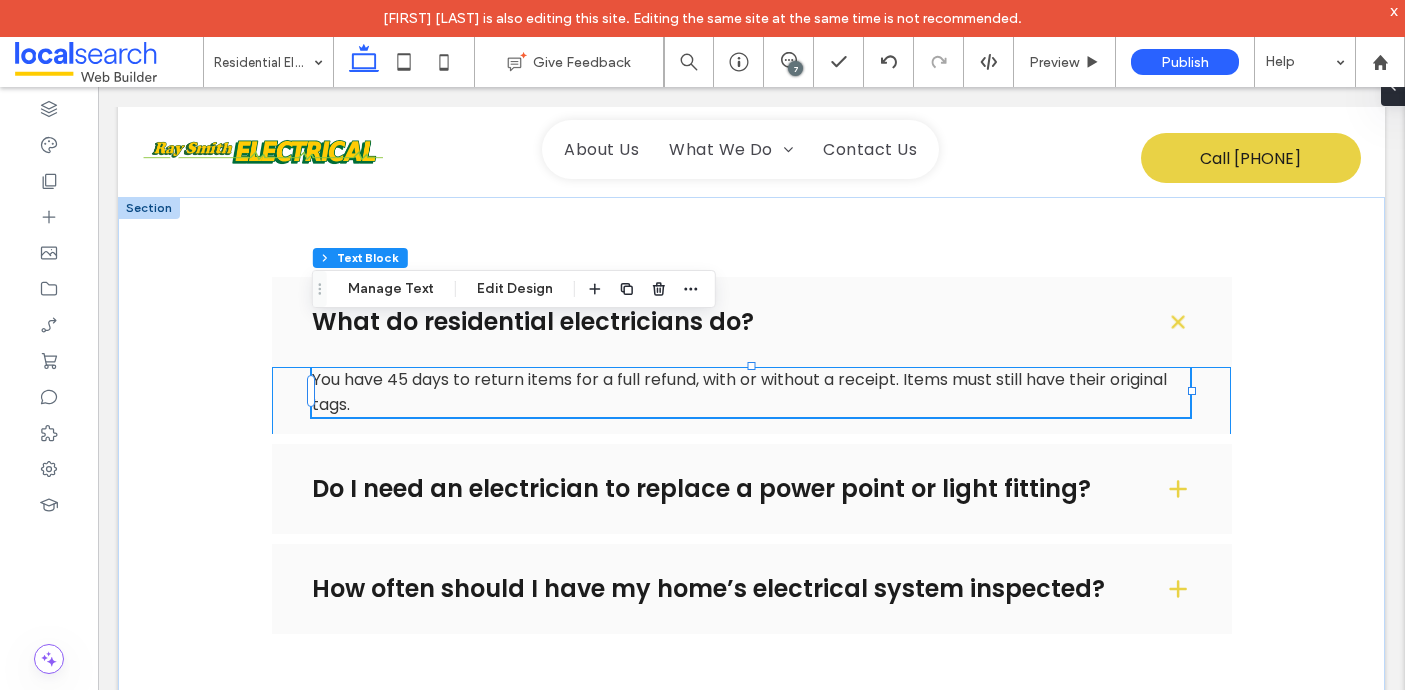 click on "You have 45 days to return items for a full refund, with or without a receipt. Items must still have their original tags." at bounding box center [739, 392] 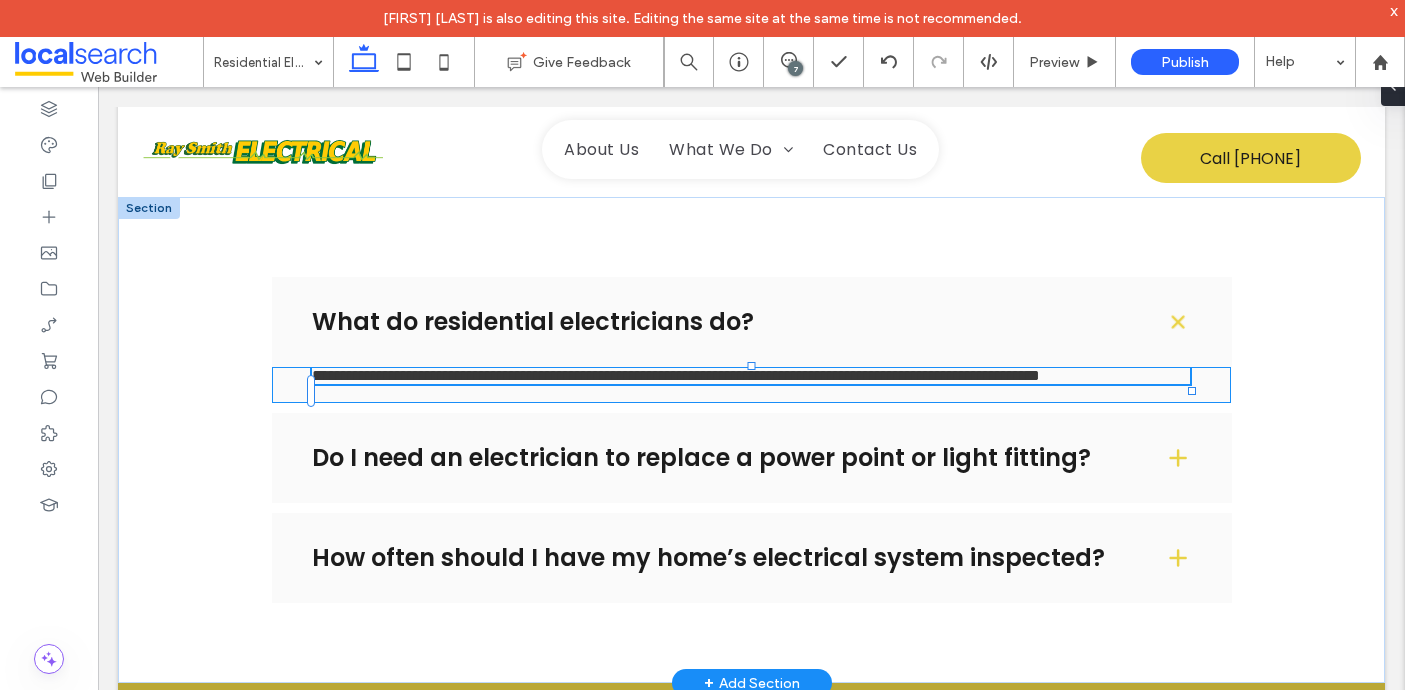 click on "**********" at bounding box center [676, 375] 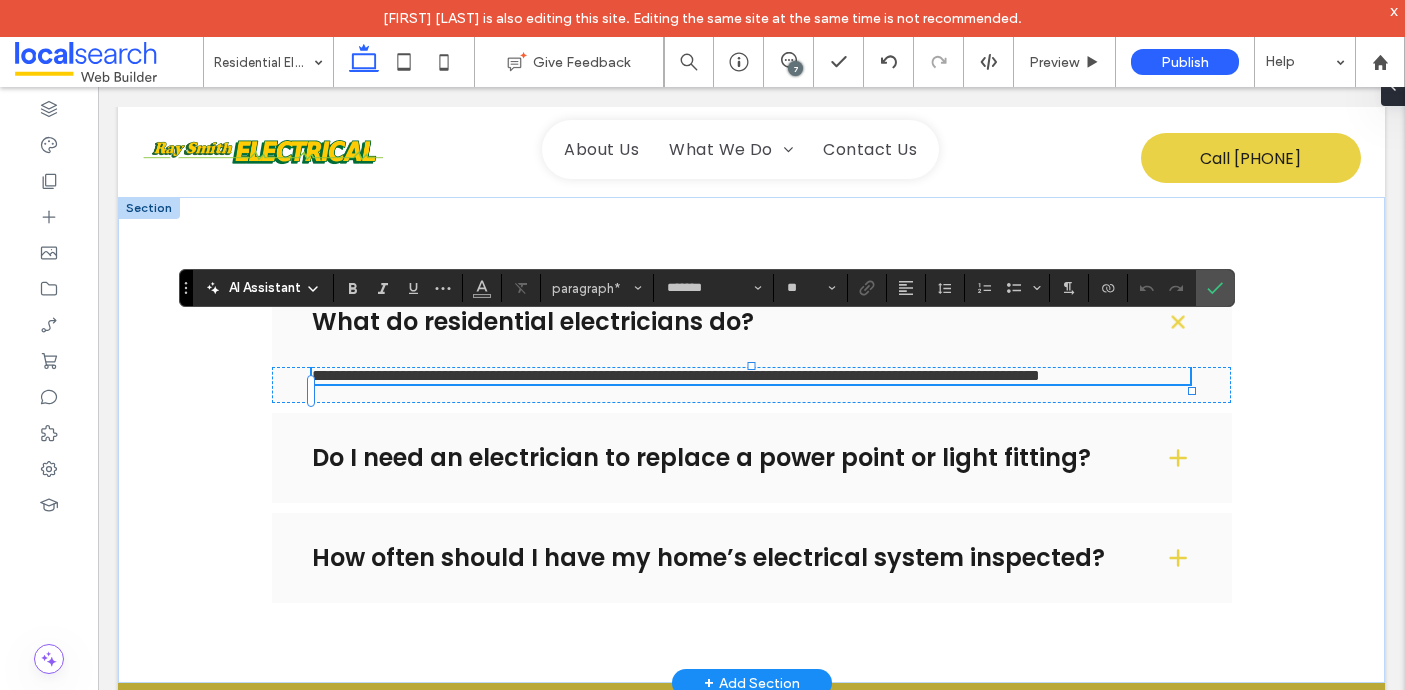 click on "**********" at bounding box center [676, 375] 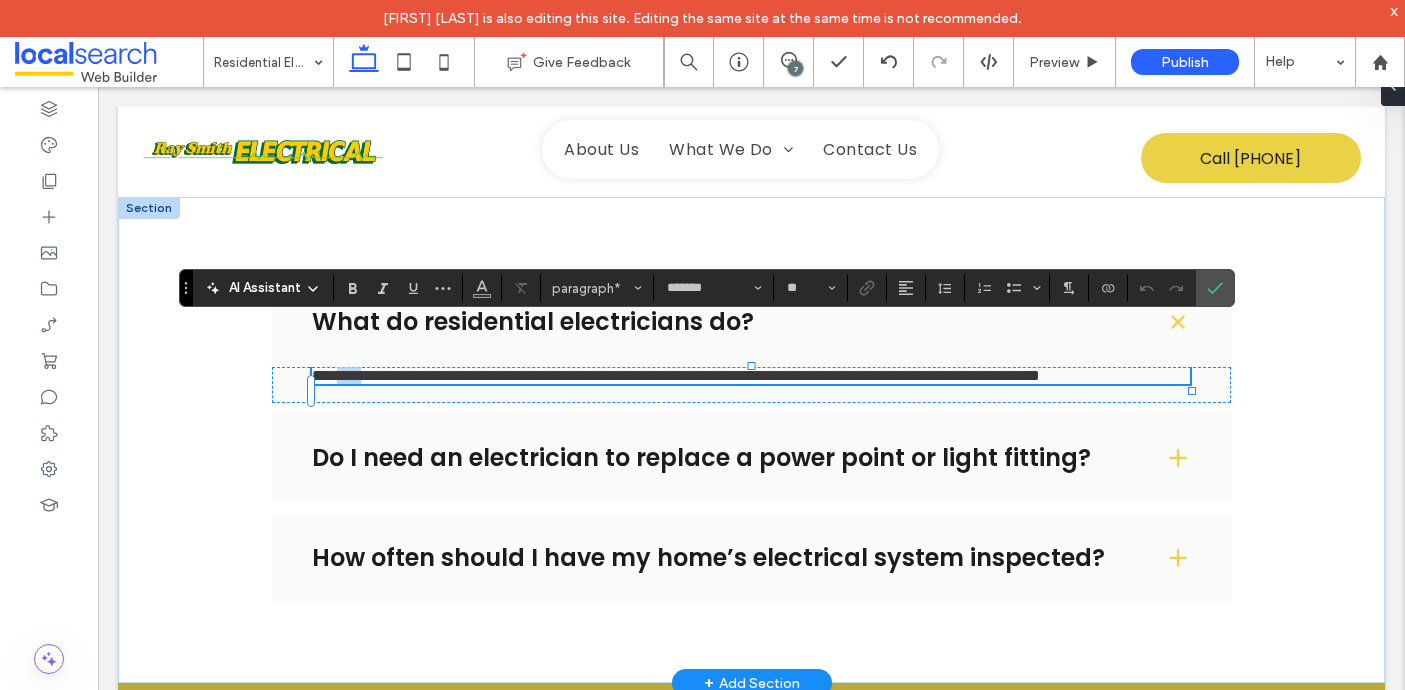 click on "**********" at bounding box center (676, 375) 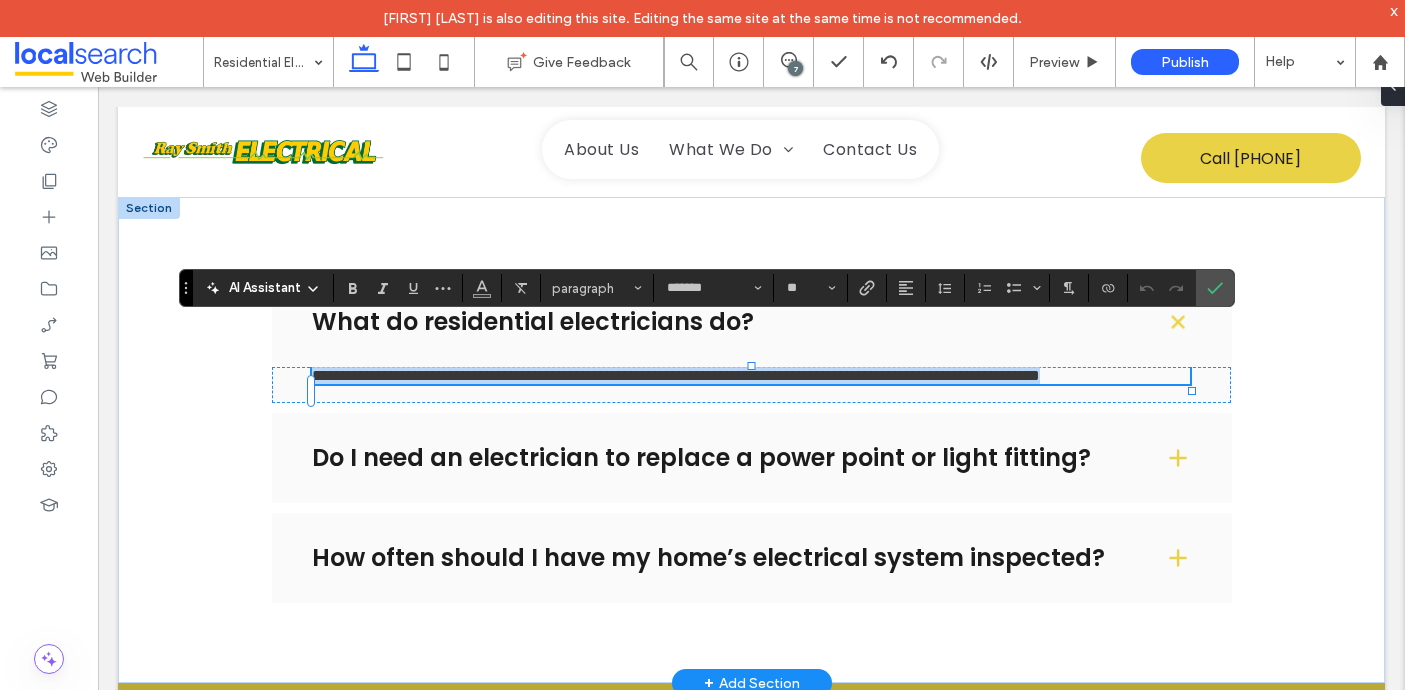 click on "**********" at bounding box center [676, 375] 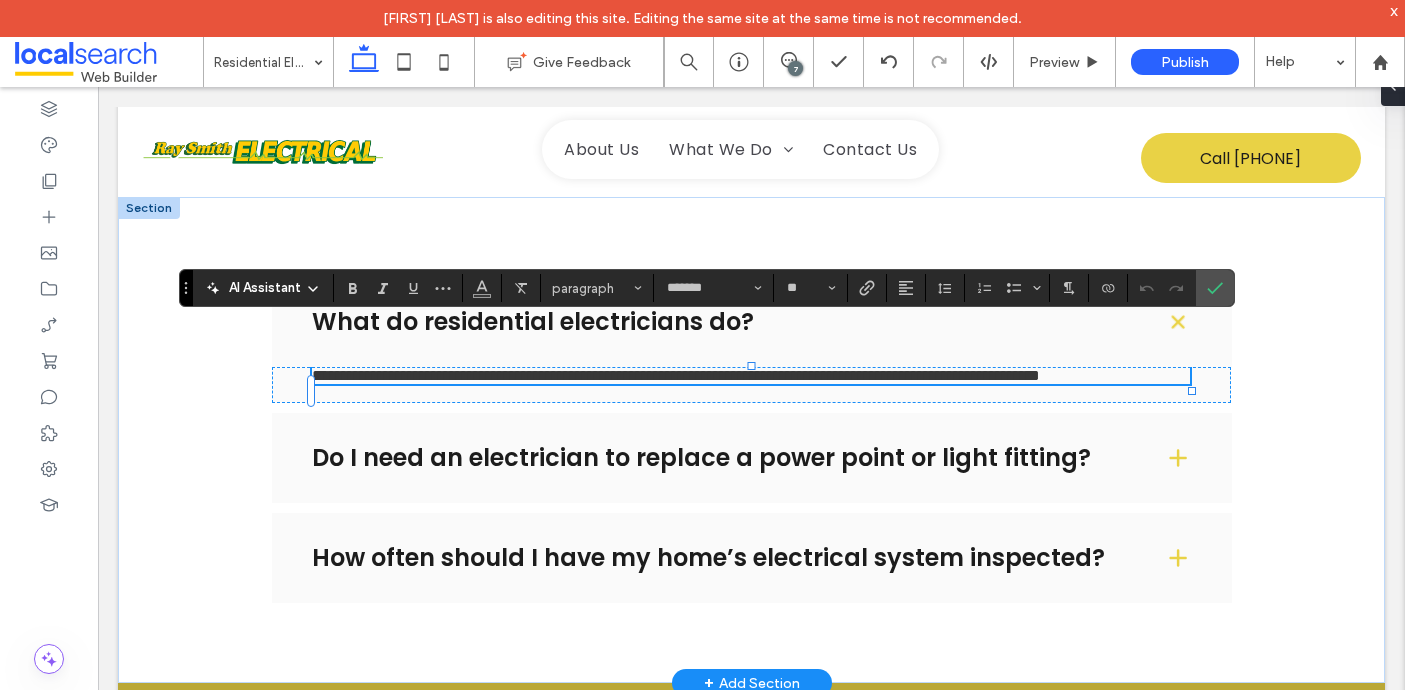 scroll, scrollTop: 0, scrollLeft: 0, axis: both 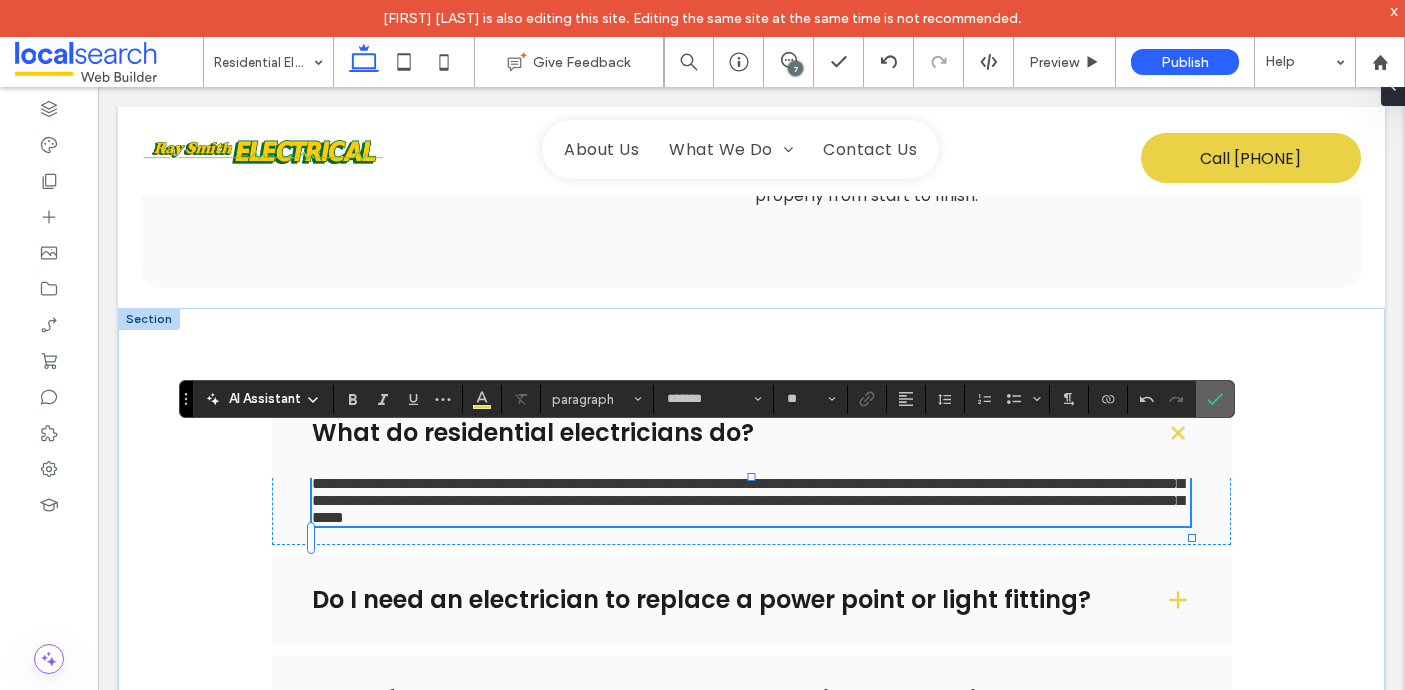 click 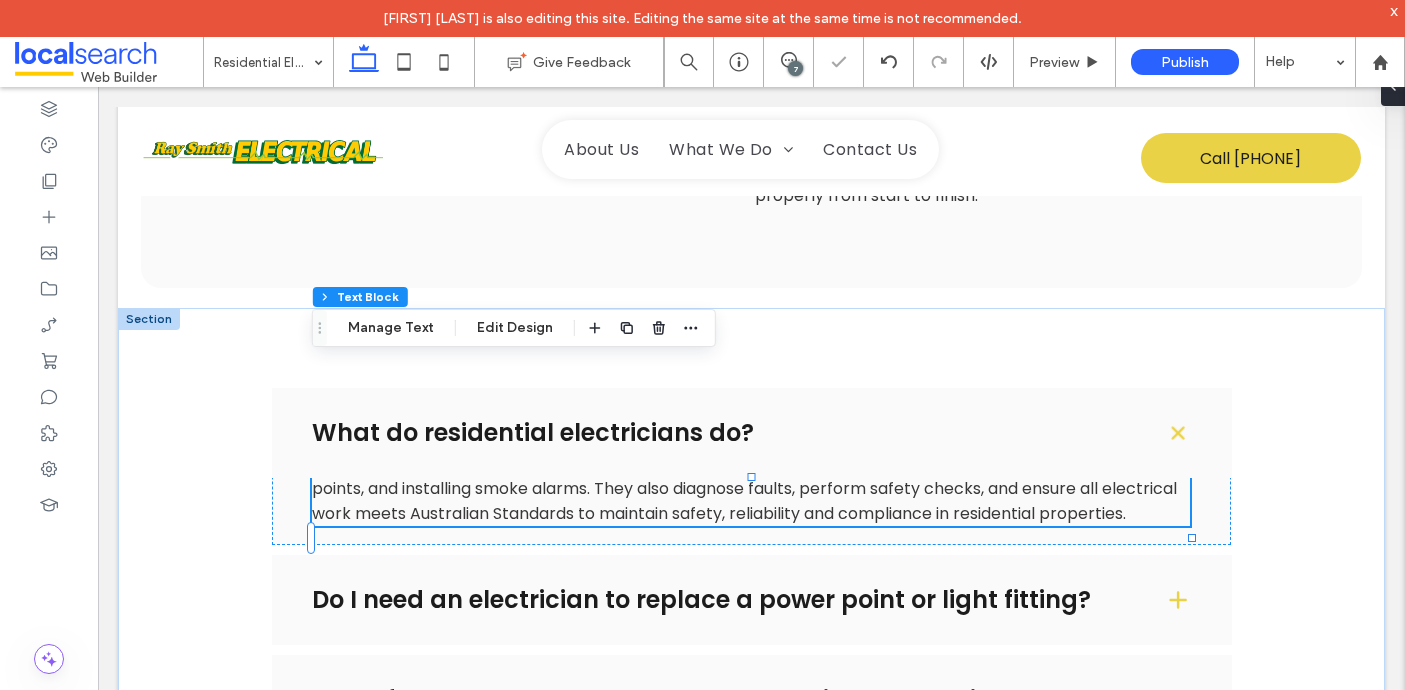 click on "A residential electrician handles the installation, repair and maintenance of electrical systems within homes. This includes tasks such as wiring new builds or renovations, upgrading switchboards, fitting lights and power points, and installing smoke alarms. They also diagnose faults, perform safety checks, and ensure all electrical work meets Australian Standards to maintain safety, reliability and compliance in residential properties." at bounding box center (744, 476) 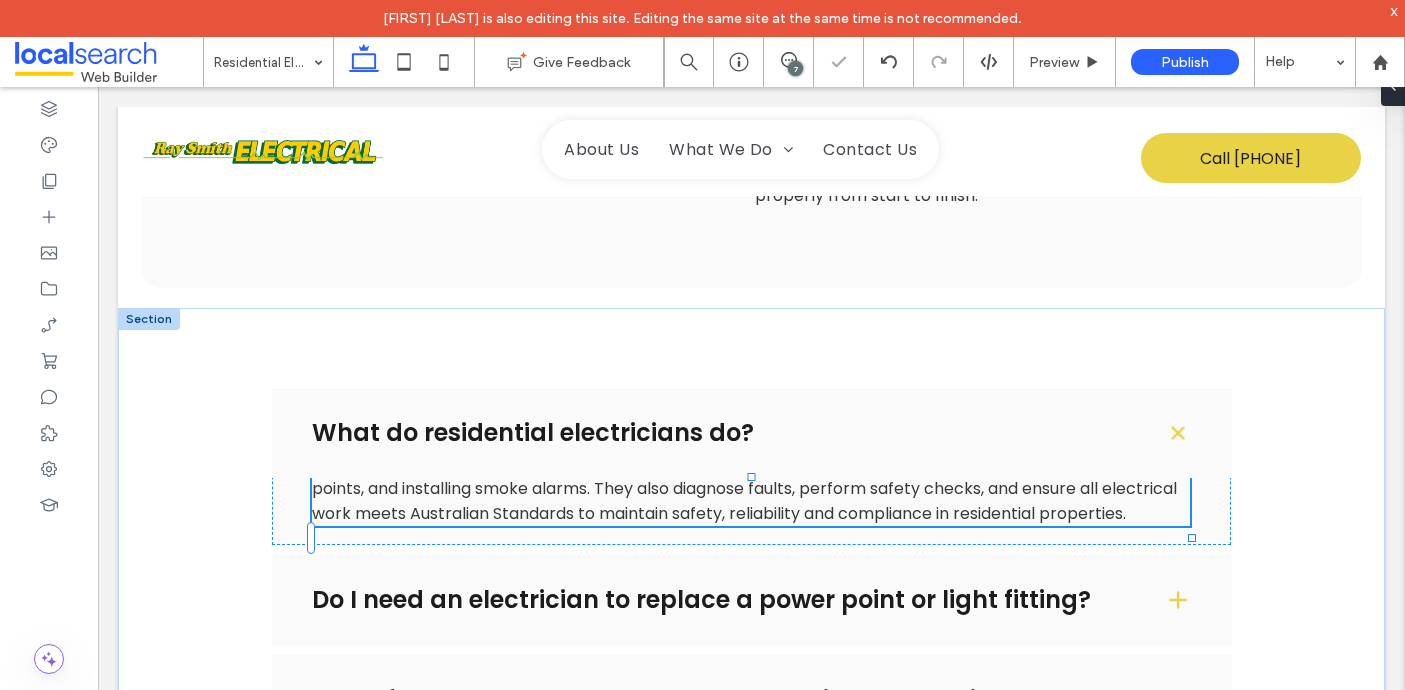 type on "*******" 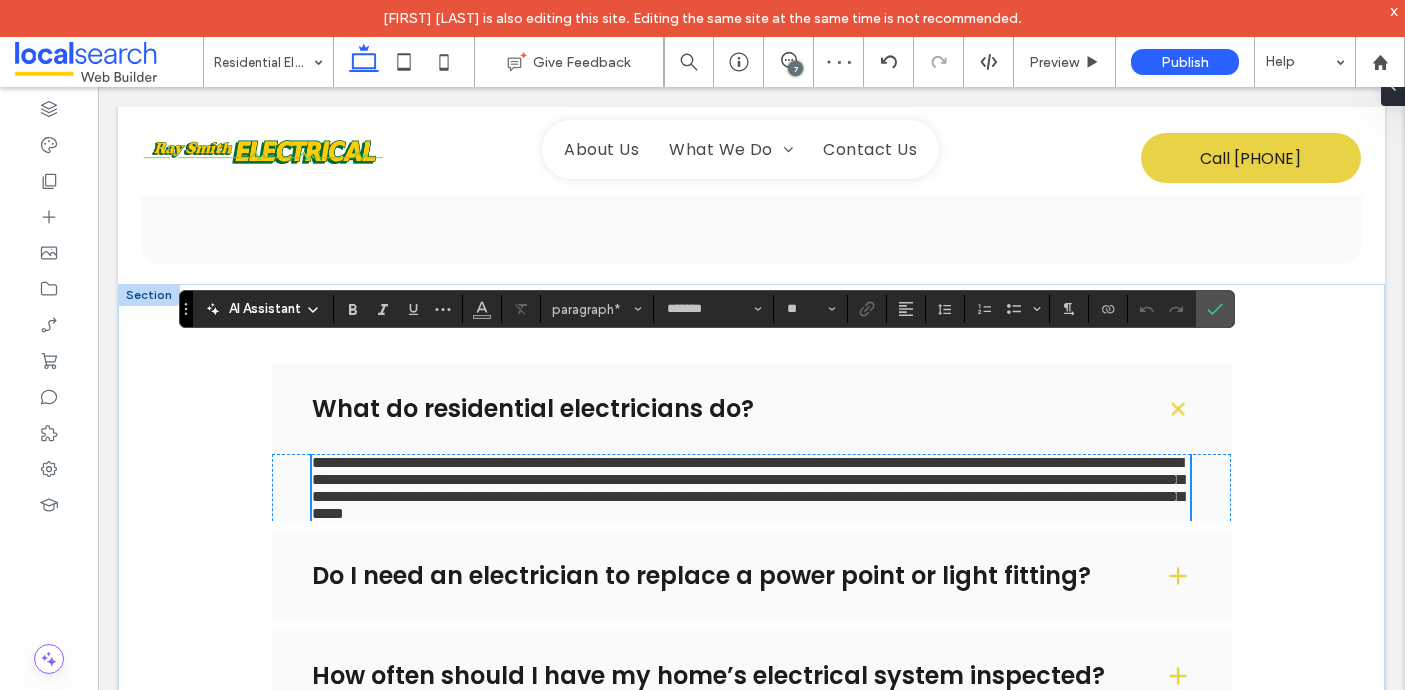 scroll, scrollTop: 2608, scrollLeft: 0, axis: vertical 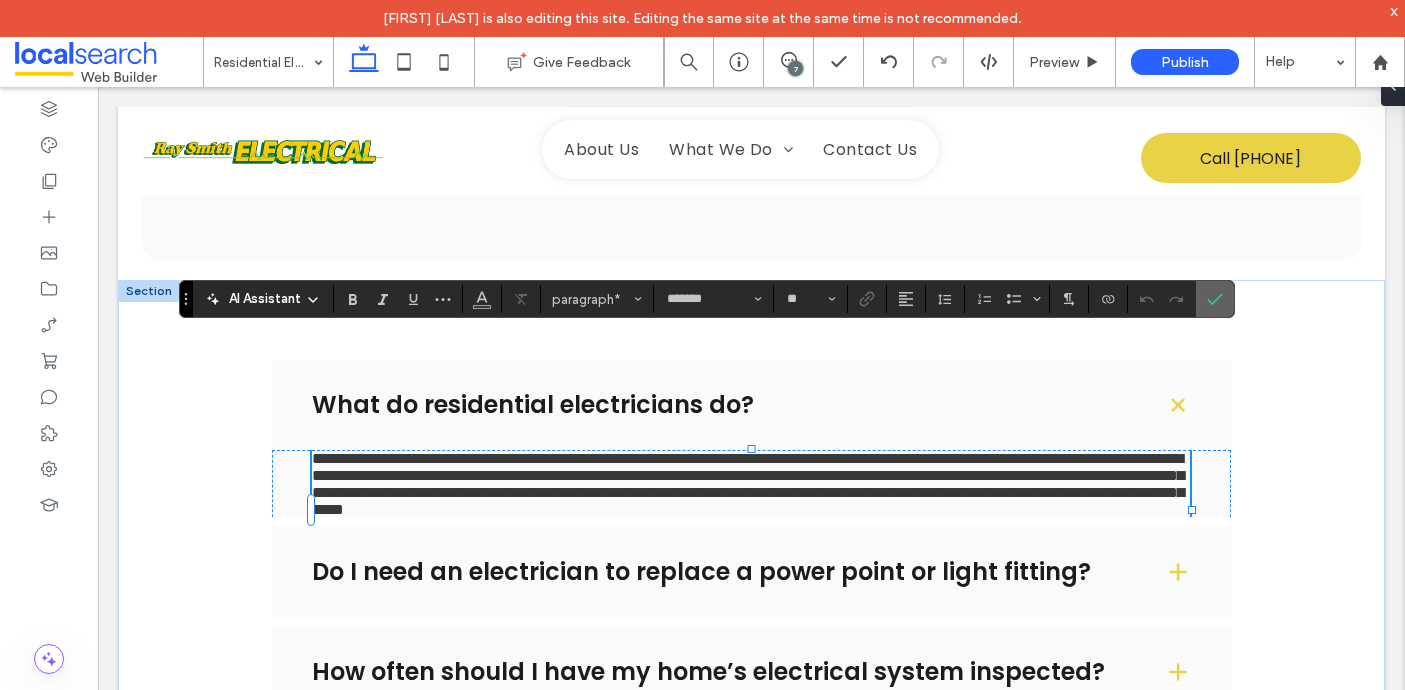click at bounding box center (1215, 299) 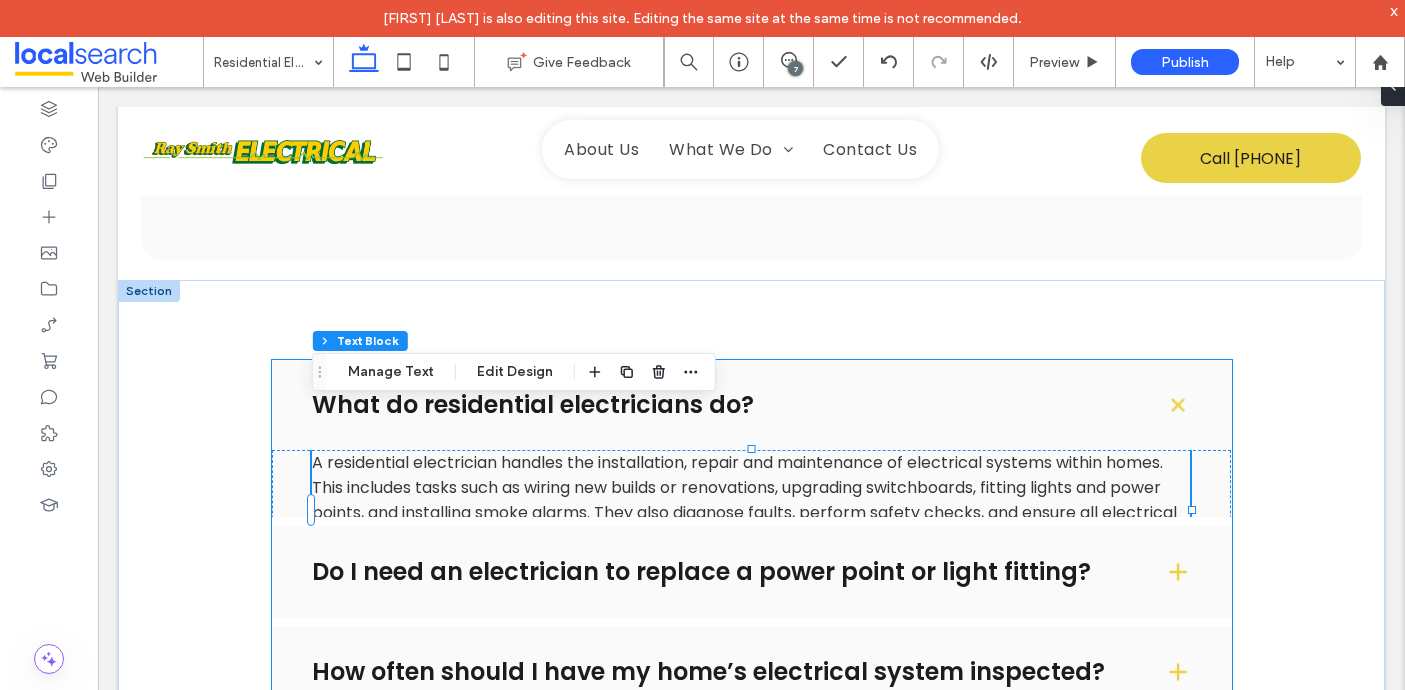 click on "Do I need an electrician to replace a power point or light fitting?" at bounding box center (722, 572) 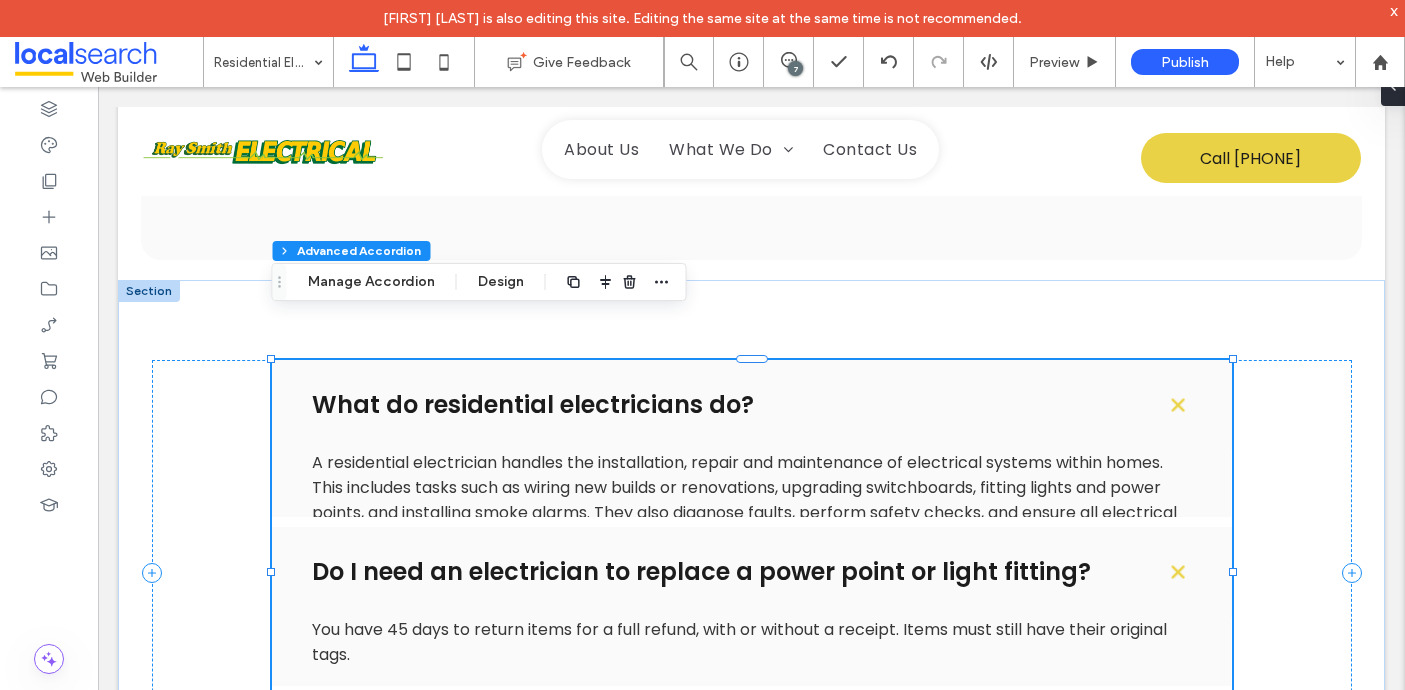 click on "Do I need an electrician to replace a power point or light fitting?" at bounding box center (752, 572) 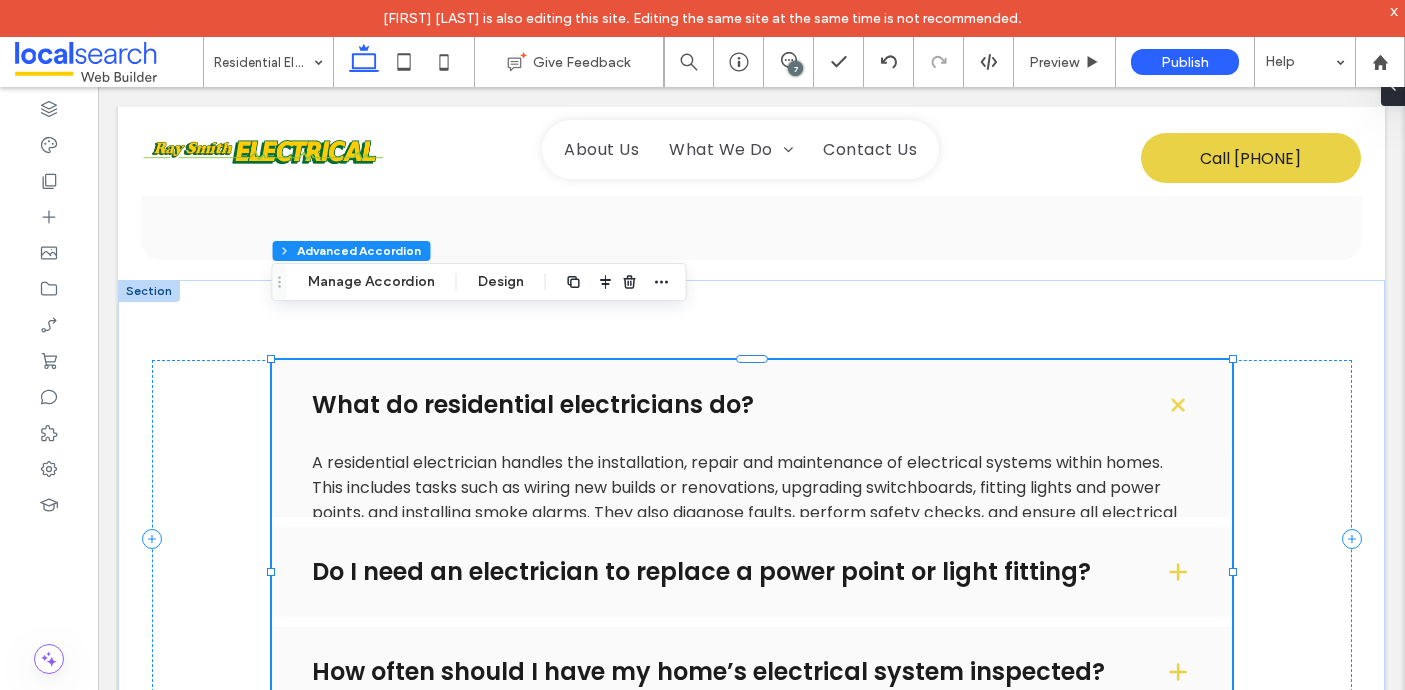 click on "Do I need an electrician to replace a power point or light fitting?" at bounding box center (752, 572) 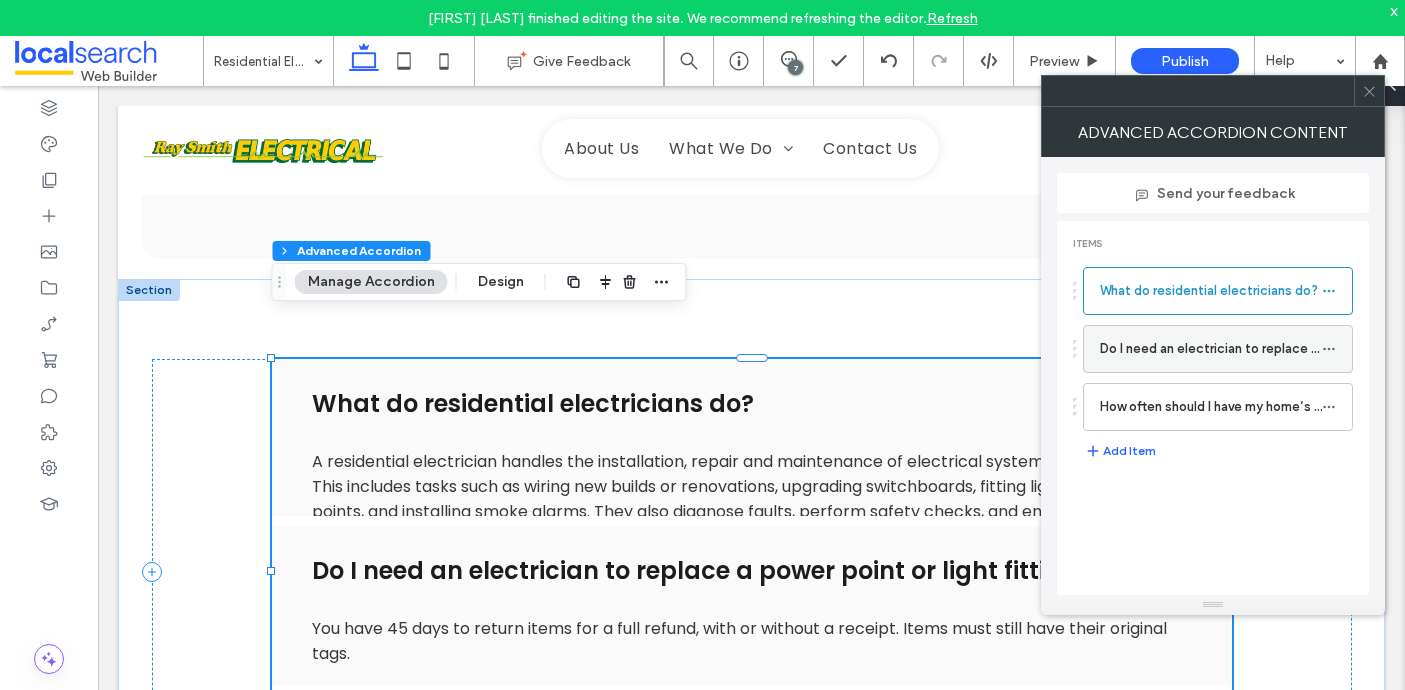 click on "Do I need an electrician to replace a power point or light fitting?" at bounding box center [1211, 349] 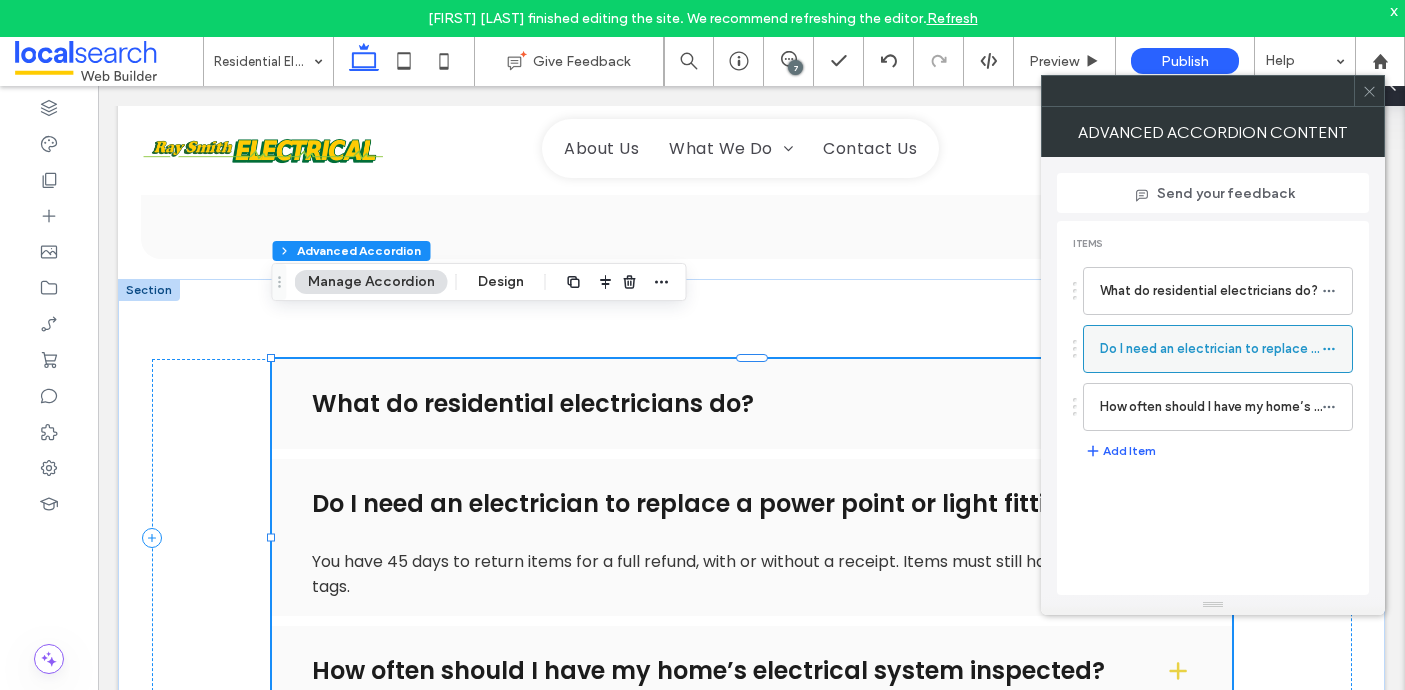 click on "Do I need an electrician to replace a power point or light fitting?" at bounding box center (1211, 349) 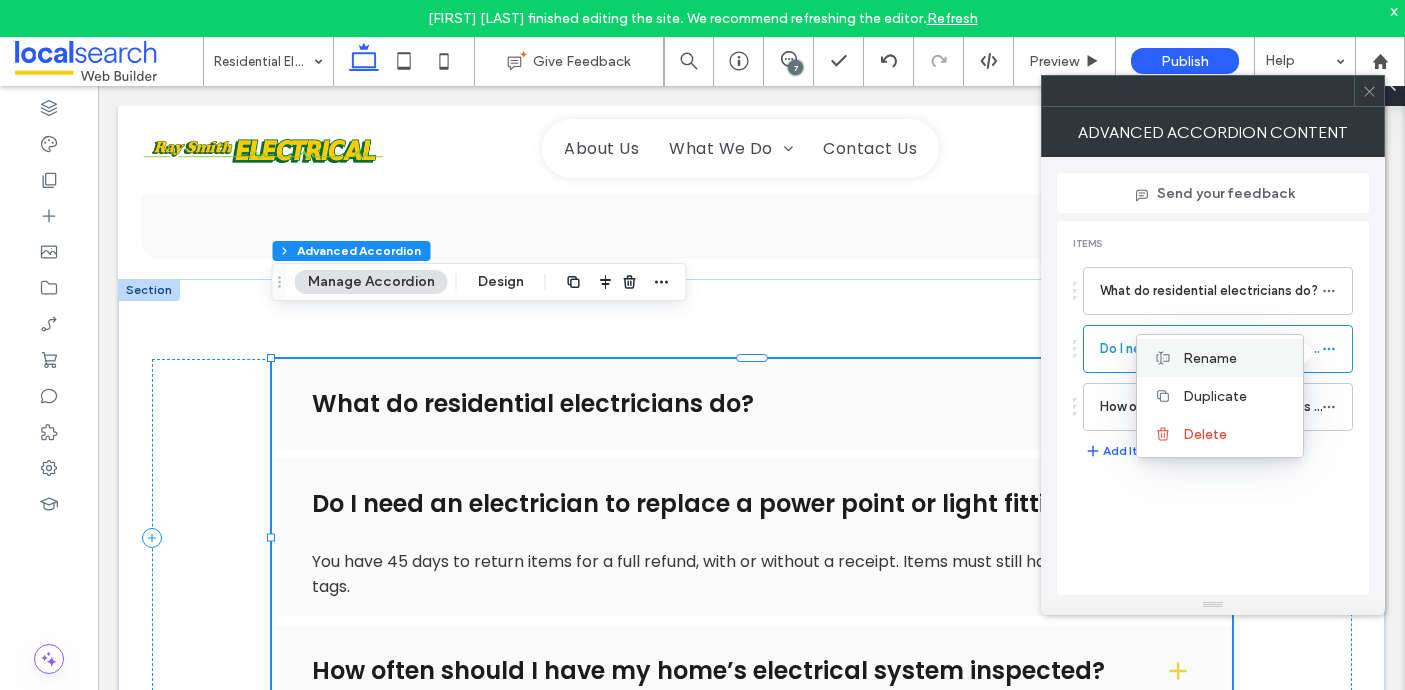 click on "Rename" at bounding box center (1210, 358) 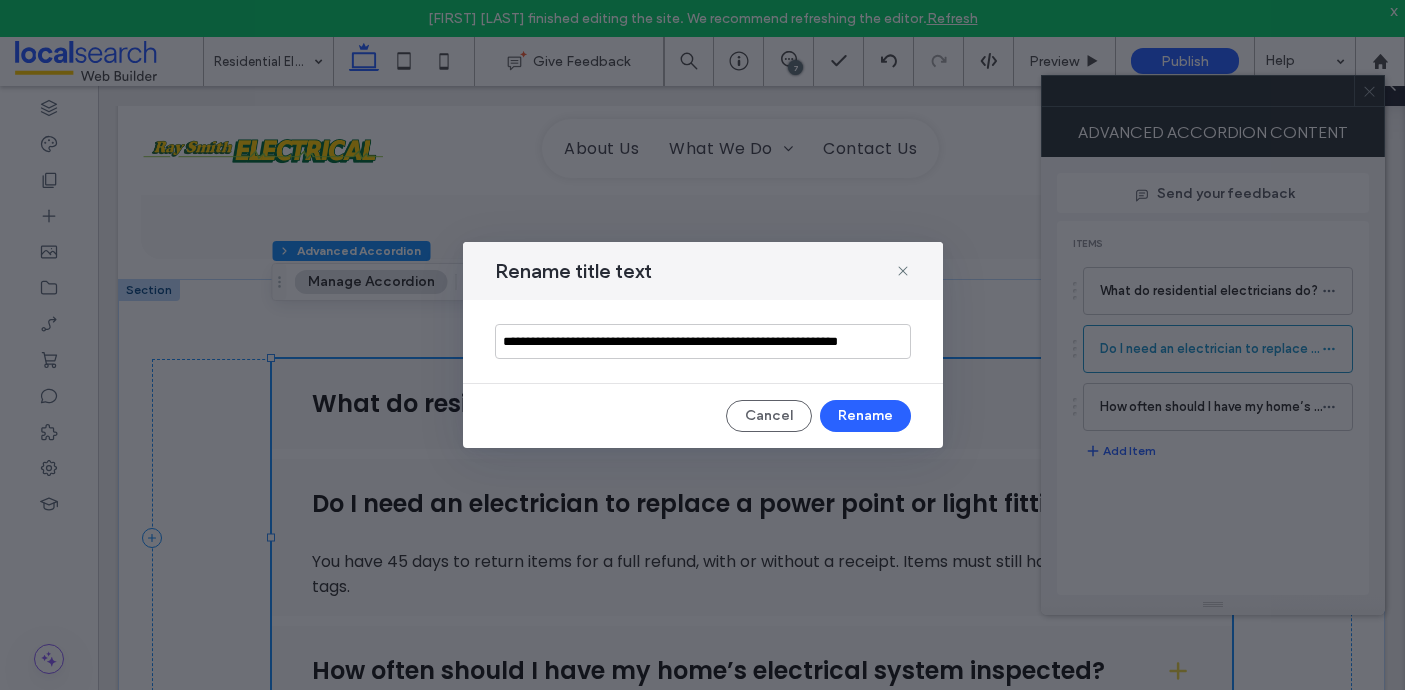 drag, startPoint x: 502, startPoint y: 343, endPoint x: 884, endPoint y: 348, distance: 382.0327 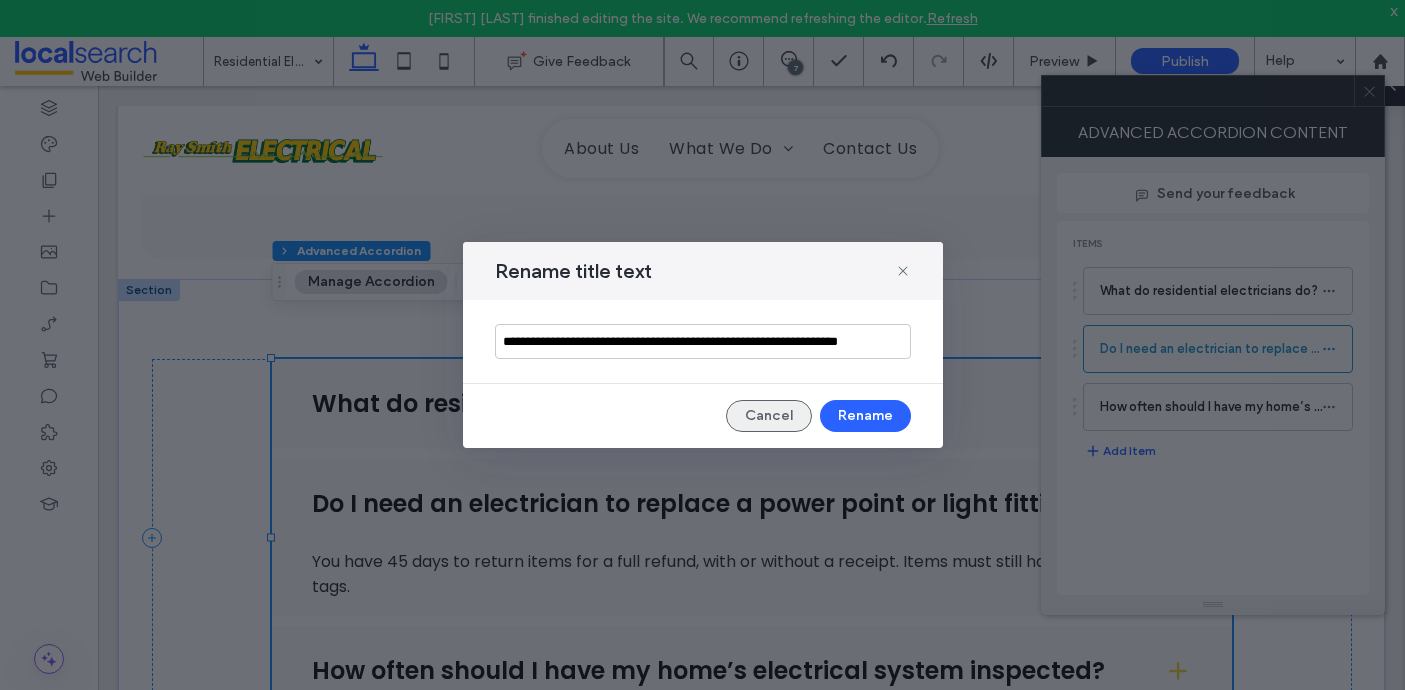 click on "Cancel" at bounding box center [769, 416] 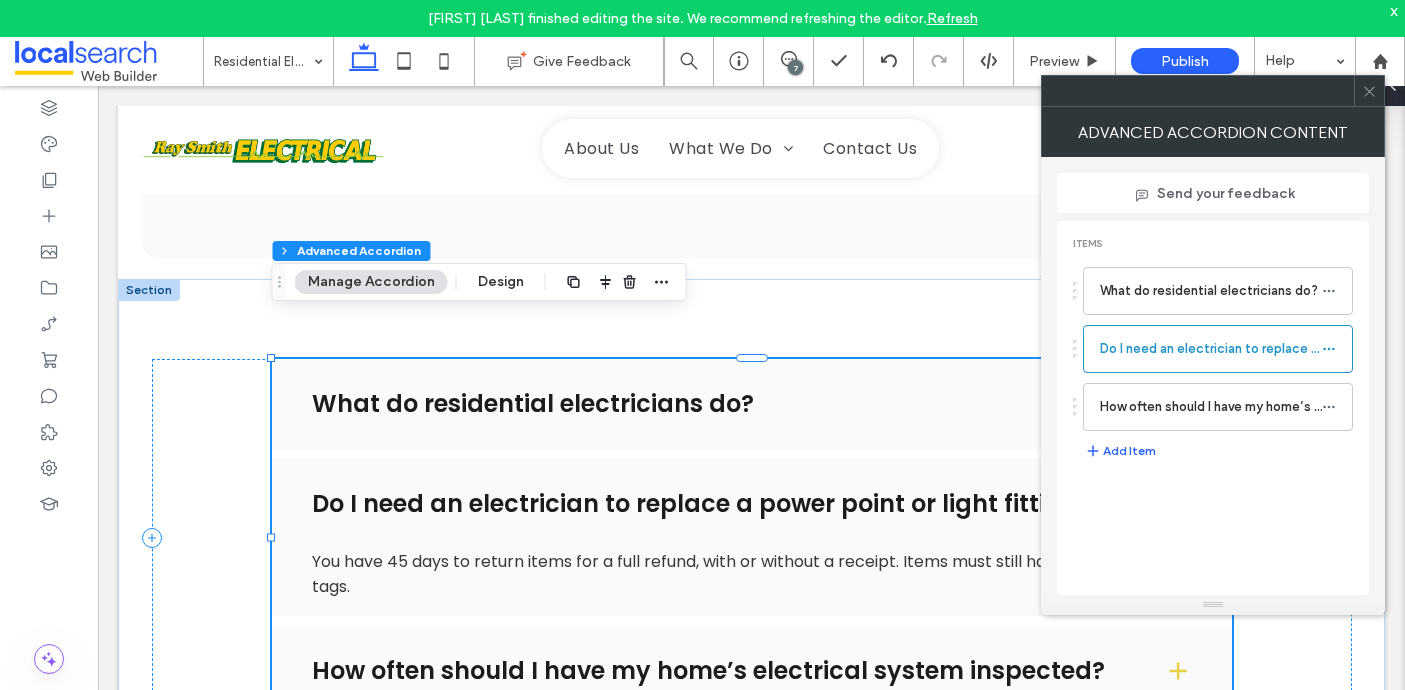 click on "Do I need an electrician to replace a power point or light fitting?" at bounding box center [722, 504] 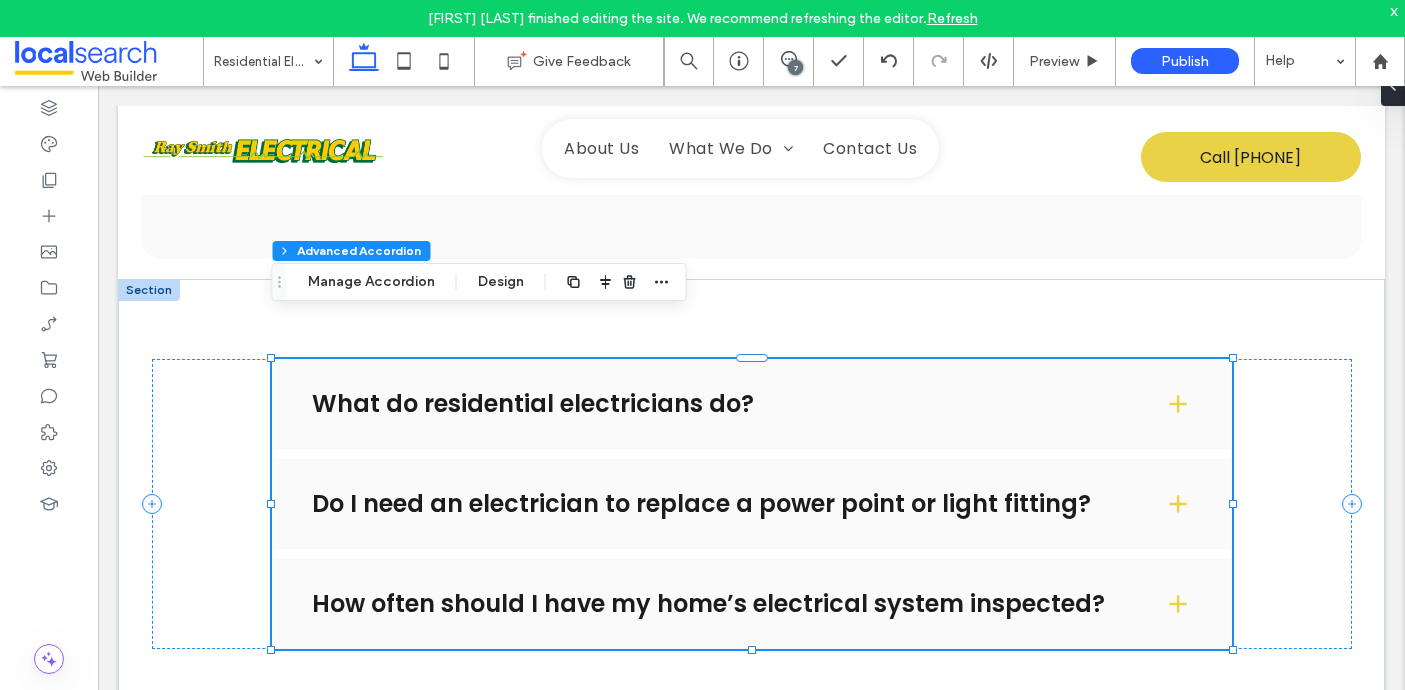 click on "Do I need an electrician to replace a power point or light fitting?" at bounding box center [752, 504] 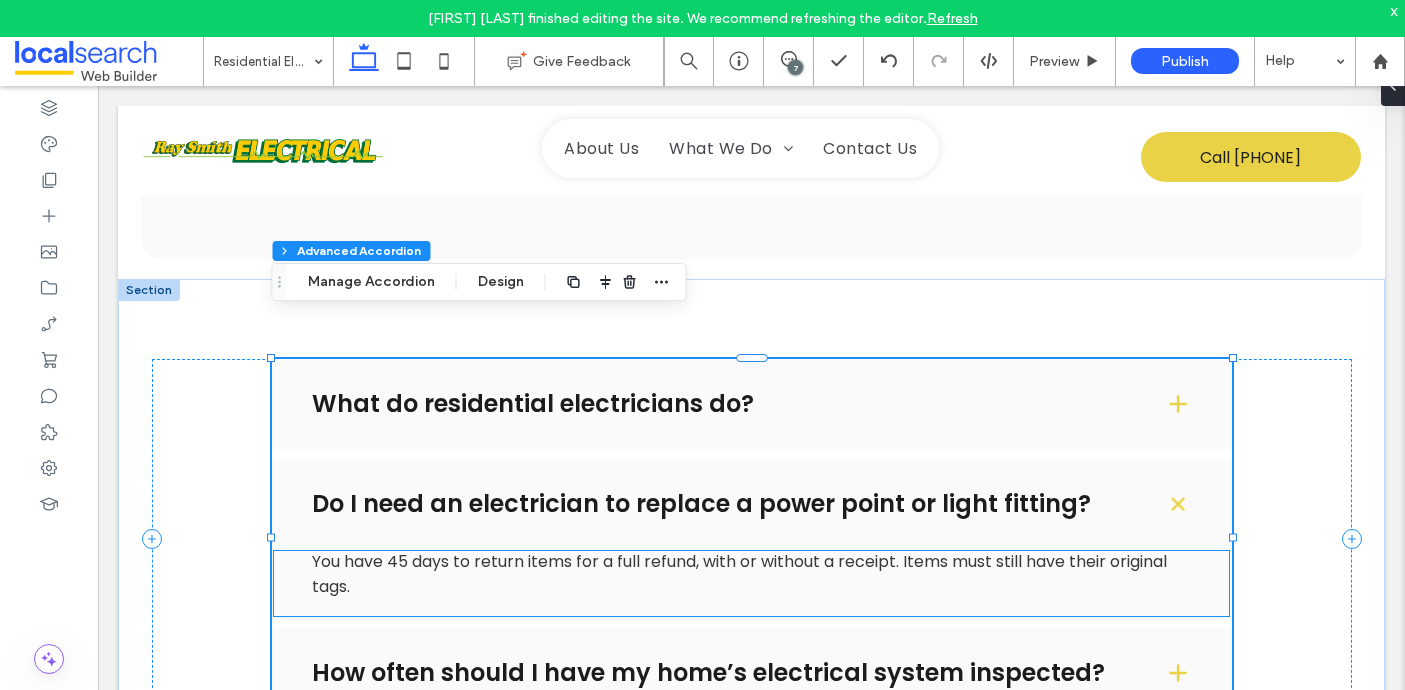 click on "You have 45 days to return items for a full refund, with or without a receipt. Items must still have their original tags." at bounding box center [739, 574] 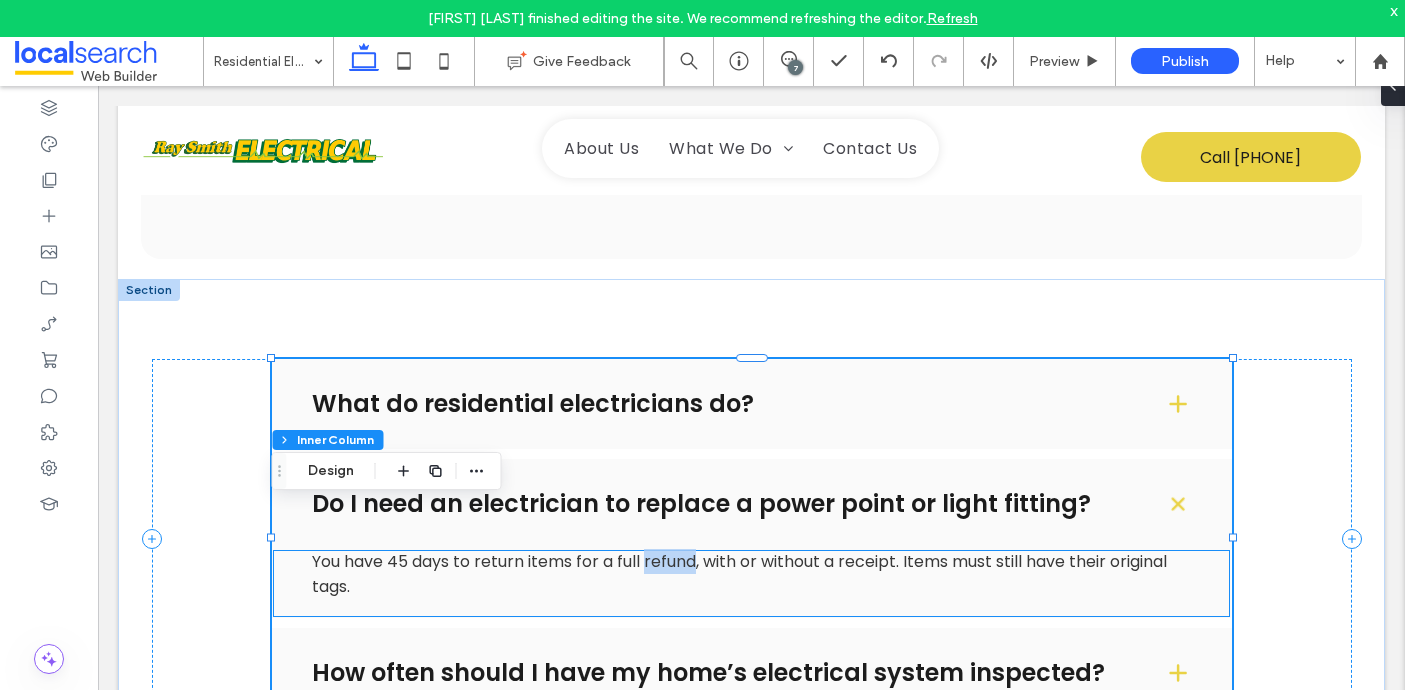 click on "You have 45 days to return items for a full refund, with or without a receipt. Items must still have their original tags." at bounding box center (739, 574) 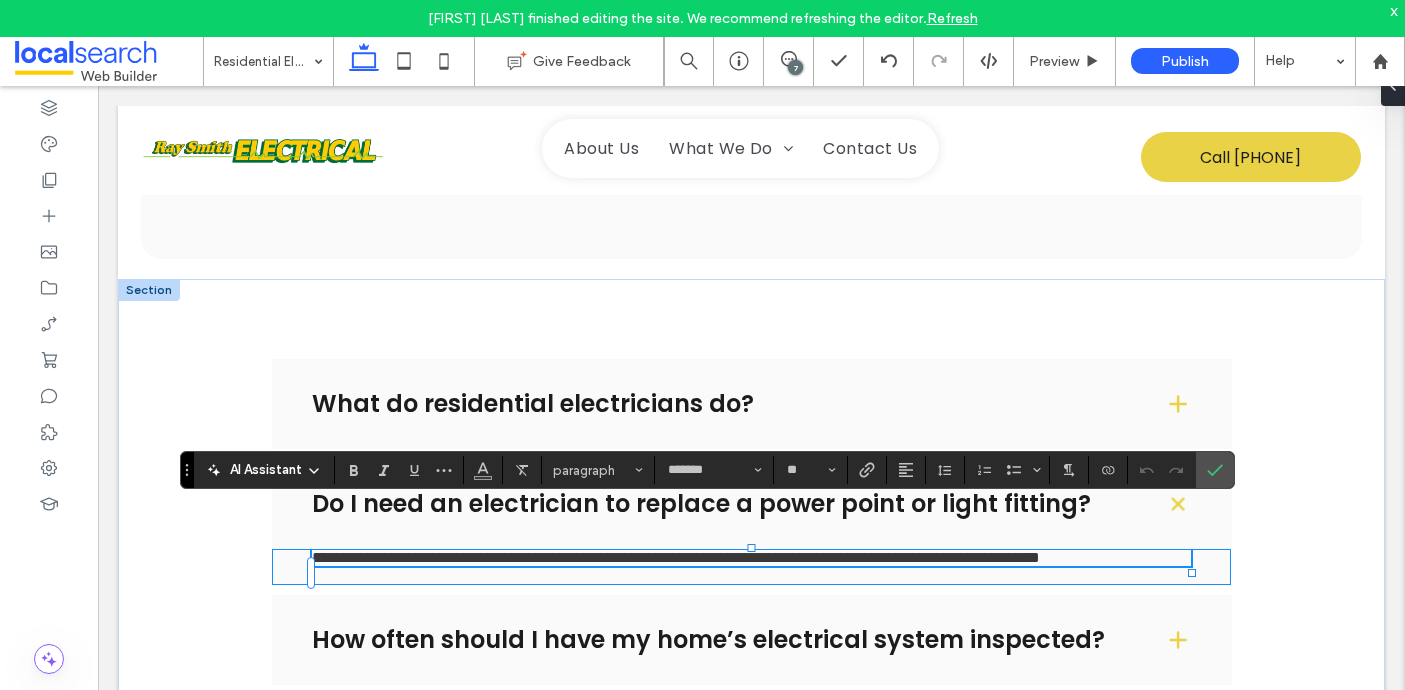 scroll, scrollTop: 0, scrollLeft: 0, axis: both 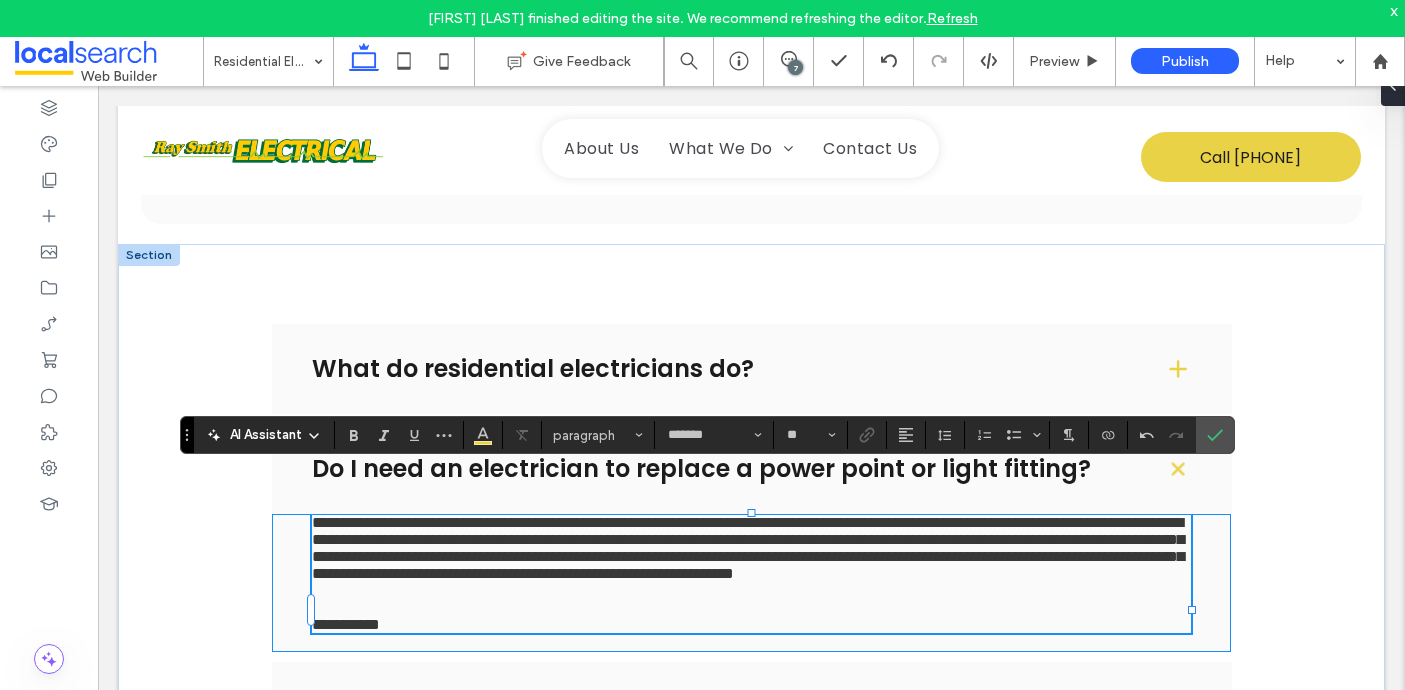 type 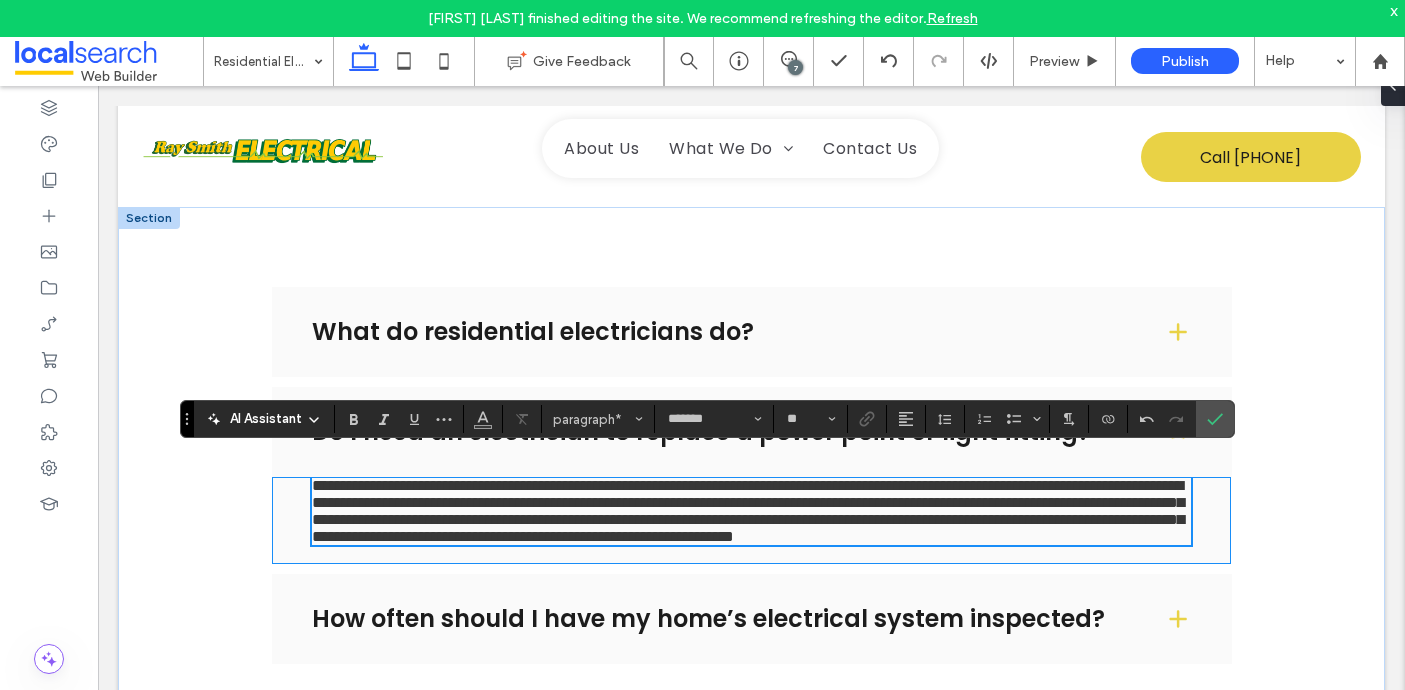 scroll, scrollTop: 2682, scrollLeft: 0, axis: vertical 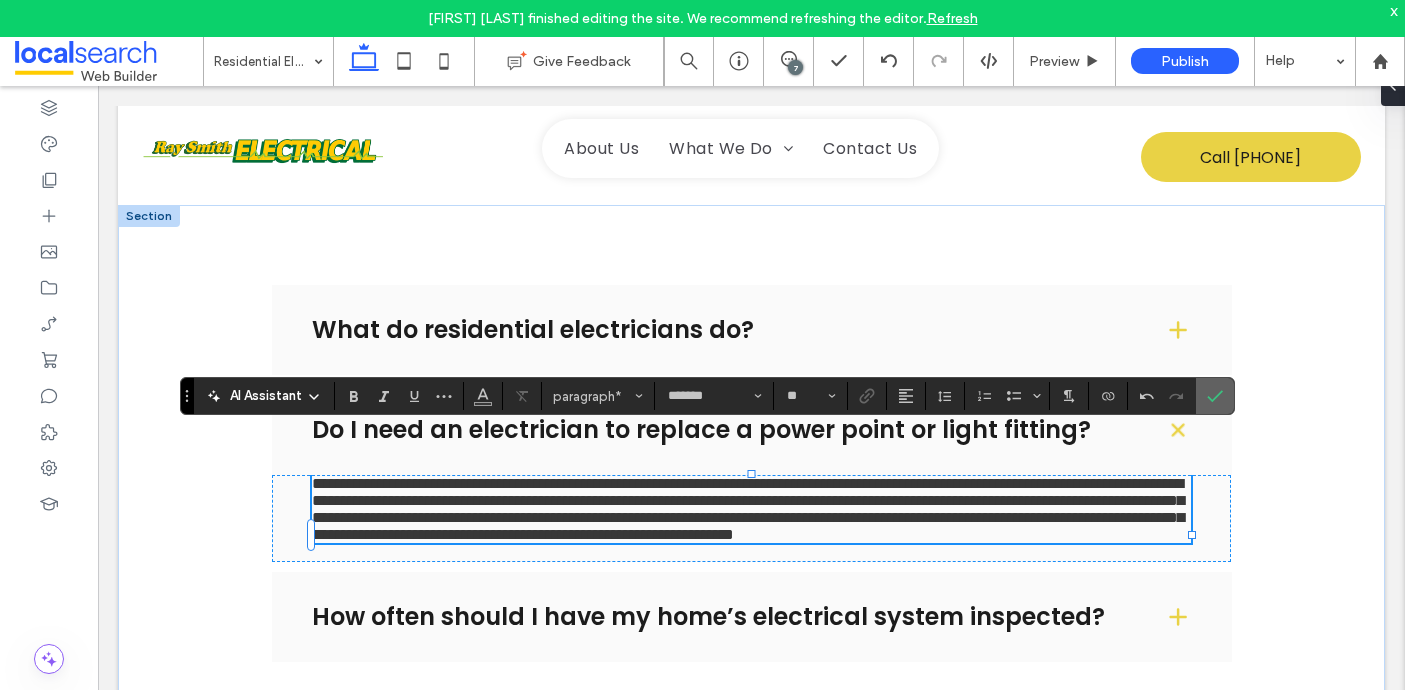 click at bounding box center [1215, 396] 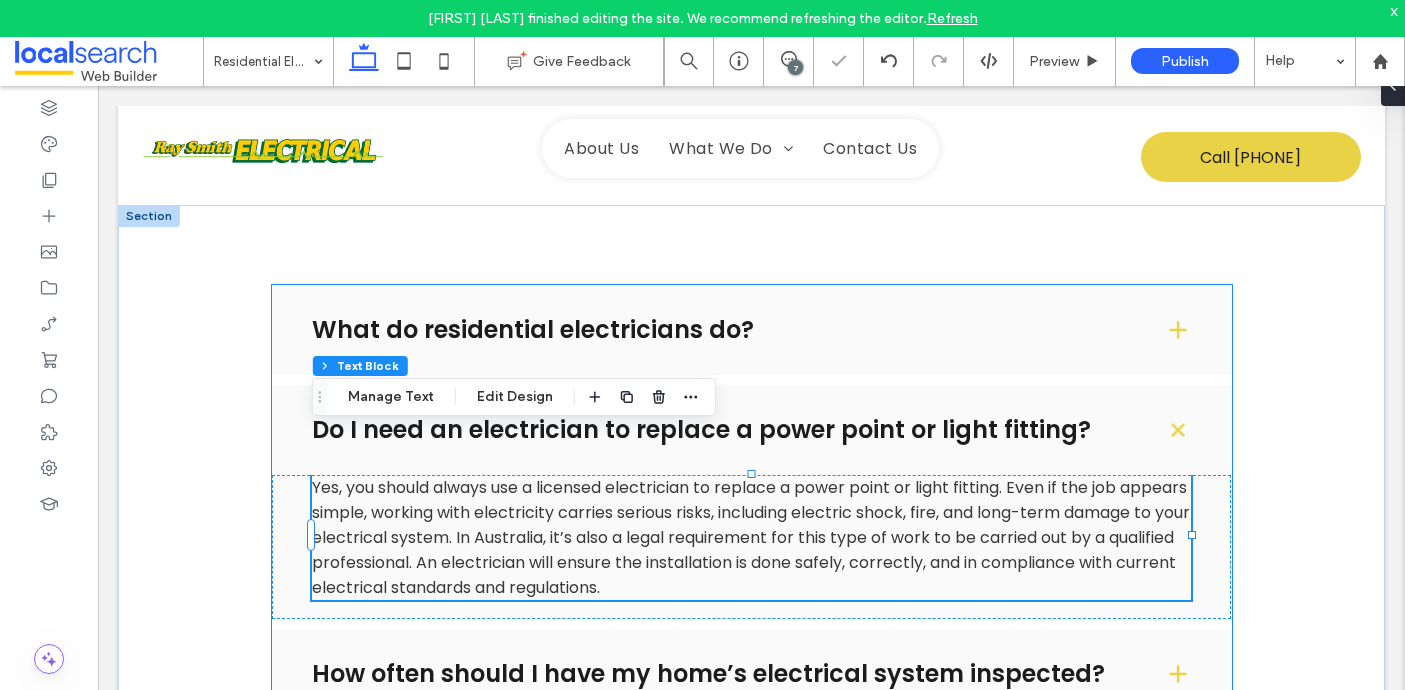 click on "How often should I have my home’s electrical system inspected?" at bounding box center [722, 674] 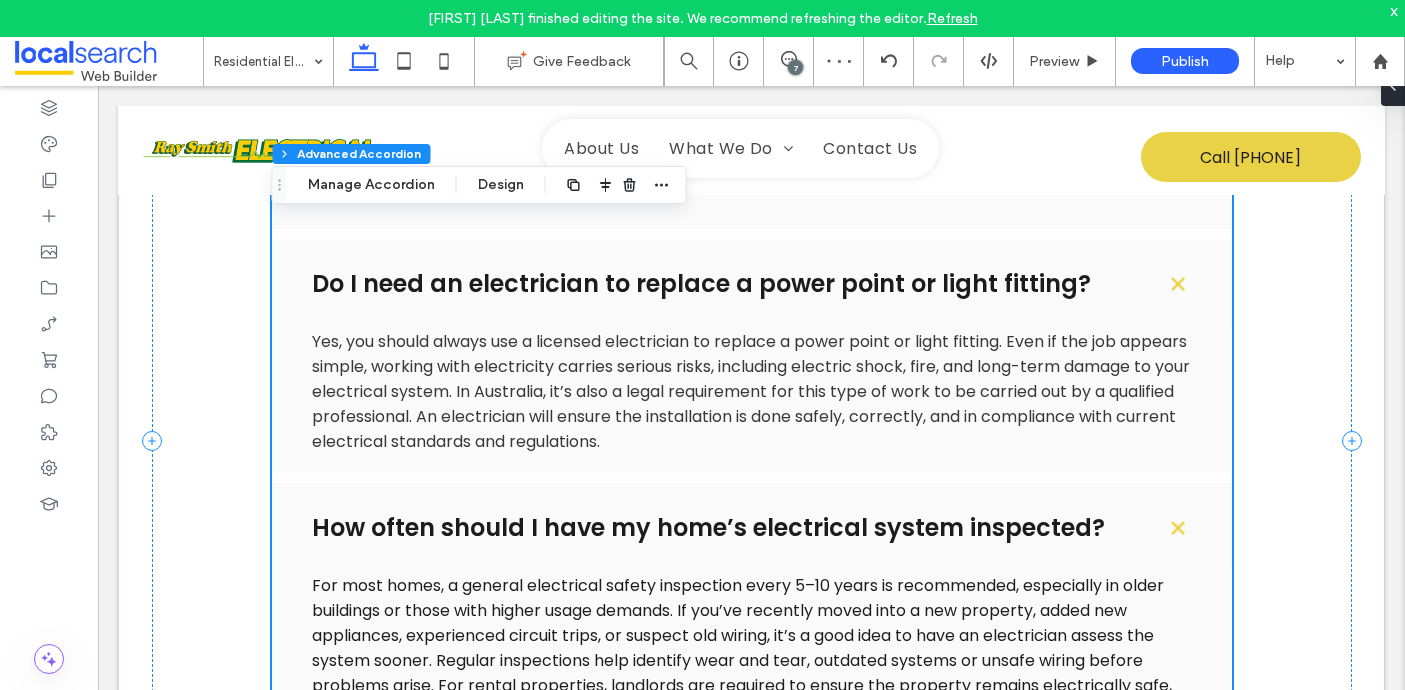 scroll, scrollTop: 2865, scrollLeft: 0, axis: vertical 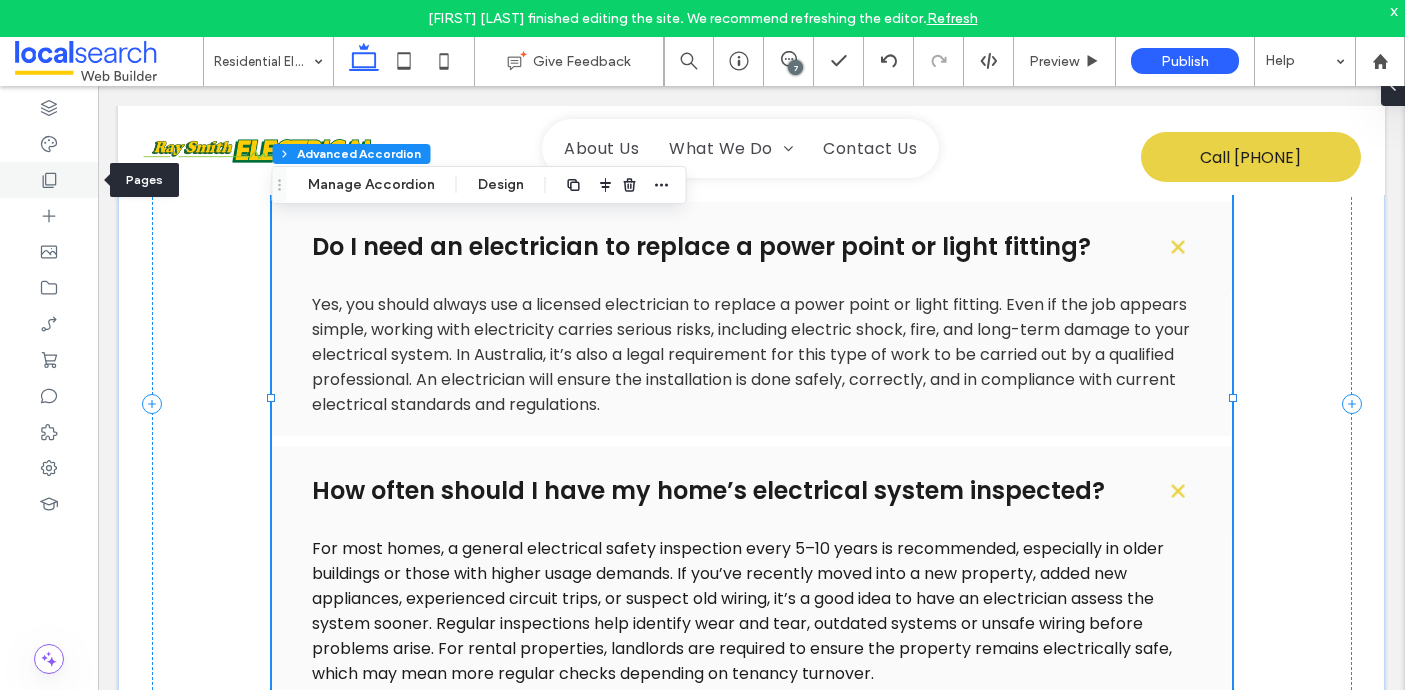 click at bounding box center [49, 180] 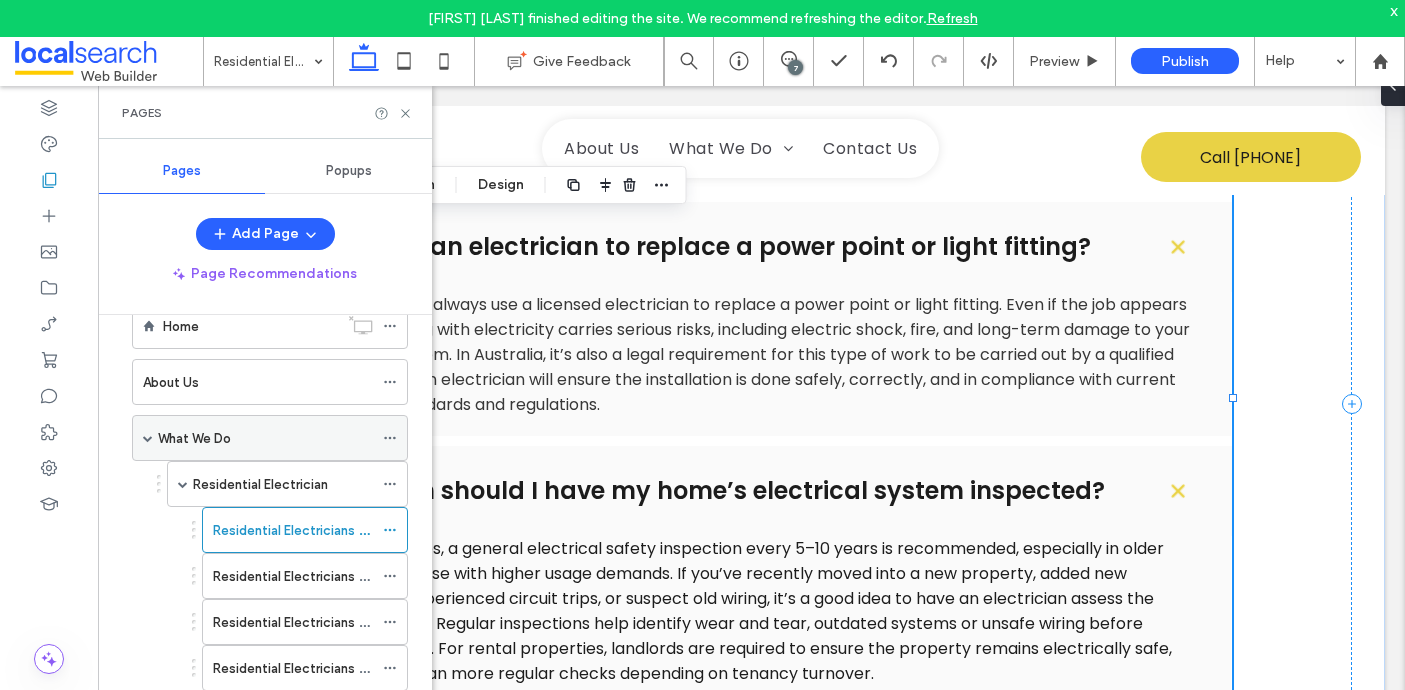 scroll, scrollTop: 128, scrollLeft: 0, axis: vertical 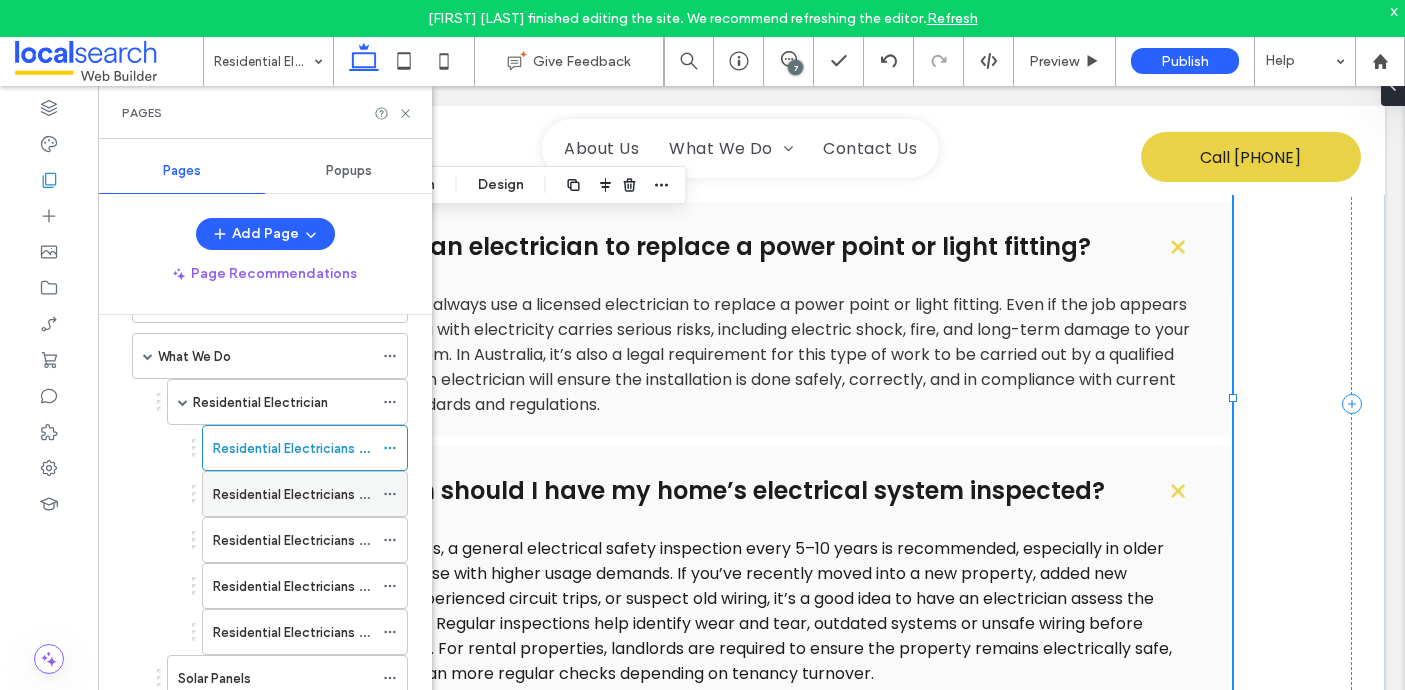 click on "Residential Electricians Nambucca Hedas" at bounding box center [339, 494] 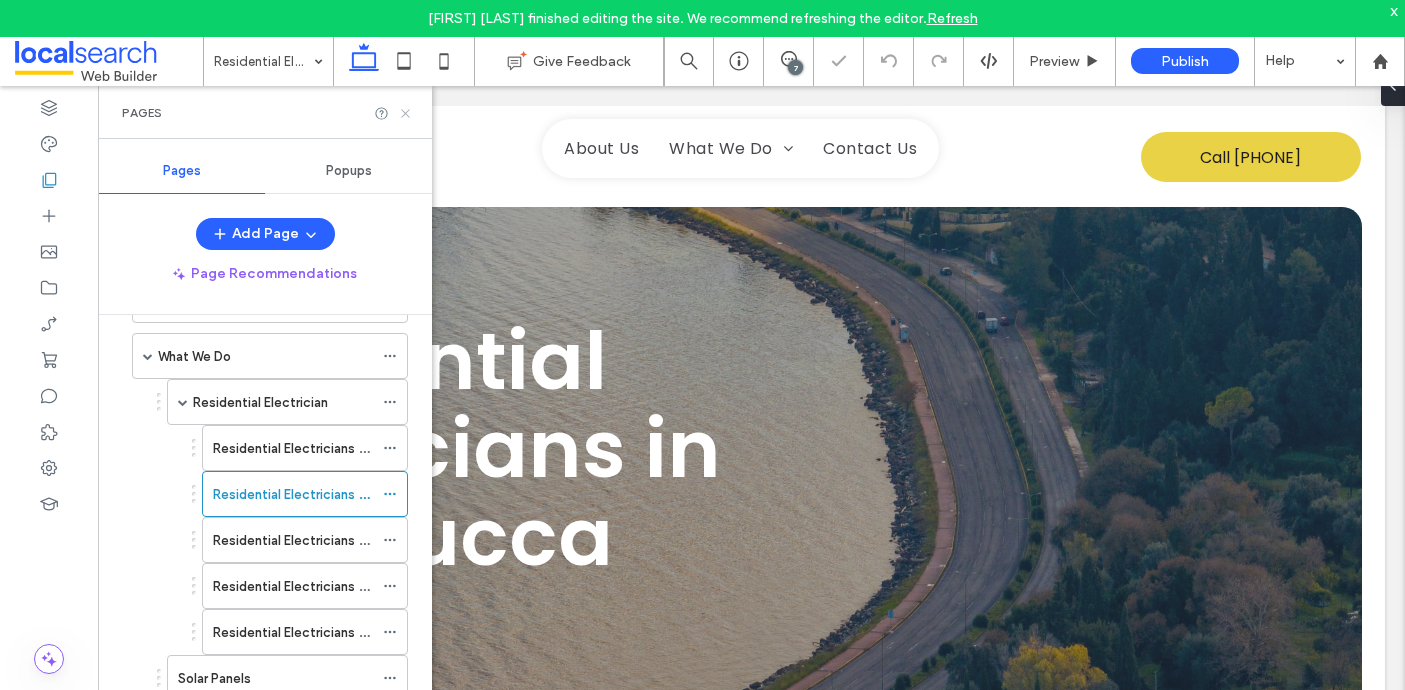 click 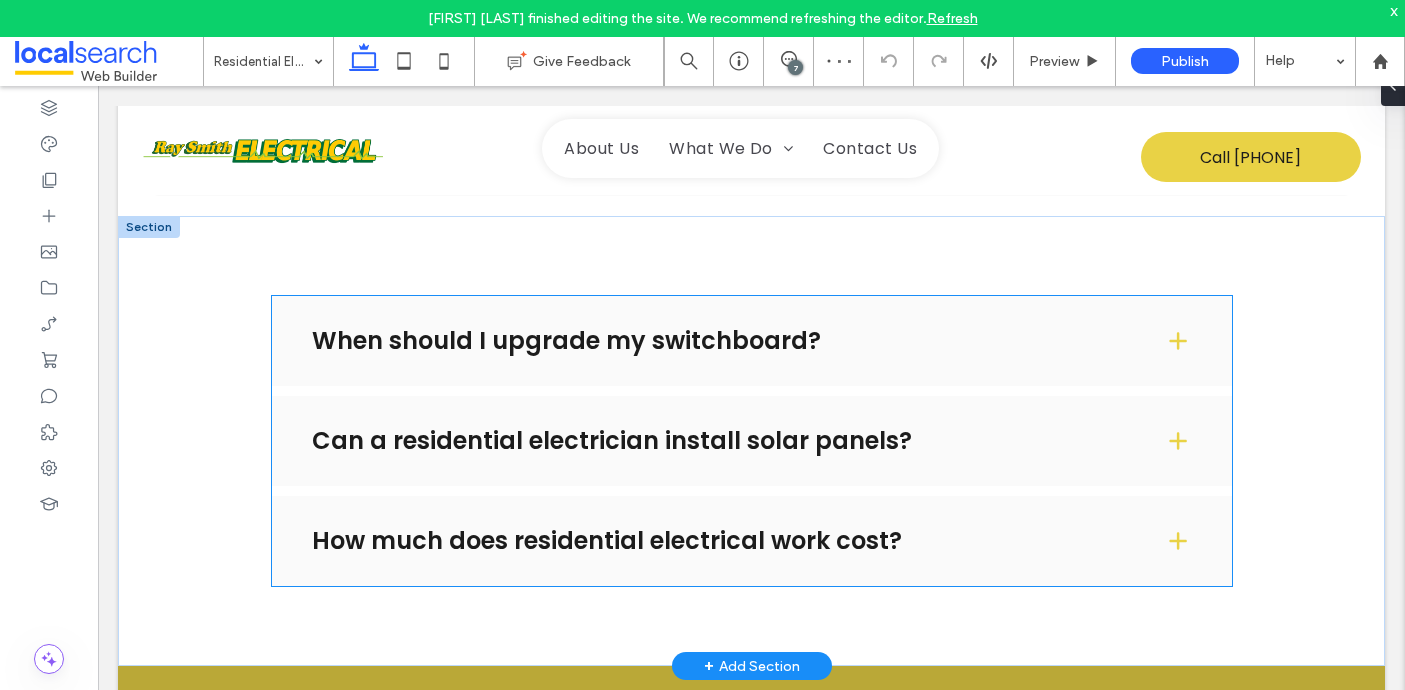 scroll, scrollTop: 2775, scrollLeft: 0, axis: vertical 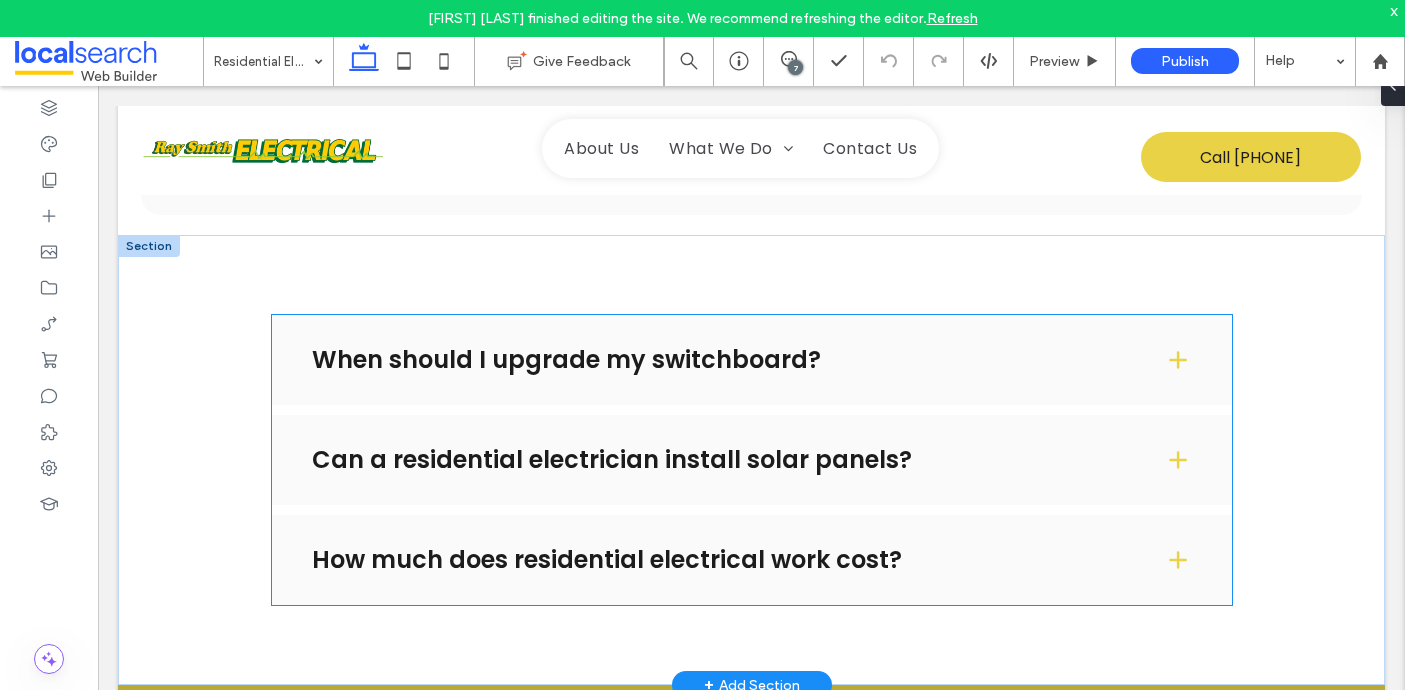 click on "When should I upgrade my switchboard?" at bounding box center (752, 360) 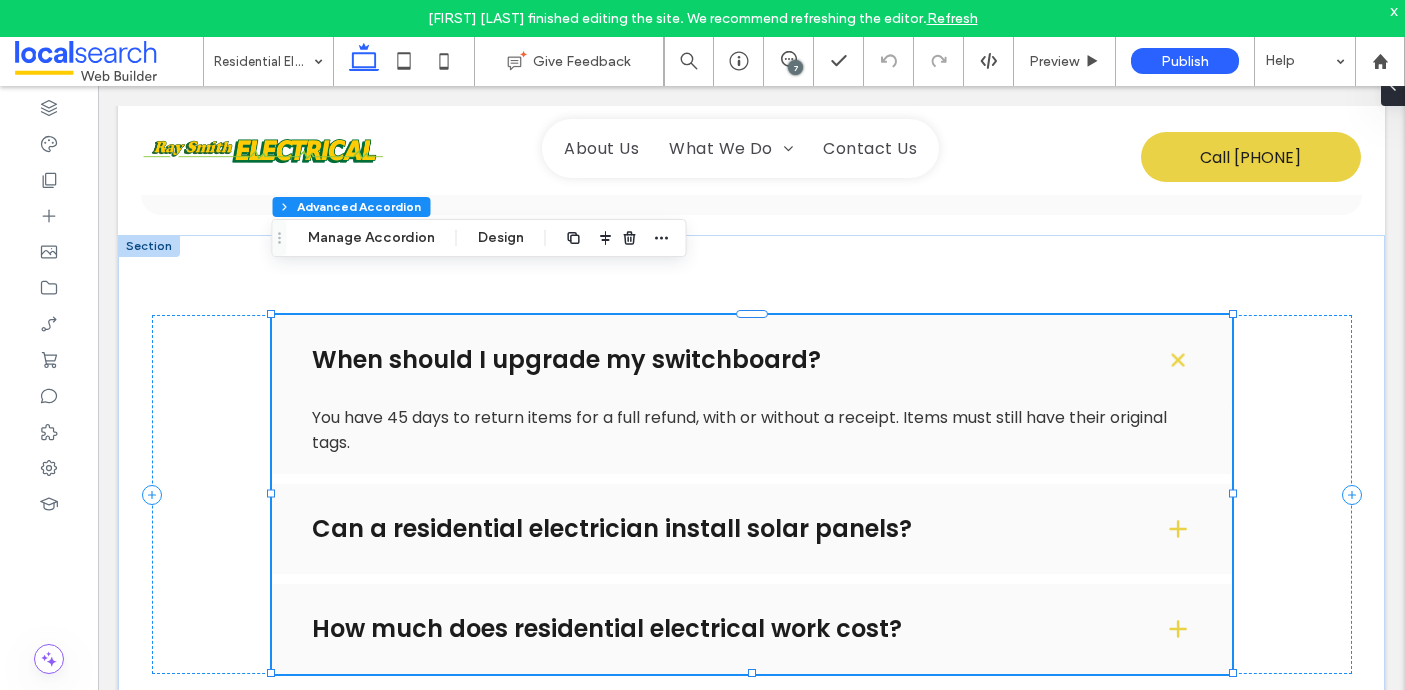 click on "Can a residential electrician install solar panels?" at bounding box center (722, 529) 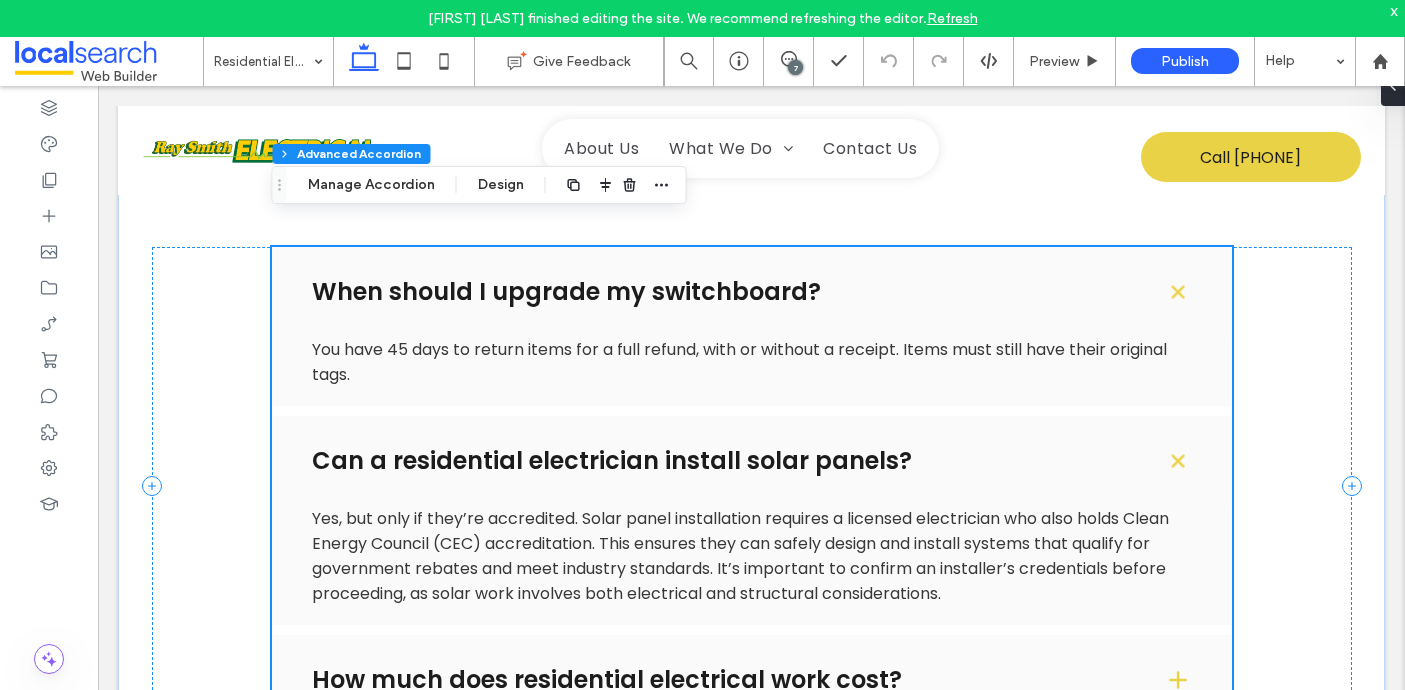 scroll, scrollTop: 2872, scrollLeft: 0, axis: vertical 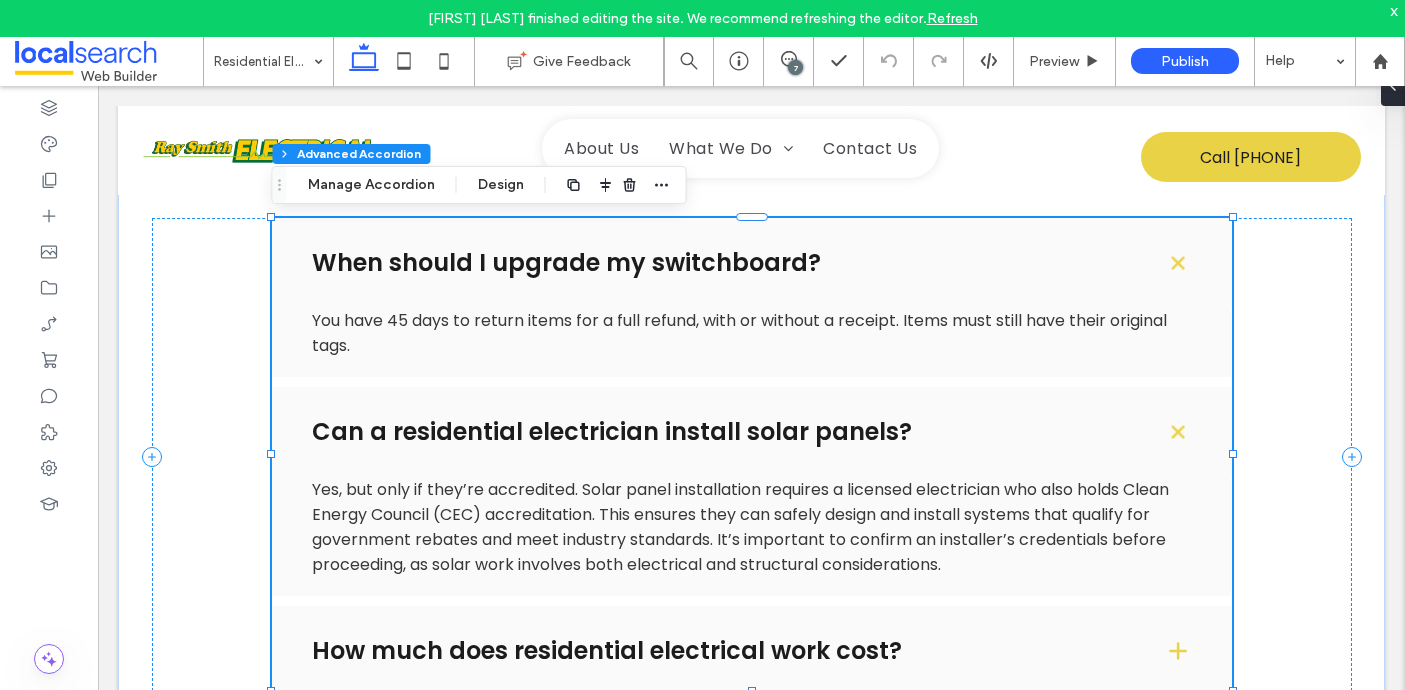 click on "How much does residential electrical work cost?" at bounding box center [722, 651] 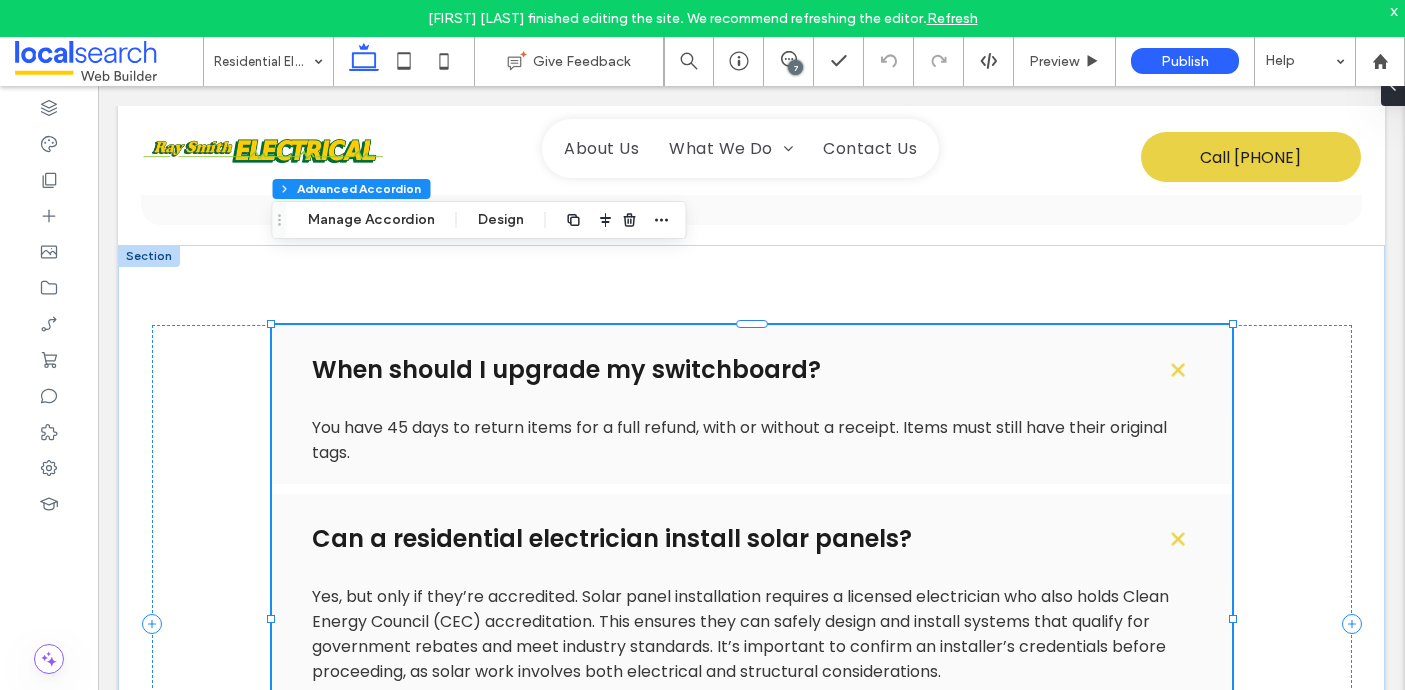 scroll, scrollTop: 2622, scrollLeft: 0, axis: vertical 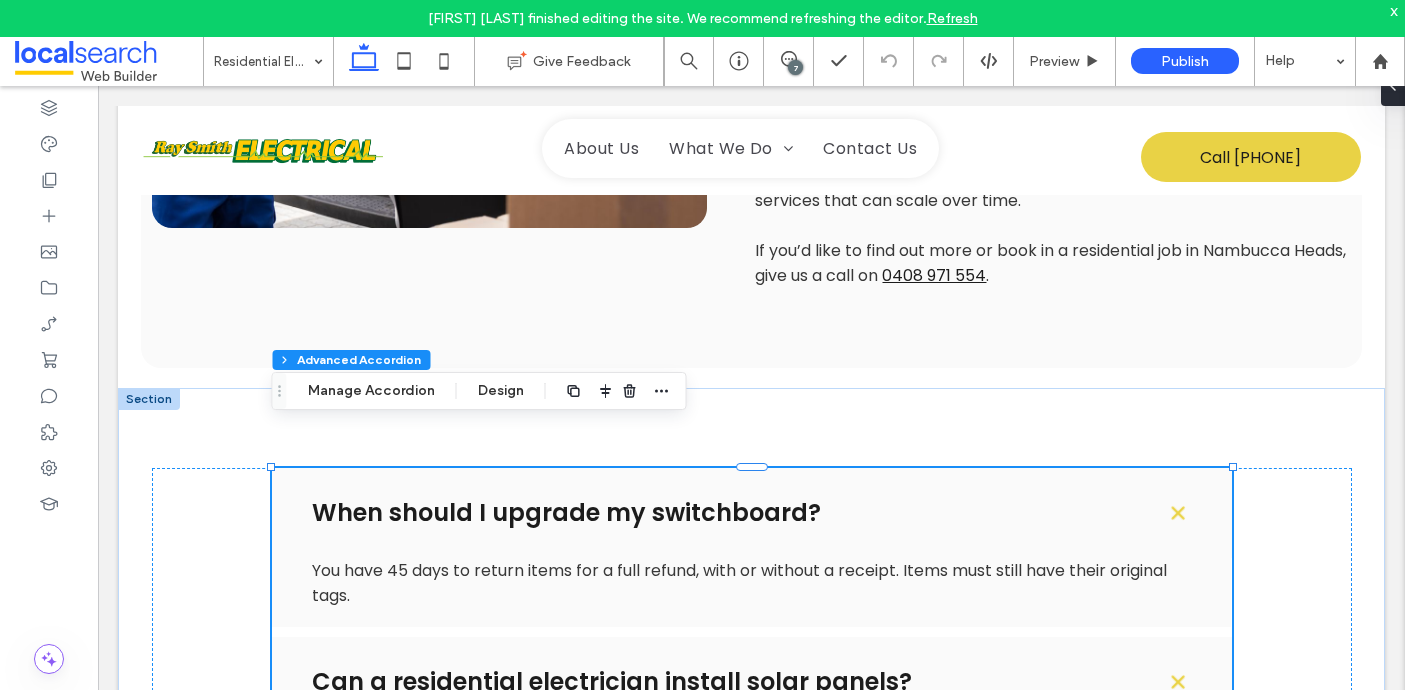 click on "When should I upgrade my switchboard?" at bounding box center (722, 513) 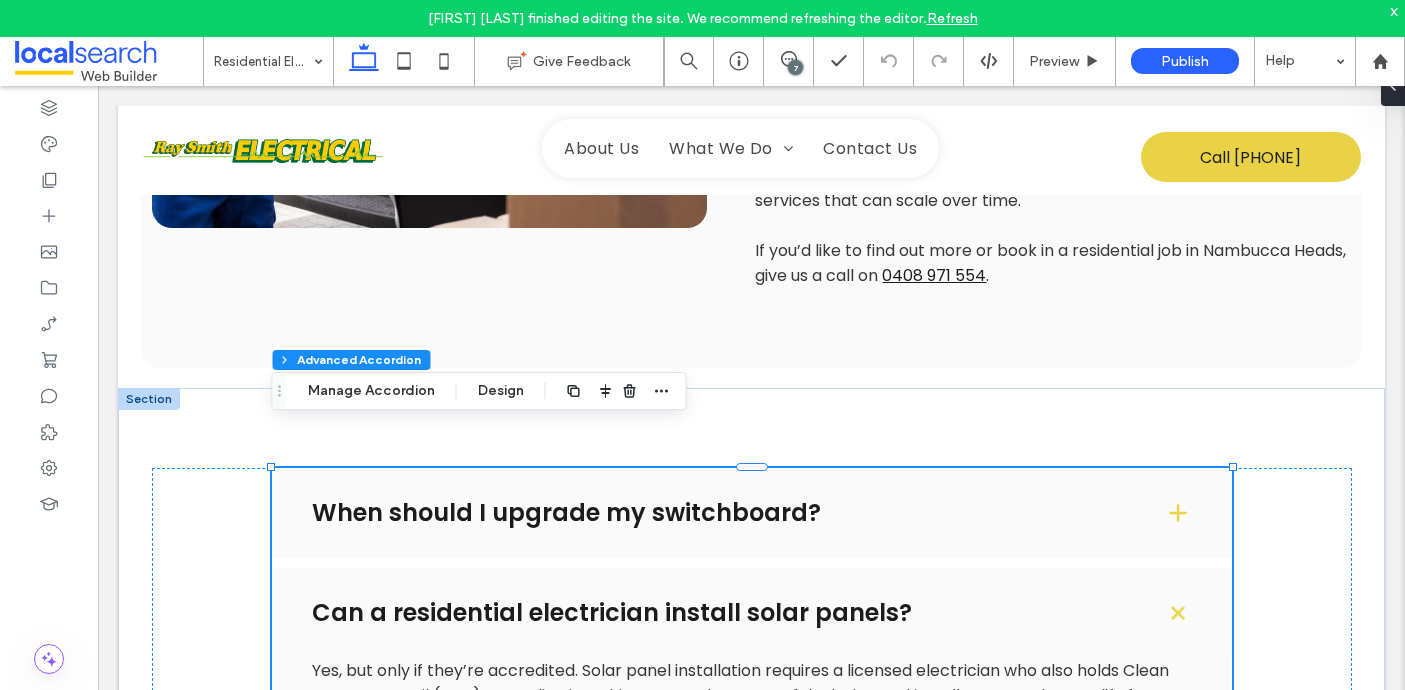 click on "When should I upgrade my switchboard?" at bounding box center (722, 513) 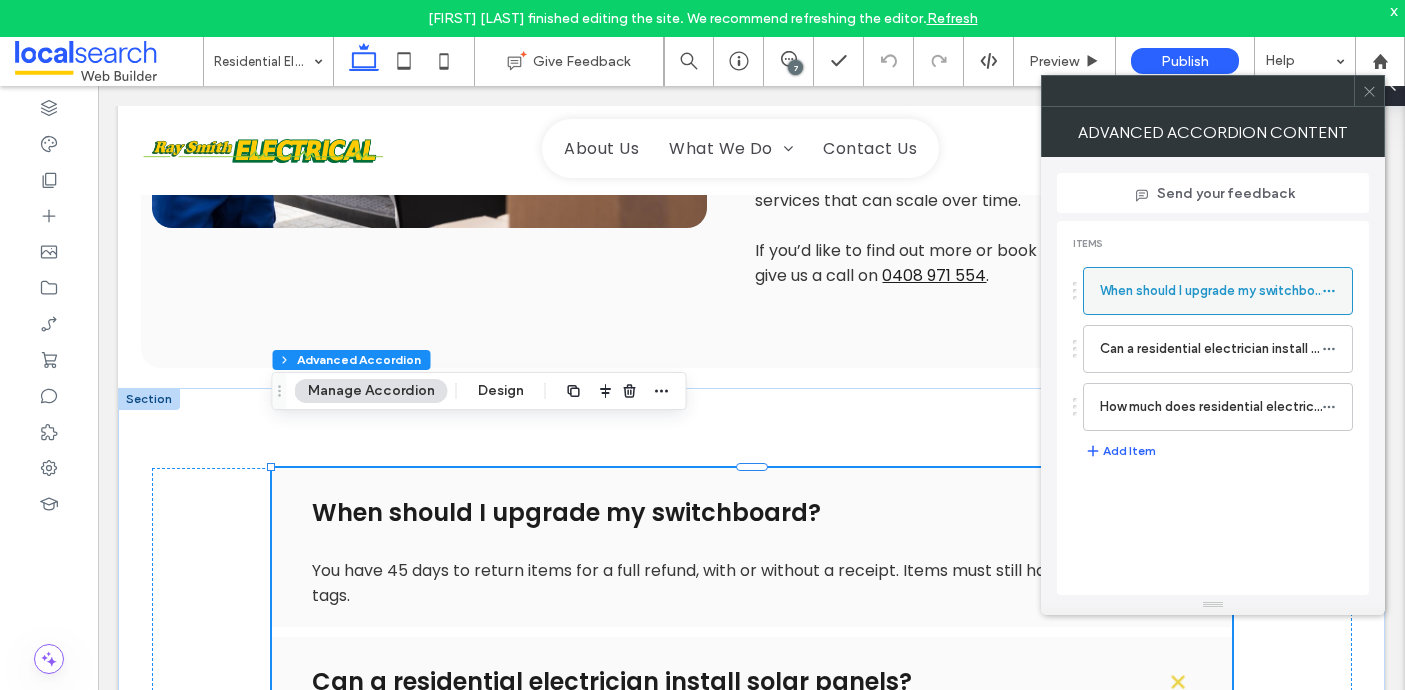click 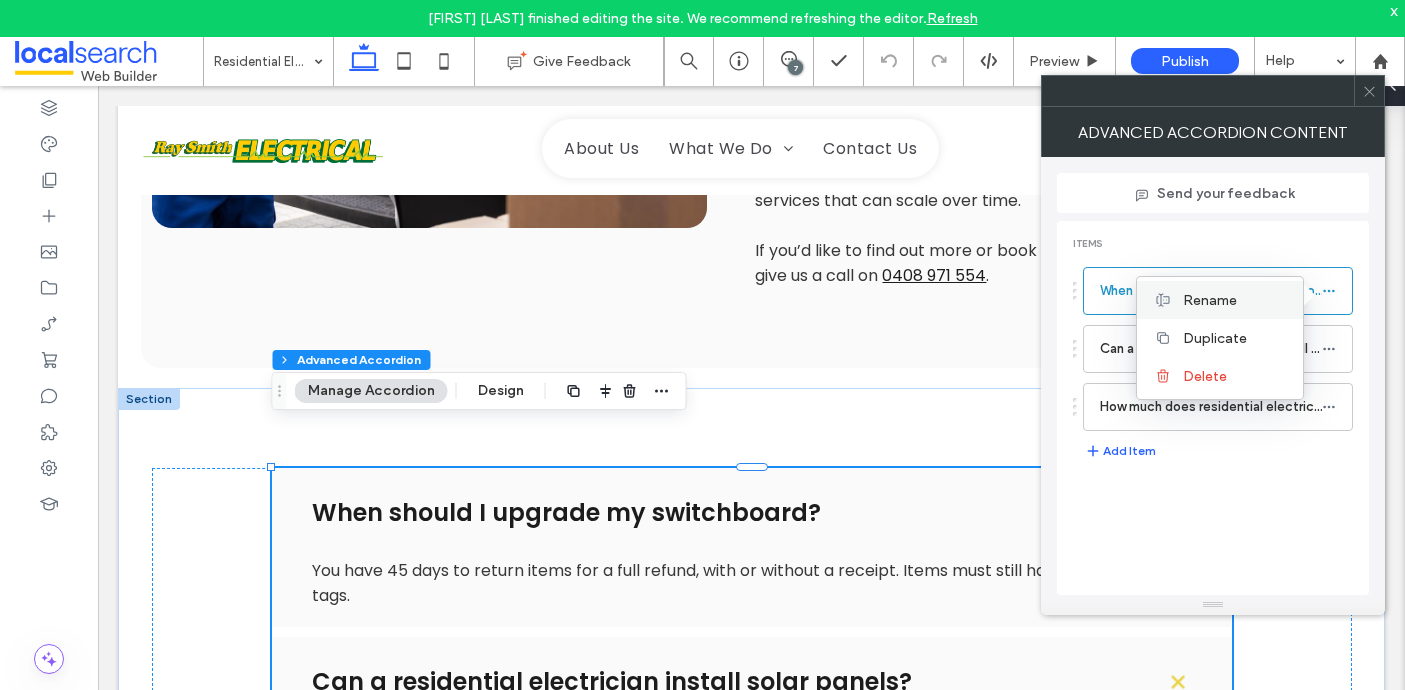 click on "Rename" at bounding box center [1235, 300] 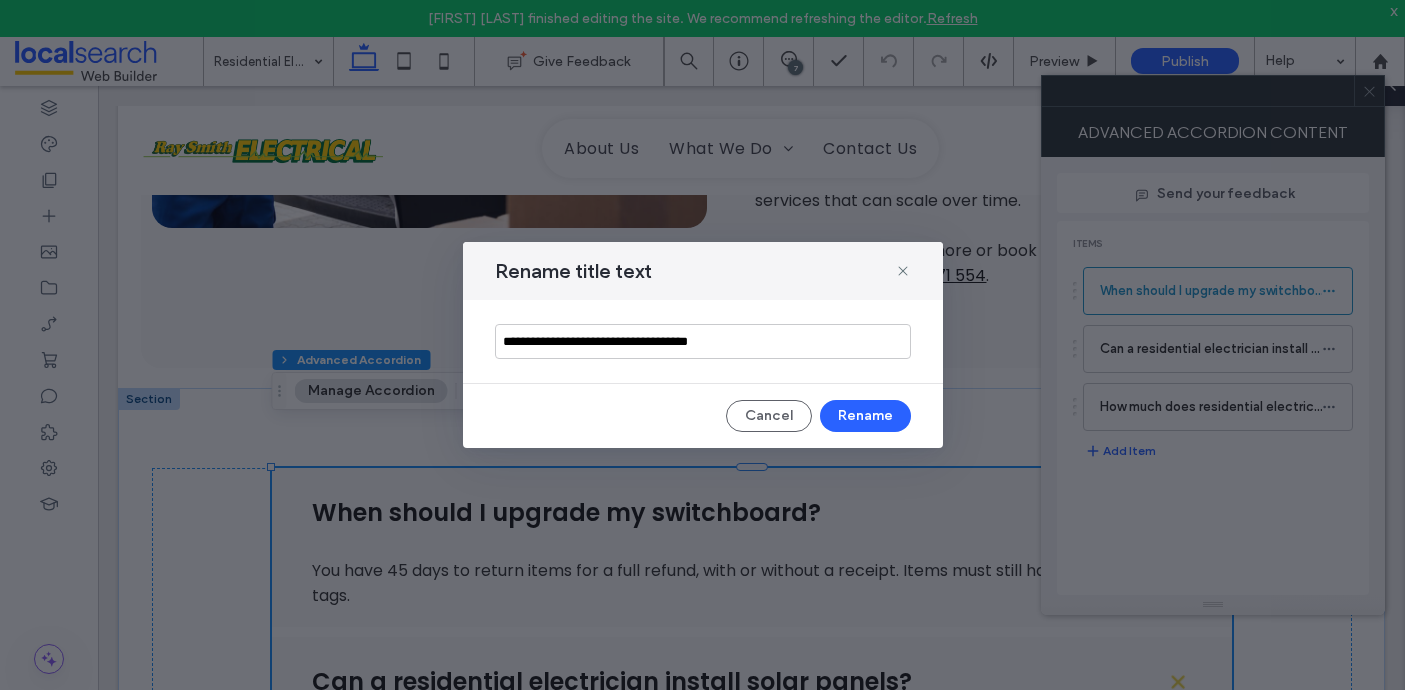 drag, startPoint x: 809, startPoint y: 346, endPoint x: 454, endPoint y: 345, distance: 355.0014 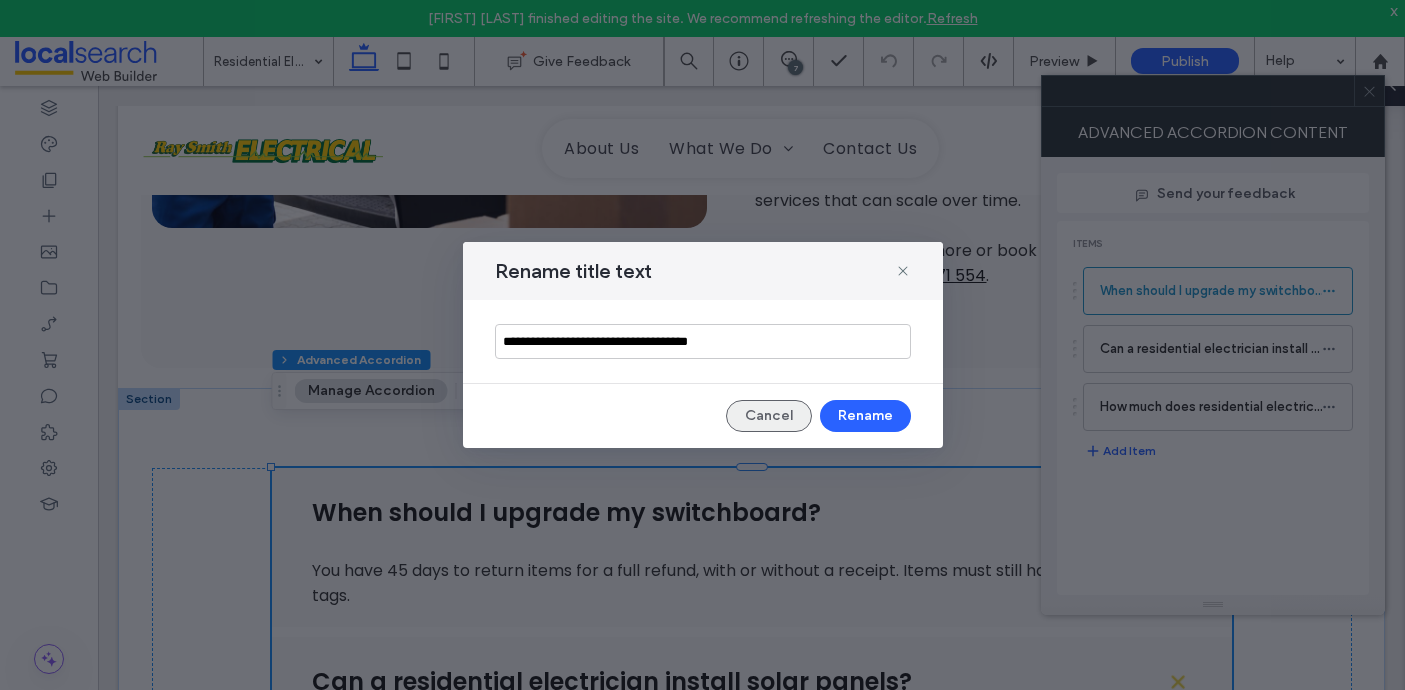 drag, startPoint x: 789, startPoint y: 418, endPoint x: 691, endPoint y: 332, distance: 130.38405 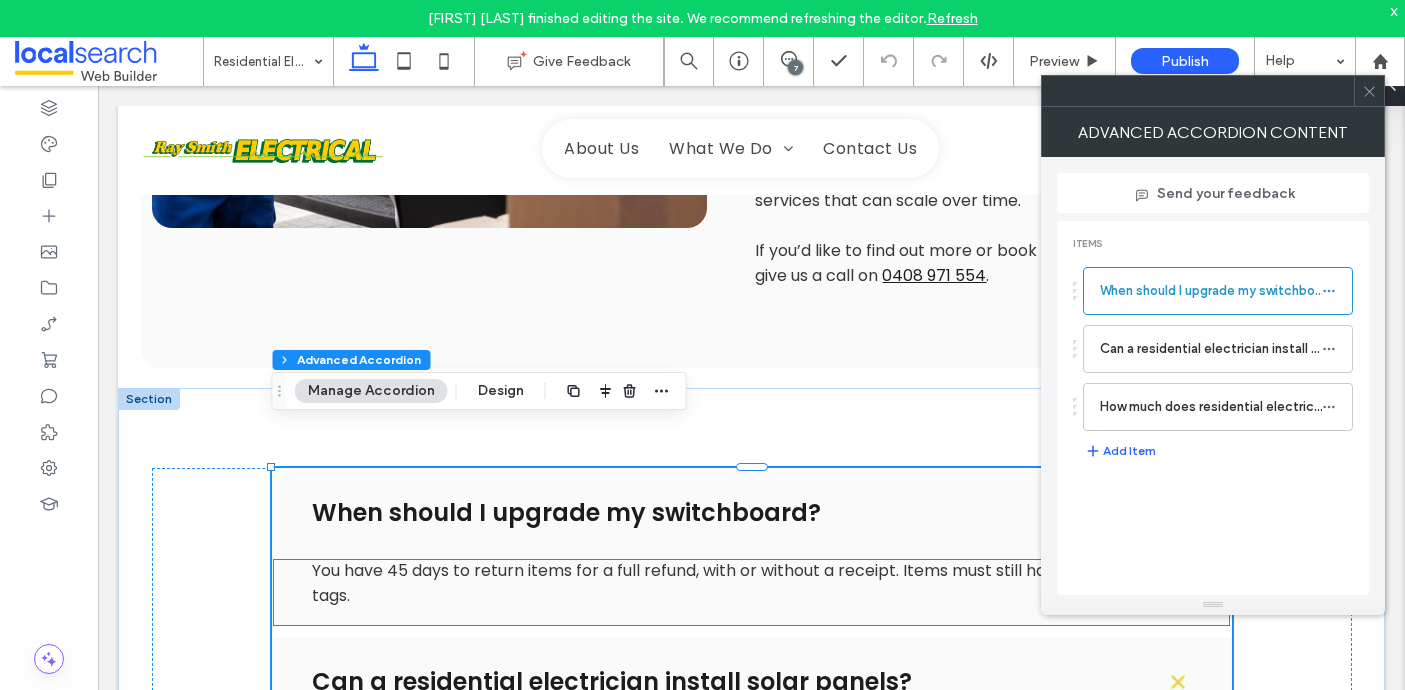click on "You have 45 days to return items for a full refund, with or without a receipt. Items must still have their original tags." at bounding box center [739, 583] 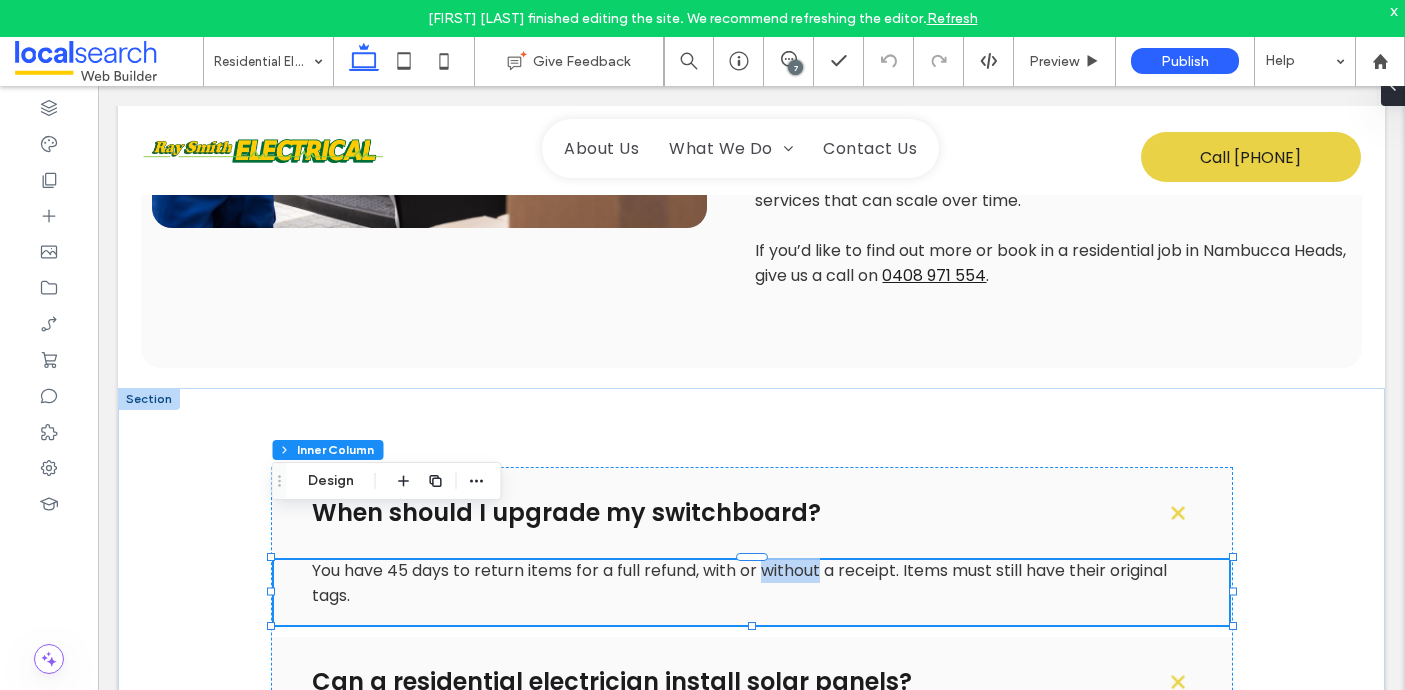 click on "You have 45 days to return items for a full refund, with or without a receipt. Items must still have their original tags." at bounding box center [739, 583] 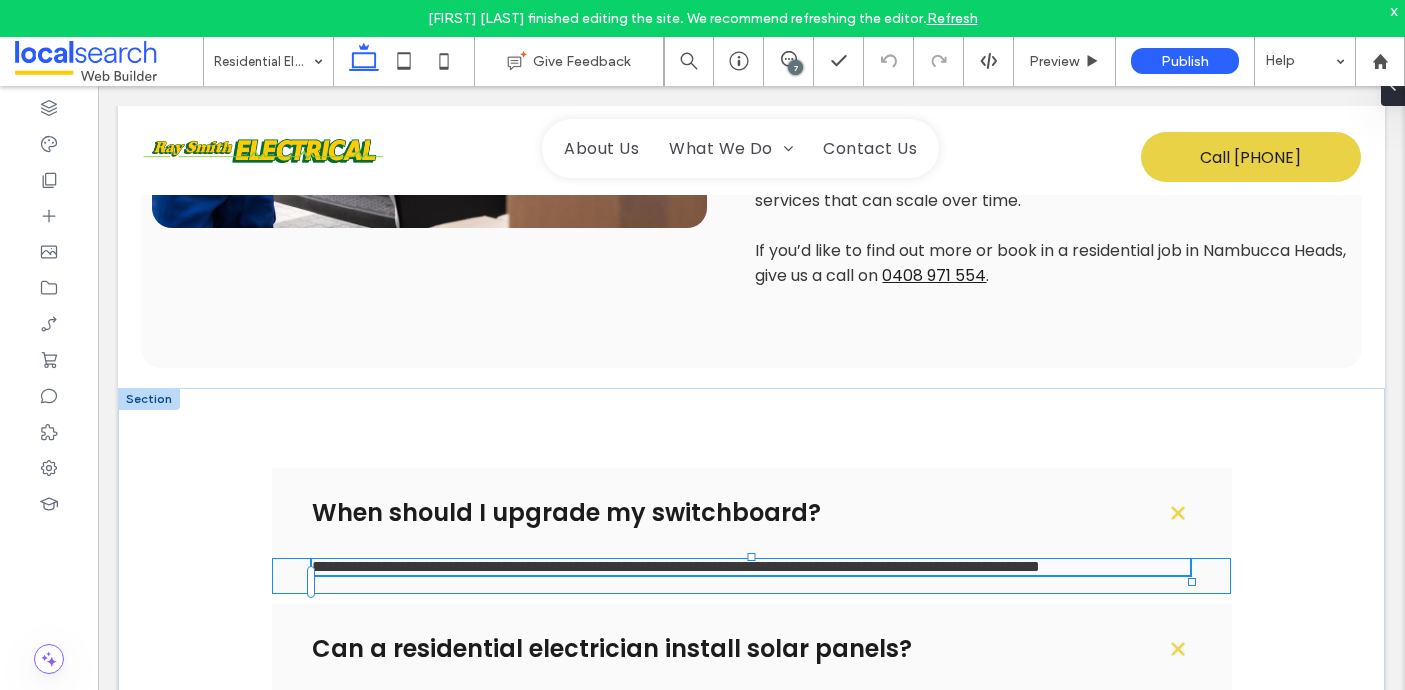 type on "*******" 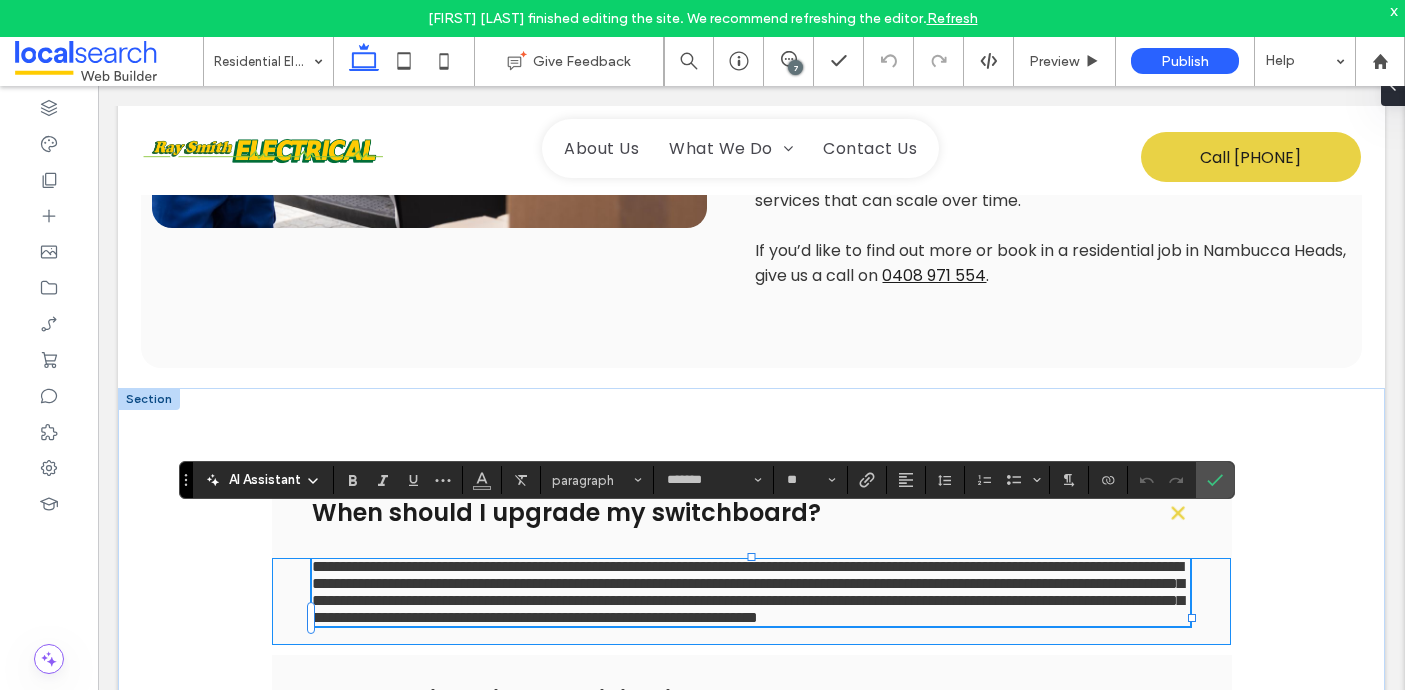 scroll, scrollTop: 0, scrollLeft: 0, axis: both 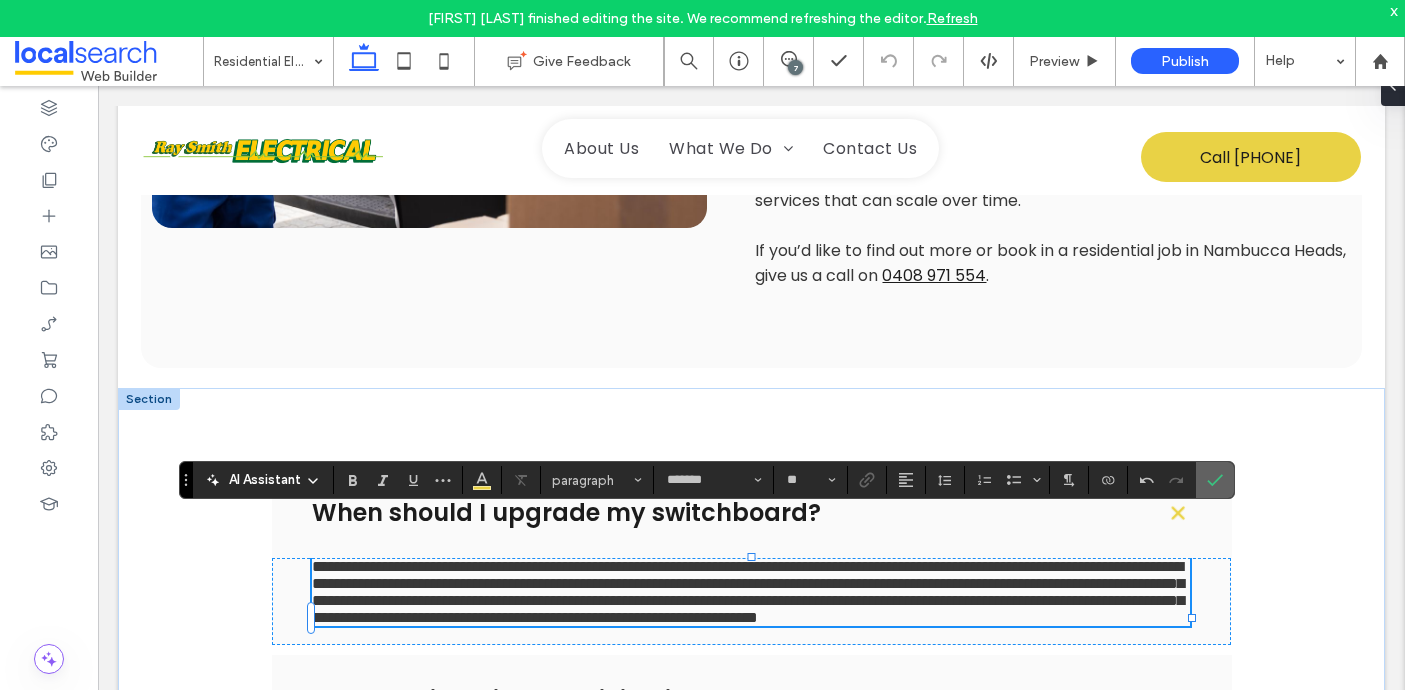 click 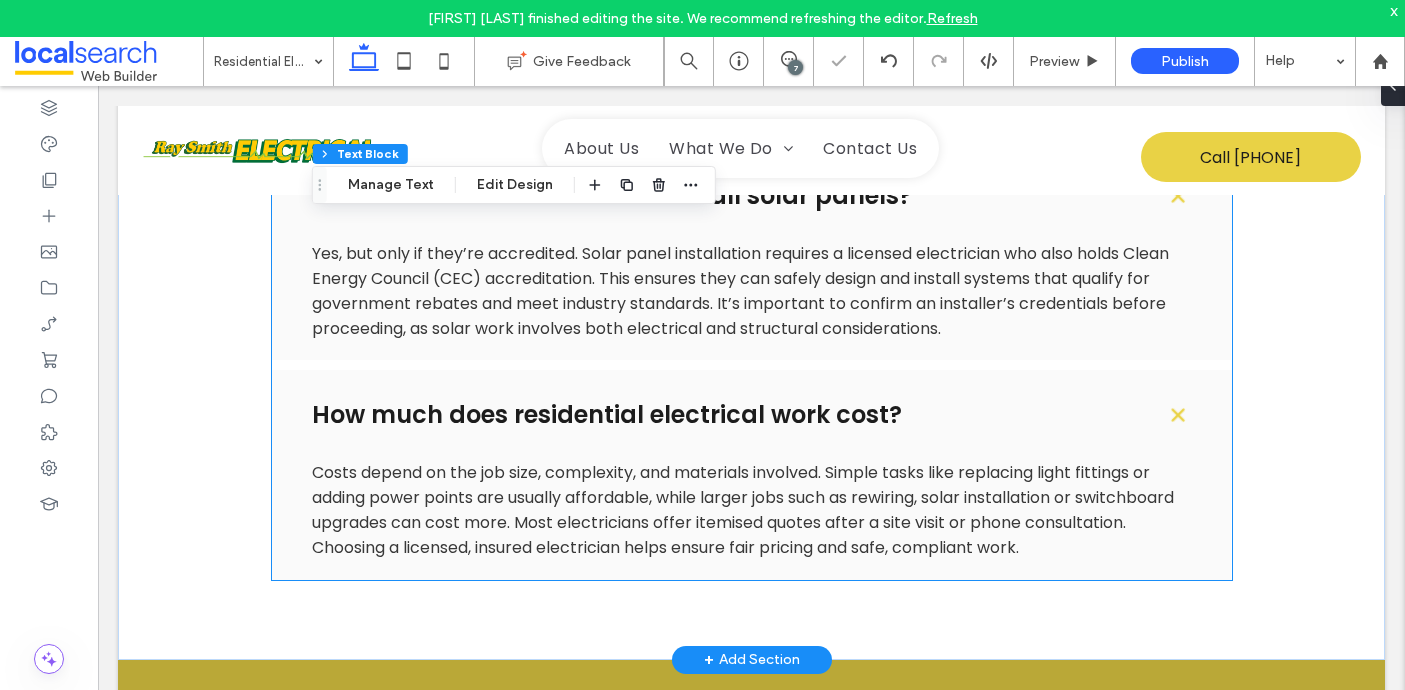 scroll, scrollTop: 3187, scrollLeft: 0, axis: vertical 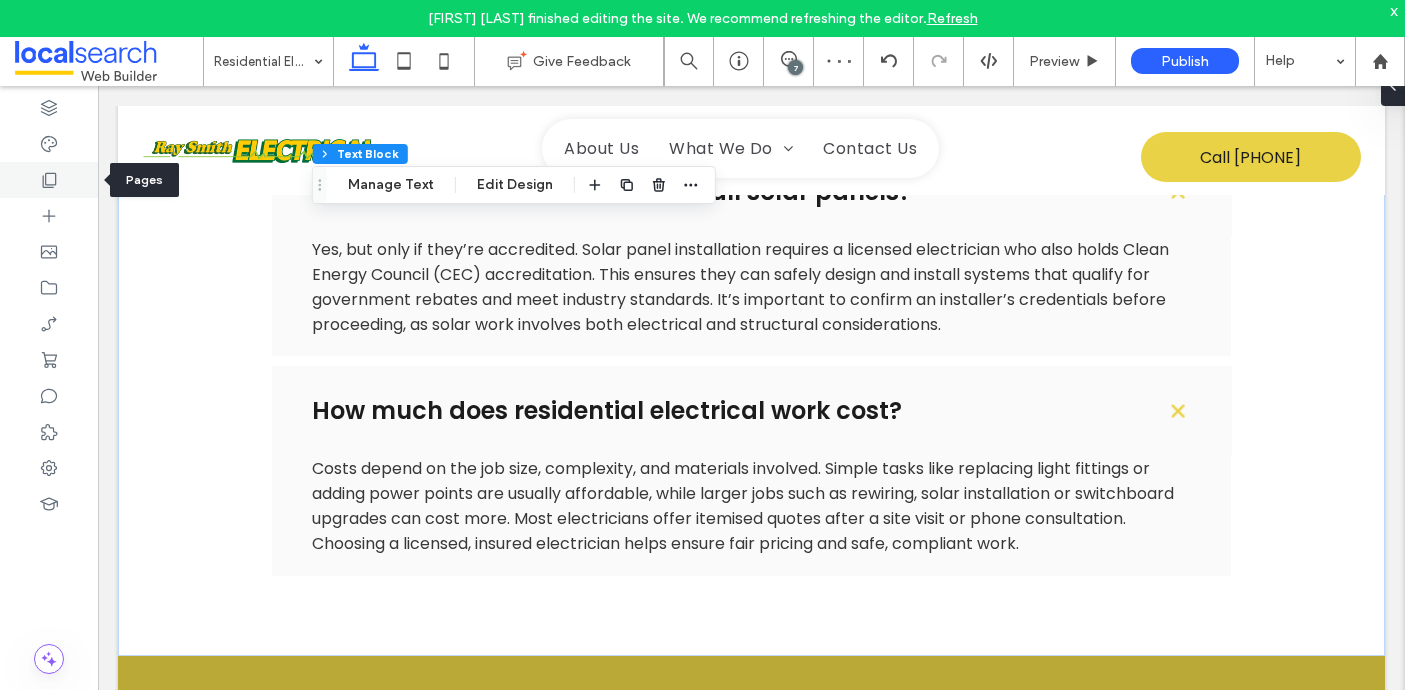 click at bounding box center (49, 180) 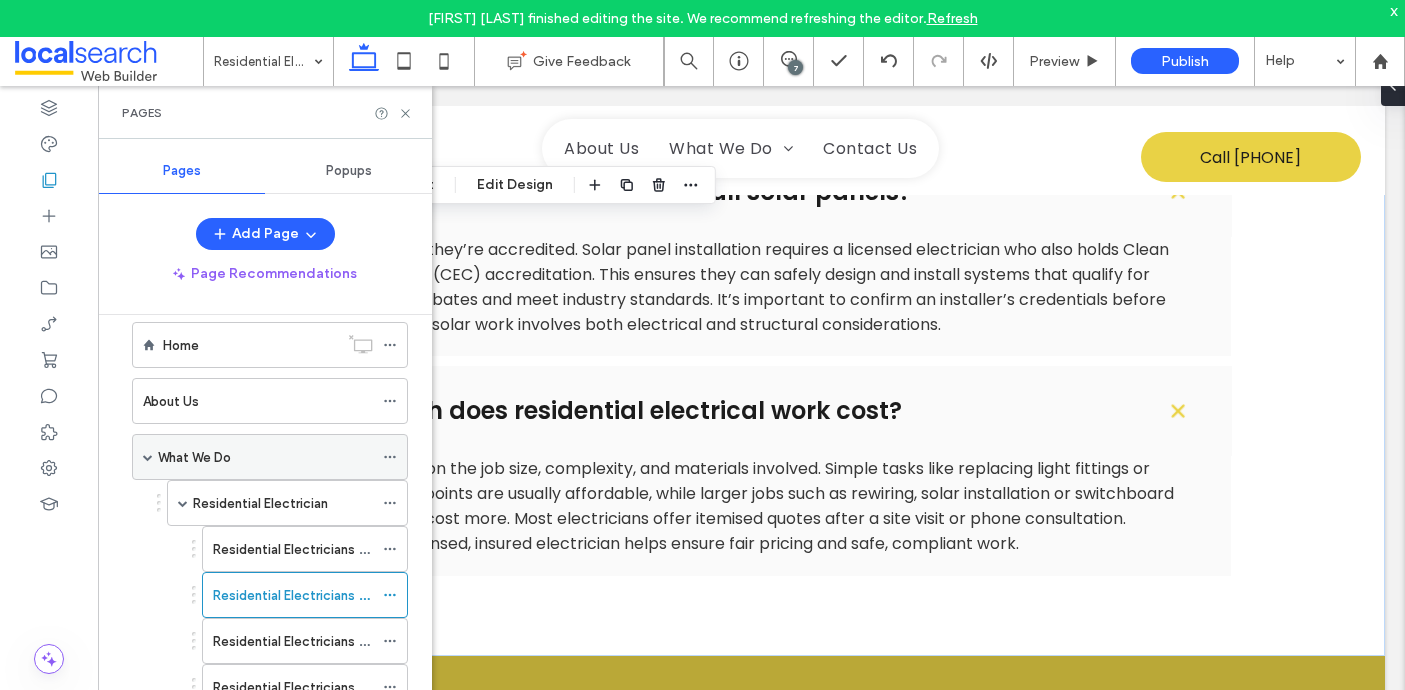 scroll, scrollTop: 0, scrollLeft: 0, axis: both 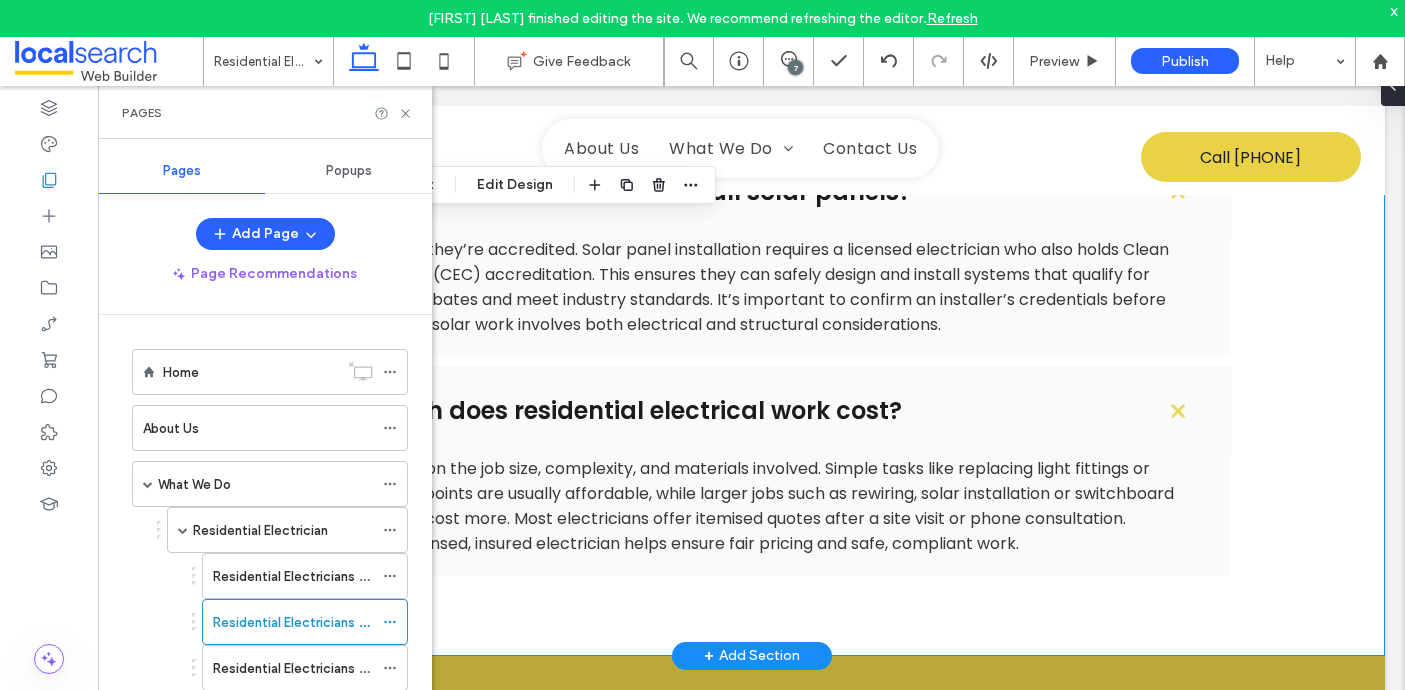 click on "When should I upgrade my switchboard?
You should consider upgrading your switchboard if your property has an older fuse-style board, frequently tripping circuits, or if you’re installing new high-demand appliances like air conditioners or EV chargers. Other signs include flickering lights, overloaded circuits, or a lack of safety switches. A modern switchboard provides better protection, improved energy efficiency, and helps ensure your electrical system meets current safety standards. Always consult a licensed electrician for an assessment.
Can a residential electrician install solar panels?
How much does residential electrical work cost?" at bounding box center (752, 239) 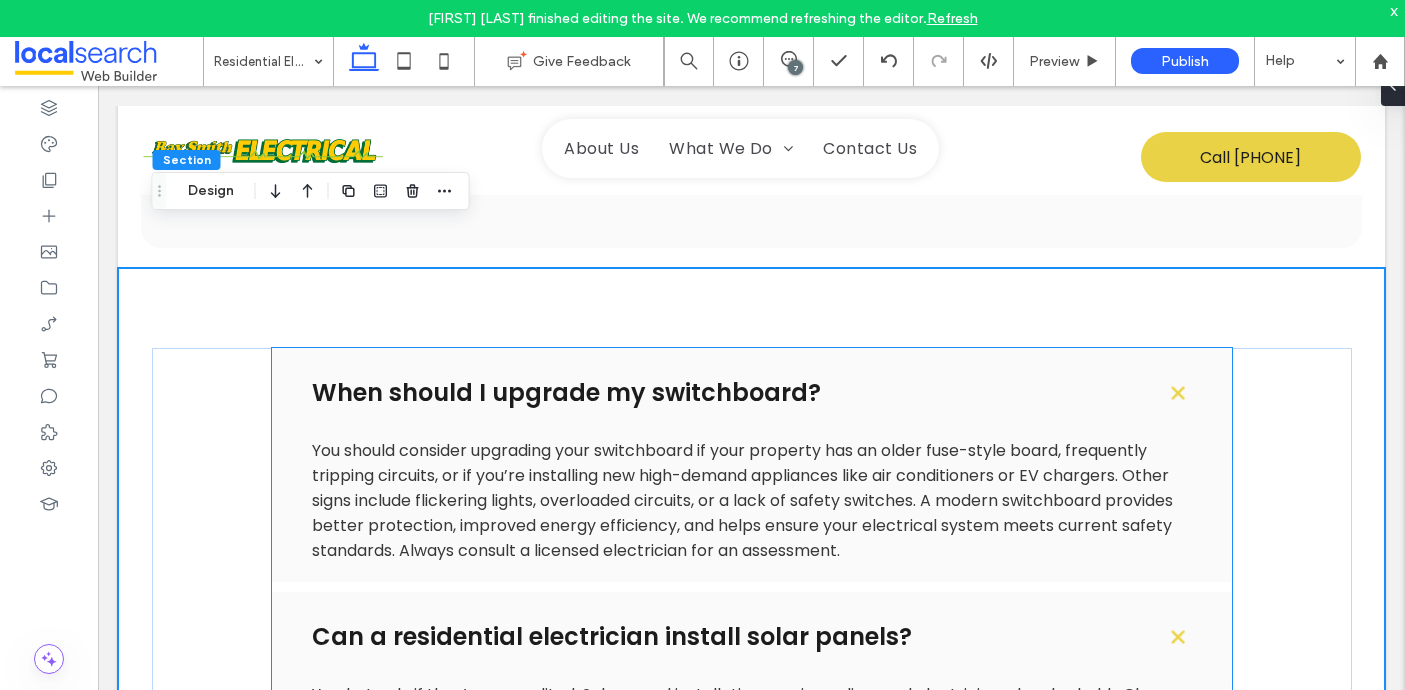 scroll, scrollTop: 2680, scrollLeft: 0, axis: vertical 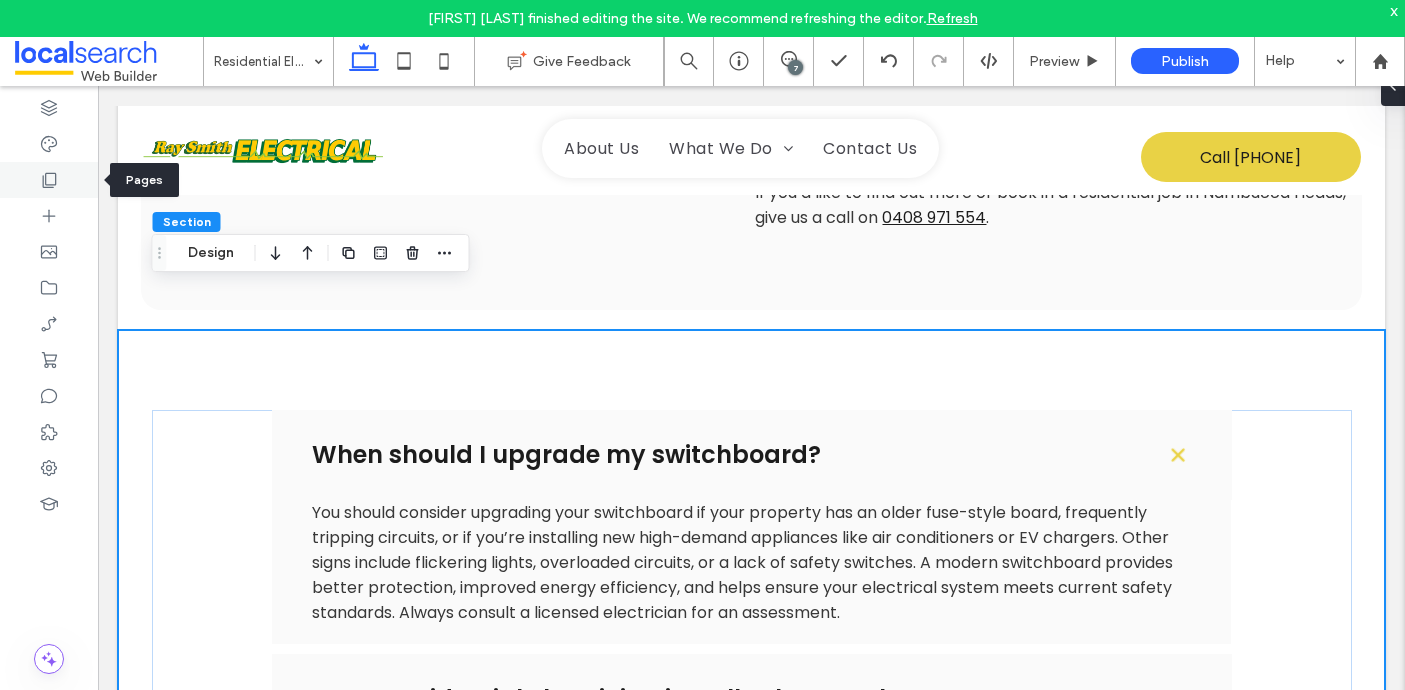 click at bounding box center [49, 180] 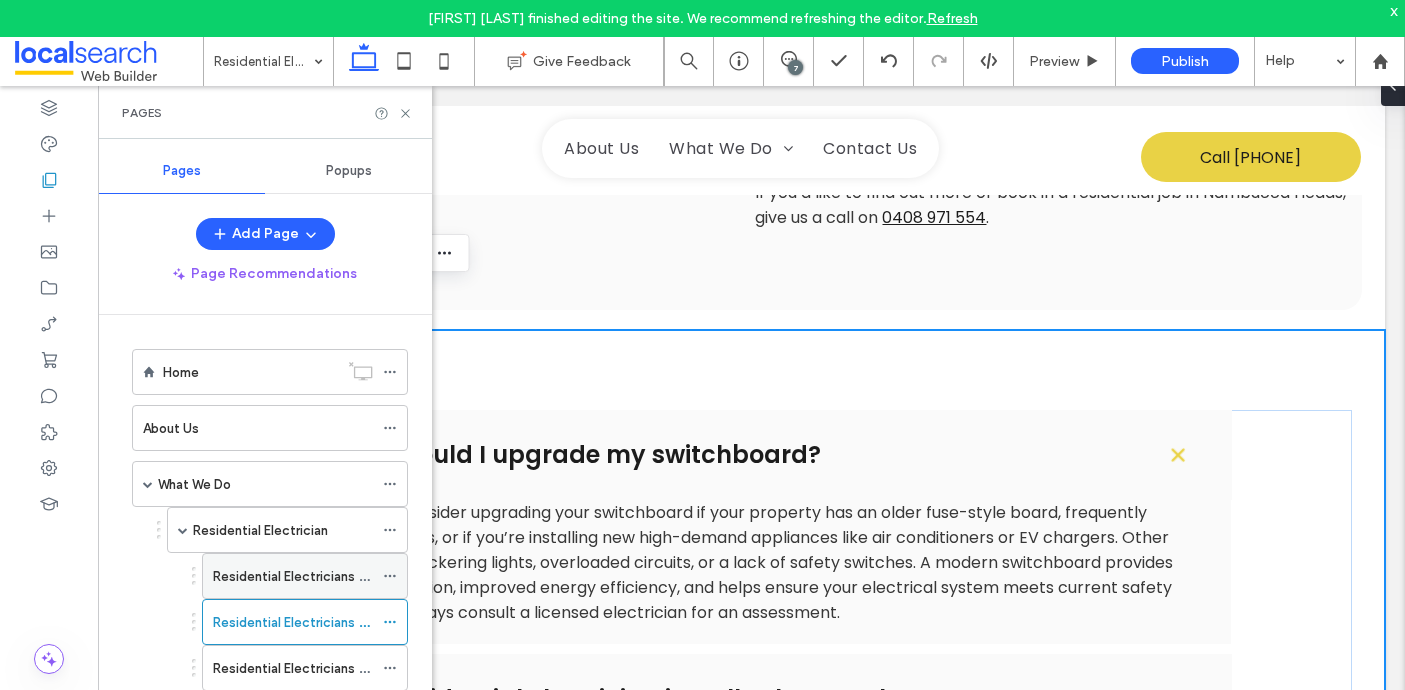 scroll, scrollTop: 173, scrollLeft: 0, axis: vertical 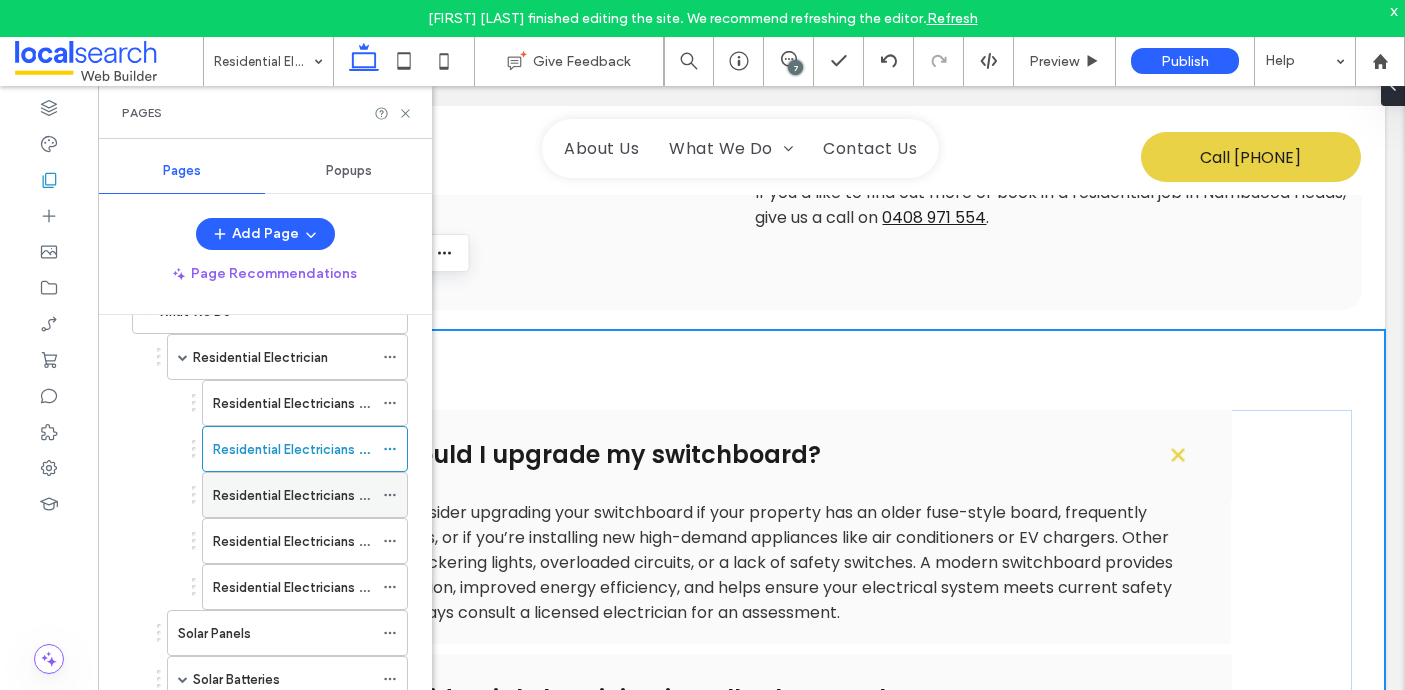 click on "Residential Electricians Urunga" at bounding box center [306, 495] 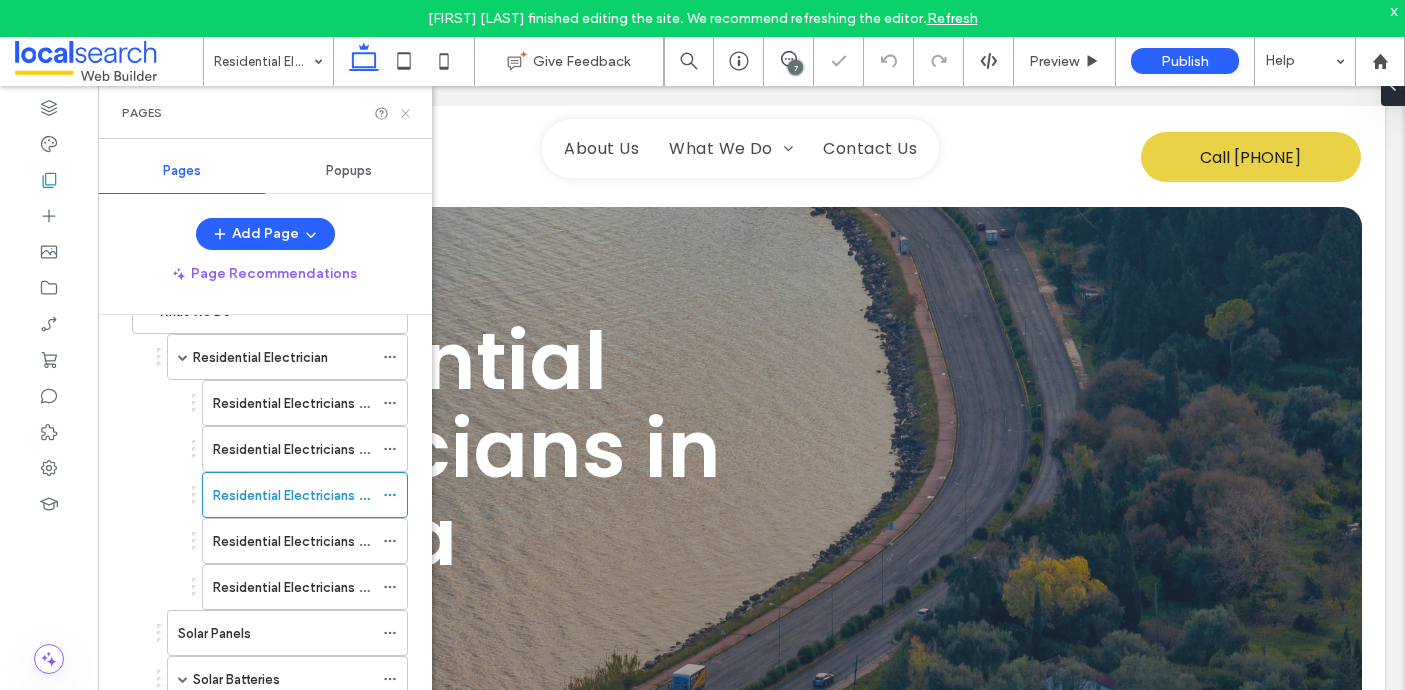 scroll, scrollTop: 0, scrollLeft: 0, axis: both 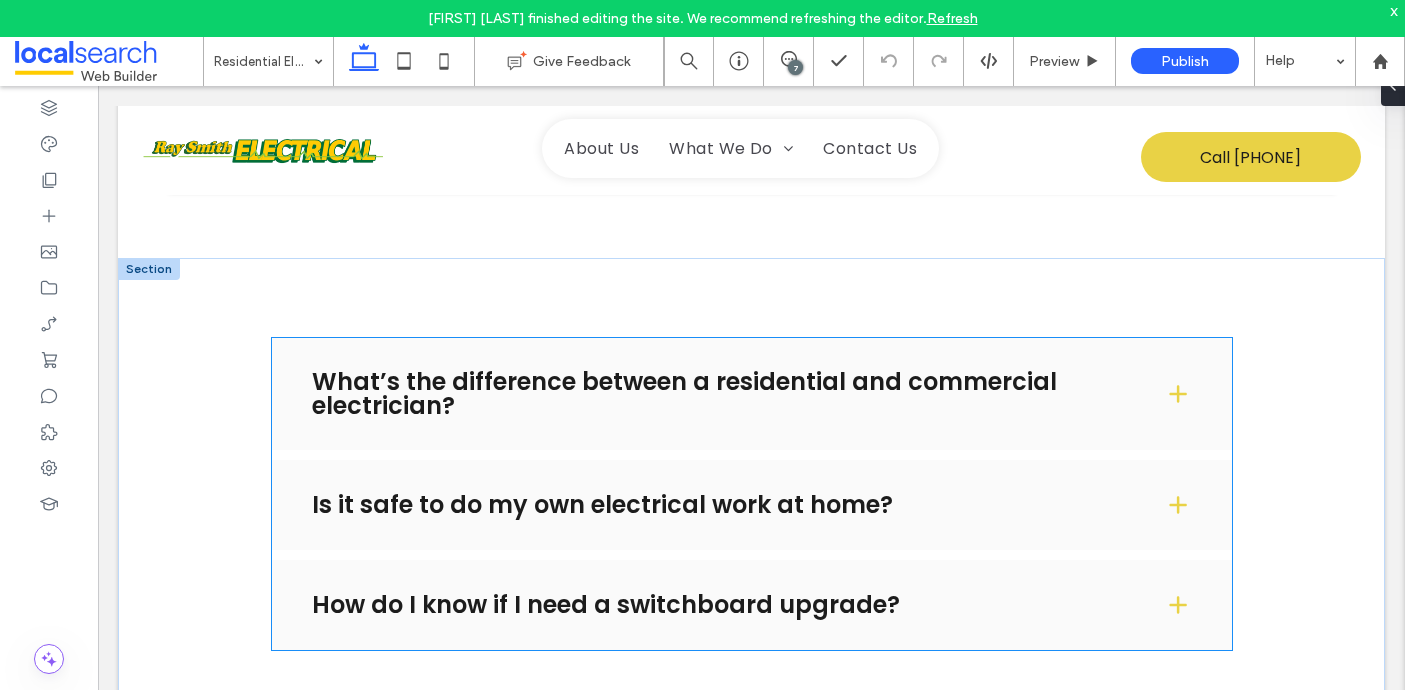 click on "What’s the difference between a residential and commercial electrician?" at bounding box center (722, 394) 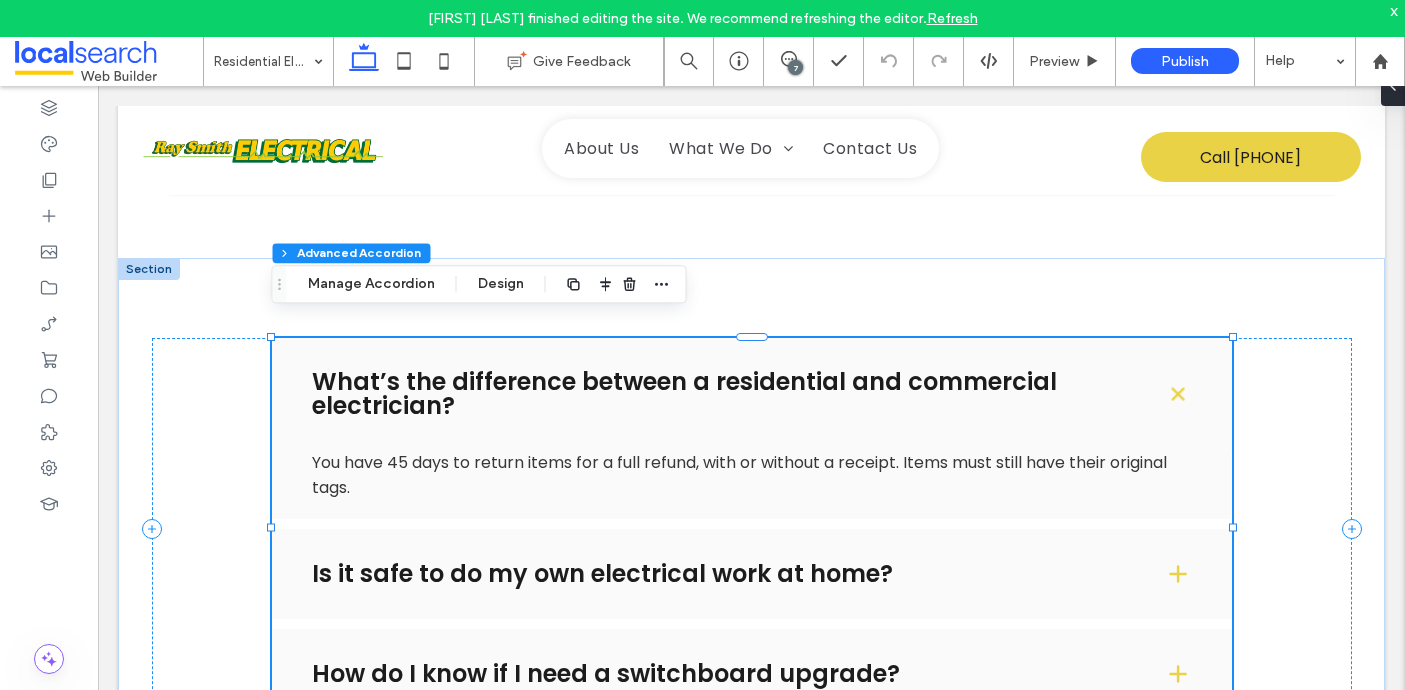 scroll, scrollTop: 358, scrollLeft: 0, axis: vertical 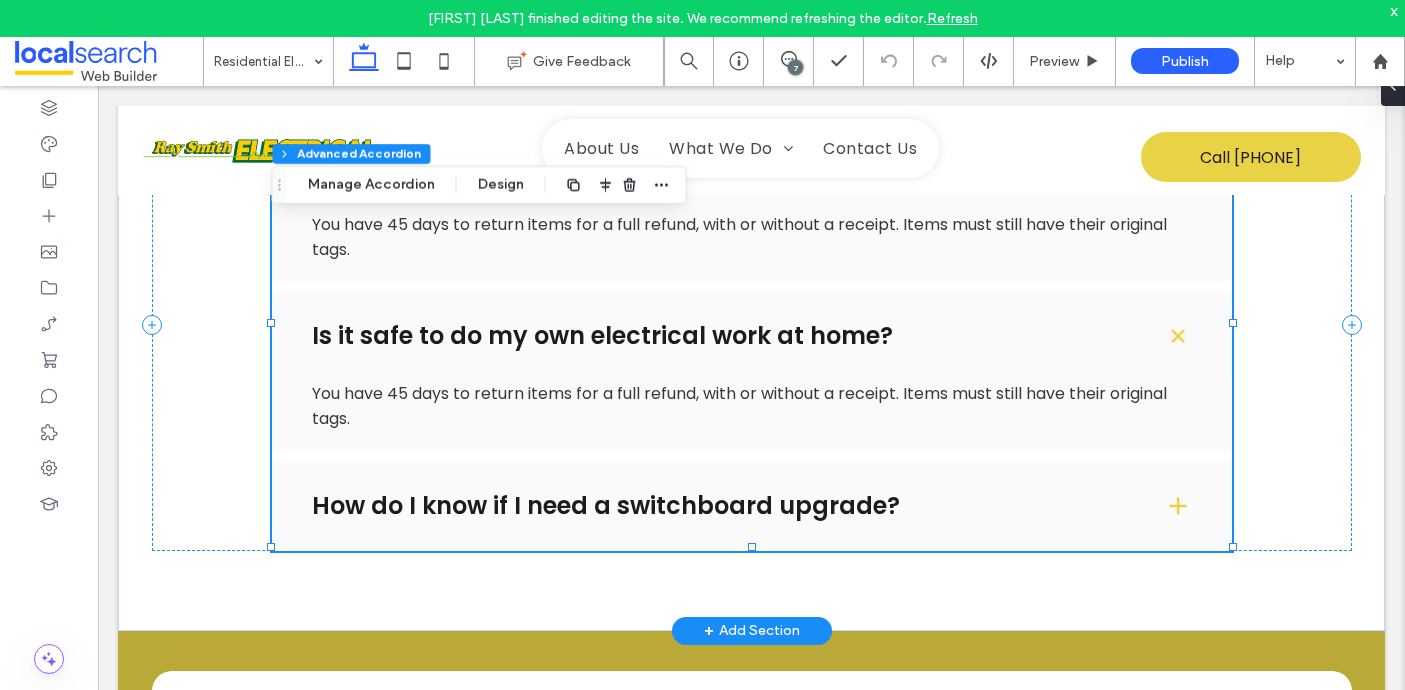 click on "How do I know if I need a switchboard upgrade?" at bounding box center [752, 506] 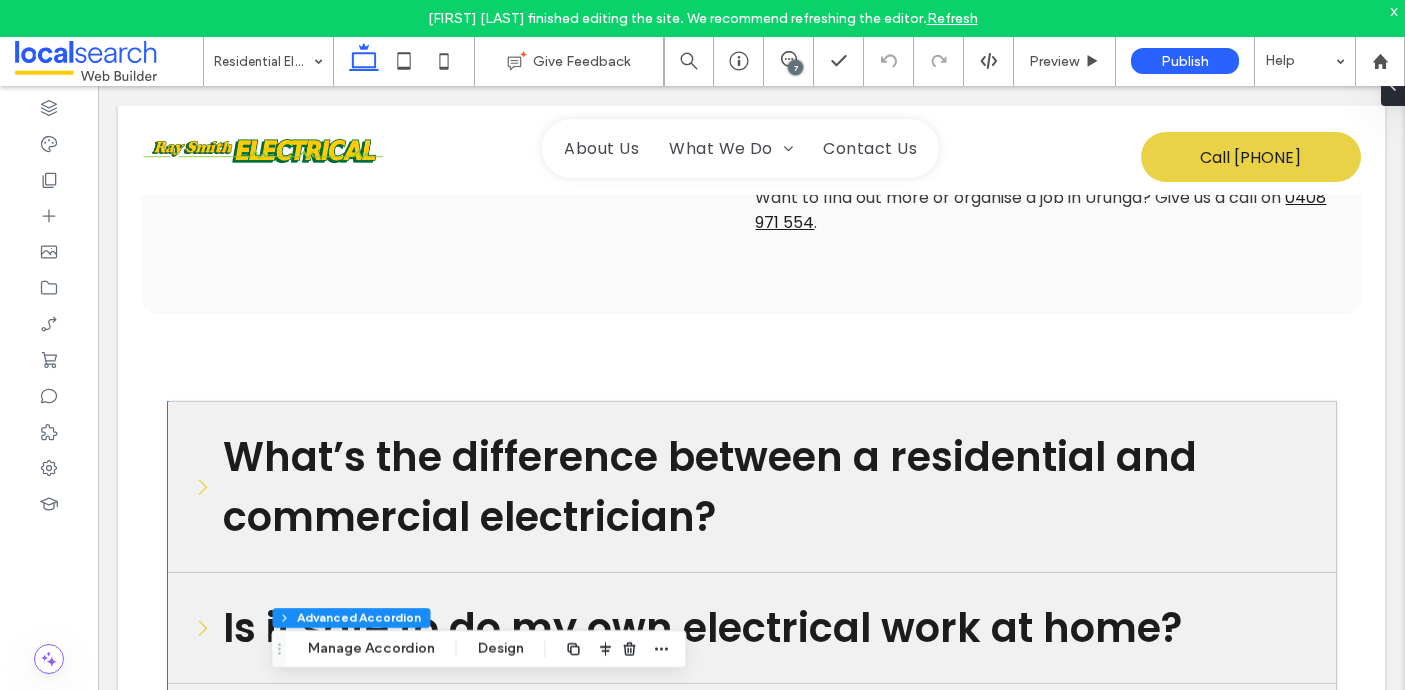click on "What’s the difference between a residential and commercial electrician?" at bounding box center (767, 487) 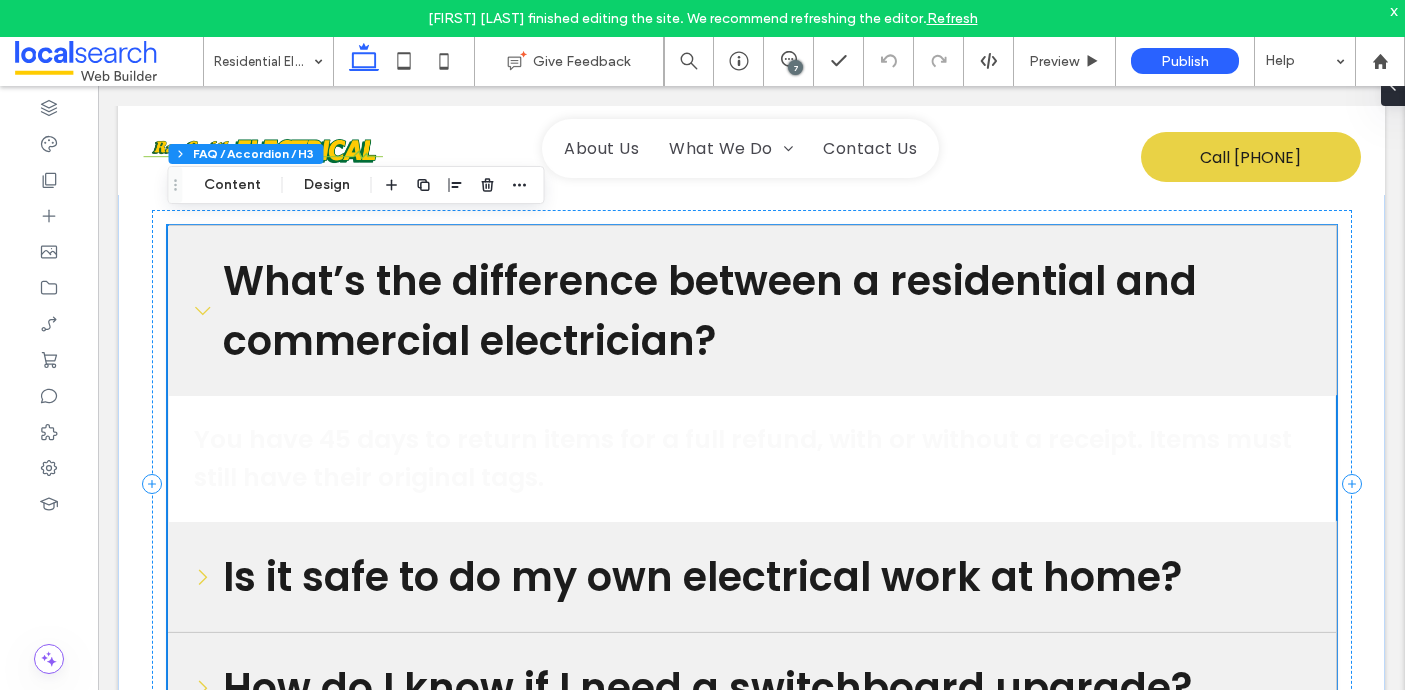 scroll, scrollTop: 2761, scrollLeft: 0, axis: vertical 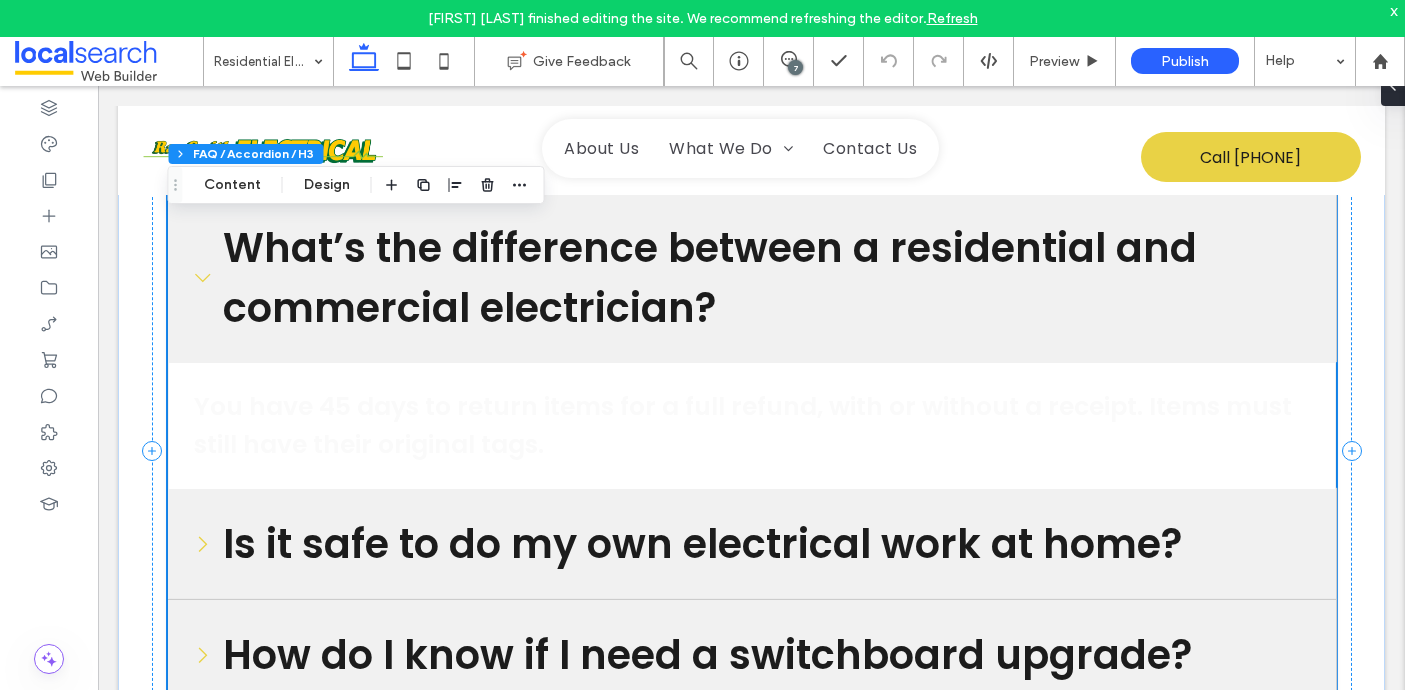 click on "Is it safe to do my own electrical work at home?" at bounding box center [702, 544] 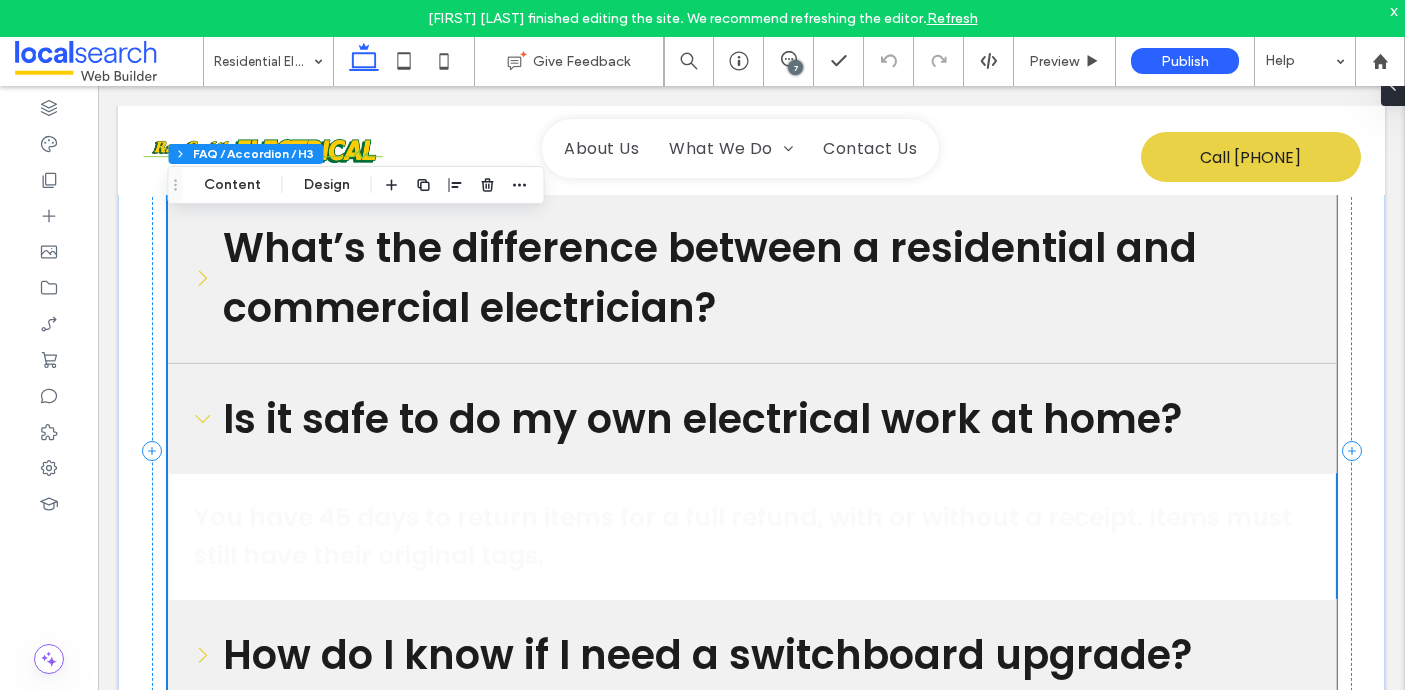 click on "Is it safe to do my own electrical work at home?" at bounding box center [702, 419] 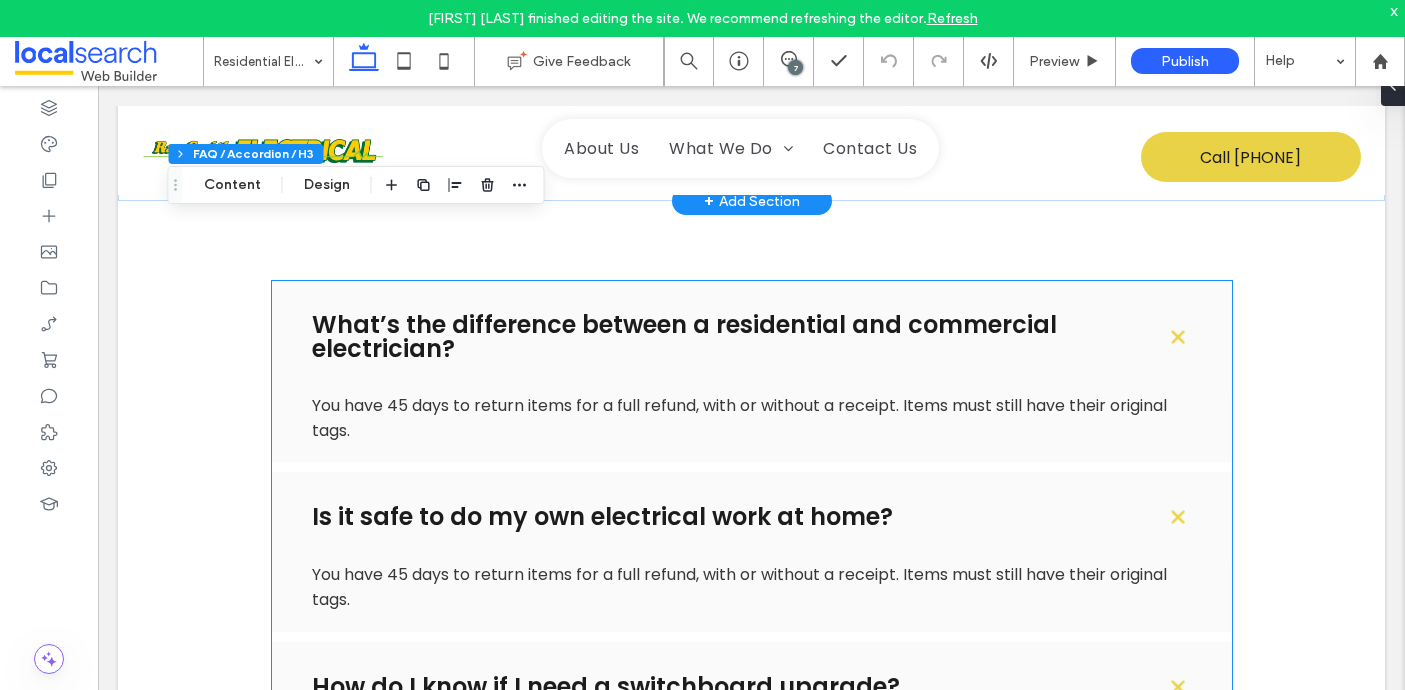 scroll, scrollTop: 3216, scrollLeft: 0, axis: vertical 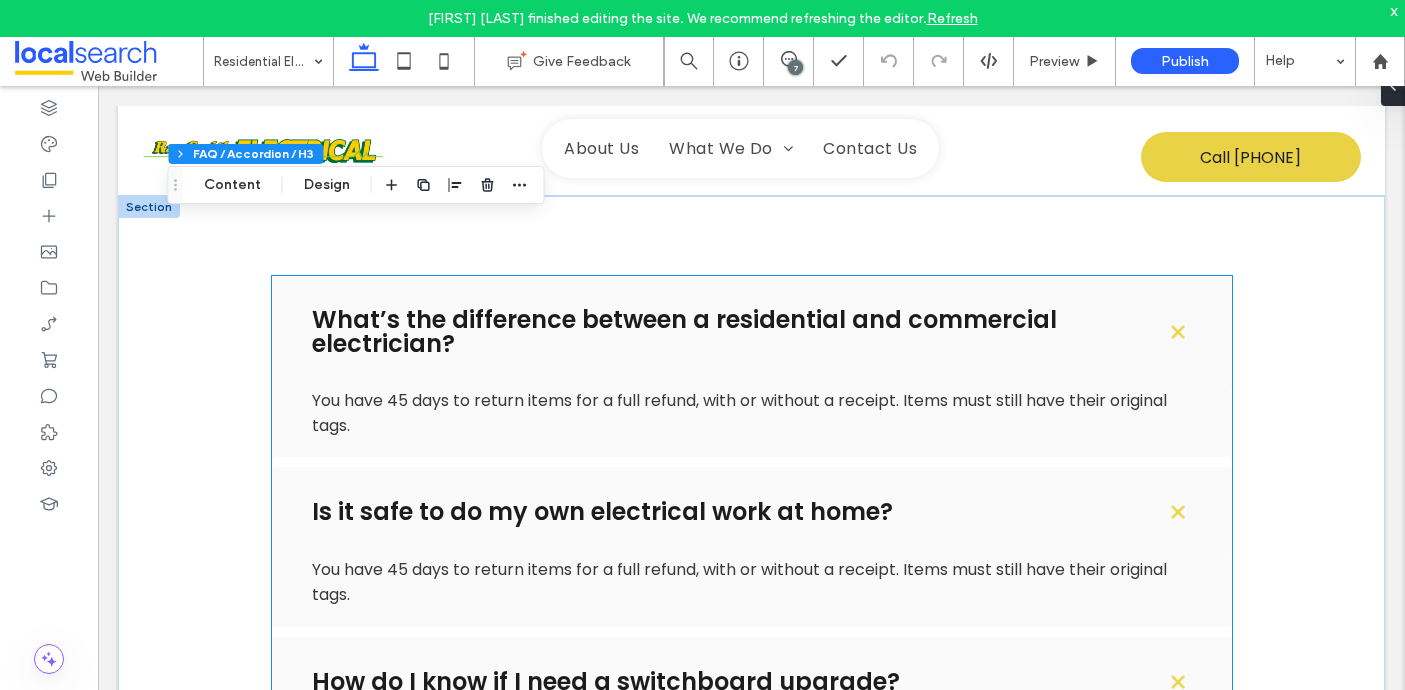 click on "What’s the difference between a residential and commercial electrician?" at bounding box center [722, 332] 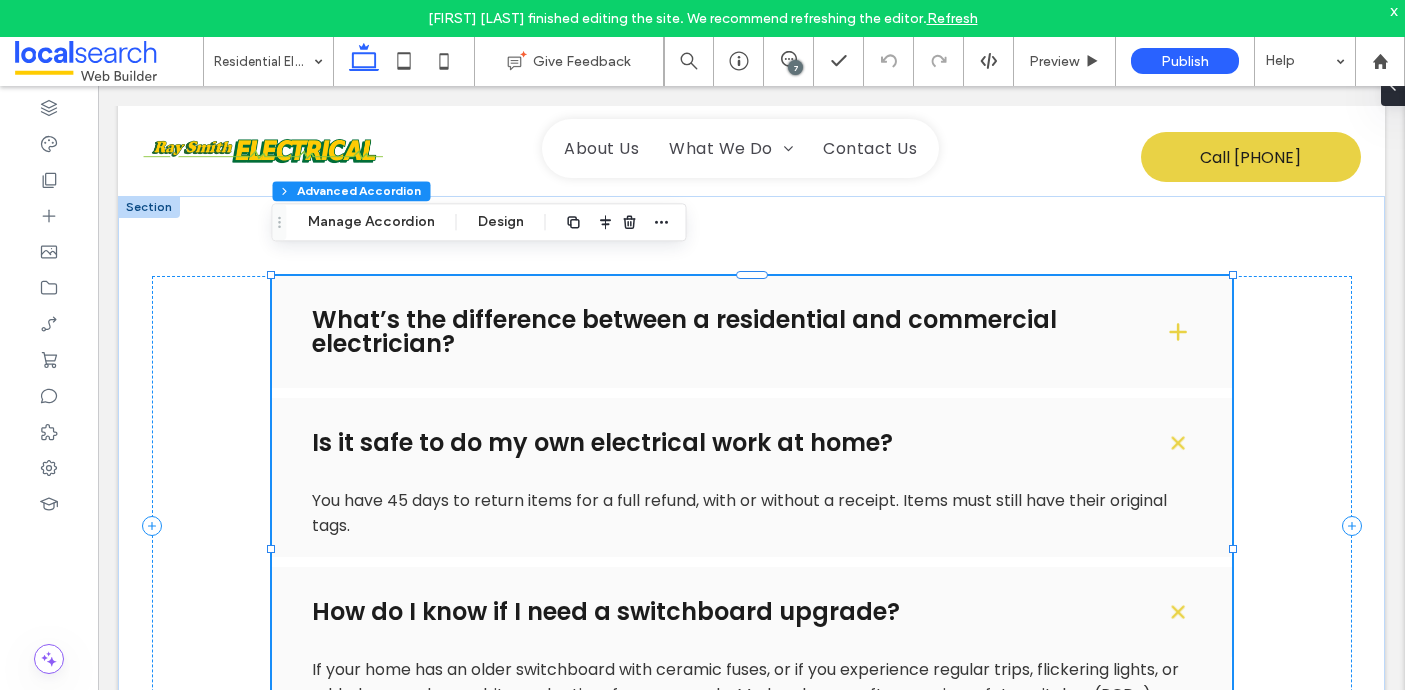 type on "*" 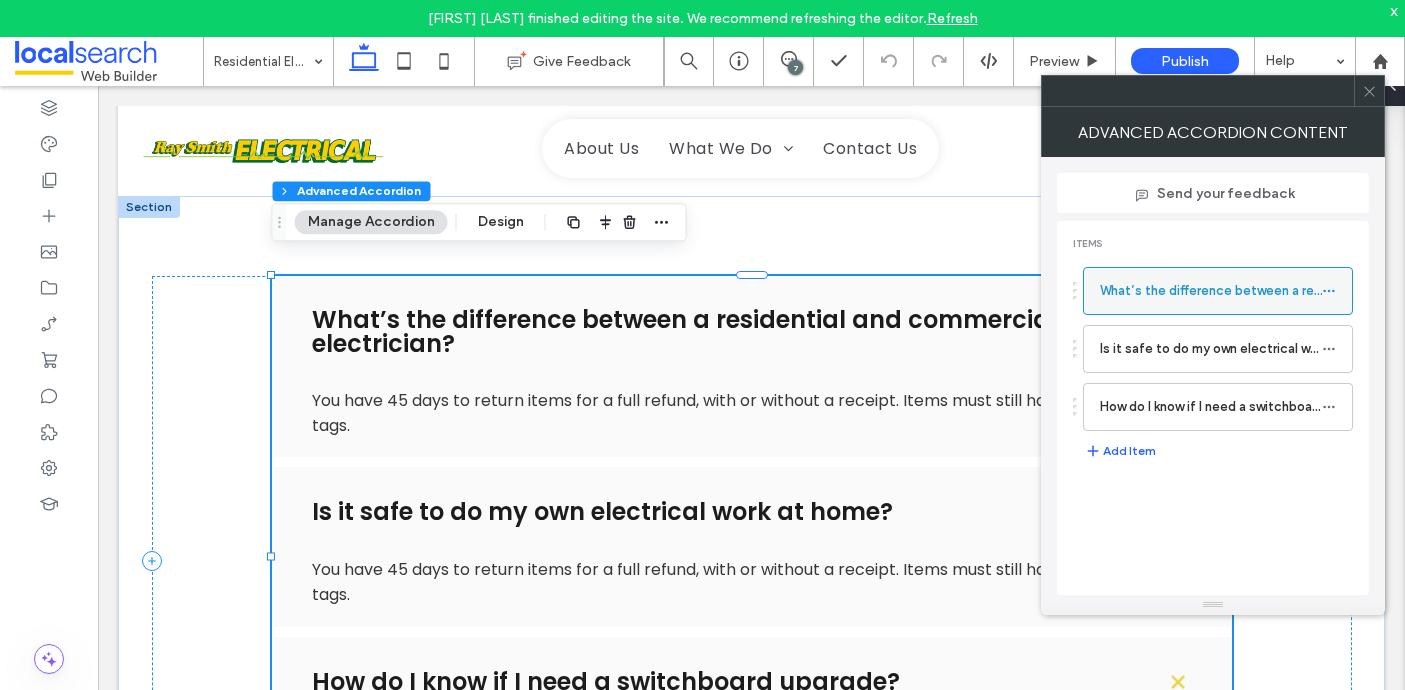 click 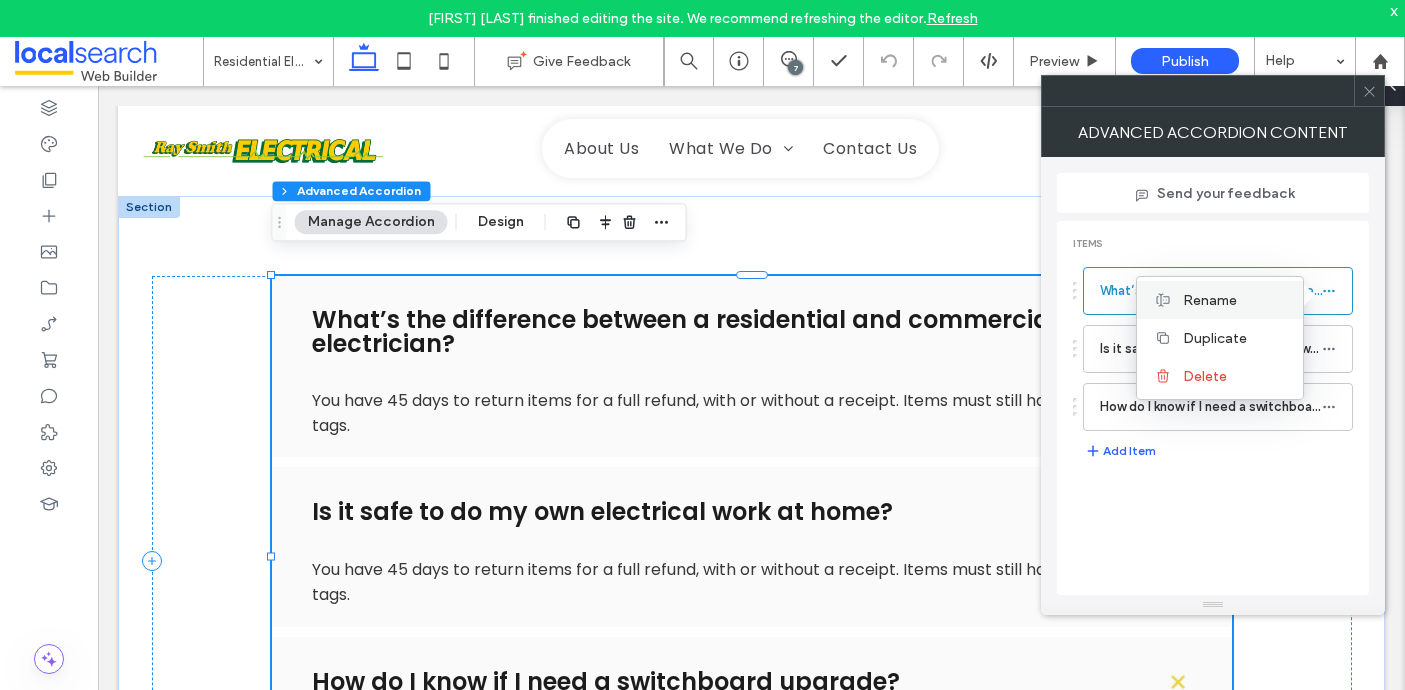 click on "Rename" at bounding box center (1210, 300) 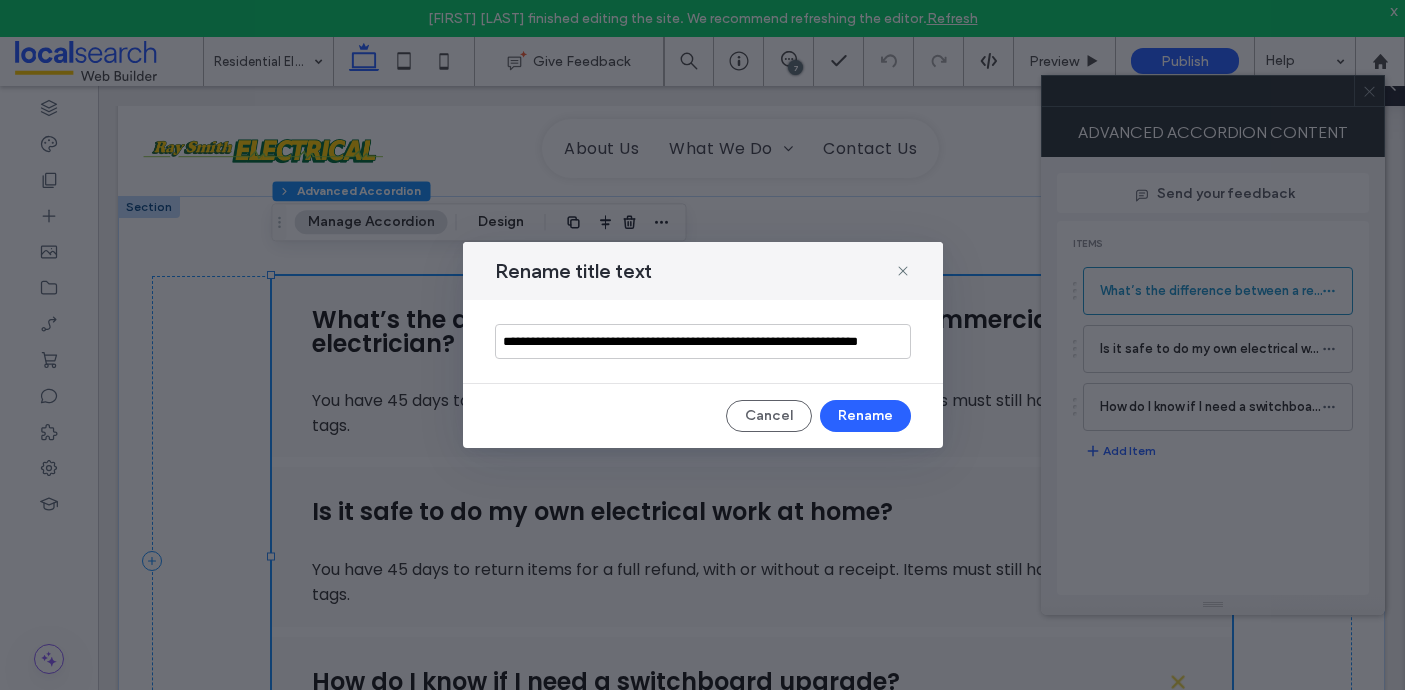 scroll, scrollTop: 0, scrollLeft: 0, axis: both 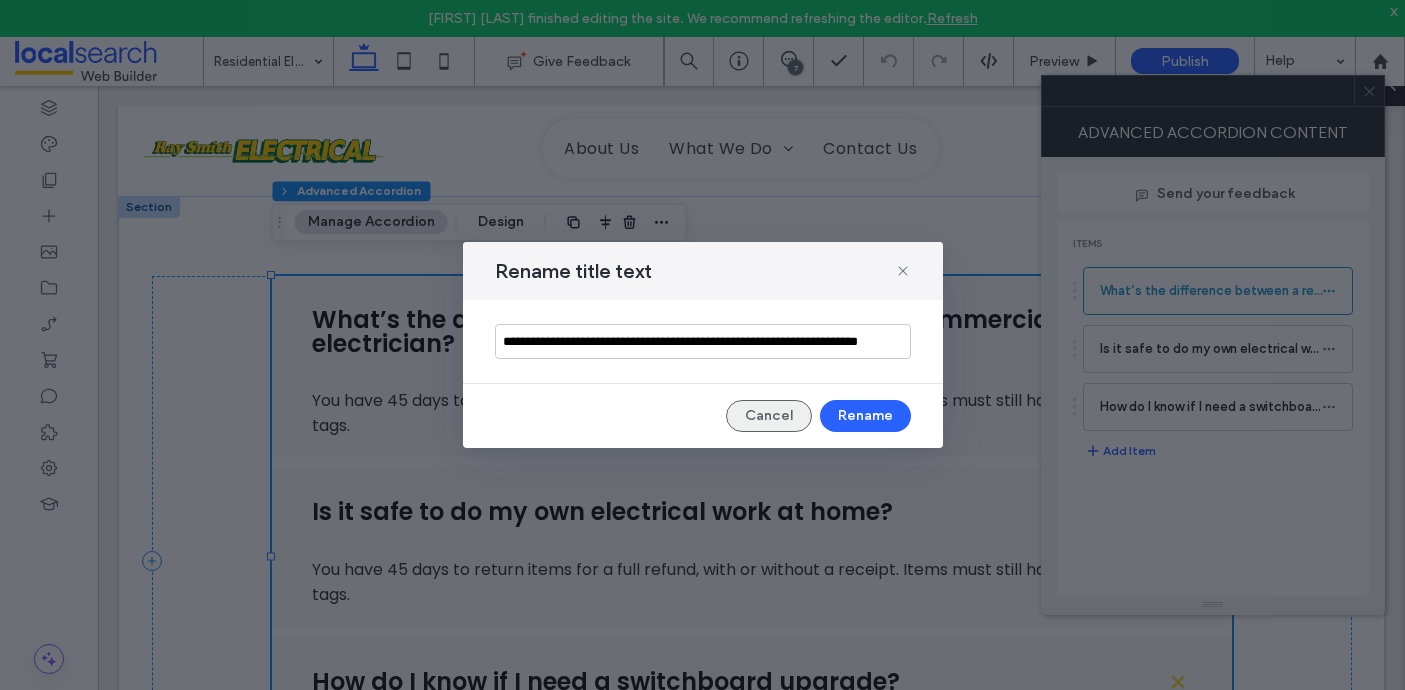 click on "Cancel" at bounding box center [769, 416] 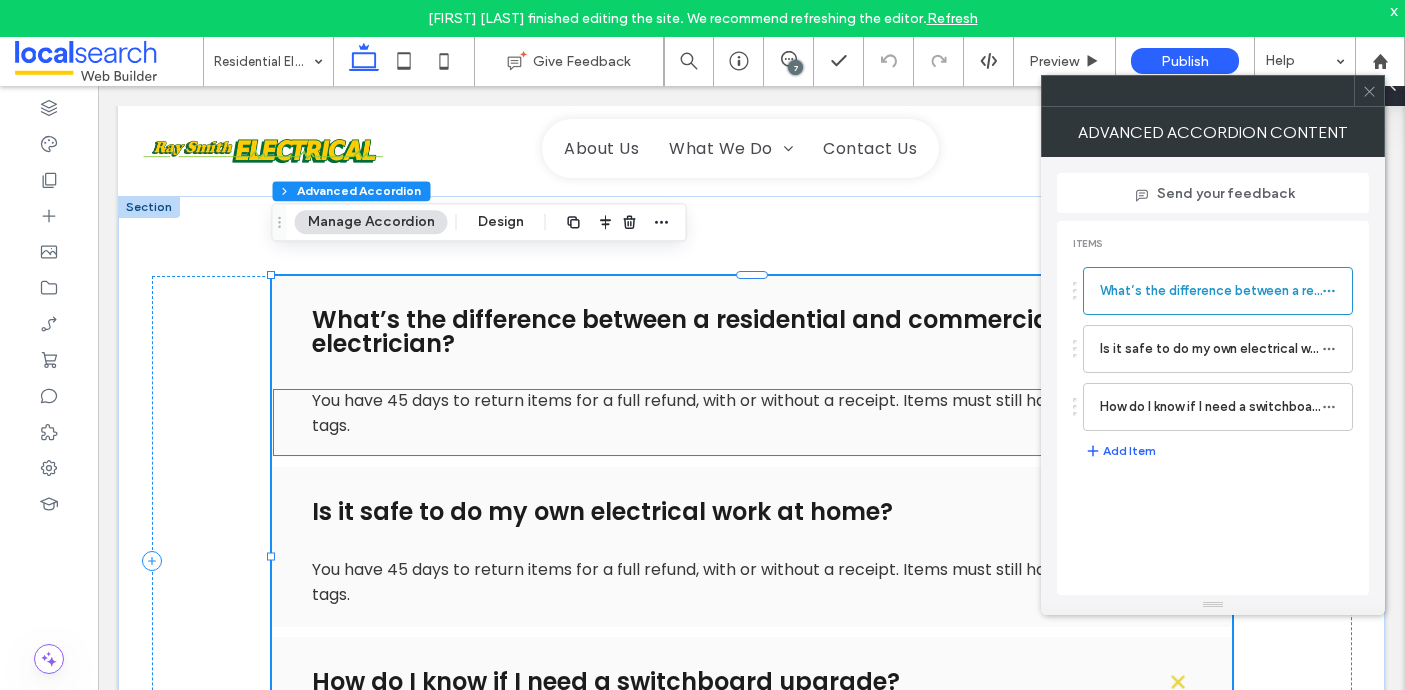 click on "You have 45 days to return items for a full refund, with or without a receipt. Items must still have their original tags." at bounding box center [751, 413] 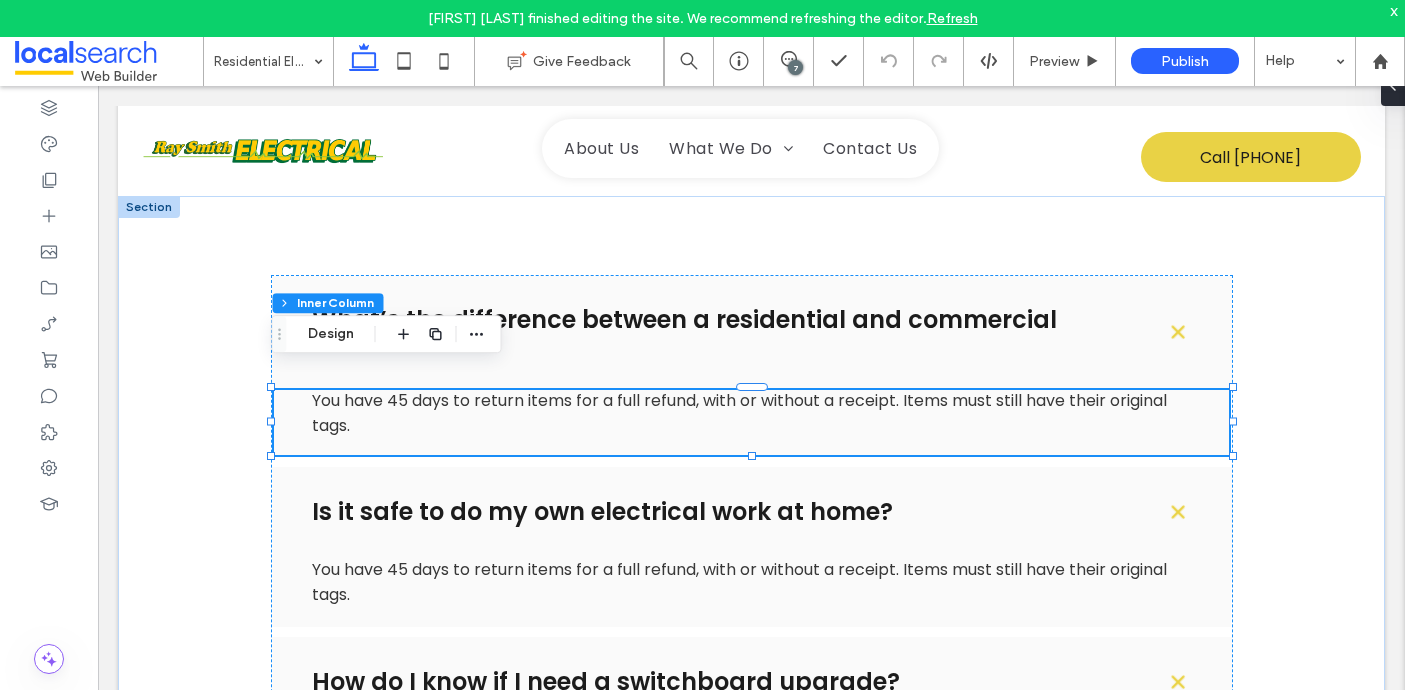 click on "You have 45 days to return items for a full refund, with or without a receipt. Items must still have their original tags." at bounding box center [751, 413] 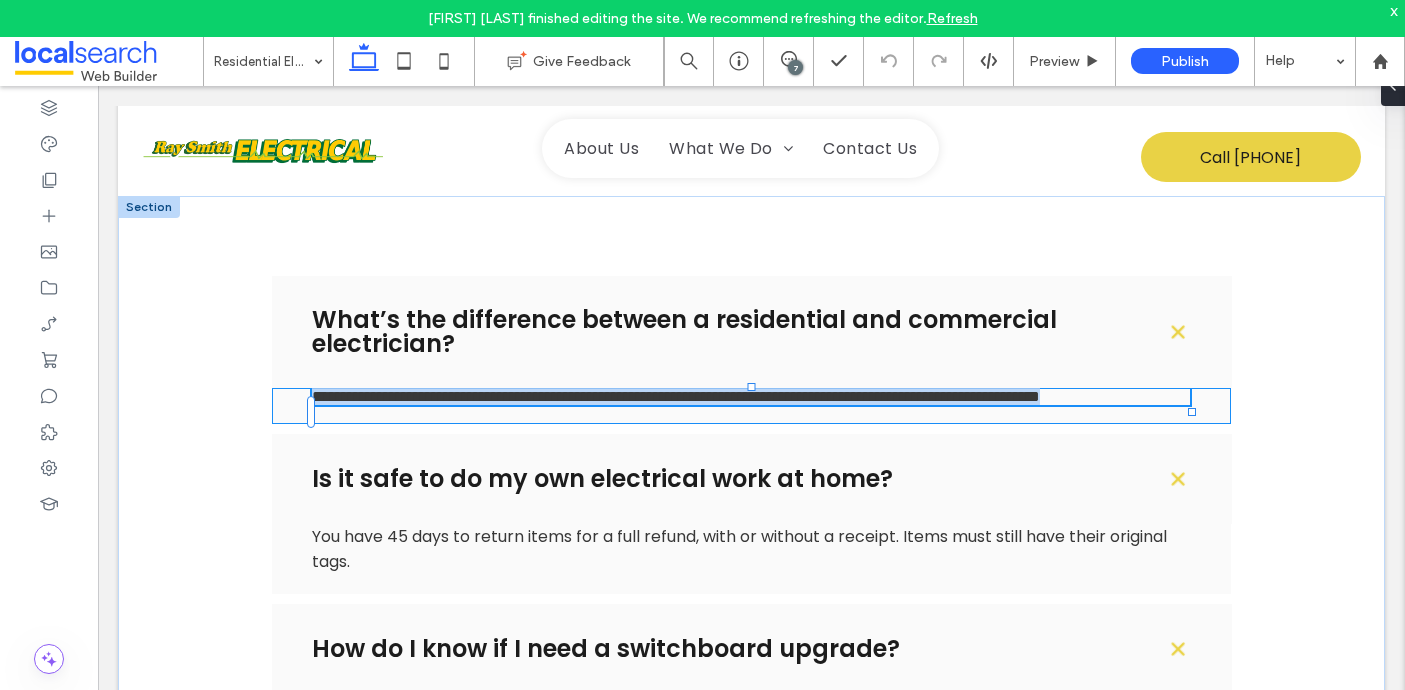 type on "*******" 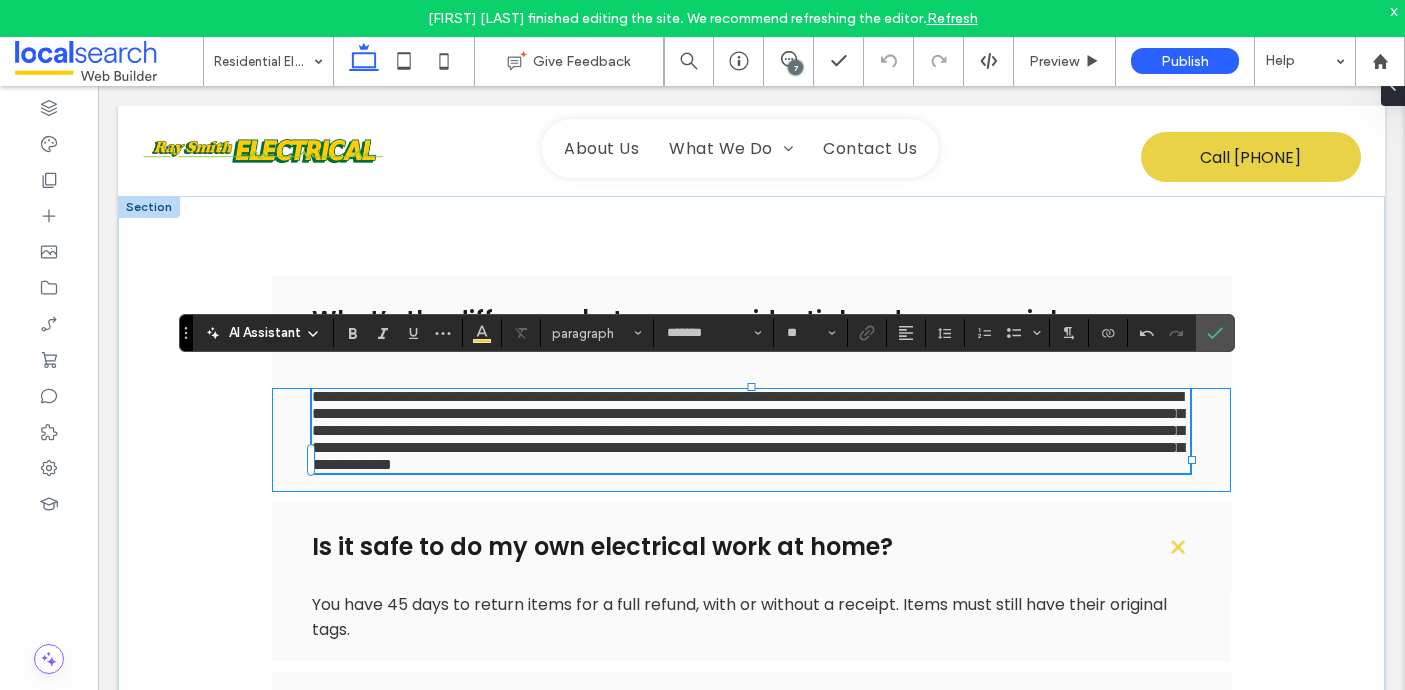 scroll, scrollTop: 0, scrollLeft: 0, axis: both 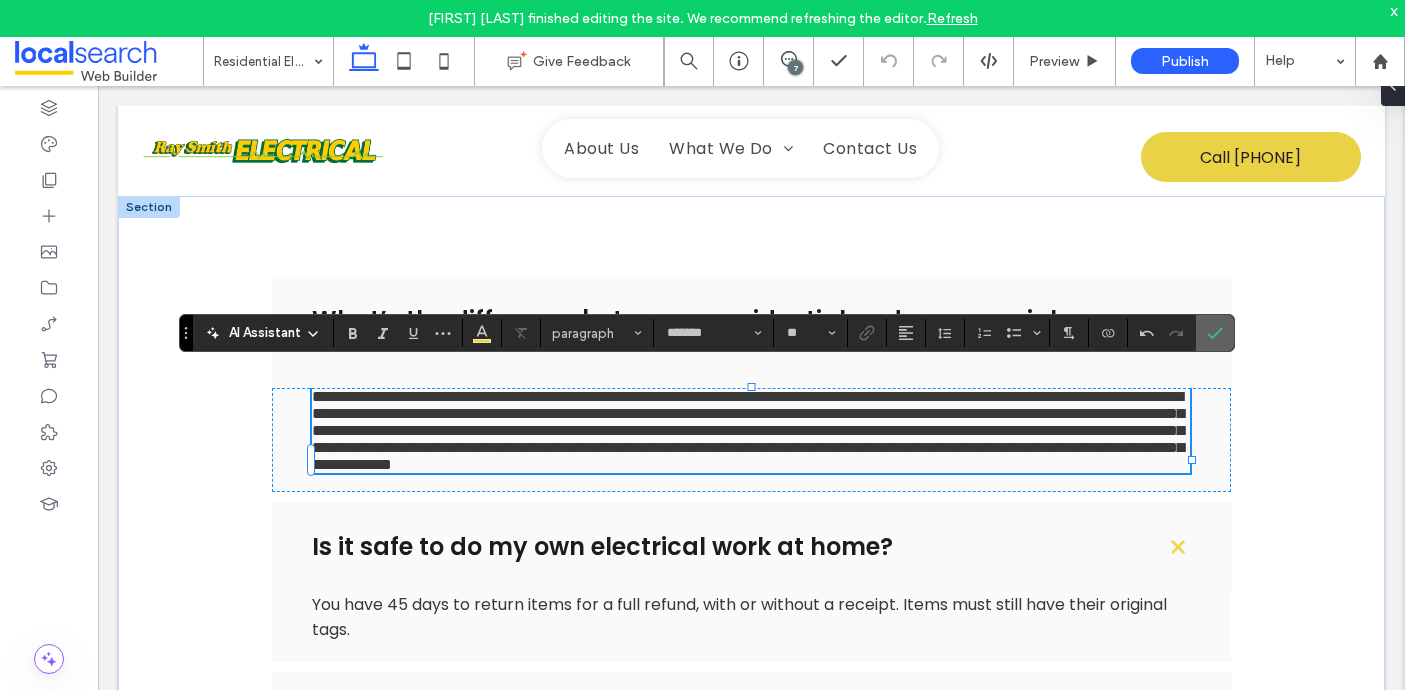 click at bounding box center [1211, 333] 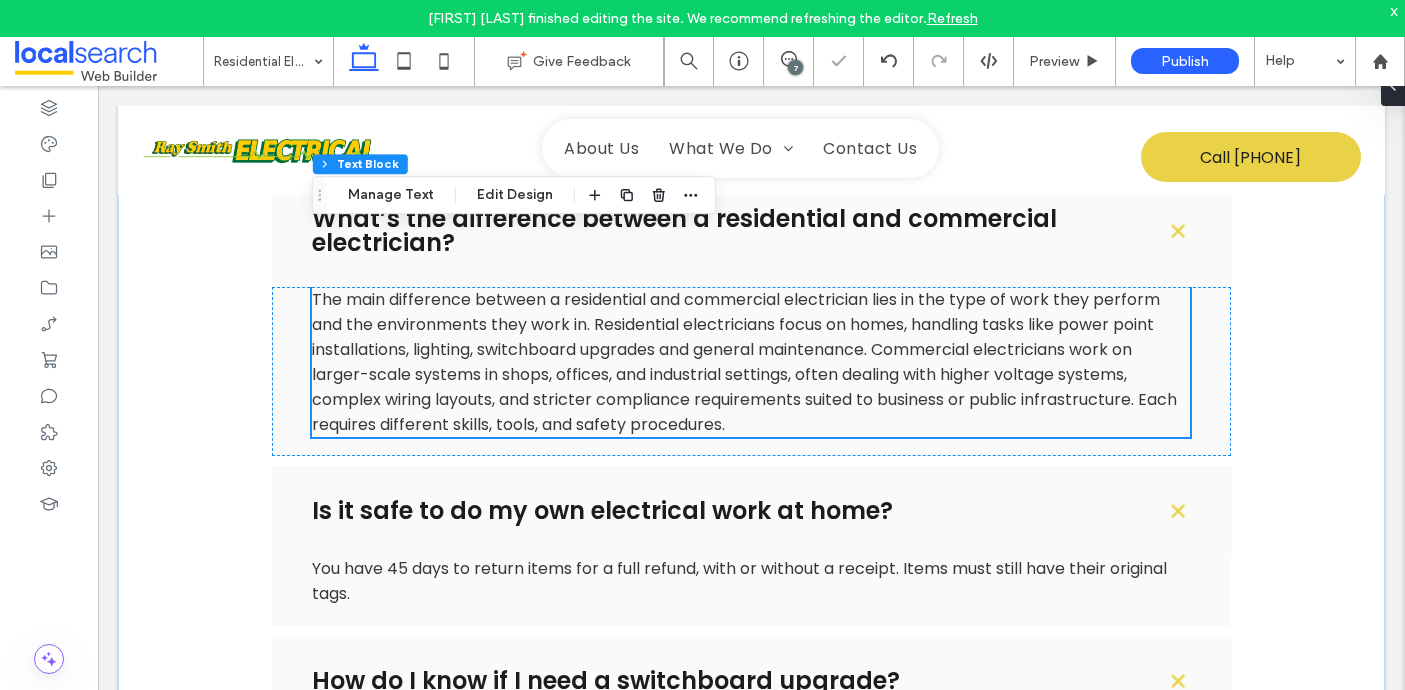 scroll, scrollTop: 3380, scrollLeft: 0, axis: vertical 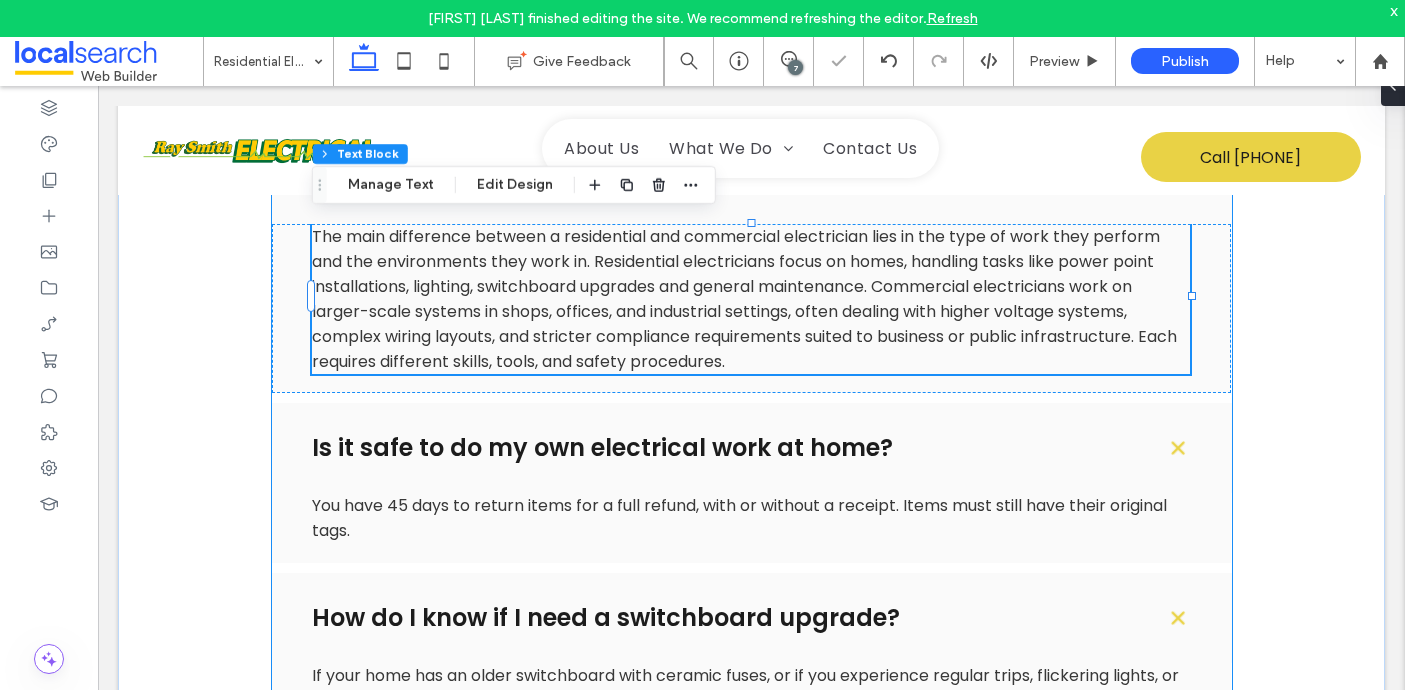 click on "Is it safe to do my own electrical work at home?" at bounding box center (722, 448) 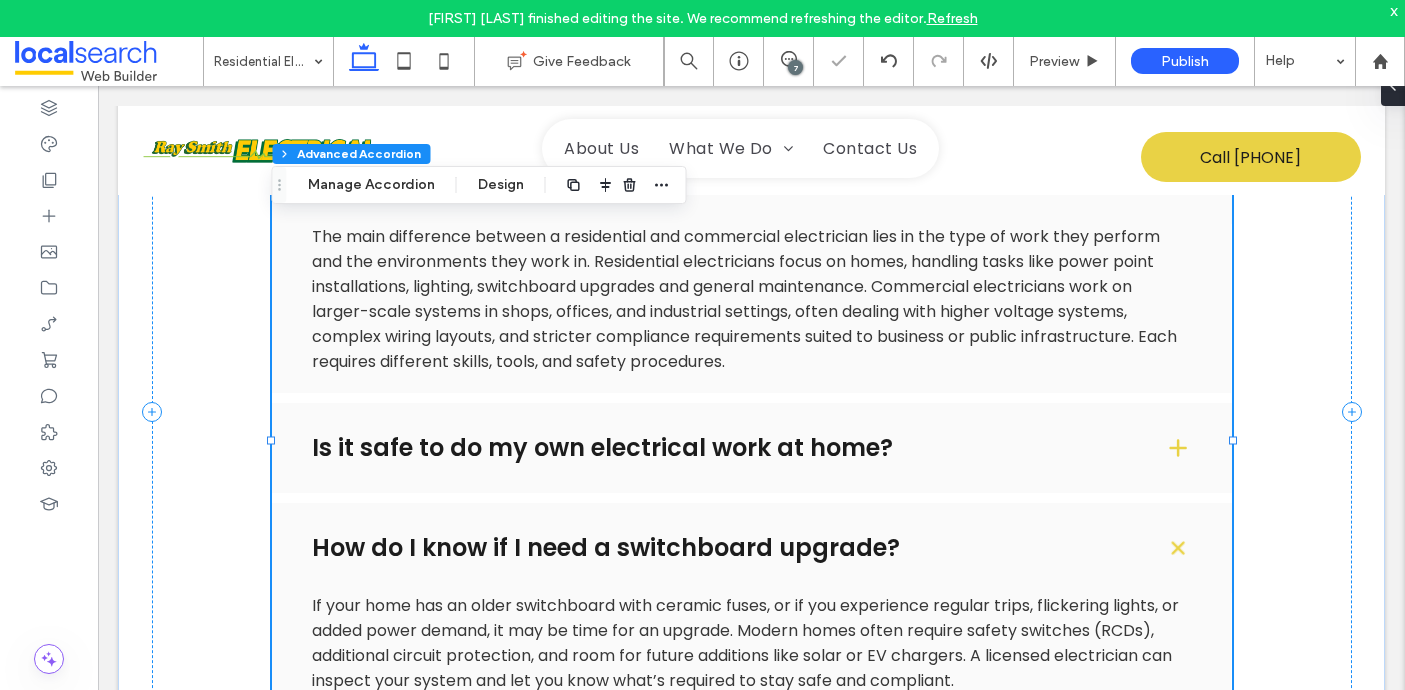 type on "*" 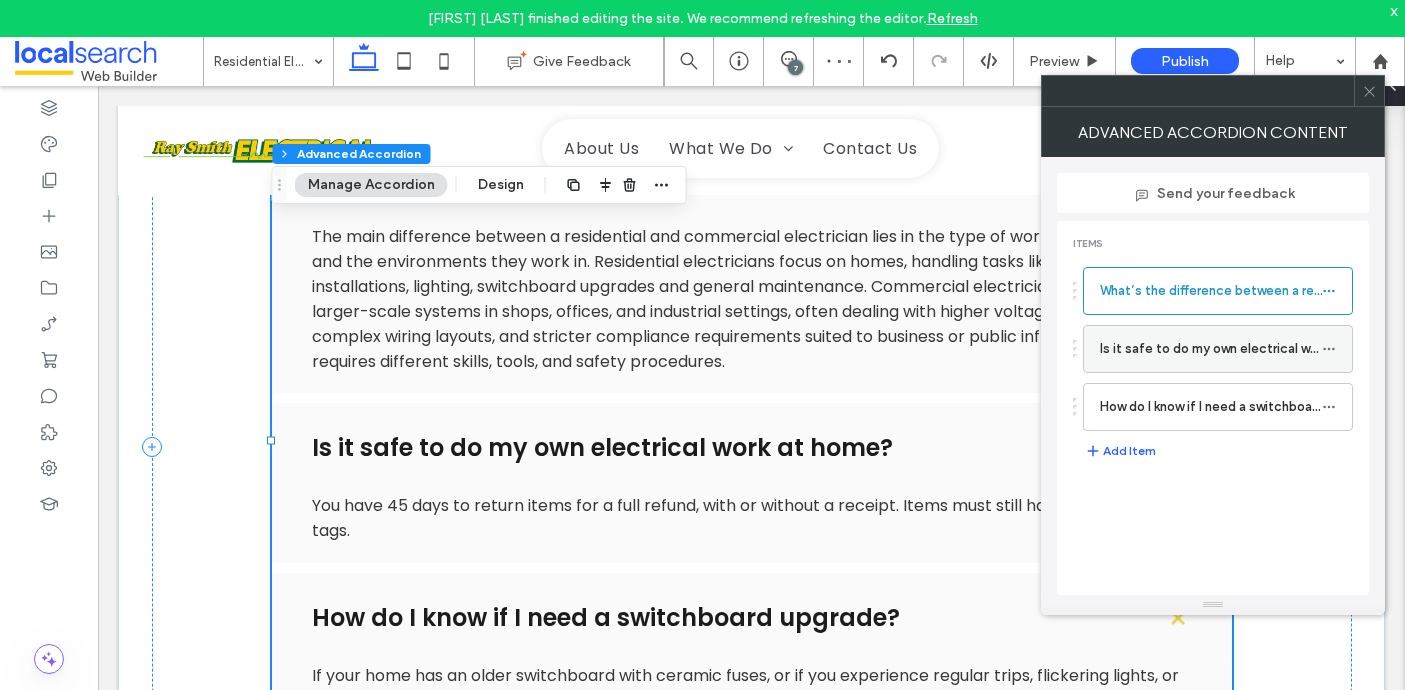 click 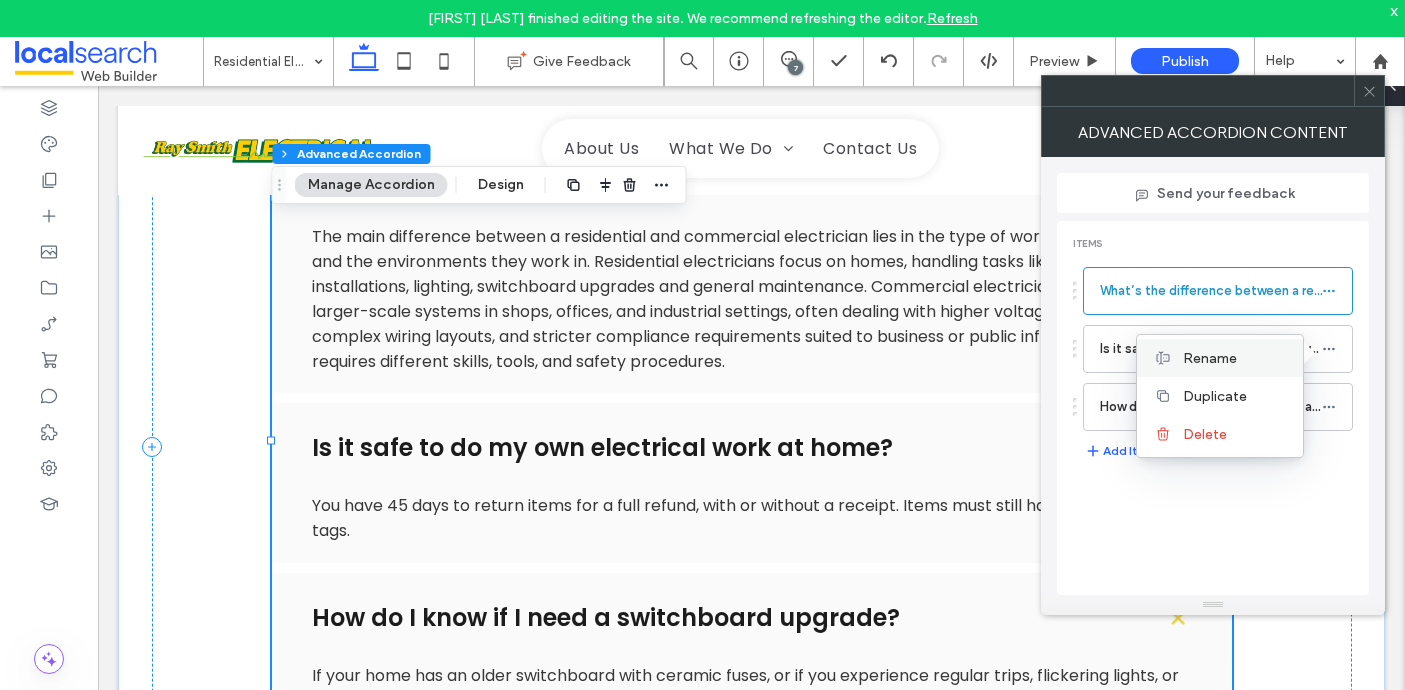 click on "Rename" at bounding box center [1220, 358] 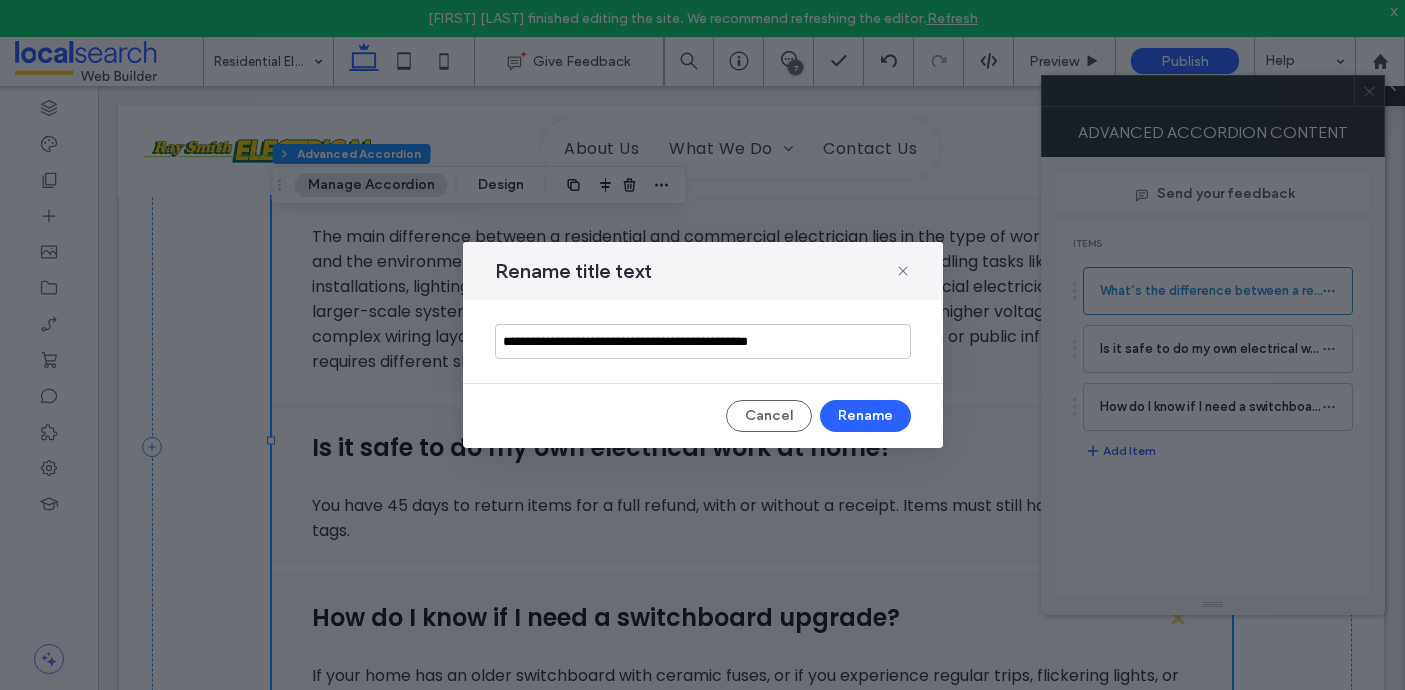 drag, startPoint x: 804, startPoint y: 340, endPoint x: 487, endPoint y: 334, distance: 317.05676 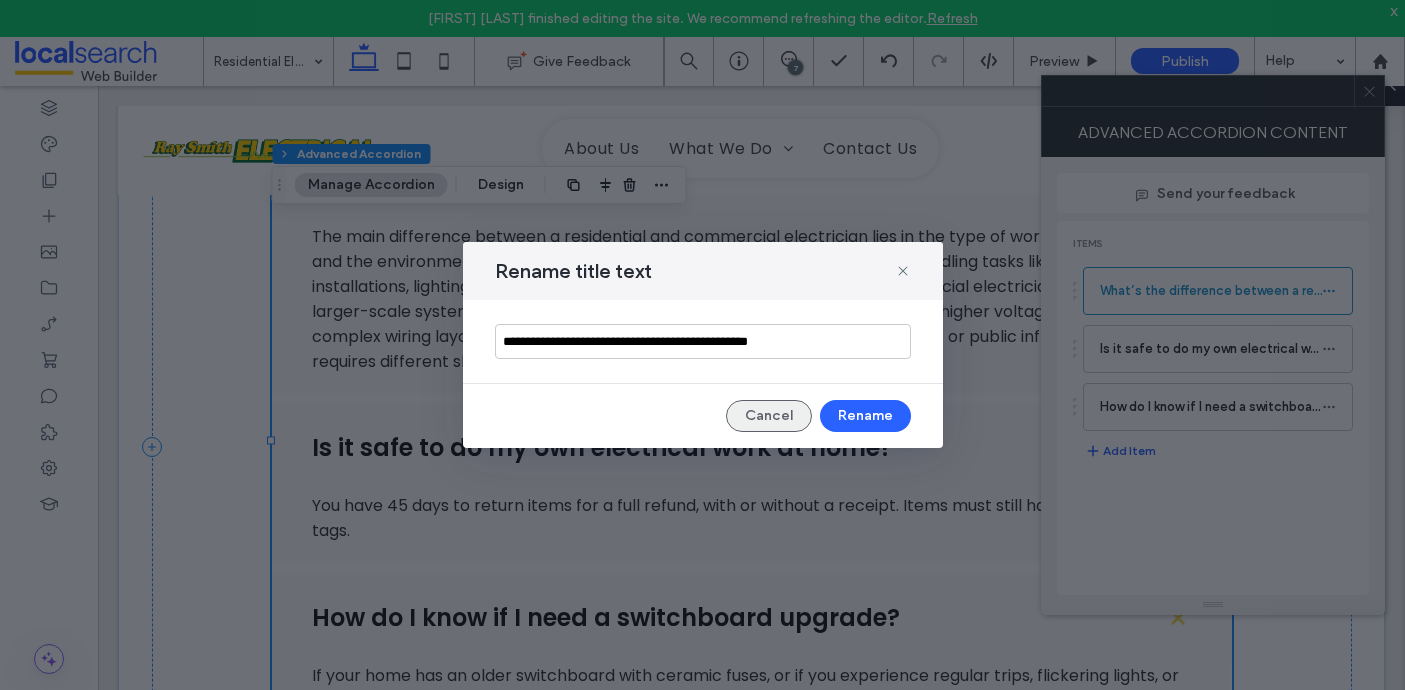 click on "Cancel" at bounding box center (769, 416) 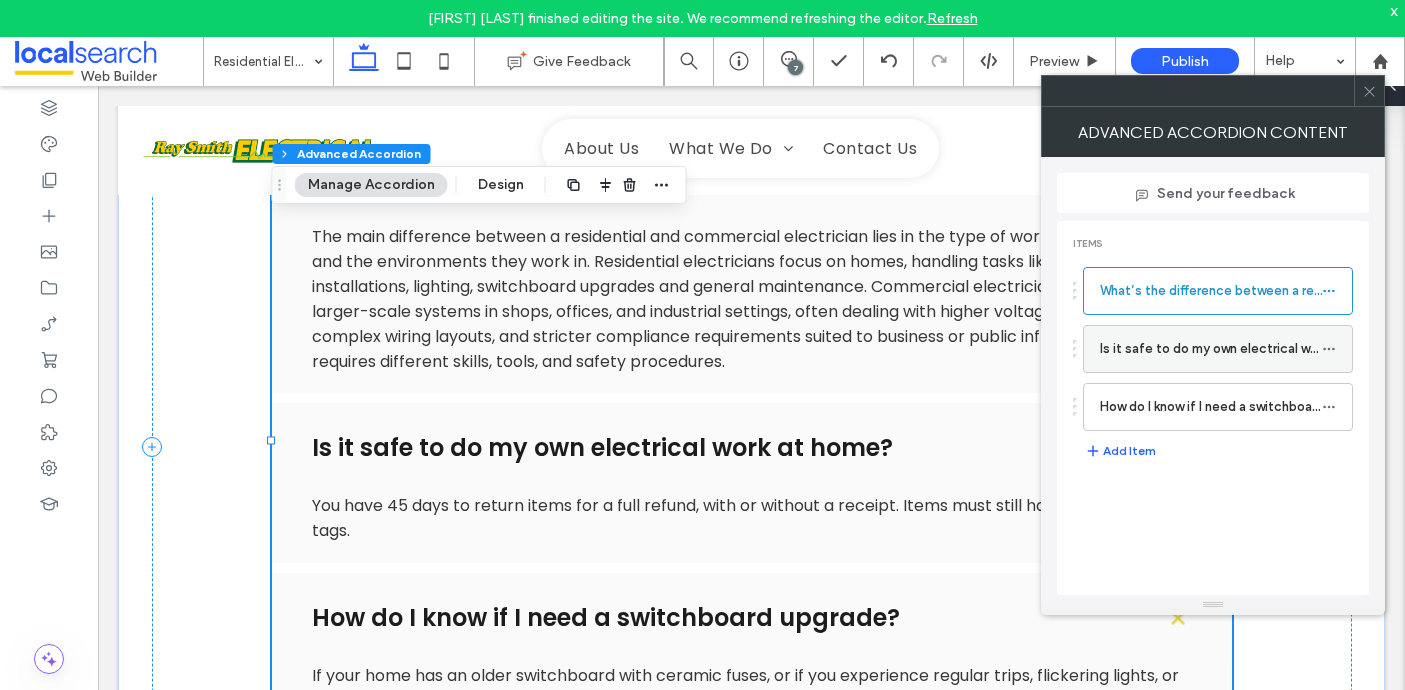 click on "Is it safe to do my own electrical work at home?" at bounding box center (1211, 349) 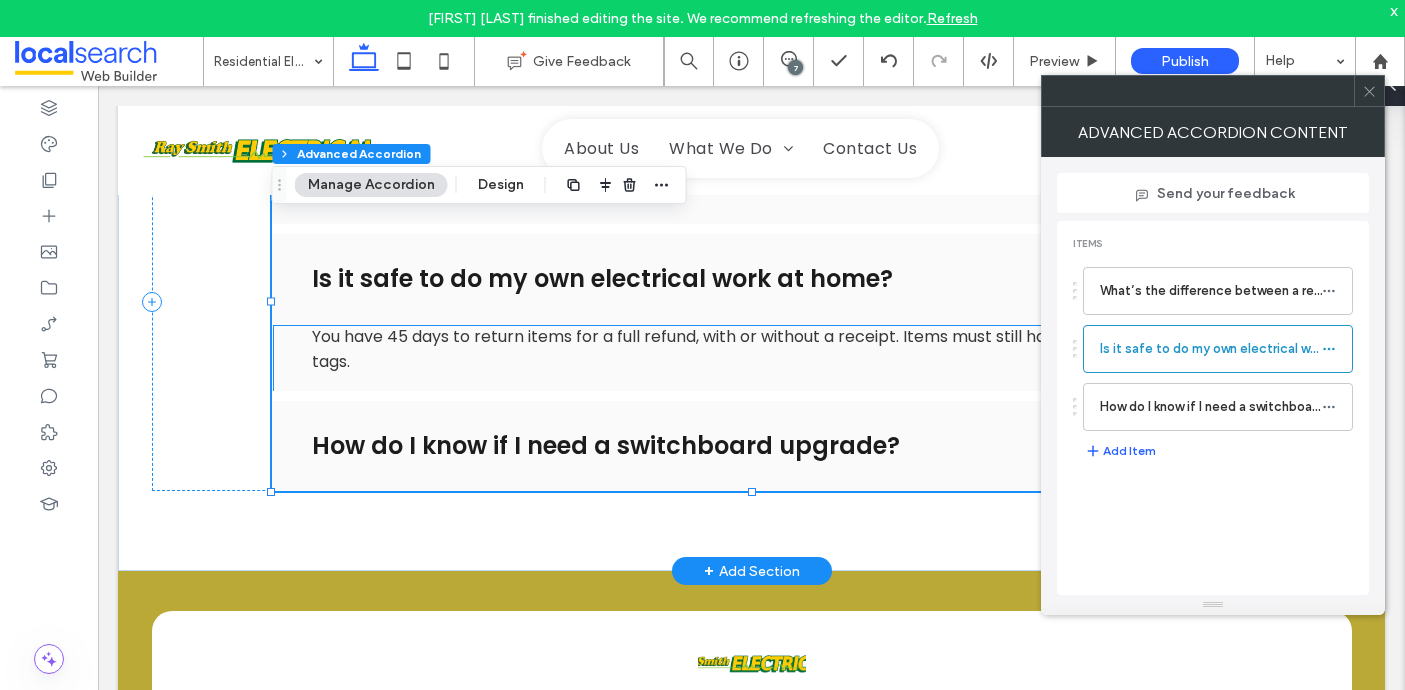 click on "You have 45 days to return items for a full refund, with or without a receipt. Items must still have their original tags." at bounding box center (739, 349) 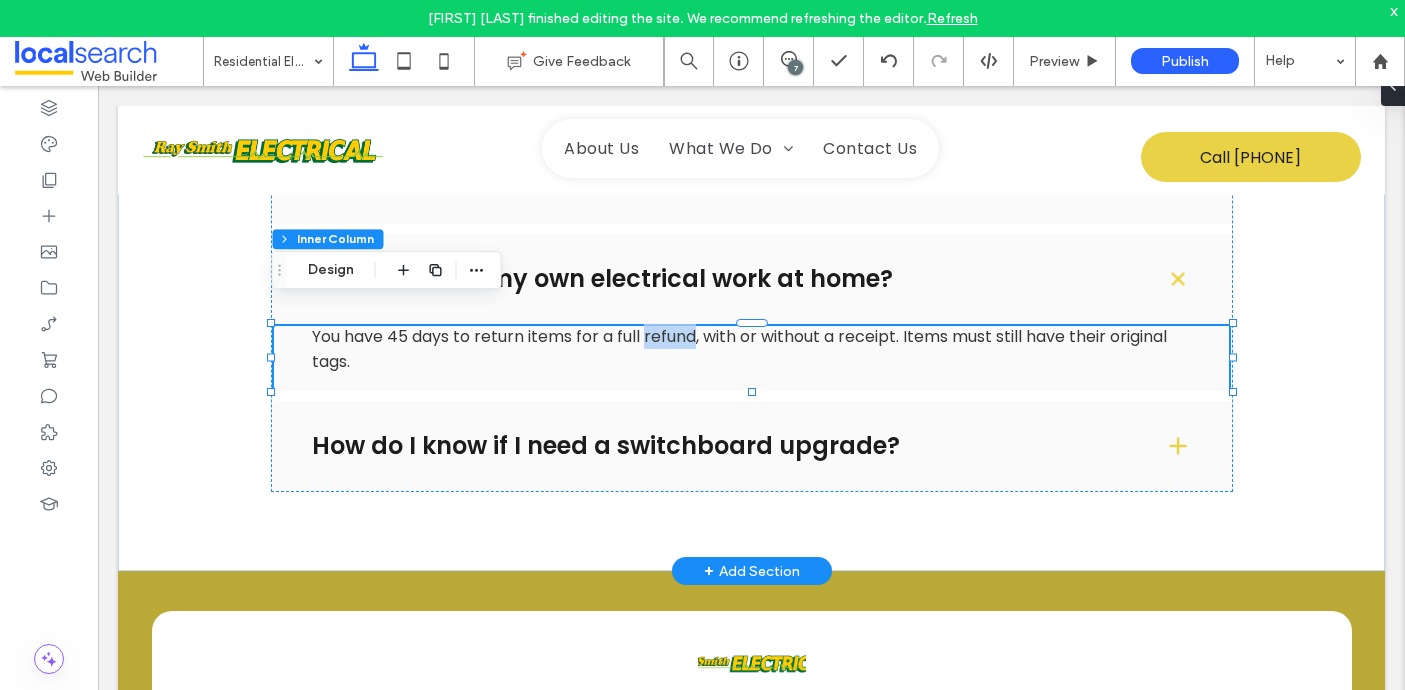 click on "You have 45 days to return items for a full refund, with or without a receipt. Items must still have their original tags." at bounding box center (739, 349) 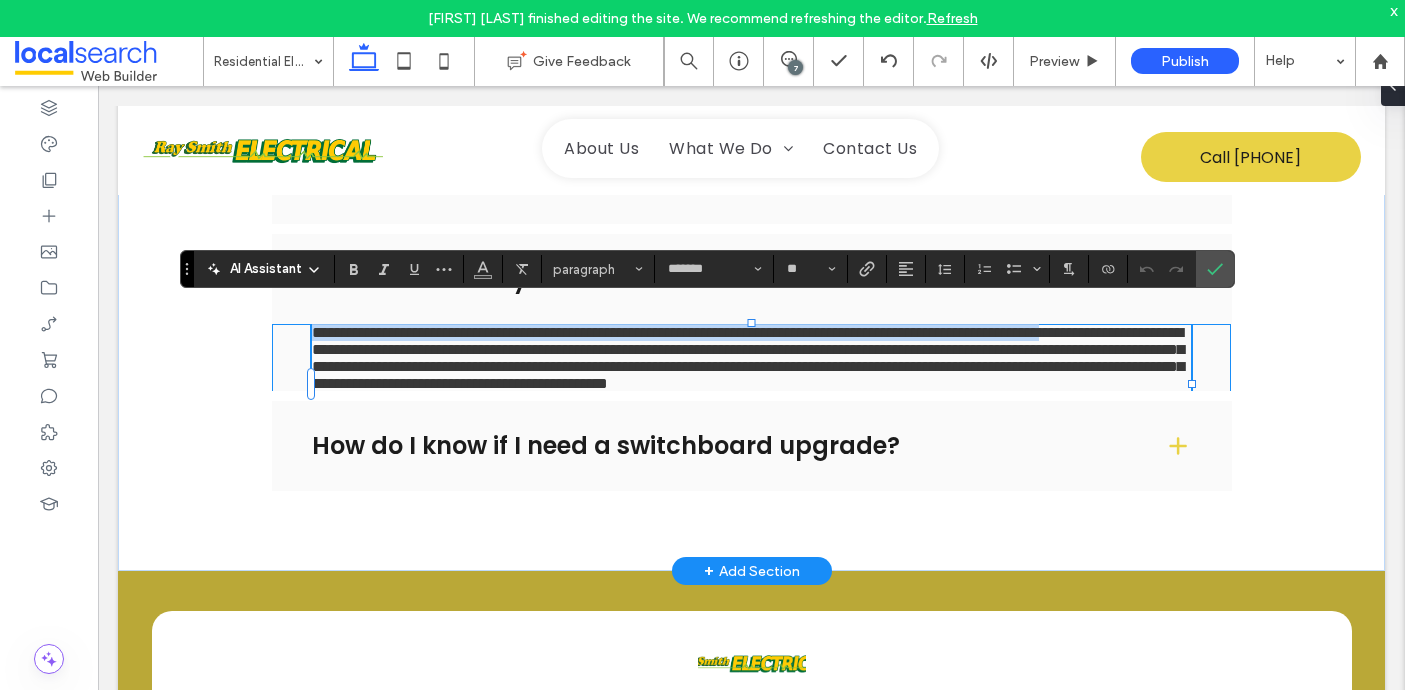 scroll, scrollTop: 0, scrollLeft: 0, axis: both 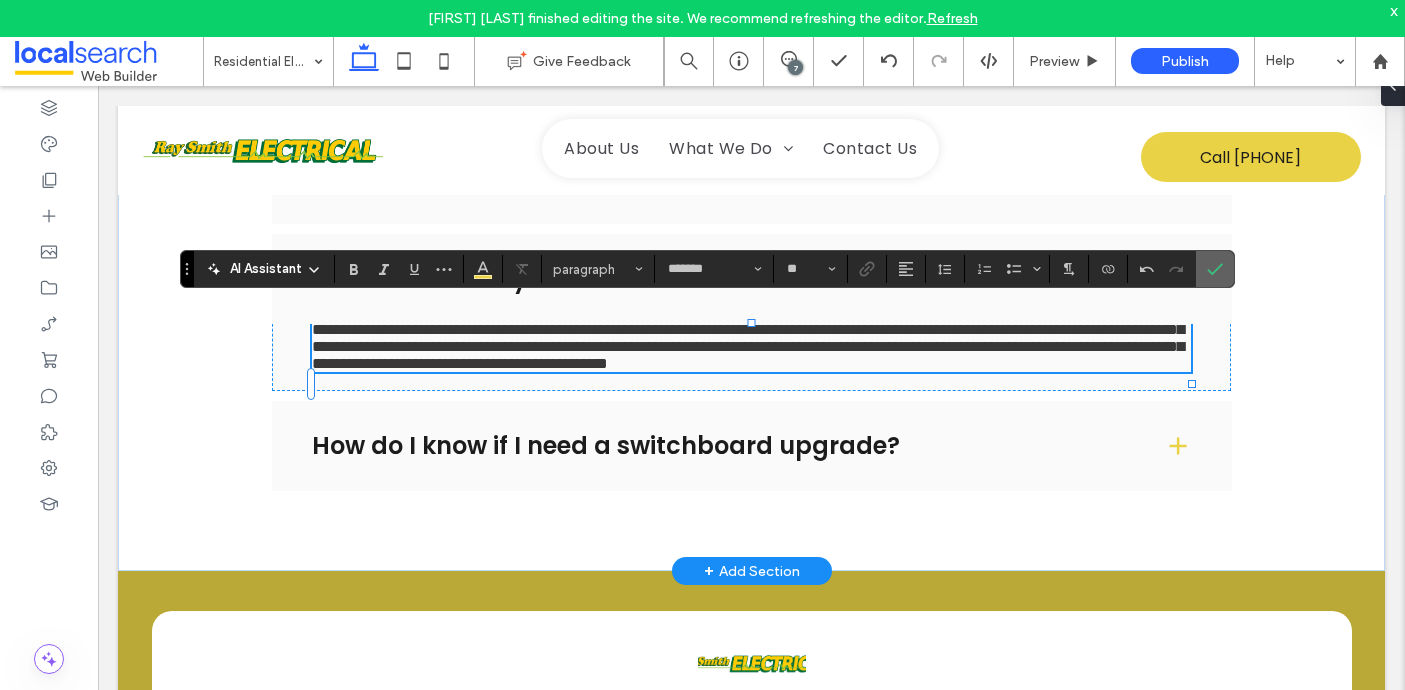 click at bounding box center [1215, 269] 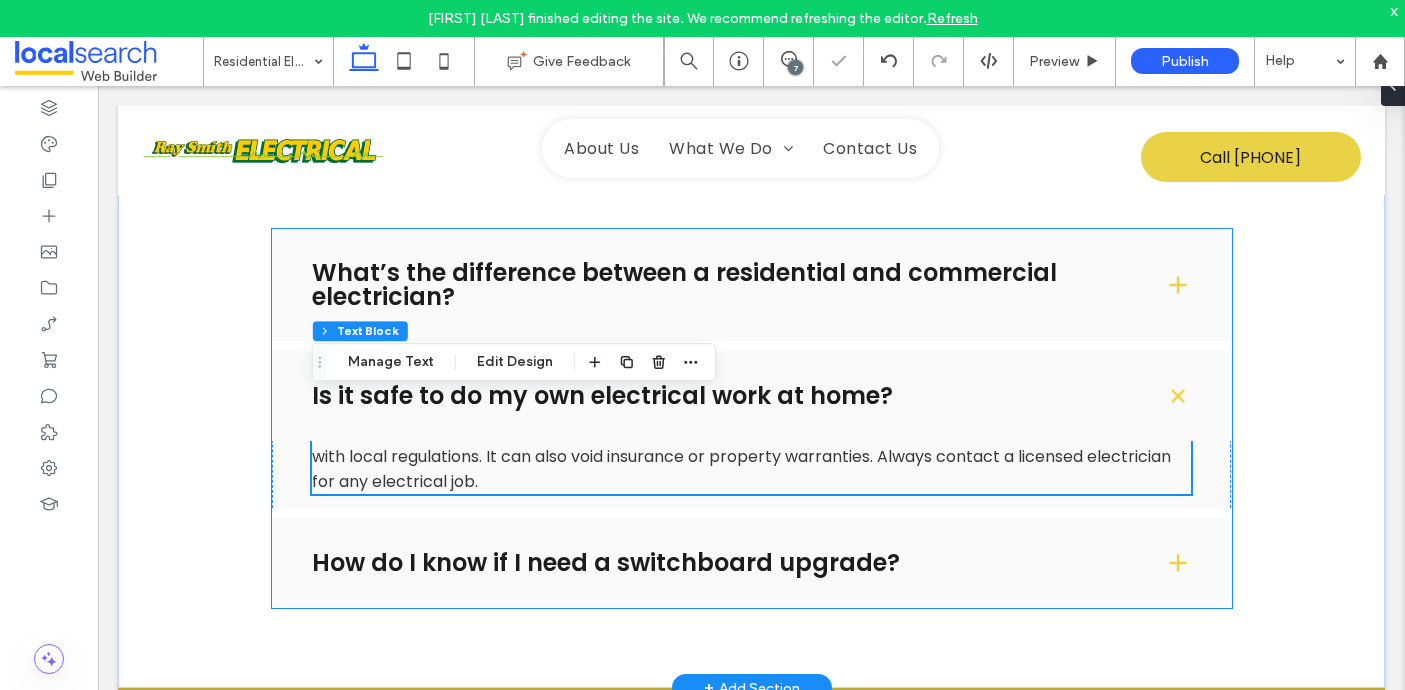scroll, scrollTop: 3193, scrollLeft: 0, axis: vertical 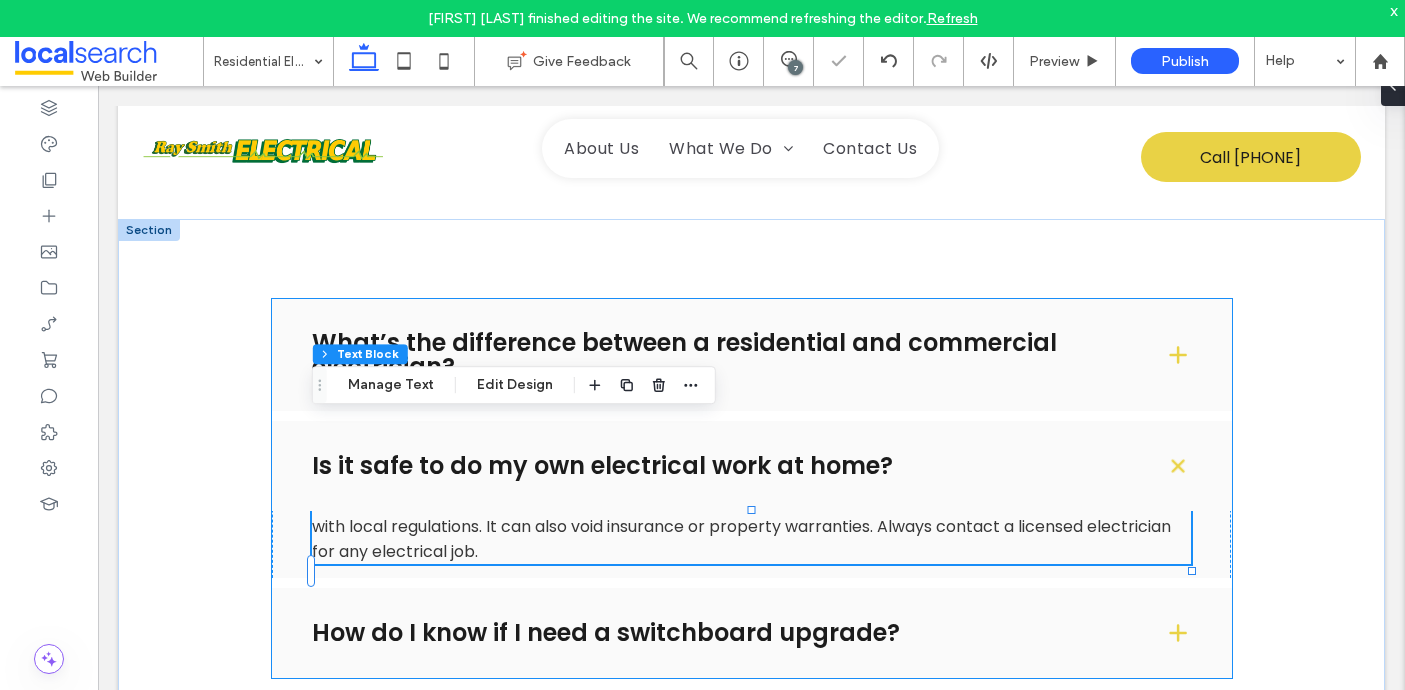 click on "What’s the difference between a residential and commercial electrician?" at bounding box center [752, 355] 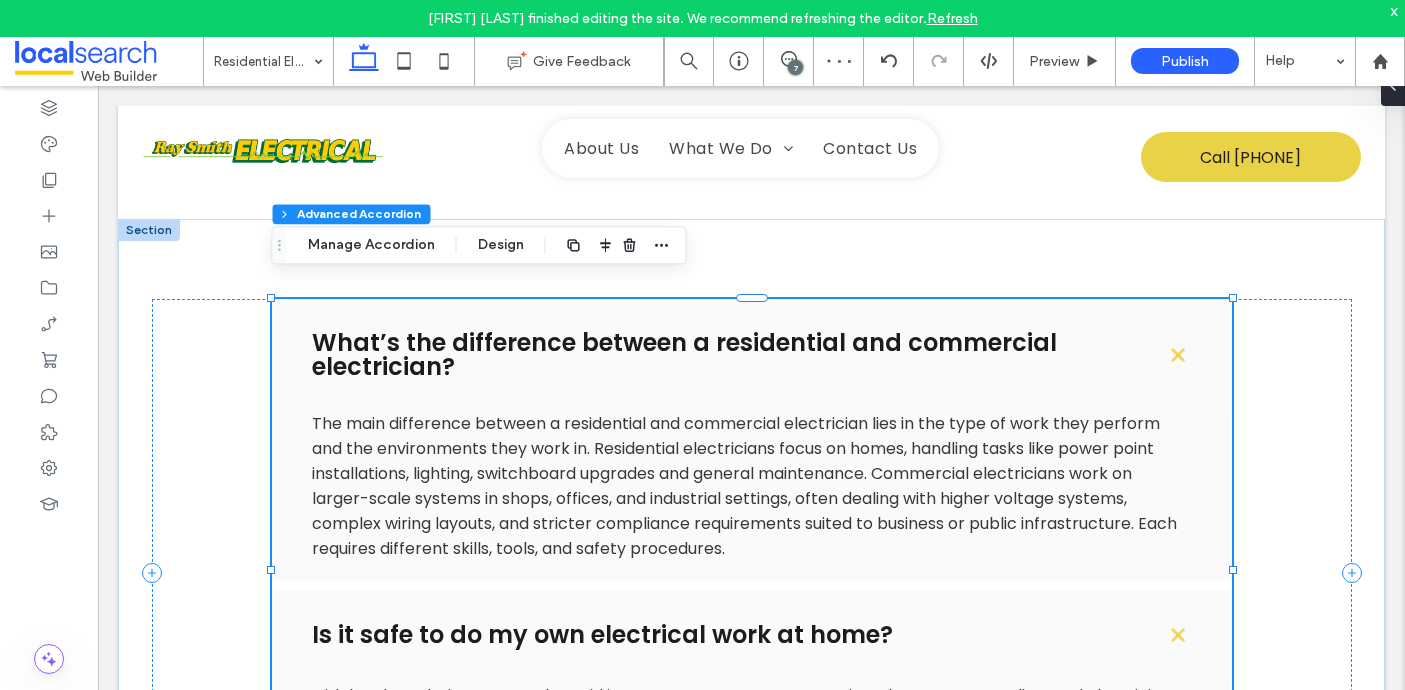 click on "Is it safe to do my own electrical work at home?" at bounding box center [722, 635] 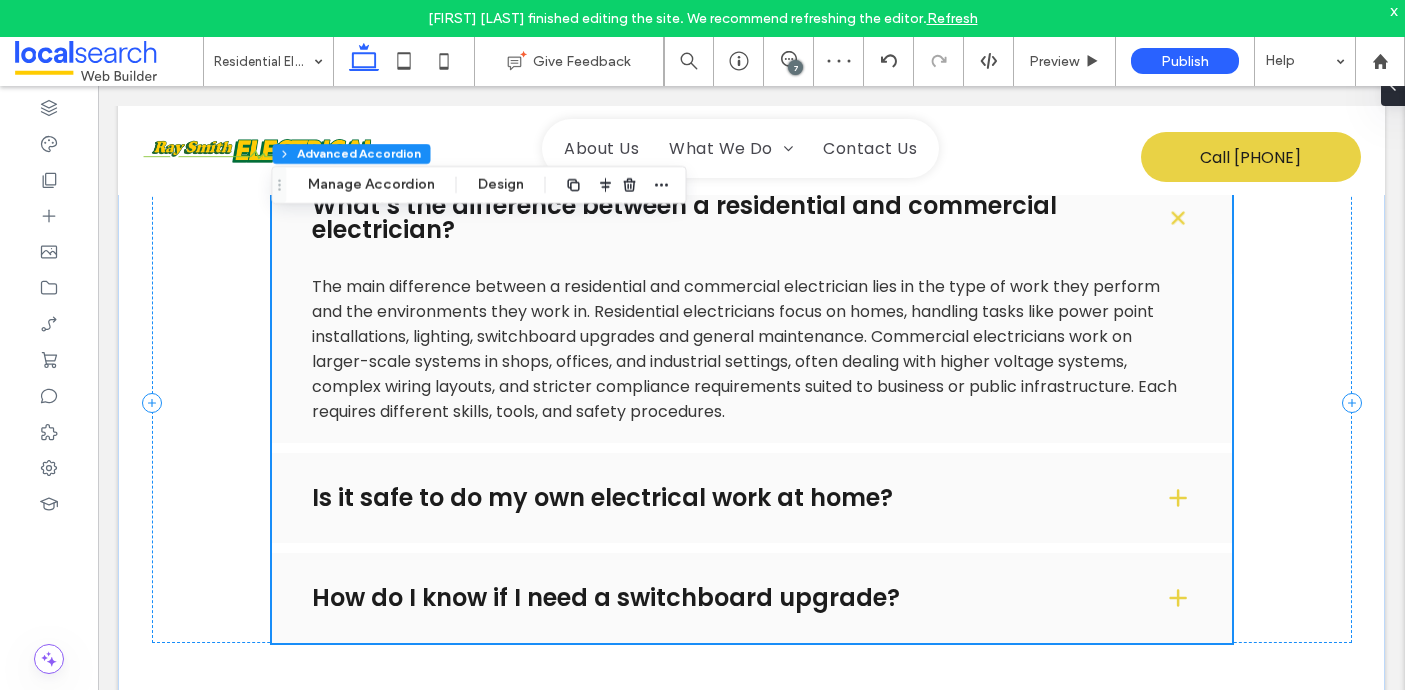 scroll, scrollTop: 3344, scrollLeft: 0, axis: vertical 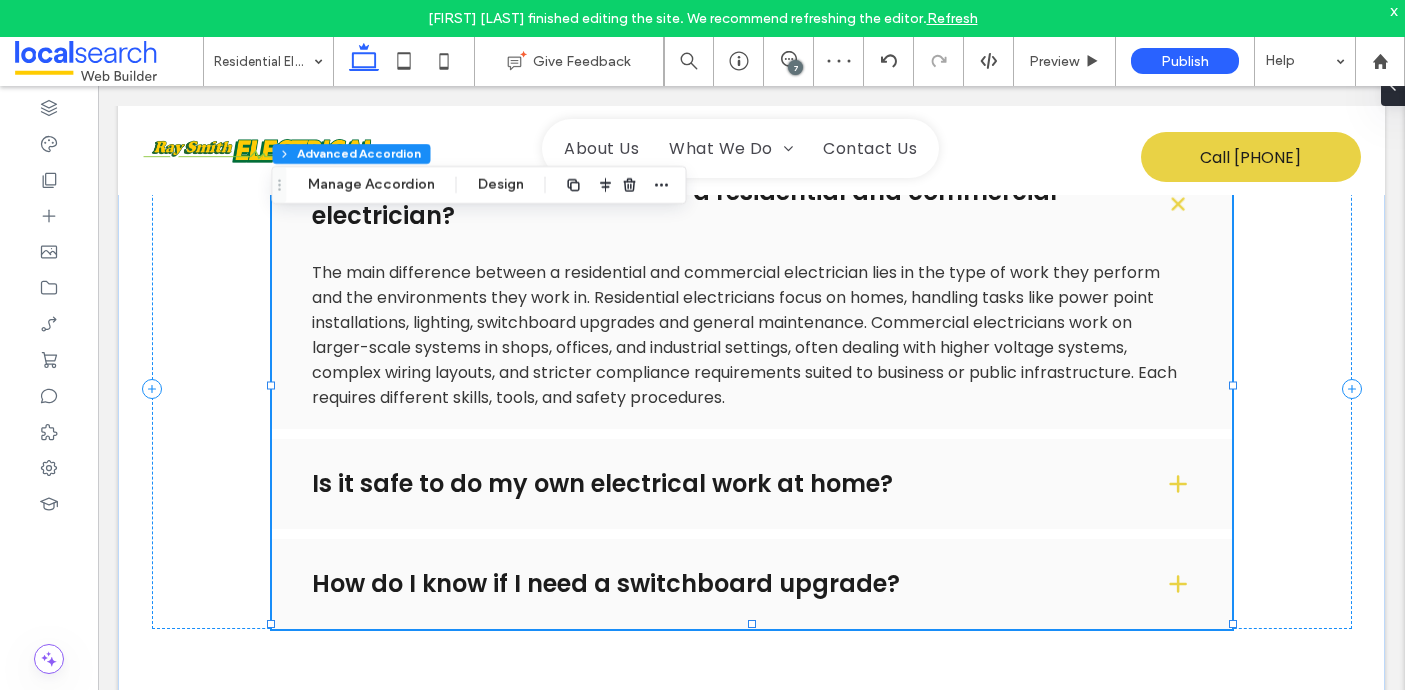 click on "Is it safe to do my own electrical work at home?" at bounding box center (722, 484) 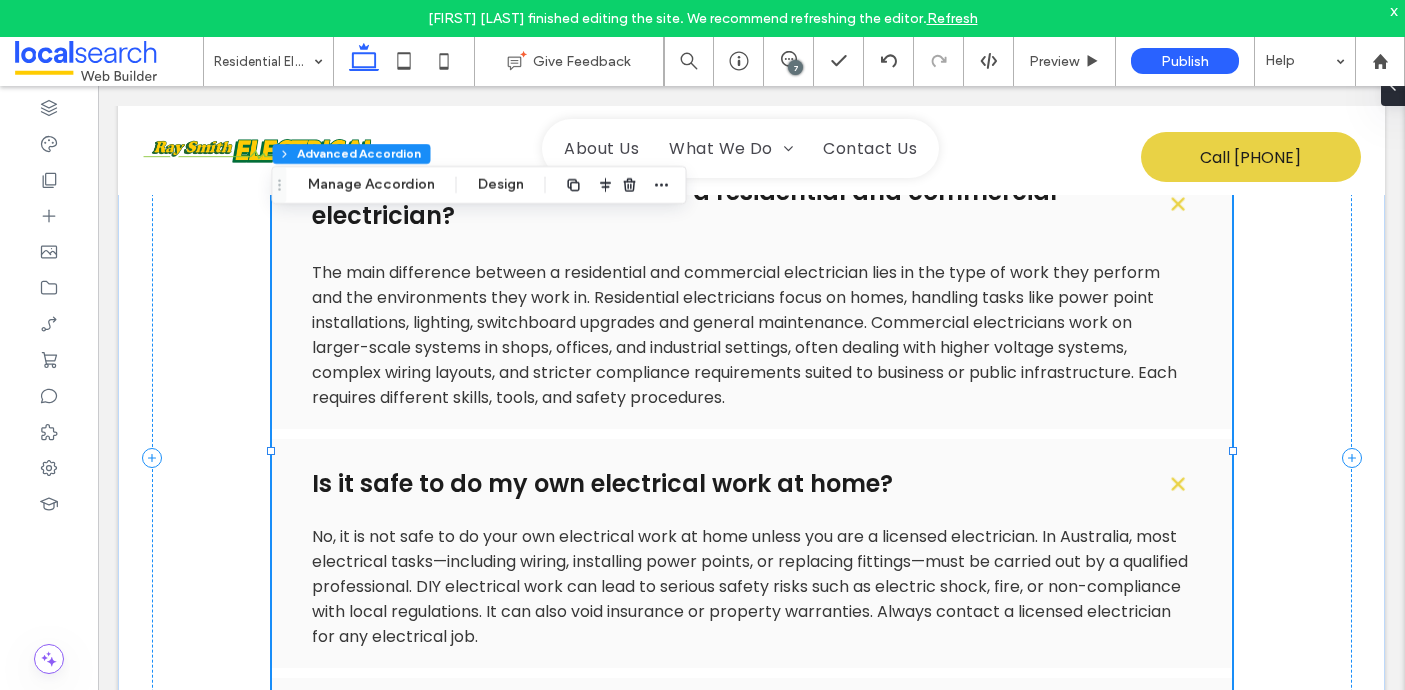 scroll, scrollTop: 0, scrollLeft: 0, axis: both 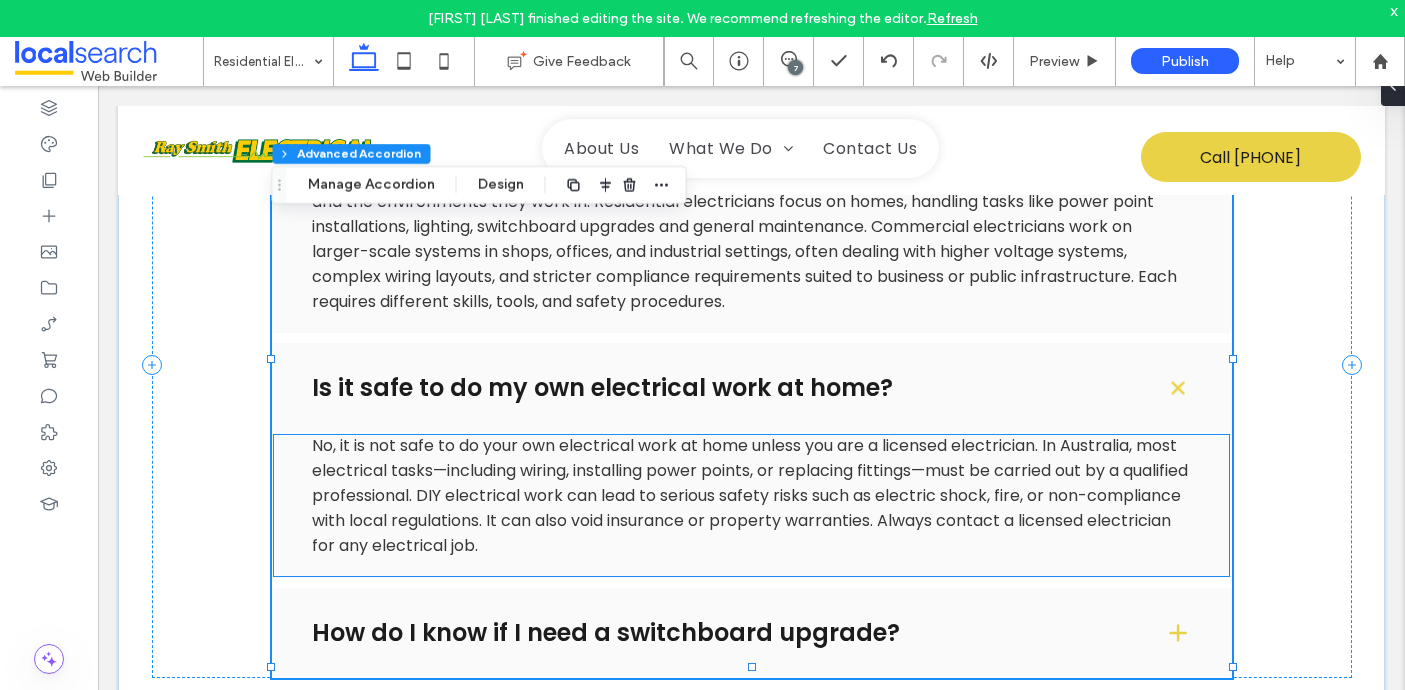 click on "No, it is not safe to do your own electrical work at home unless you are a licensed electrician. In Australia, most electrical tasks—including wiring, installing power points, or replacing fittings—must be carried out by a qualified professional. DIY electrical work can lead to serious safety risks such as electric shock, fire, or non-compliance with local regulations. It can also void insurance or property warranties. Always contact a licensed electrician for any electrical job." at bounding box center [750, 495] 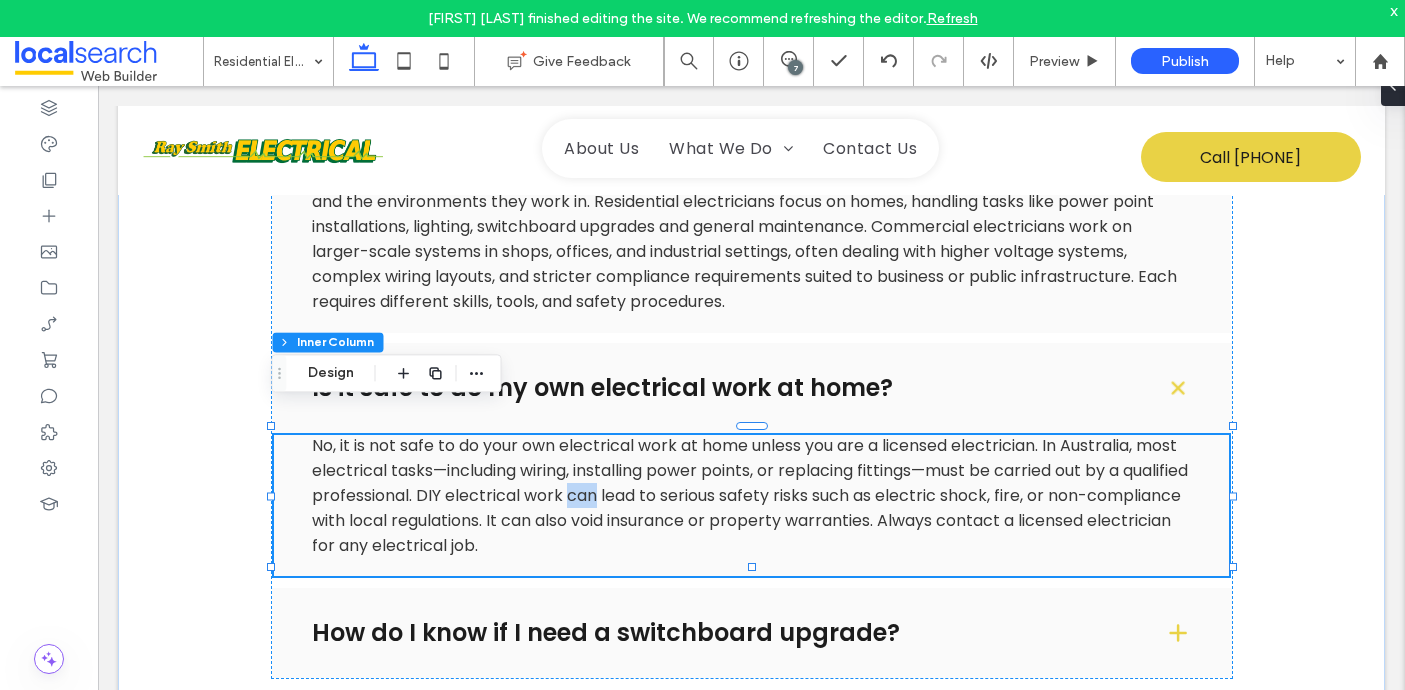 click on "No, it is not safe to do your own electrical work at home unless you are a licensed electrician. In Australia, most electrical tasks—including wiring, installing power points, or replacing fittings—must be carried out by a qualified professional. DIY electrical work can lead to serious safety risks such as electric shock, fire, or non-compliance with local regulations. It can also void insurance or property warranties. Always contact a licensed electrician for any electrical job." at bounding box center [750, 495] 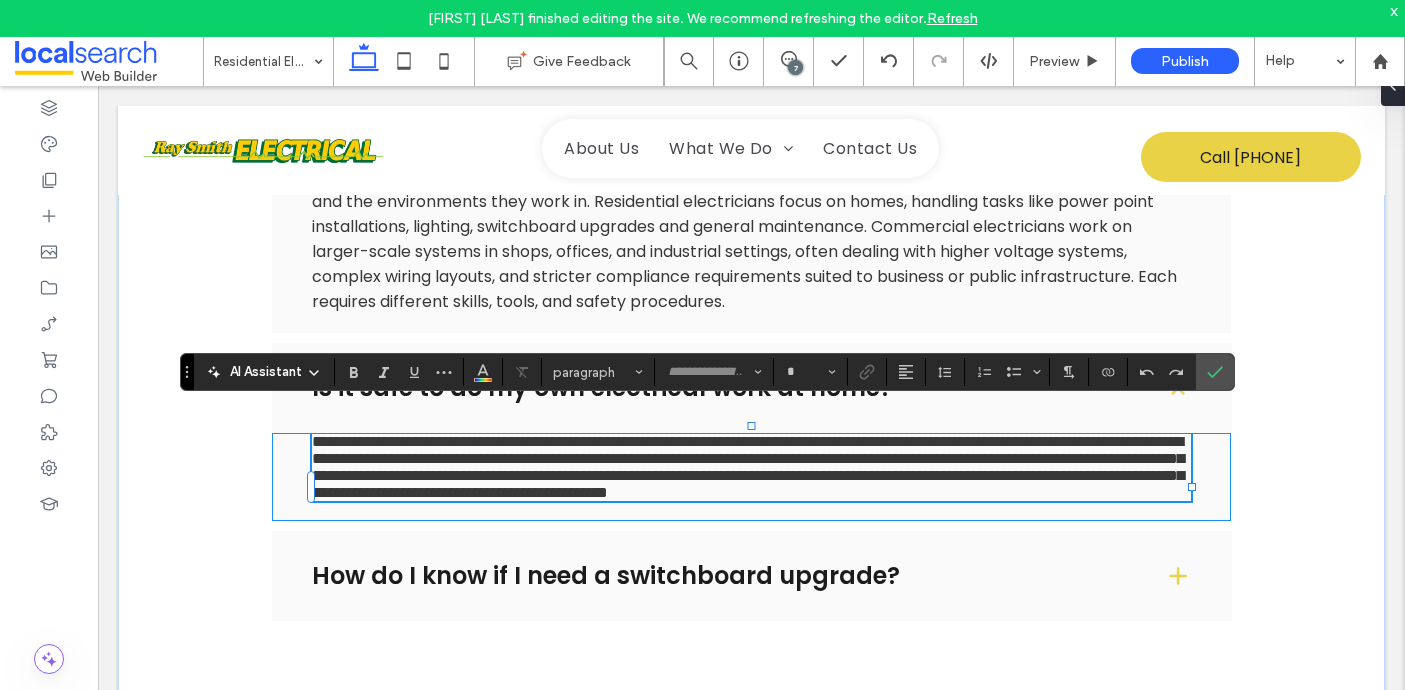 type on "*******" 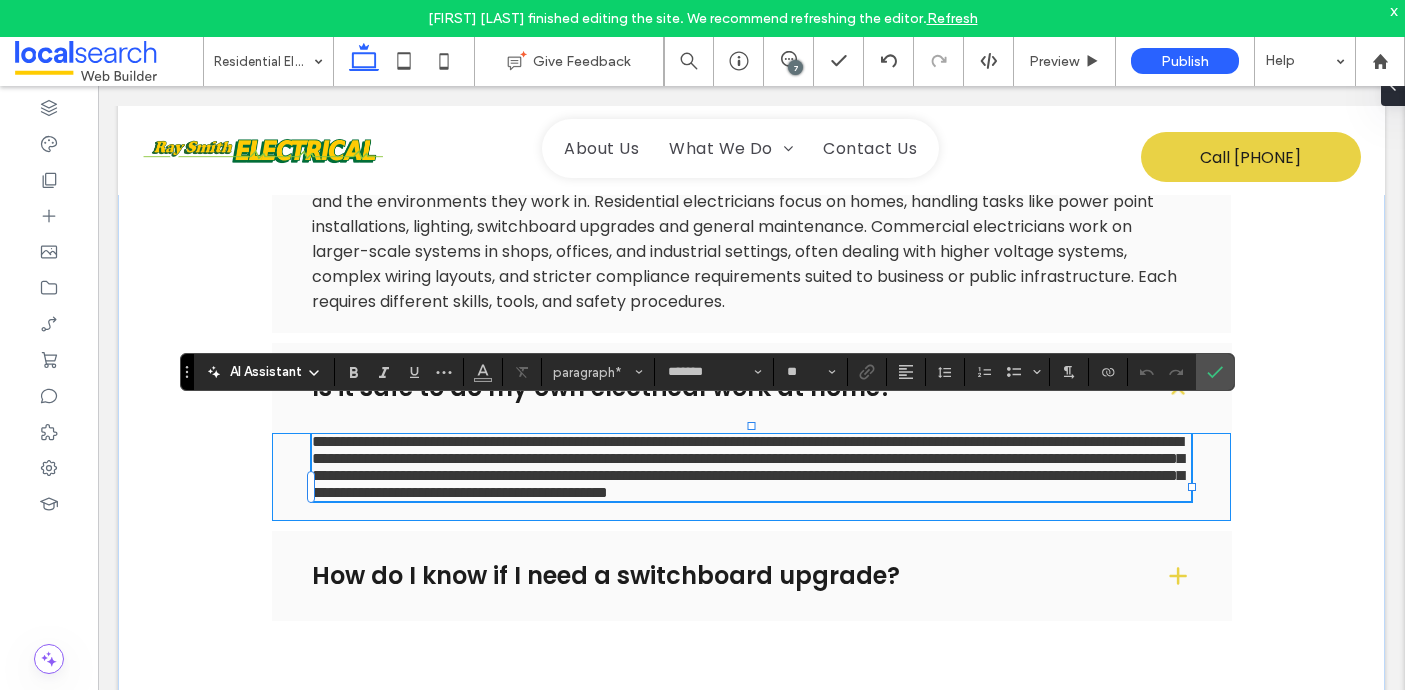click on "**********" at bounding box center (748, 467) 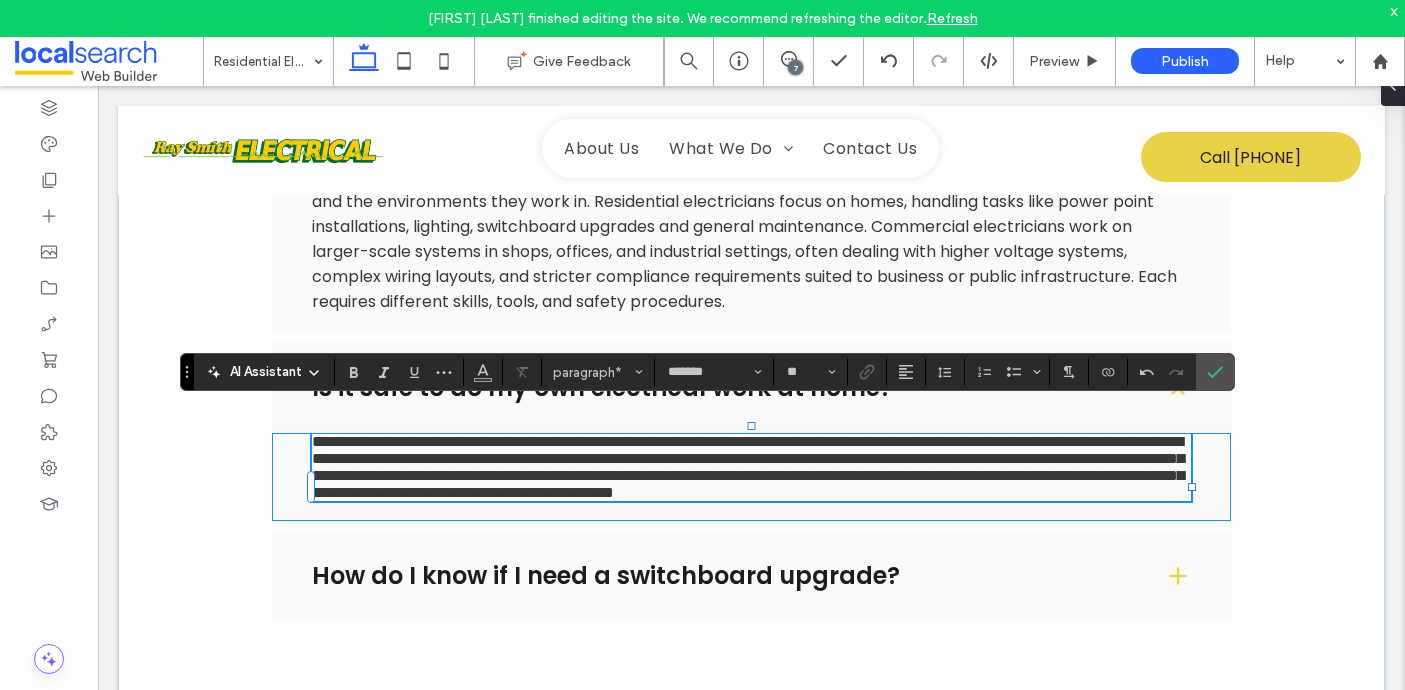 click on "**********" at bounding box center (748, 467) 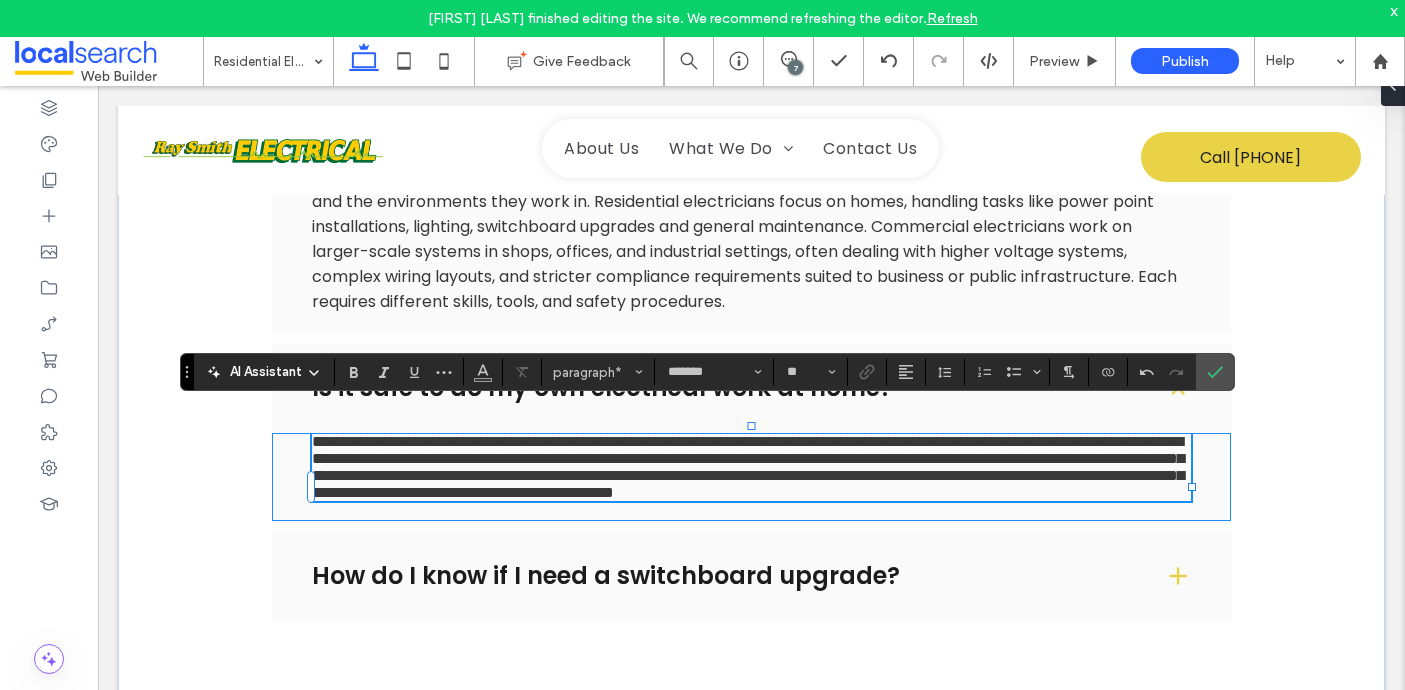 click on "**********" at bounding box center (748, 467) 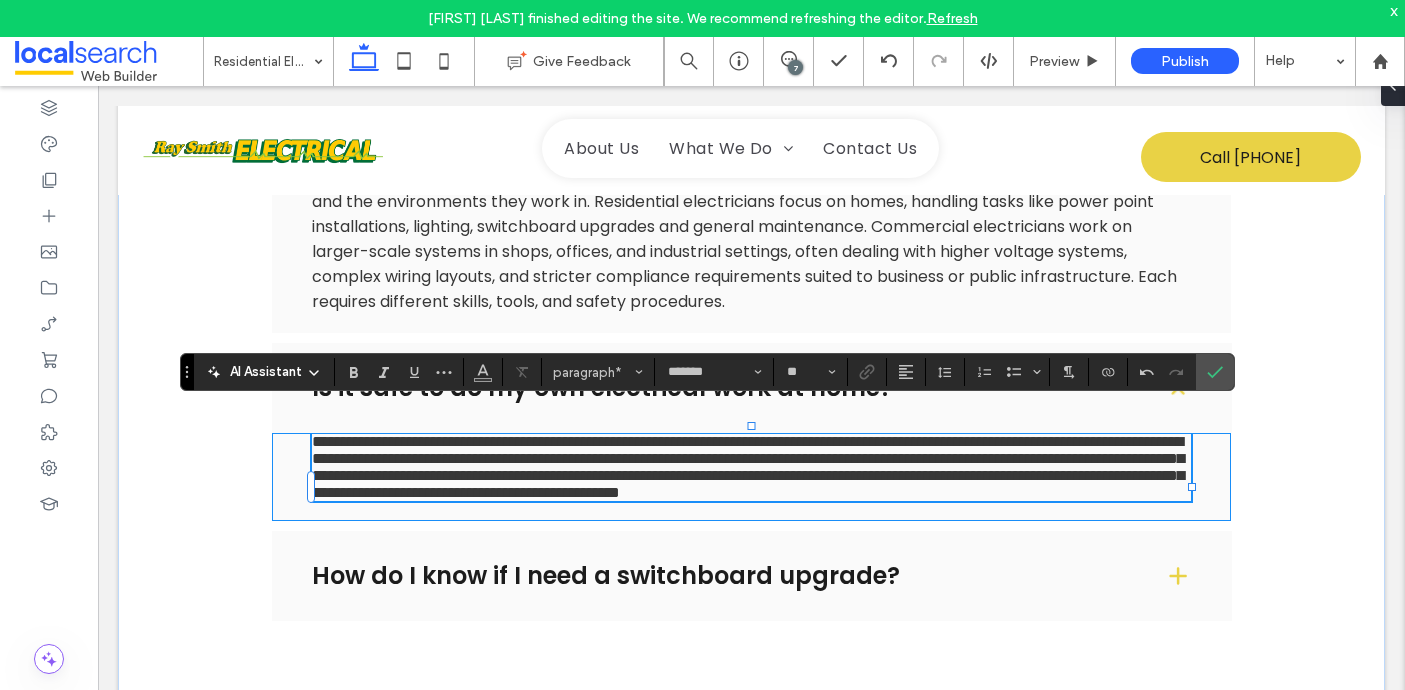 click on "**********" at bounding box center (748, 467) 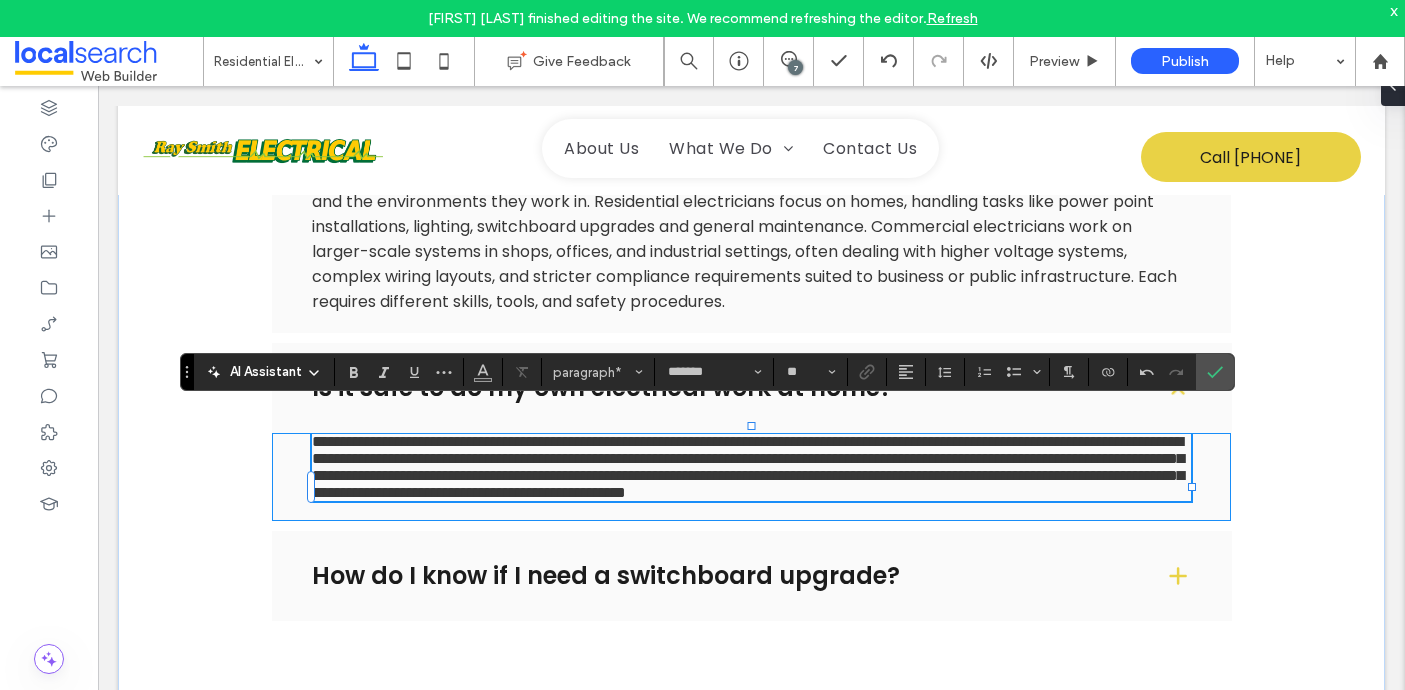 click on "**********" at bounding box center (748, 467) 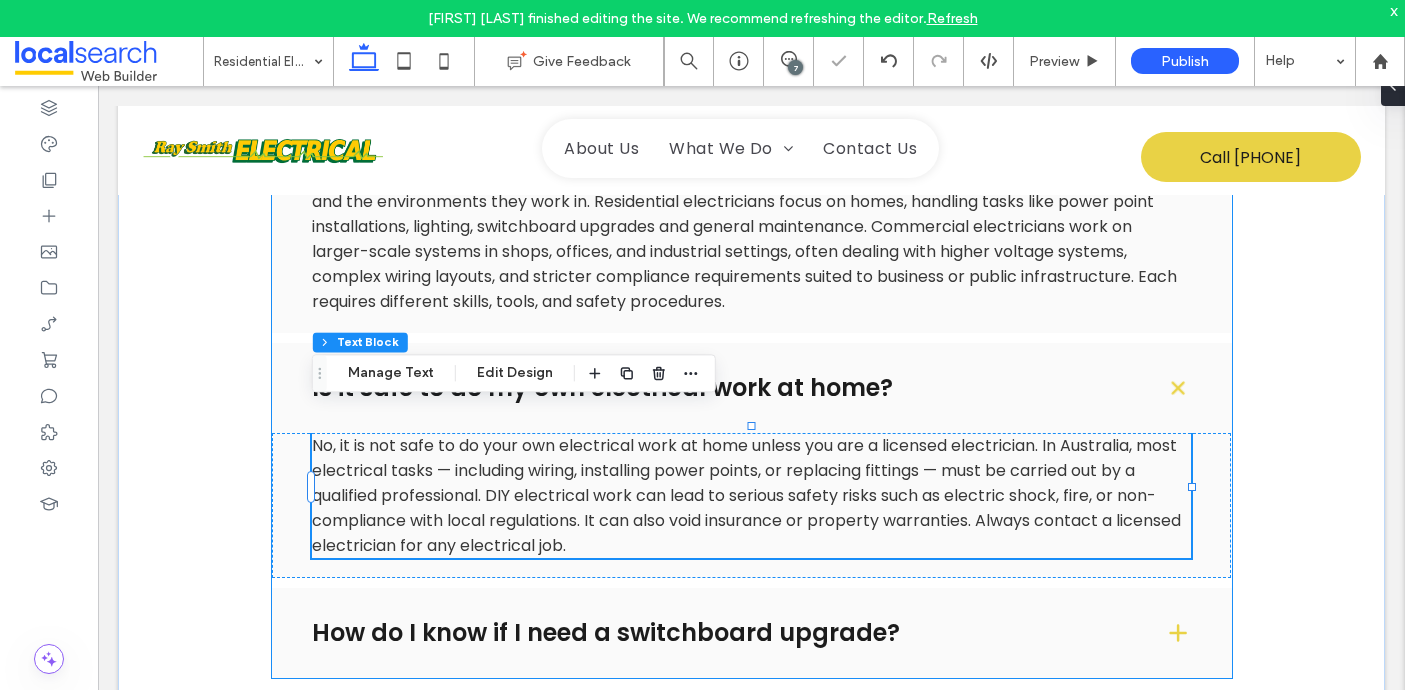 click on "How do I know if I need a switchboard upgrade?" at bounding box center [722, 633] 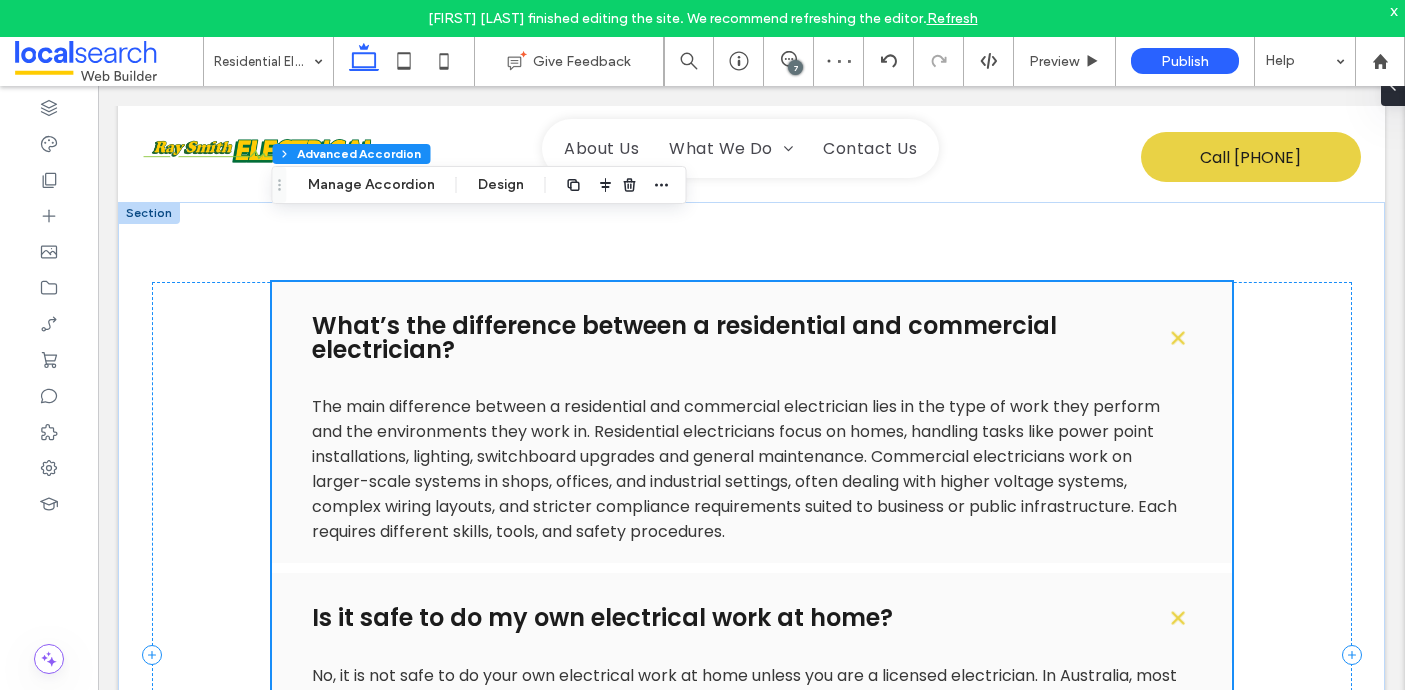 scroll, scrollTop: 3175, scrollLeft: 0, axis: vertical 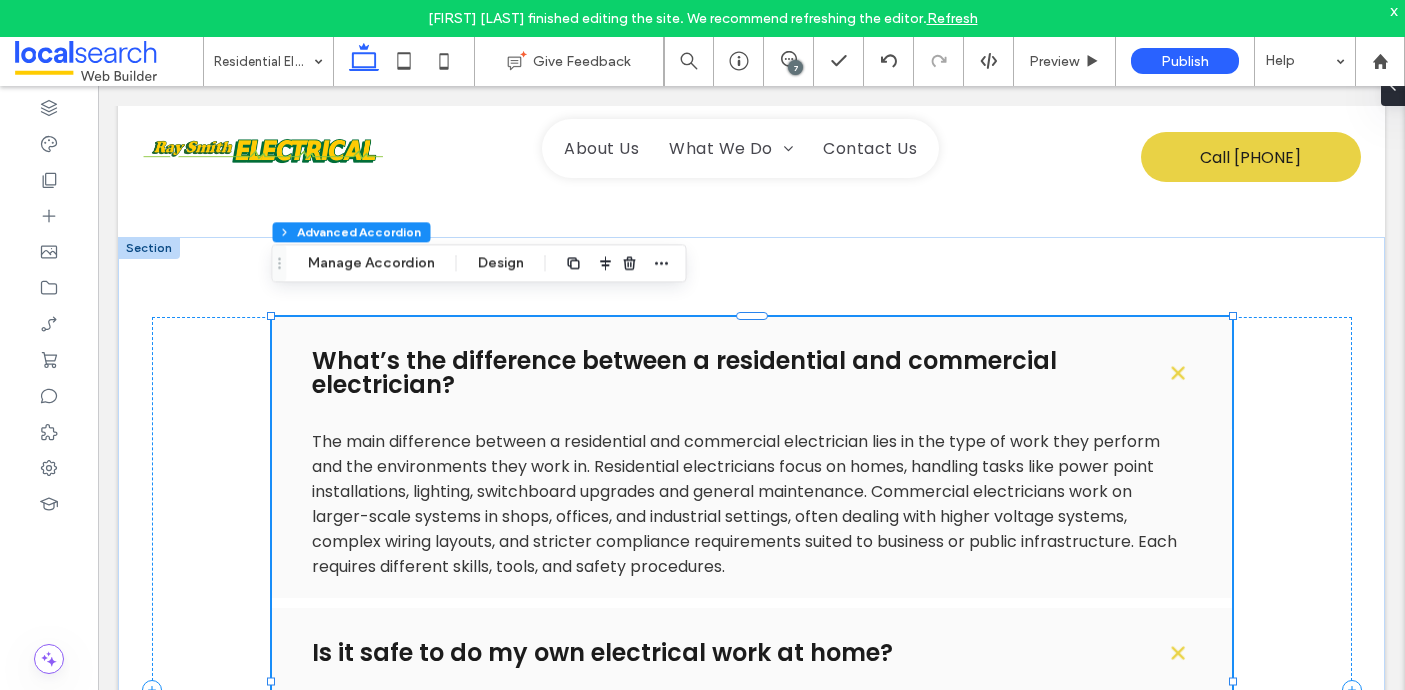 click on "What’s the difference between a residential and commercial electrician?" at bounding box center [722, 373] 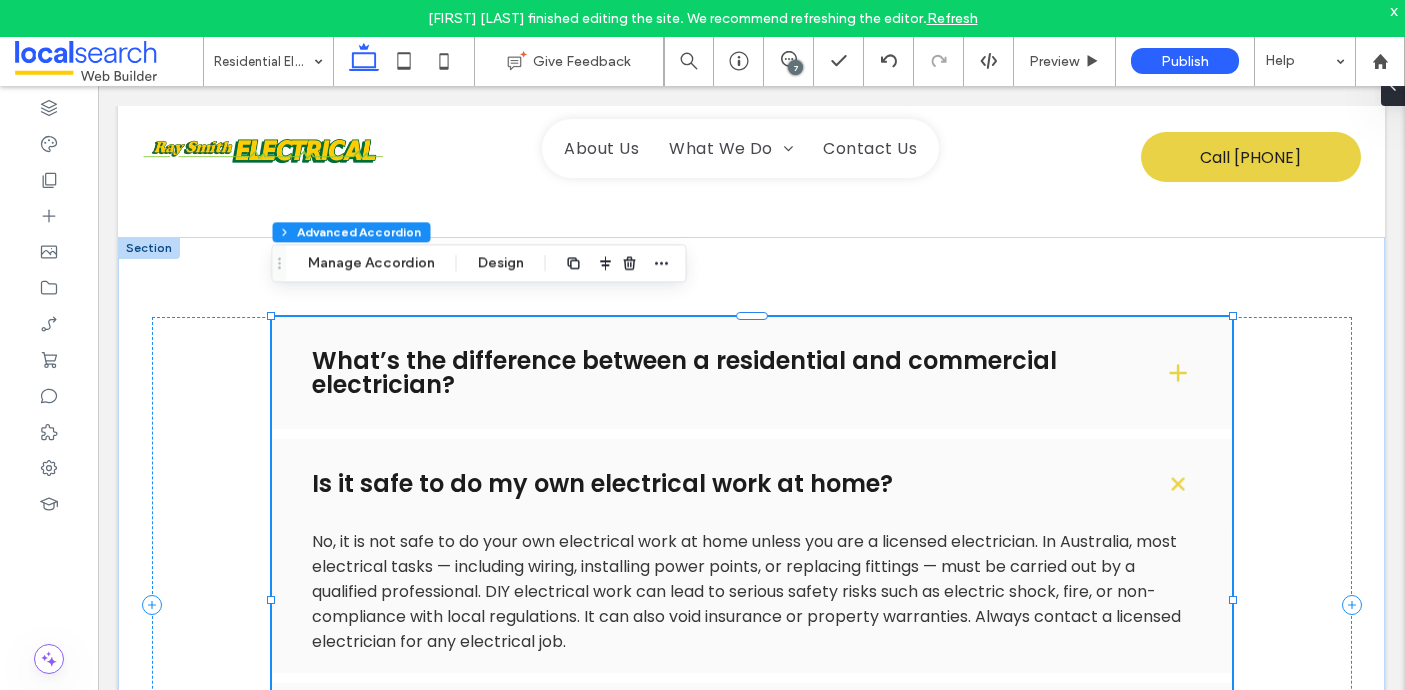 click on "Is it safe to do my own electrical work at home?" at bounding box center [722, 484] 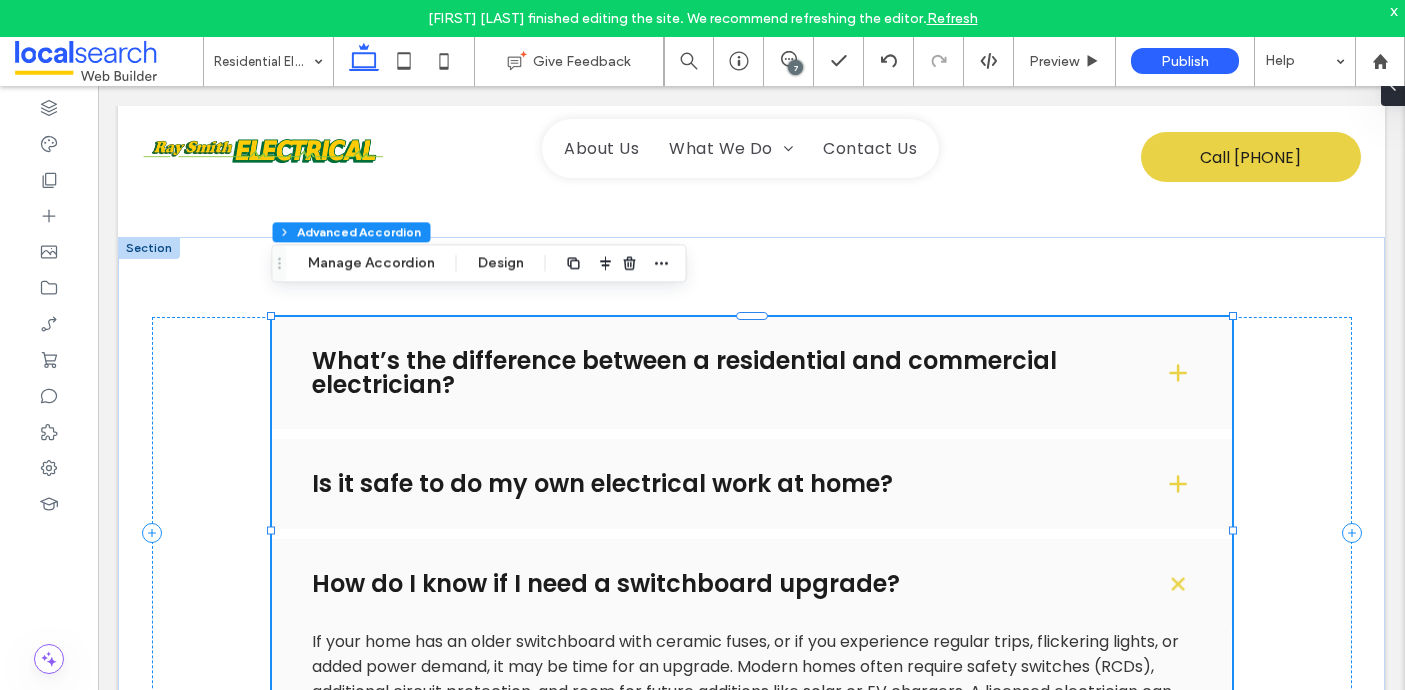 click on "How do I know if I need a switchboard upgrade?" at bounding box center [722, 584] 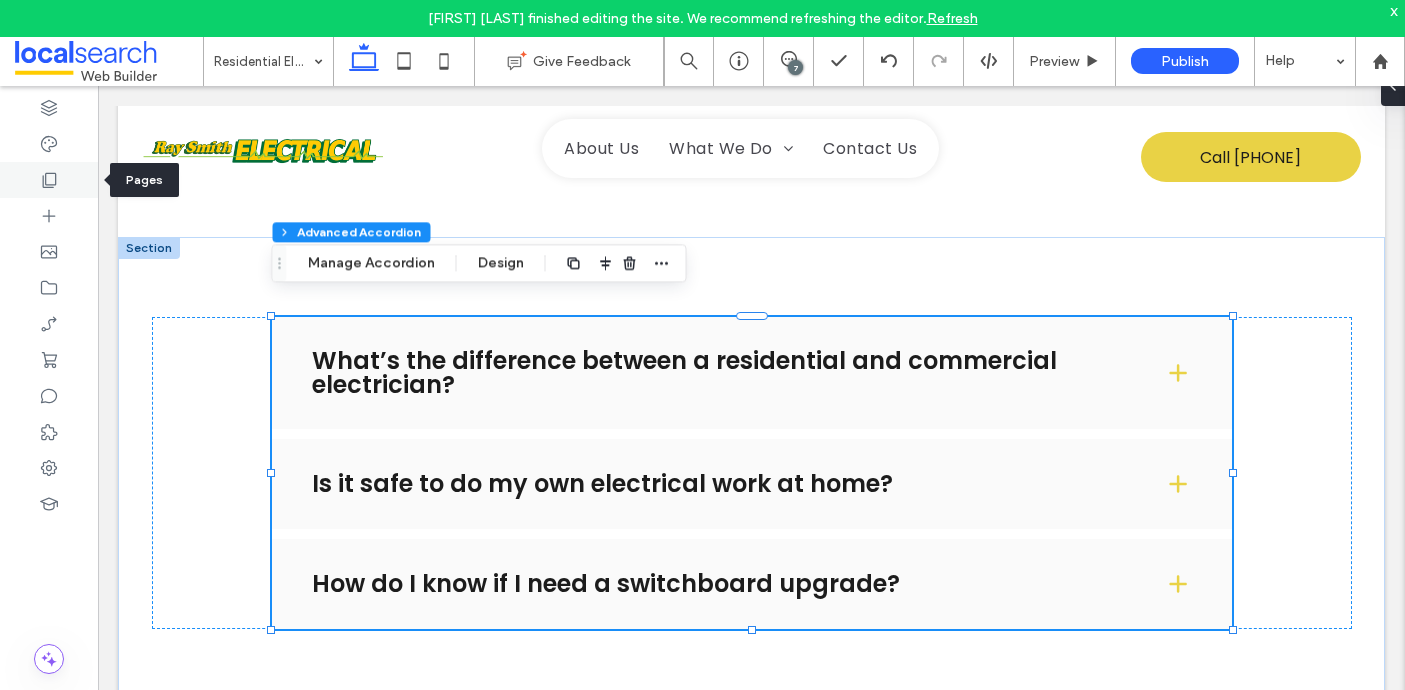 click at bounding box center [49, 180] 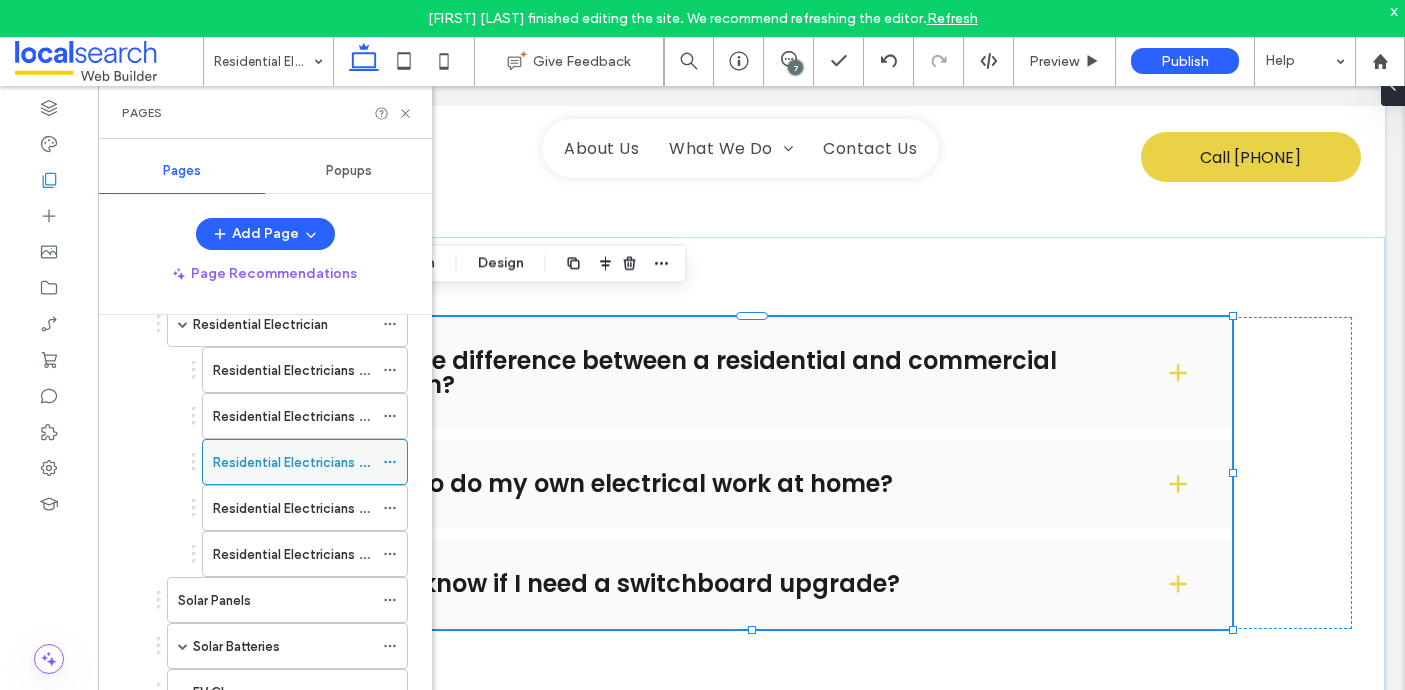 scroll, scrollTop: 209, scrollLeft: 0, axis: vertical 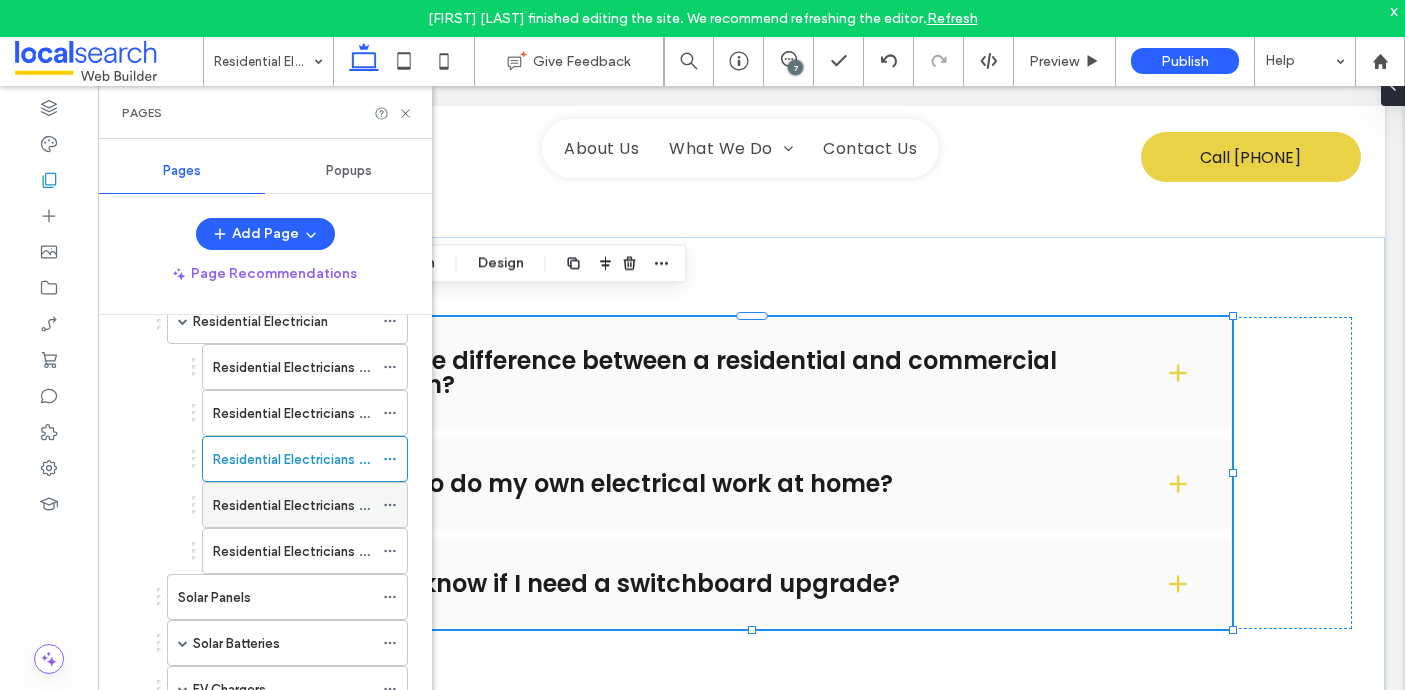 click on "Residential Electricians Sawtell" at bounding box center [293, 505] 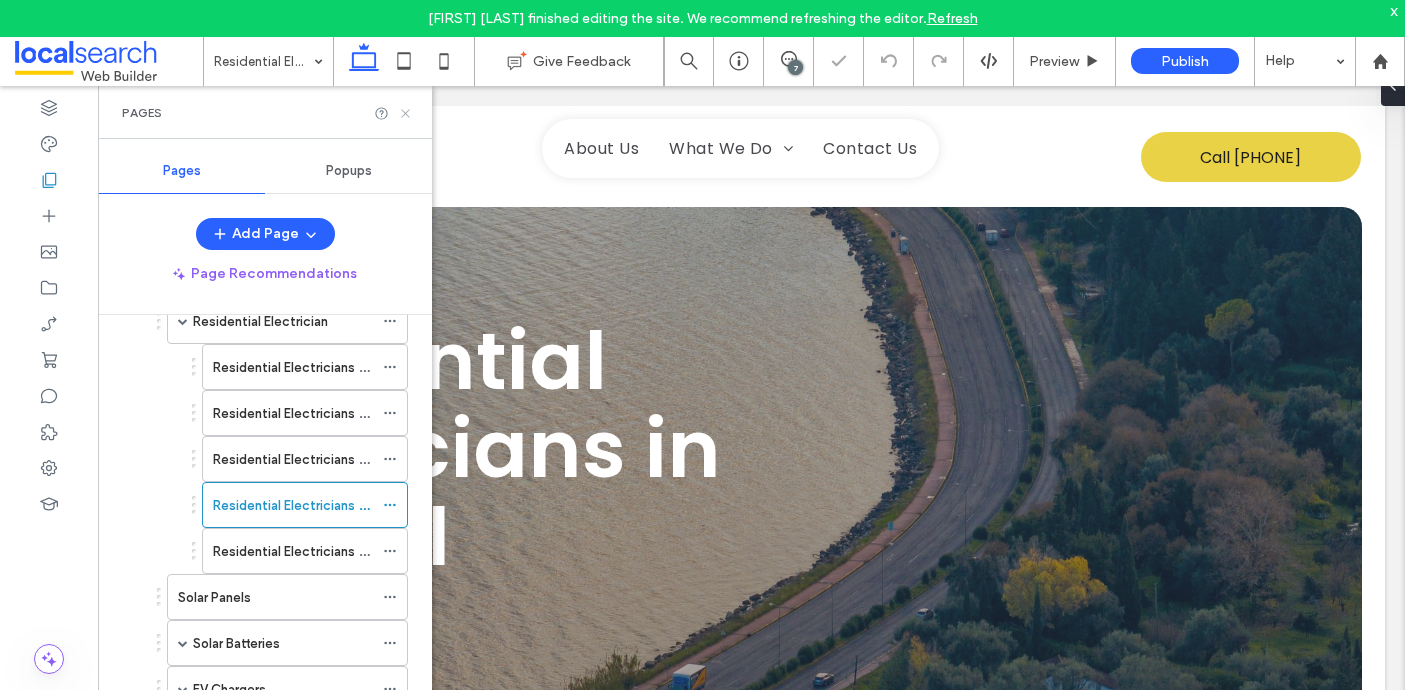 click 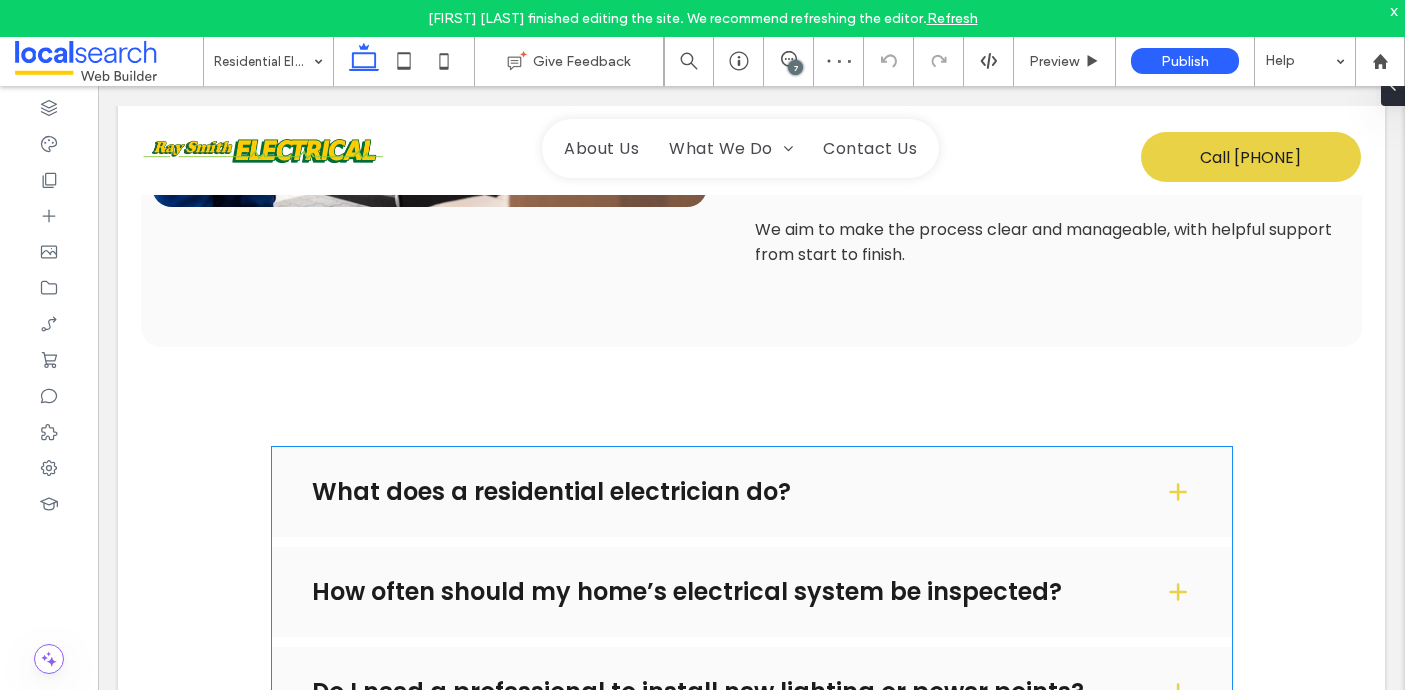 scroll, scrollTop: 2560, scrollLeft: 0, axis: vertical 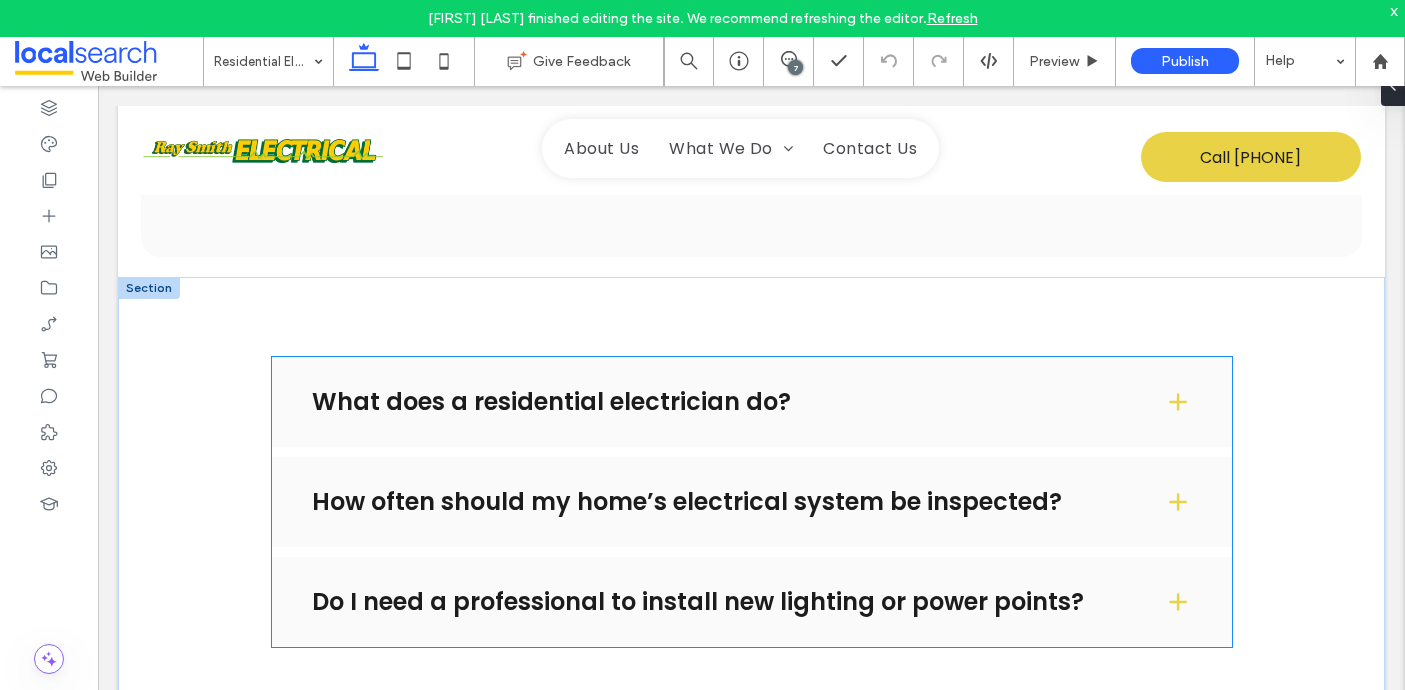 click on "What does a residential electrician do?" at bounding box center [752, 402] 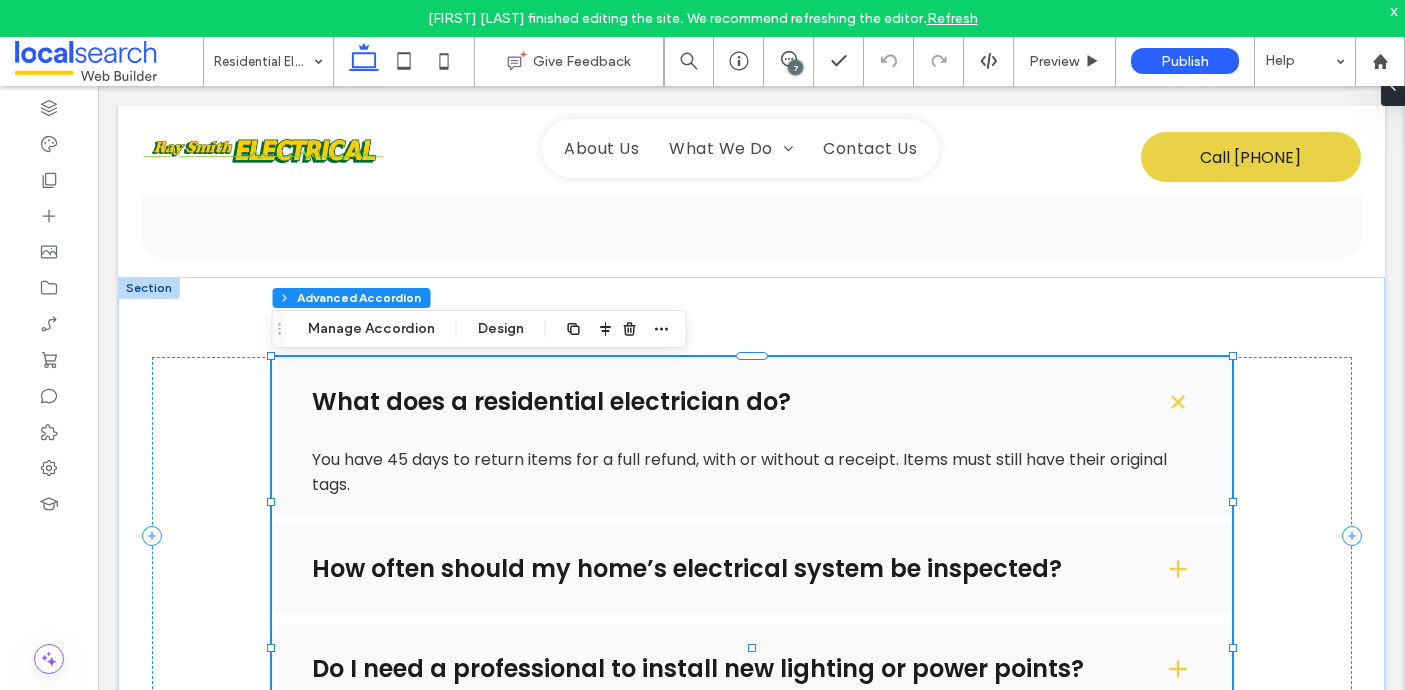 type on "*" 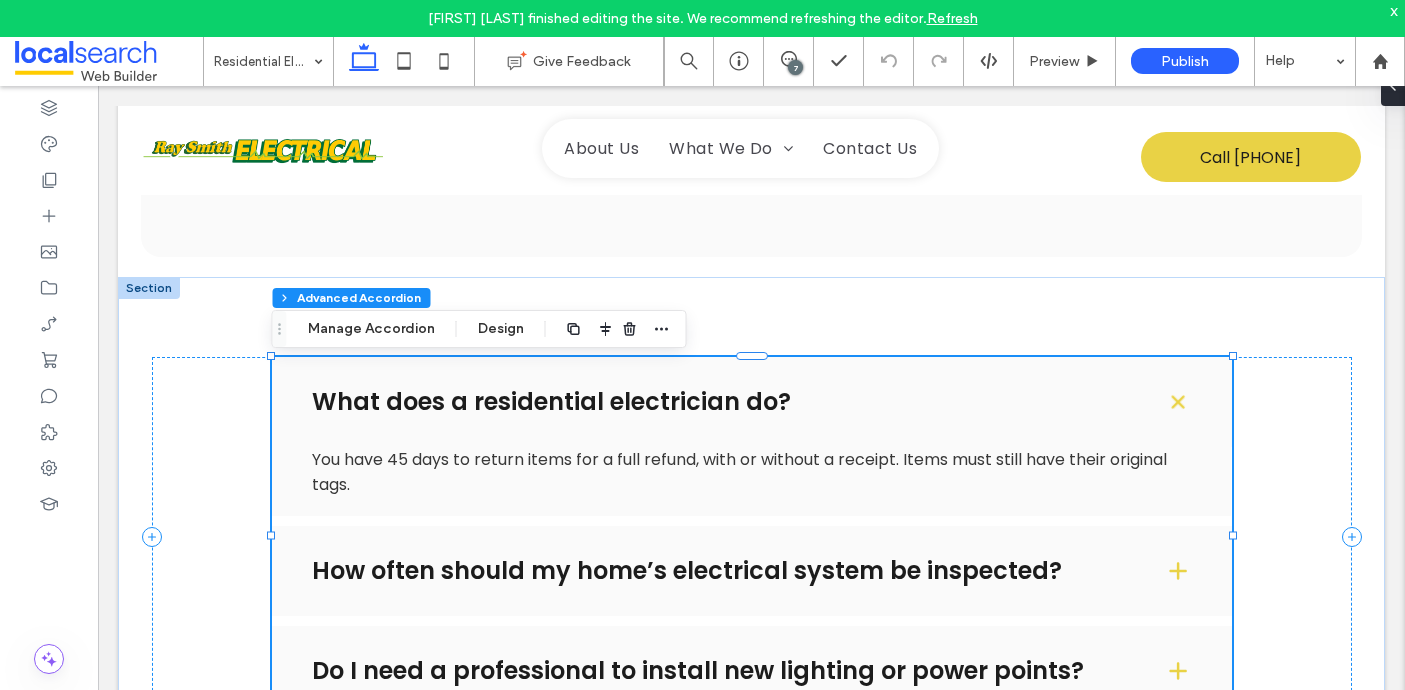 click on "How often should my home’s electrical system be inspected?" at bounding box center [752, 571] 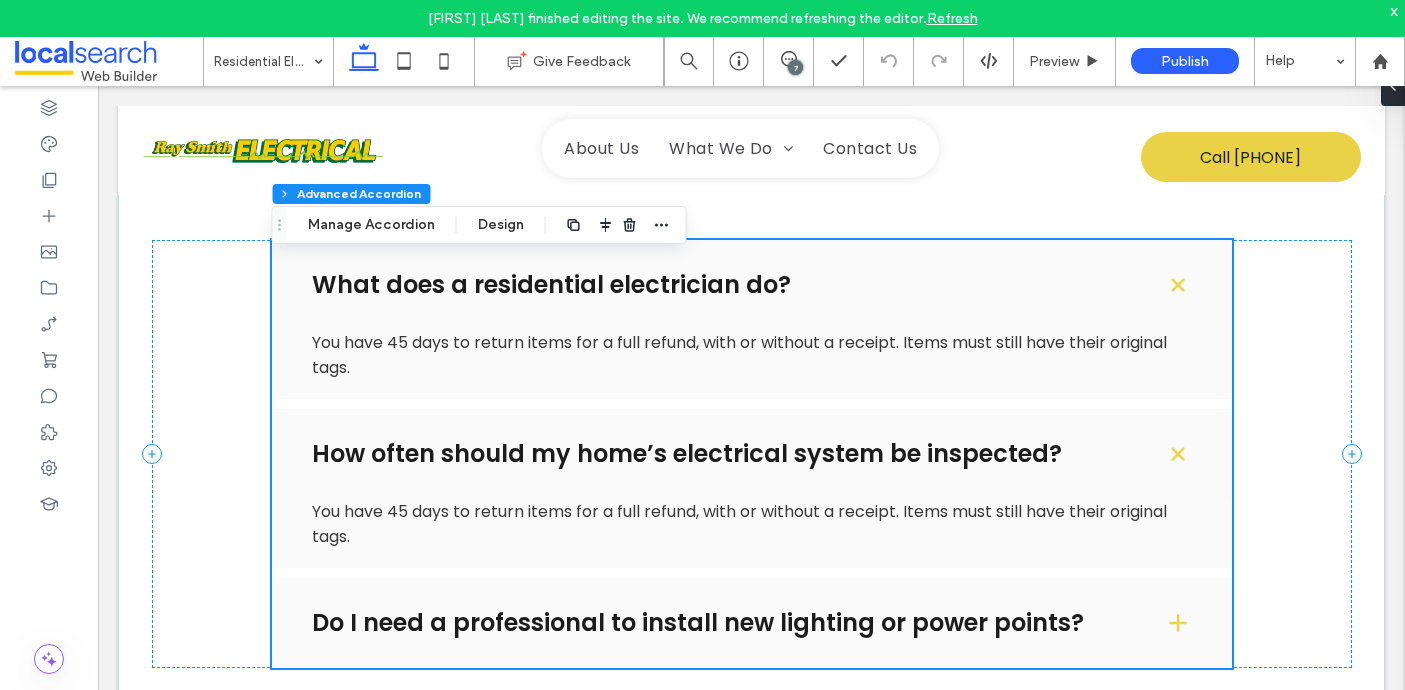 scroll, scrollTop: 2759, scrollLeft: 0, axis: vertical 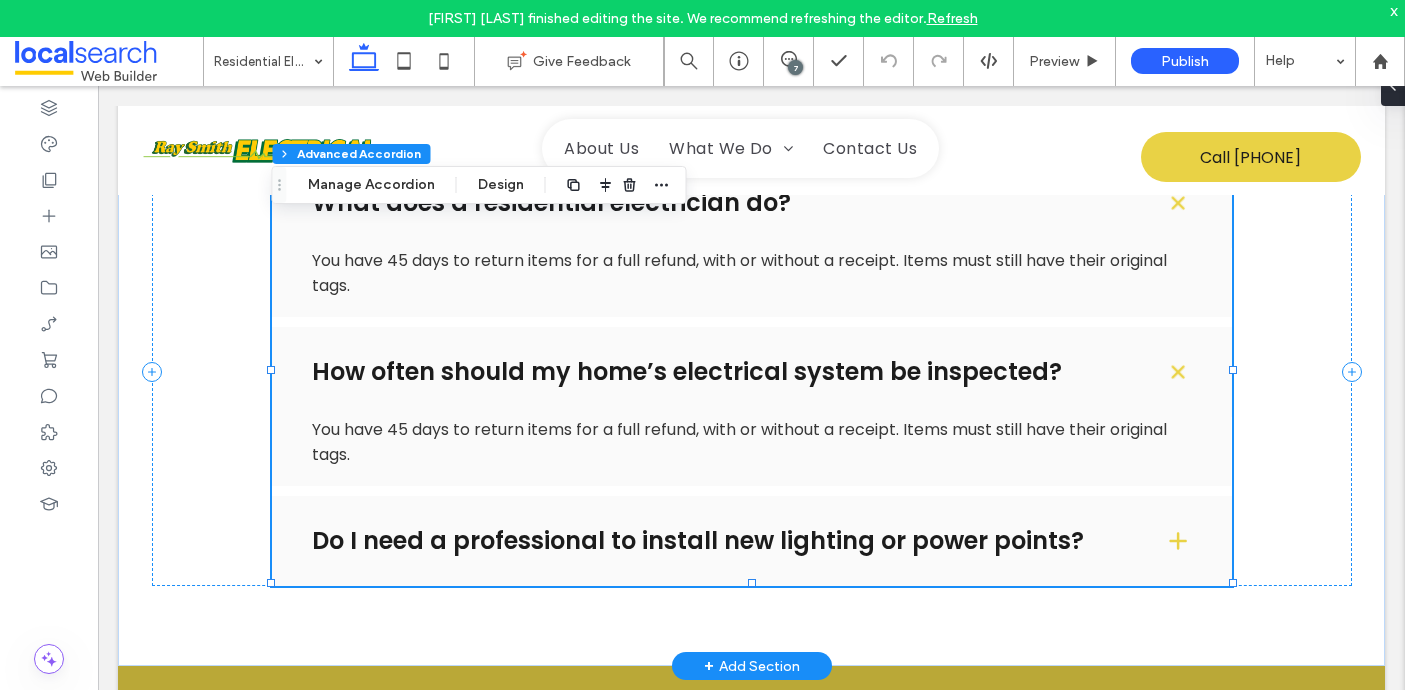 click on "Do I need a professional to install new lighting or power points?" at bounding box center (752, 541) 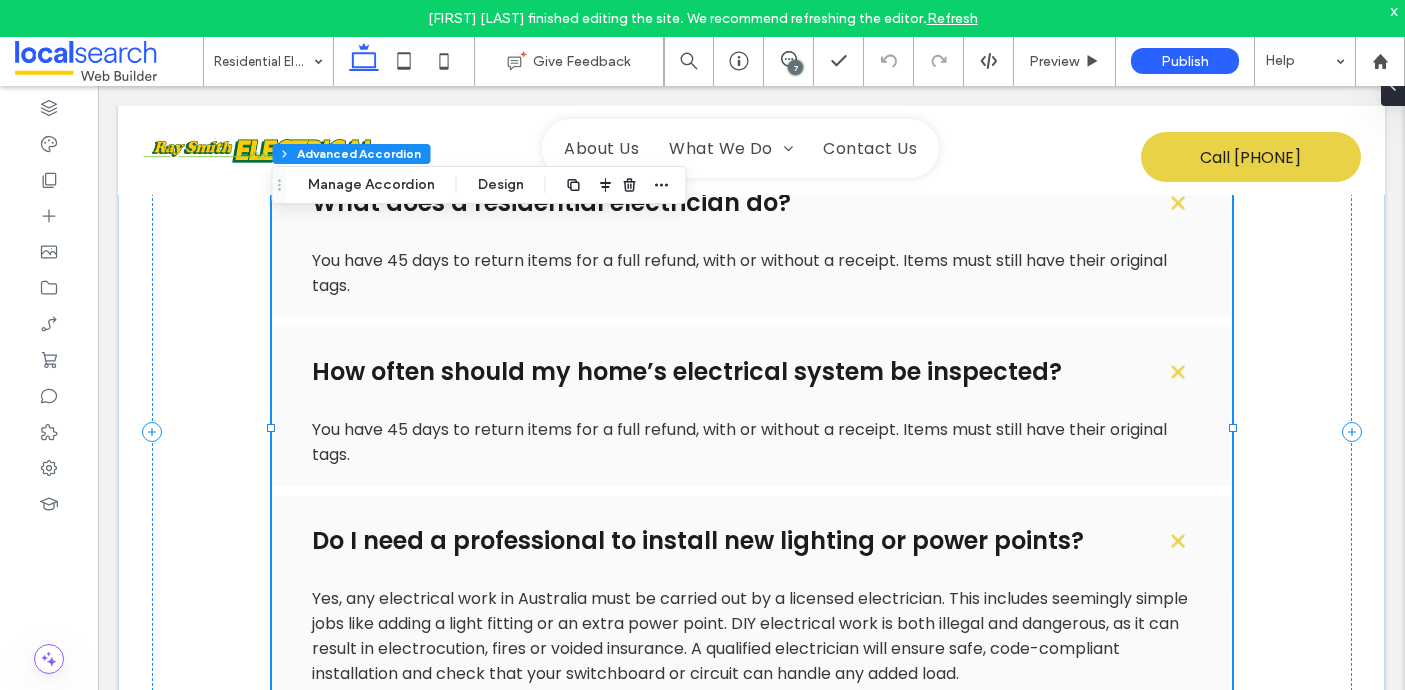click on "Do I need a professional to install new lighting or power points?" at bounding box center (752, 541) 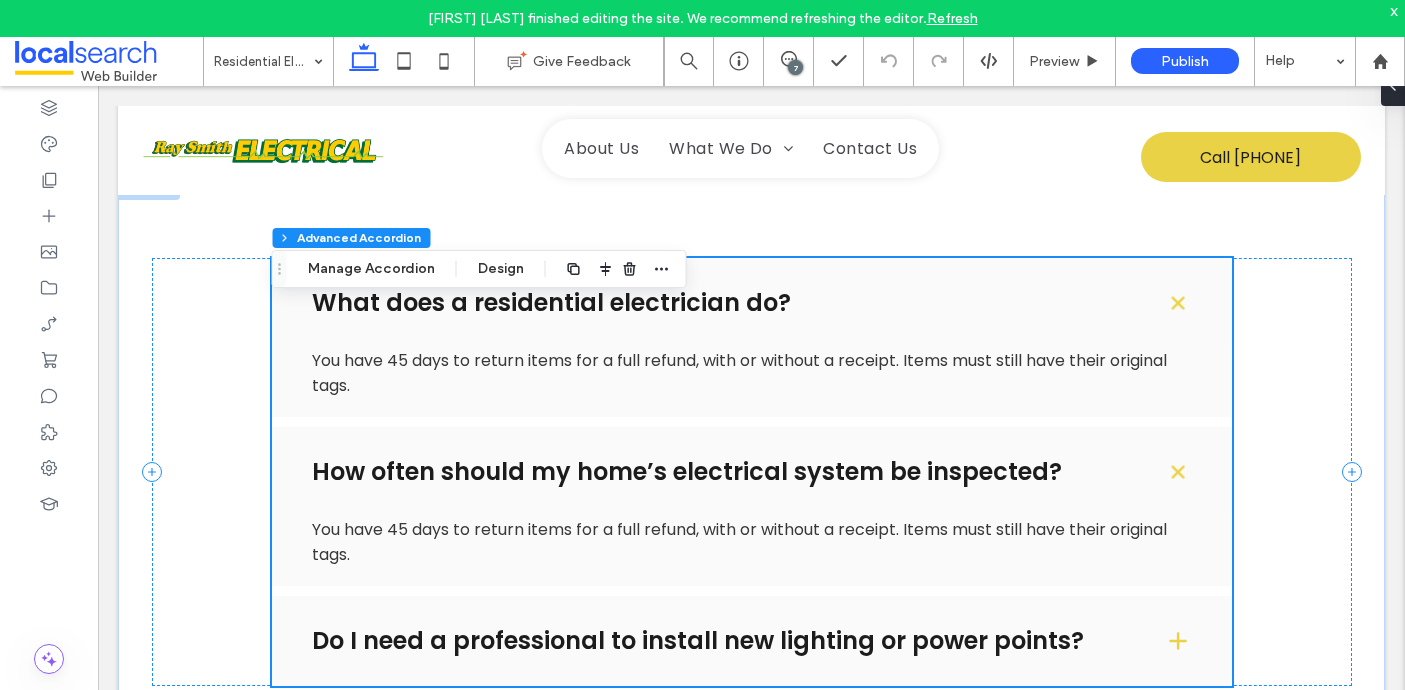 scroll, scrollTop: 2620, scrollLeft: 0, axis: vertical 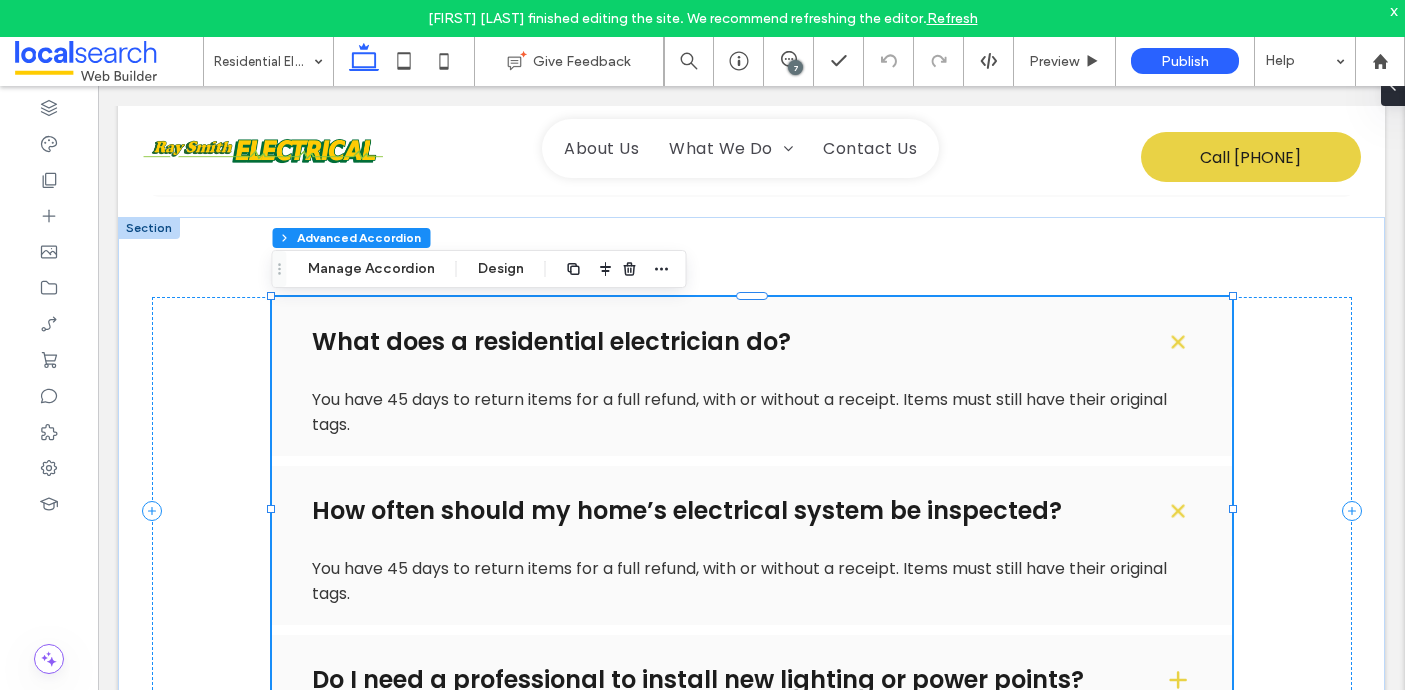 click on "What does a residential electrician do?" at bounding box center (722, 342) 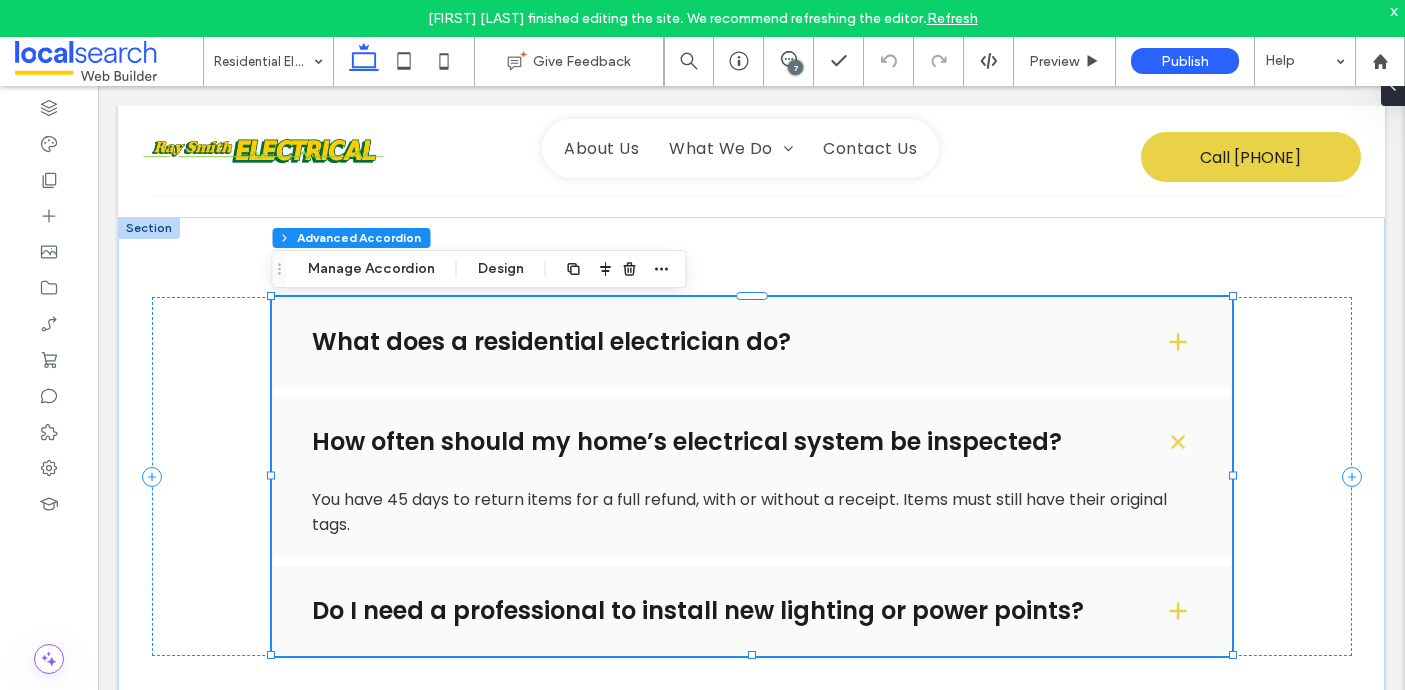 click on "What does a residential electrician do?" at bounding box center (722, 342) 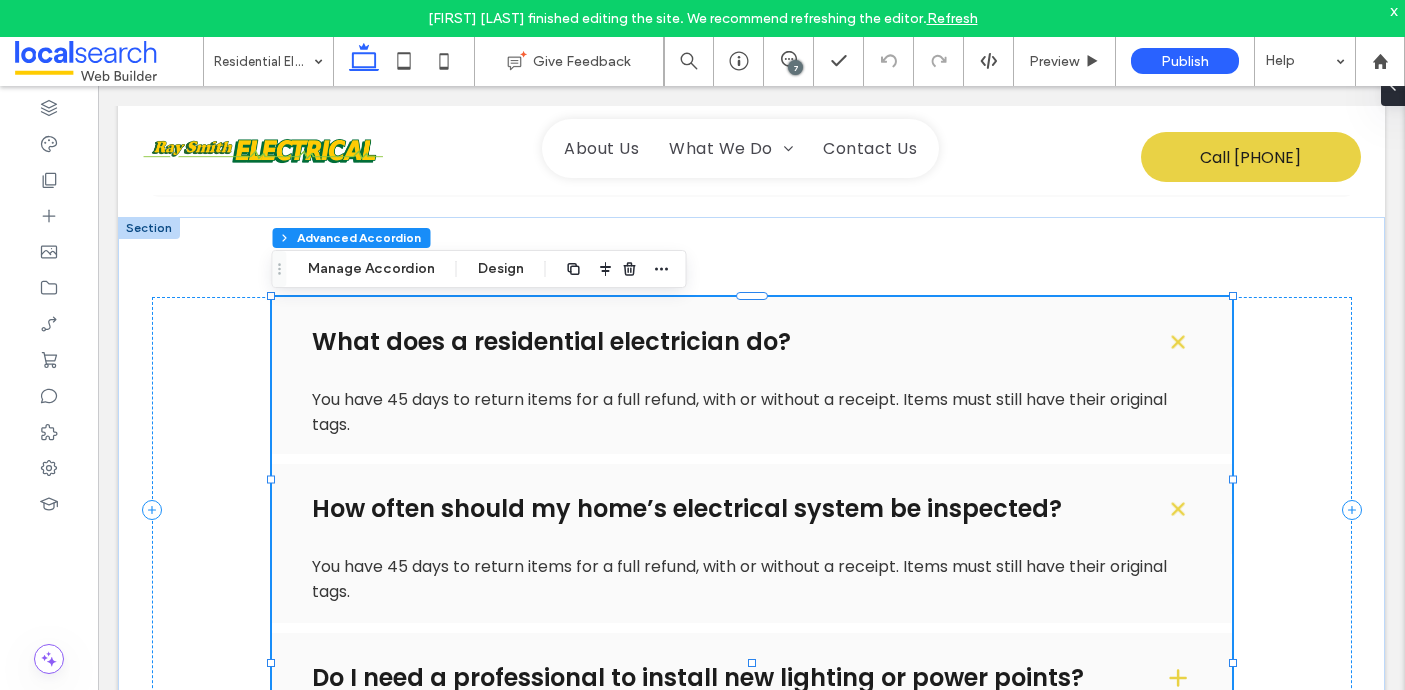 click on "What does a residential electrician do?" at bounding box center [722, 342] 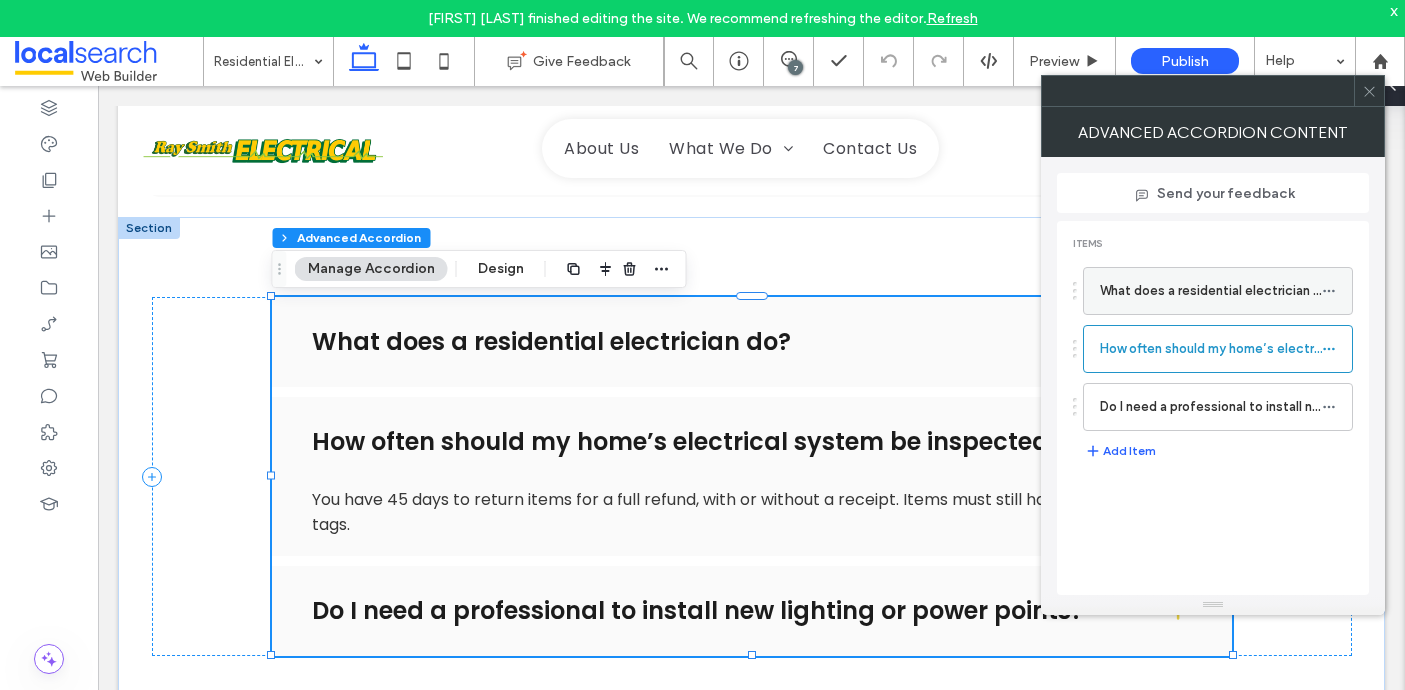 click on "What does a residential electrician do?" at bounding box center [1211, 291] 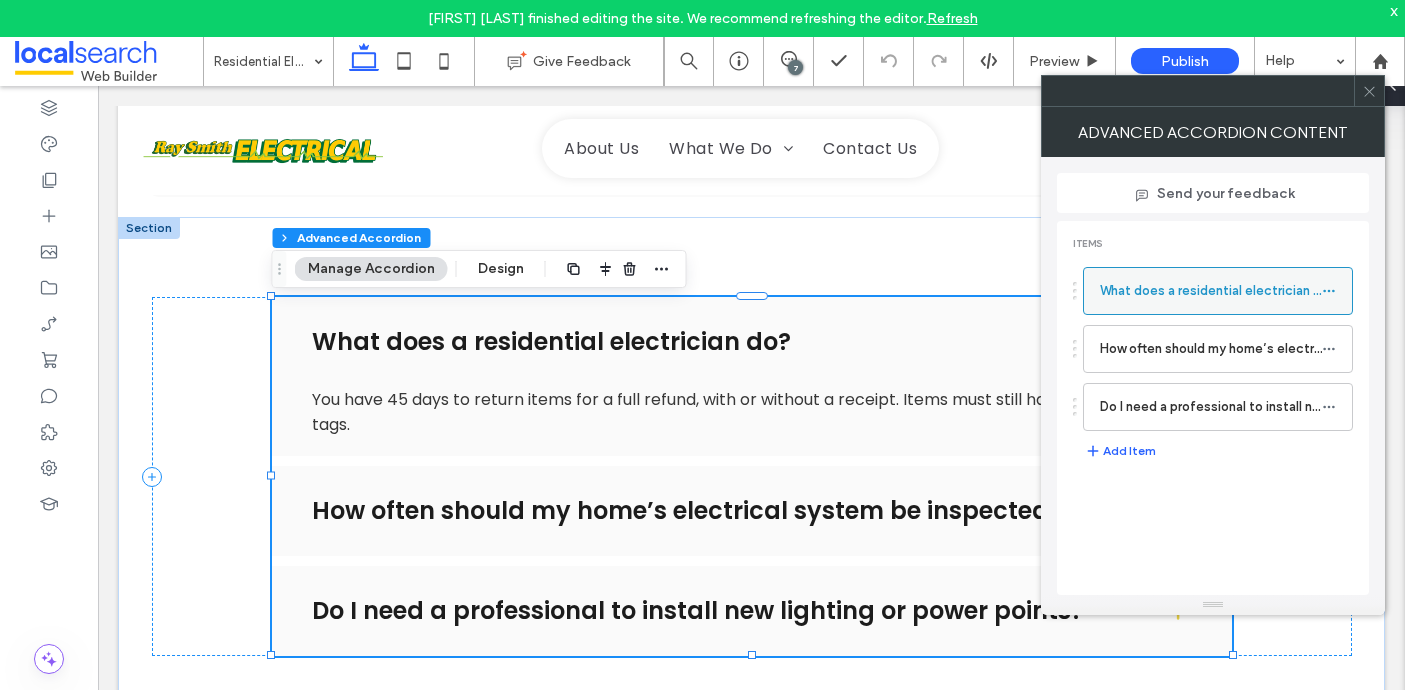 click 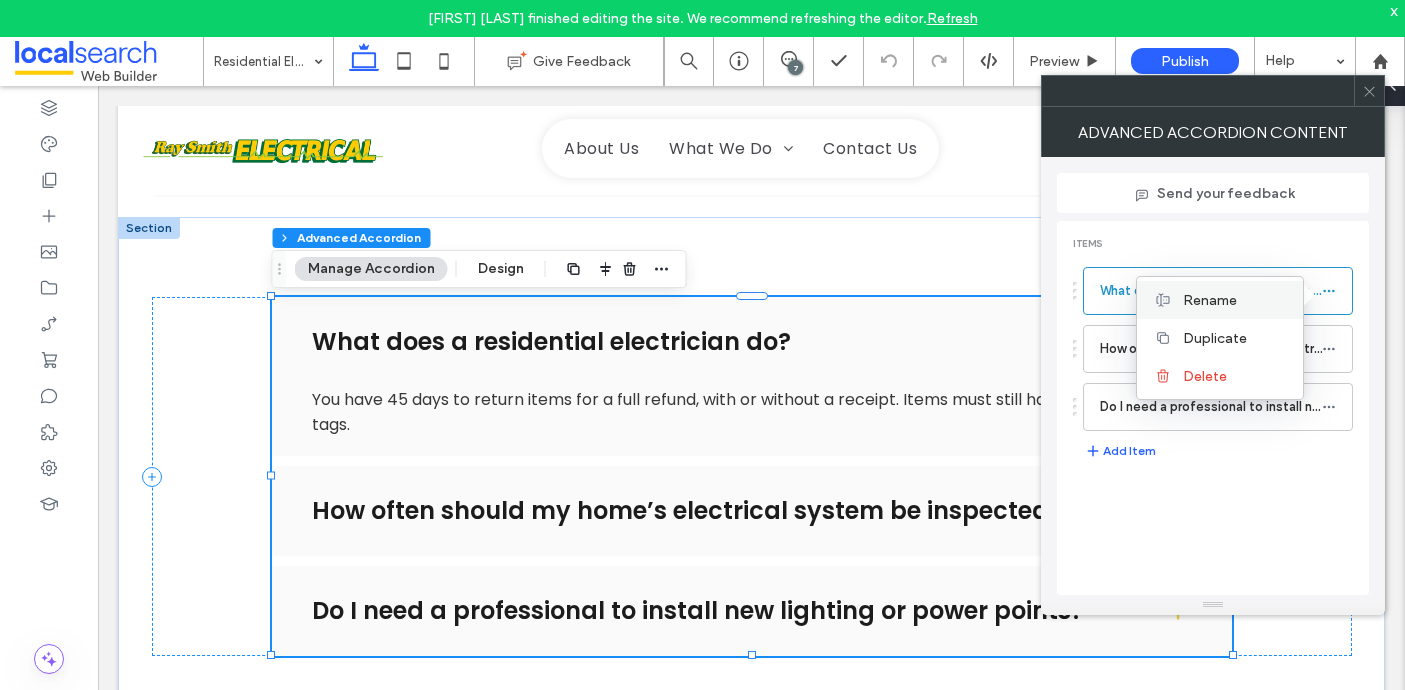 click on "Rename" at bounding box center [1210, 300] 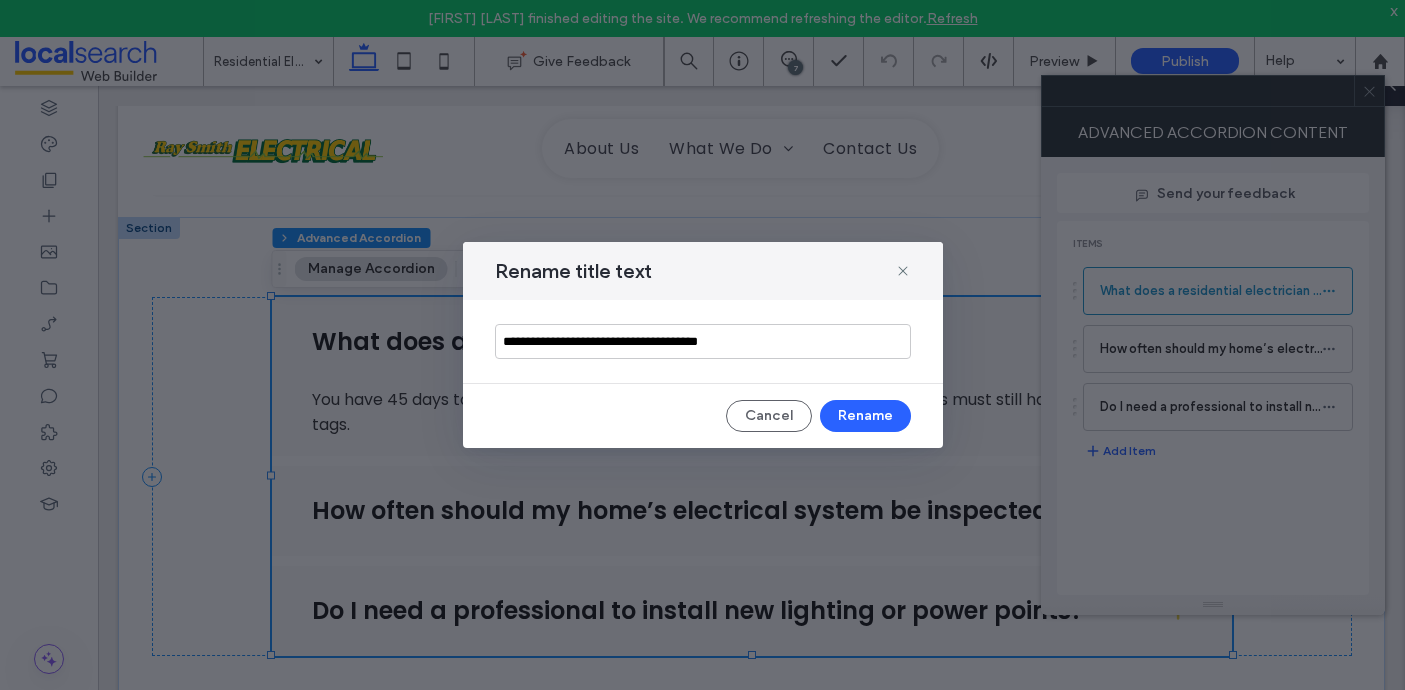 drag, startPoint x: 793, startPoint y: 343, endPoint x: 444, endPoint y: 338, distance: 349.03583 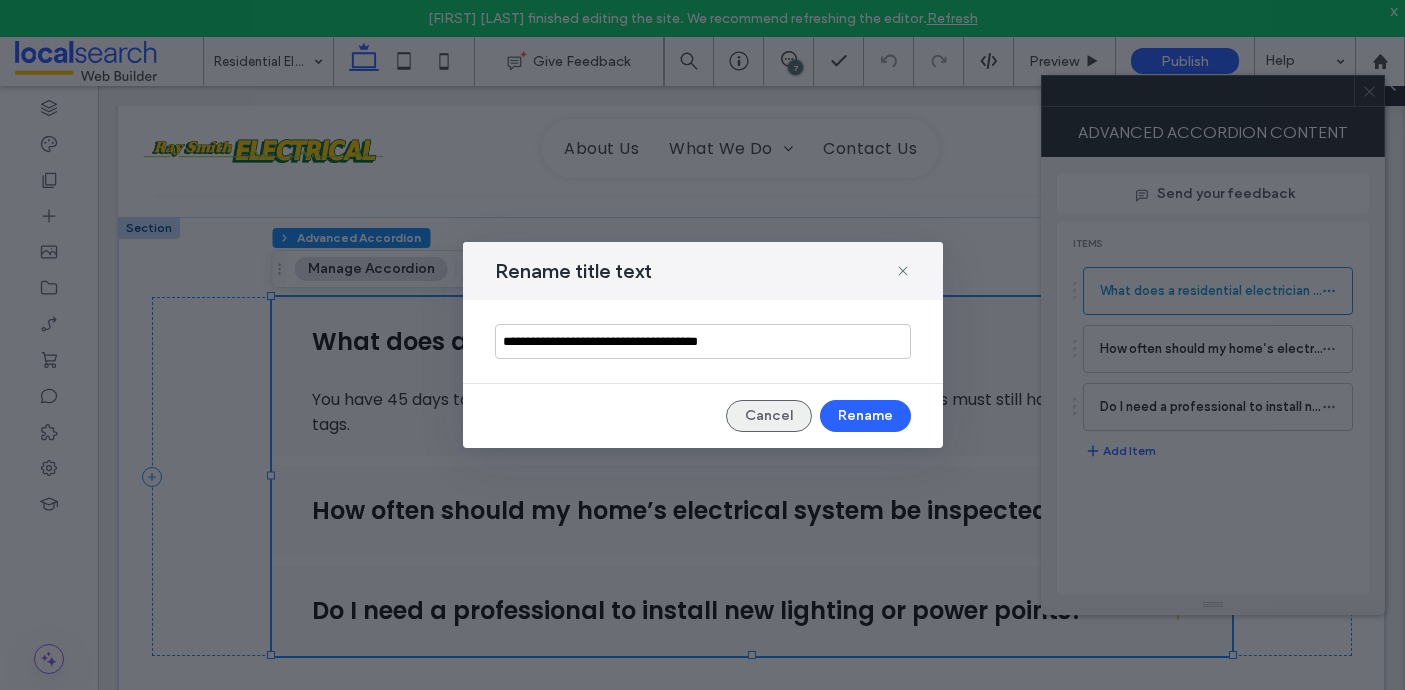 click on "Cancel" at bounding box center (769, 416) 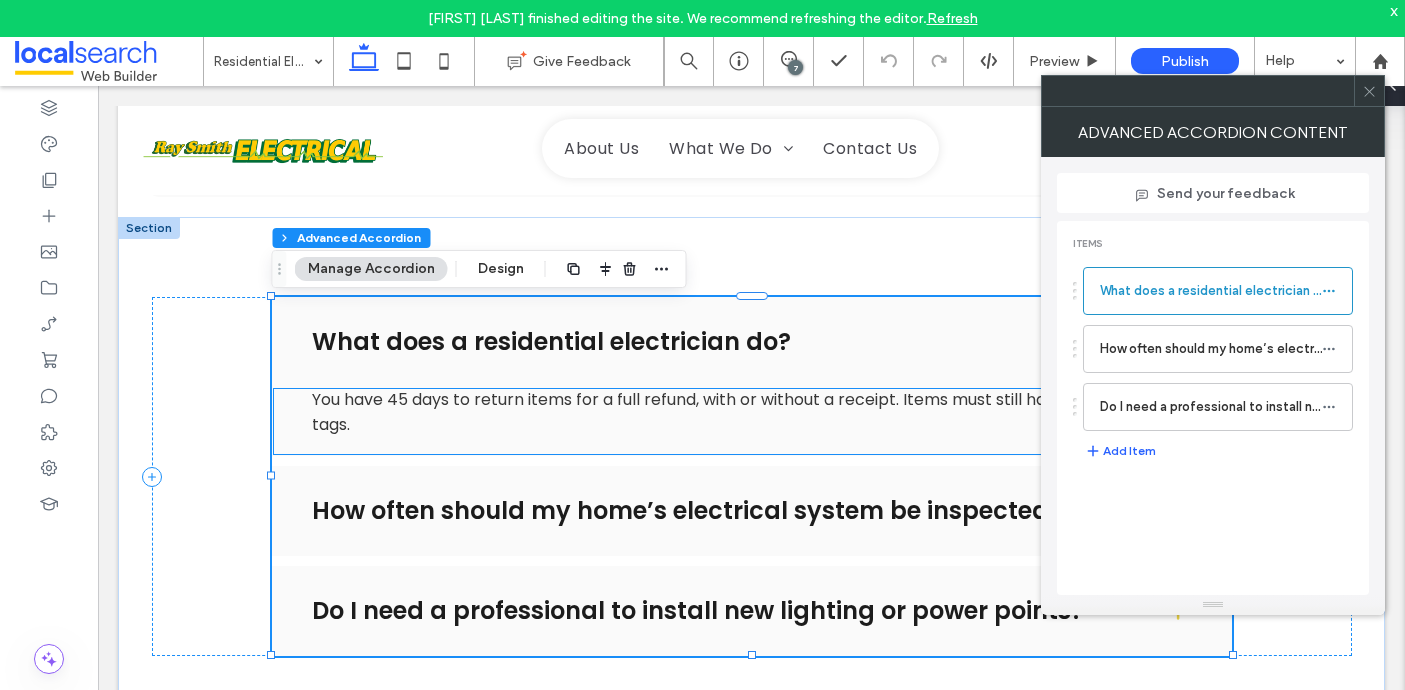 click on "You have 45 days to return items for a full refund, with or without a receipt. Items must still have their original tags." at bounding box center [751, 412] 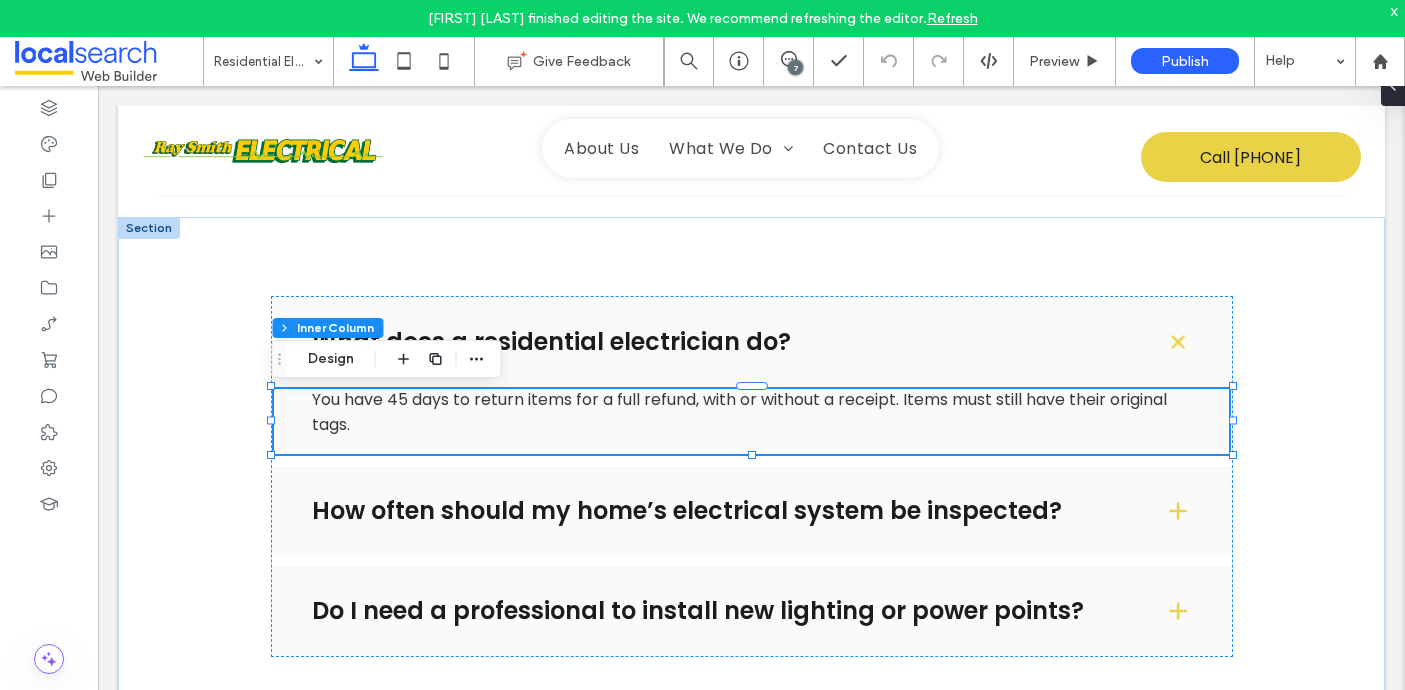 click on "You have 45 days to return items for a full refund, with or without a receipt. Items must still have their original tags." at bounding box center (751, 412) 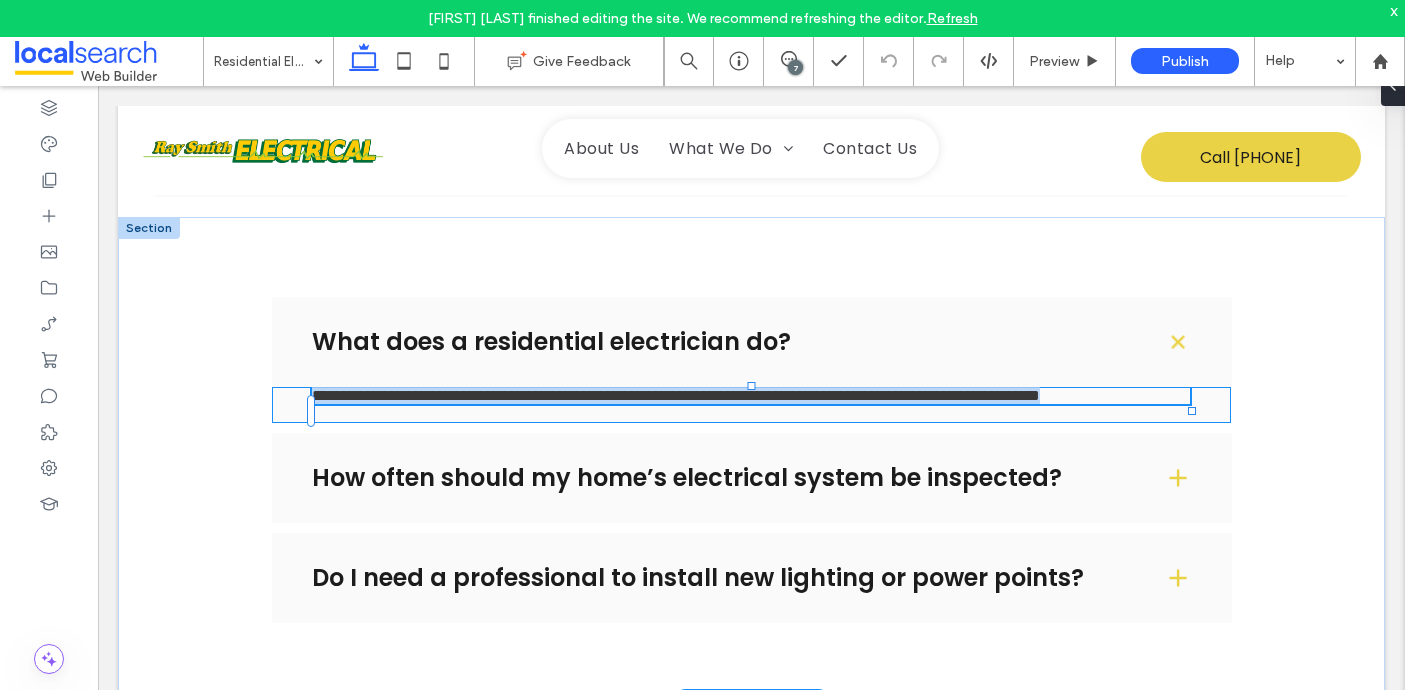type on "*******" 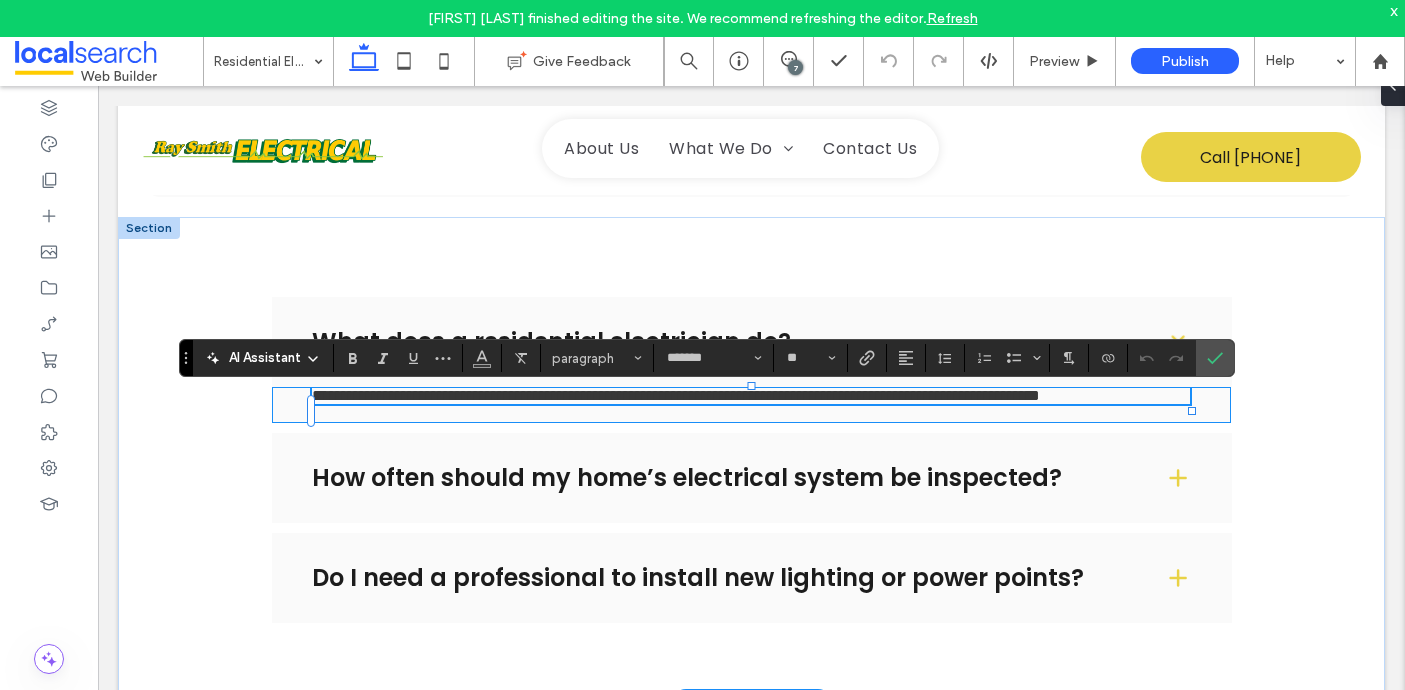 scroll, scrollTop: 0, scrollLeft: 0, axis: both 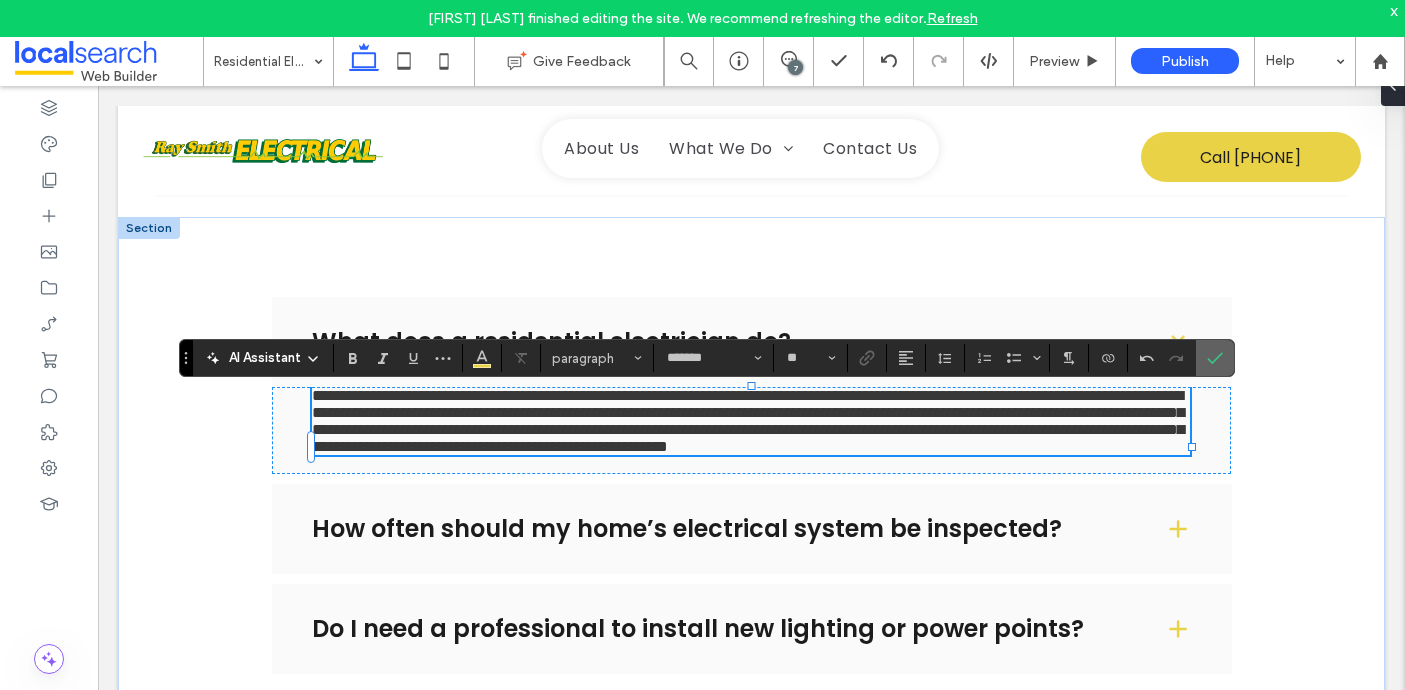 click at bounding box center (1215, 358) 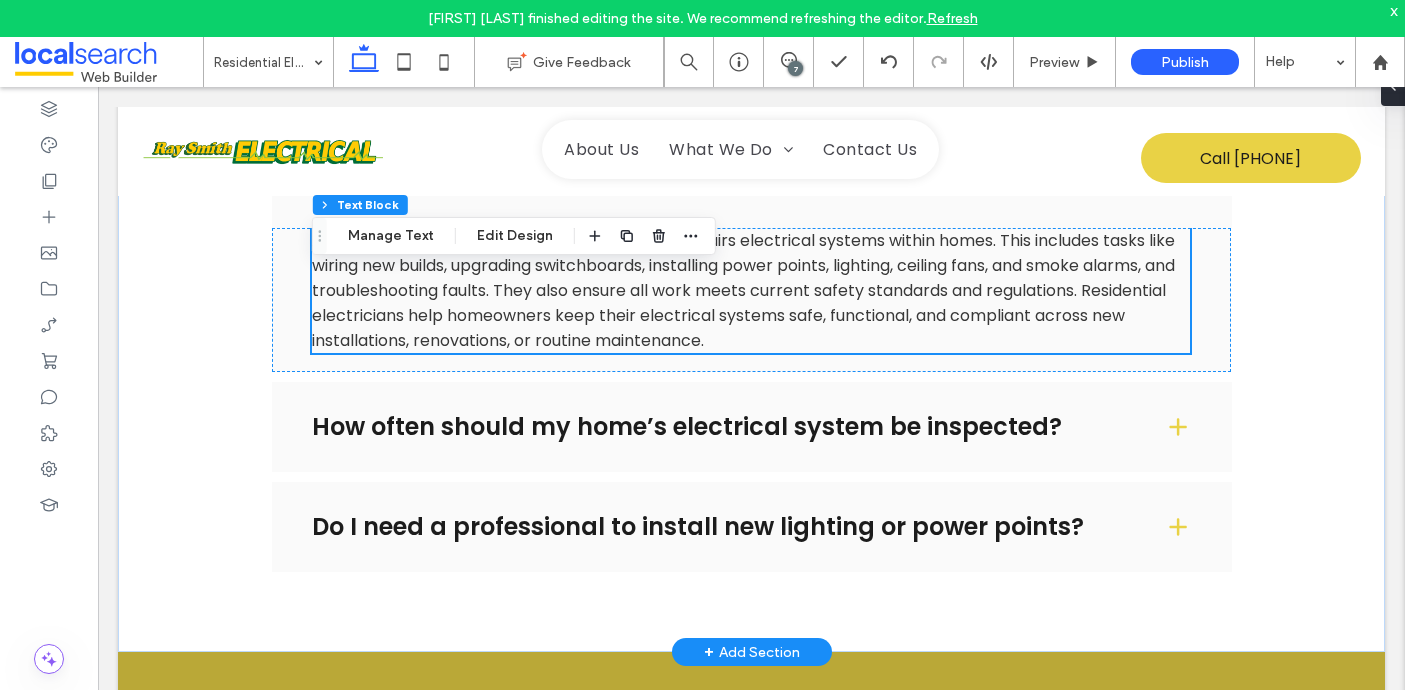 scroll, scrollTop: 2783, scrollLeft: 0, axis: vertical 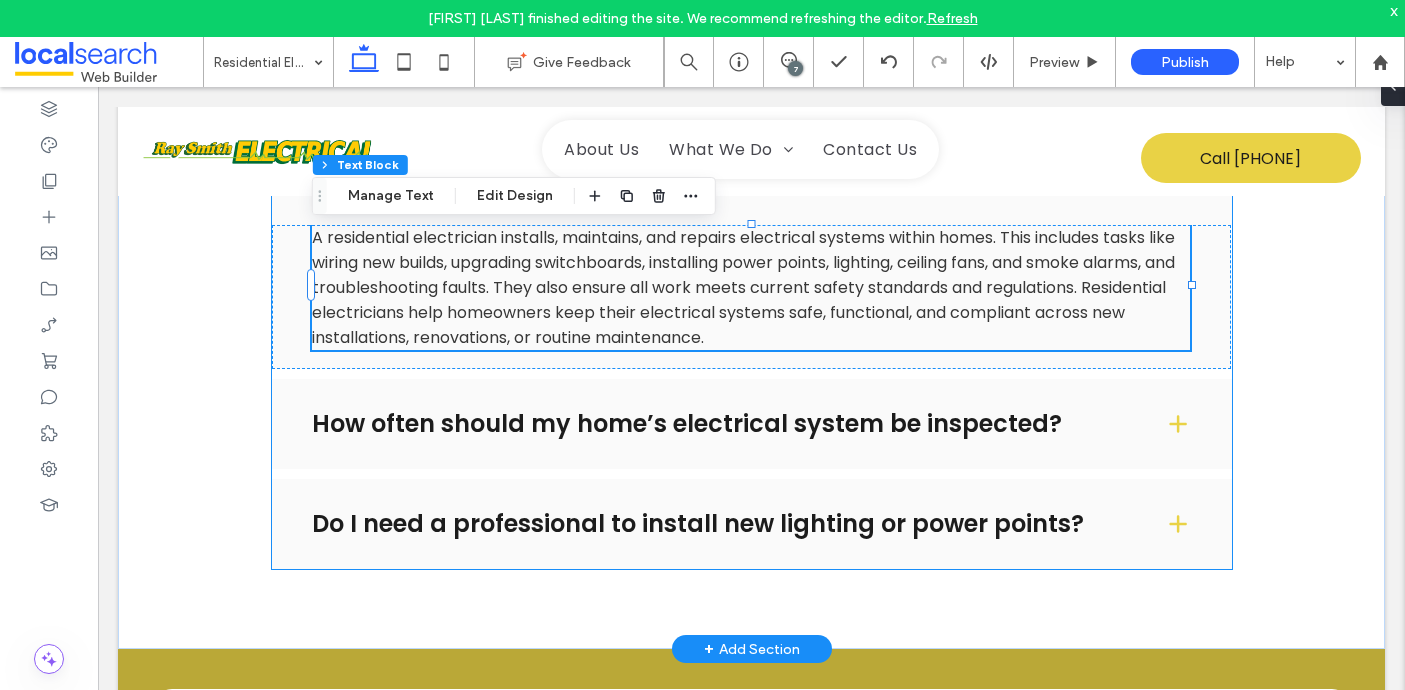 click on "How often should my home’s electrical system be inspected?" at bounding box center [722, 424] 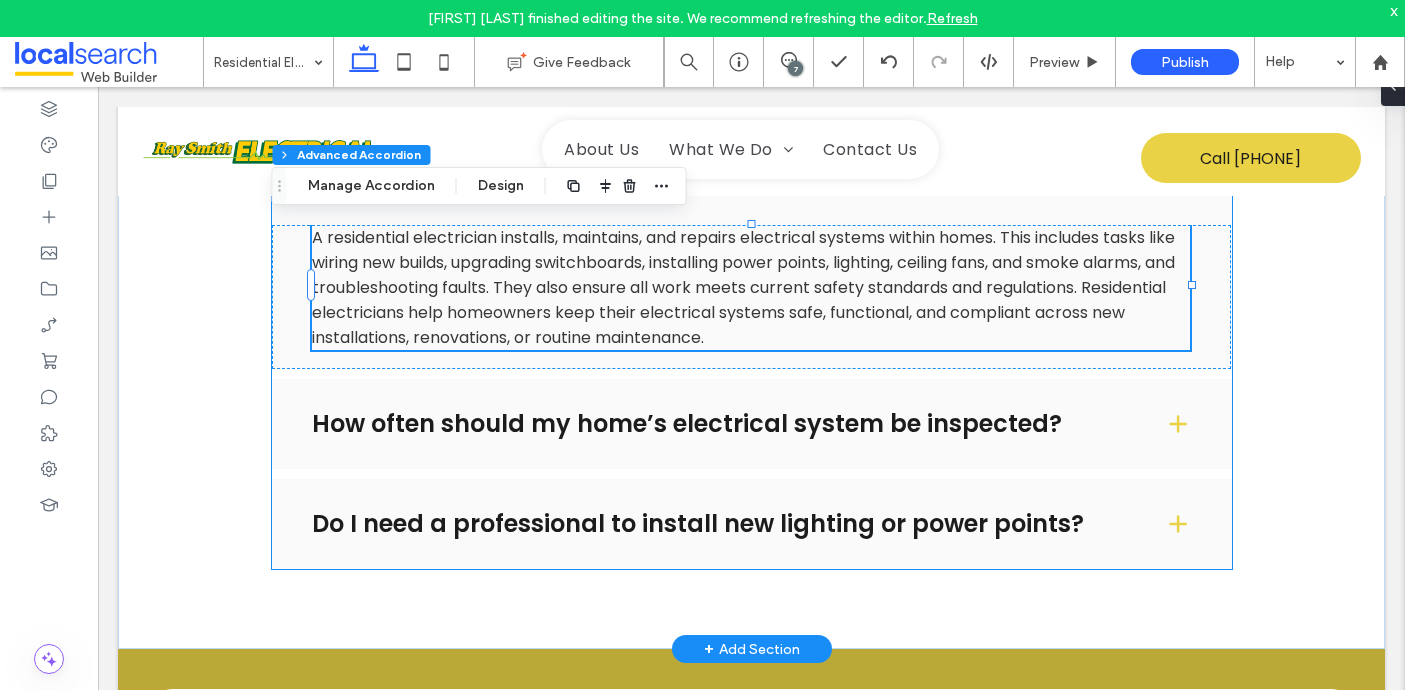 type on "*" 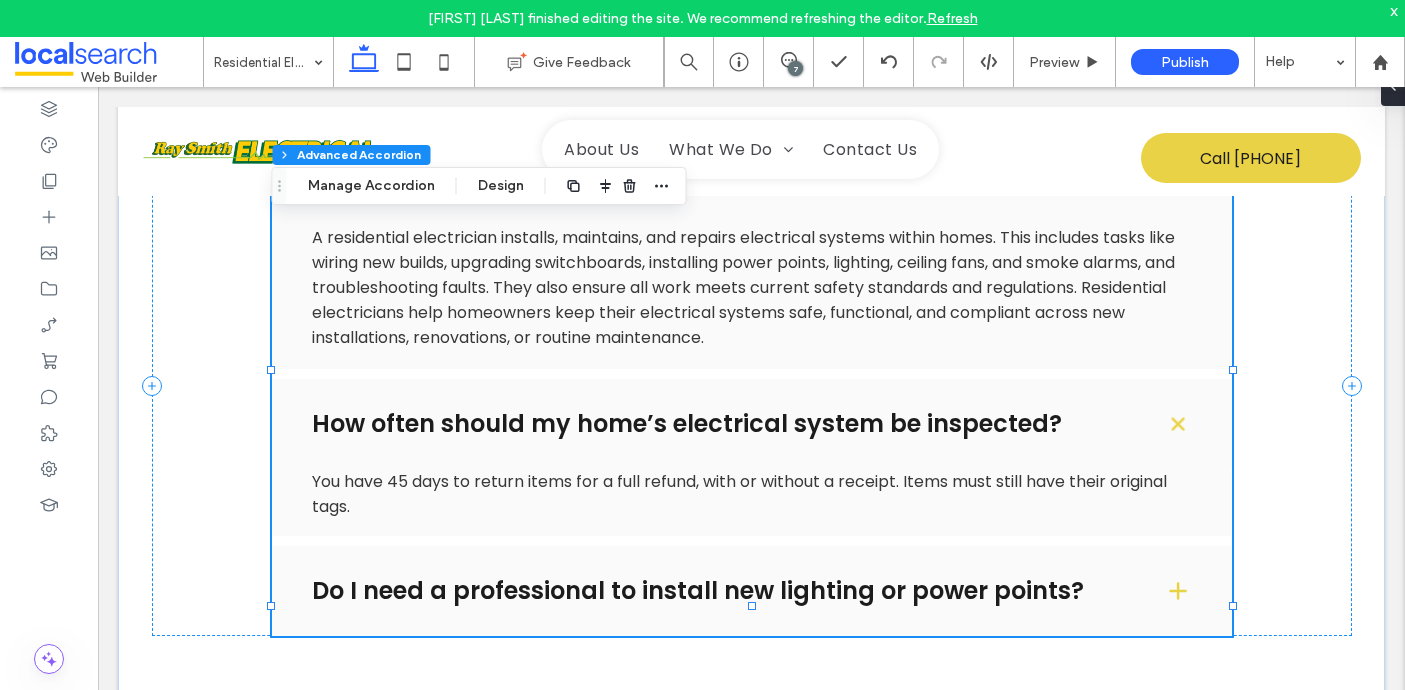 click on "How often should my home’s electrical system be inspected?" at bounding box center (722, 424) 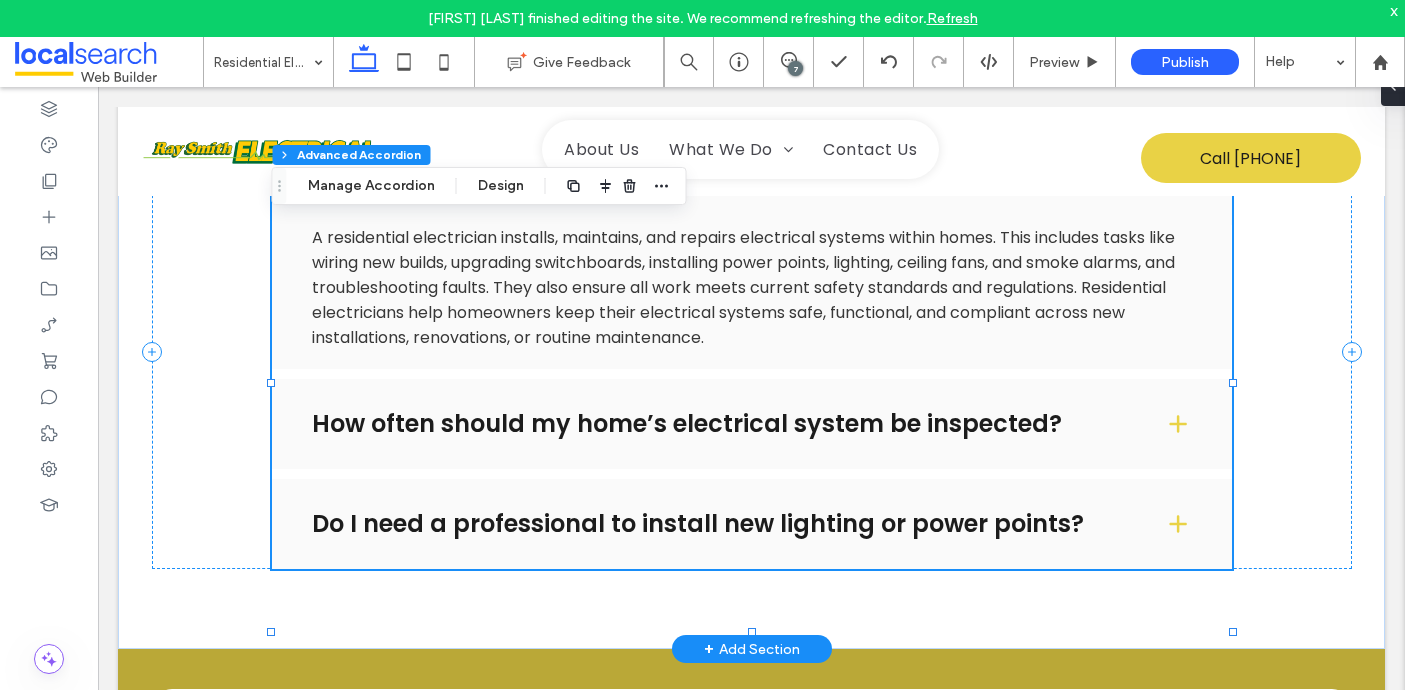 click on "How often should my home’s electrical system be inspected?" at bounding box center (722, 424) 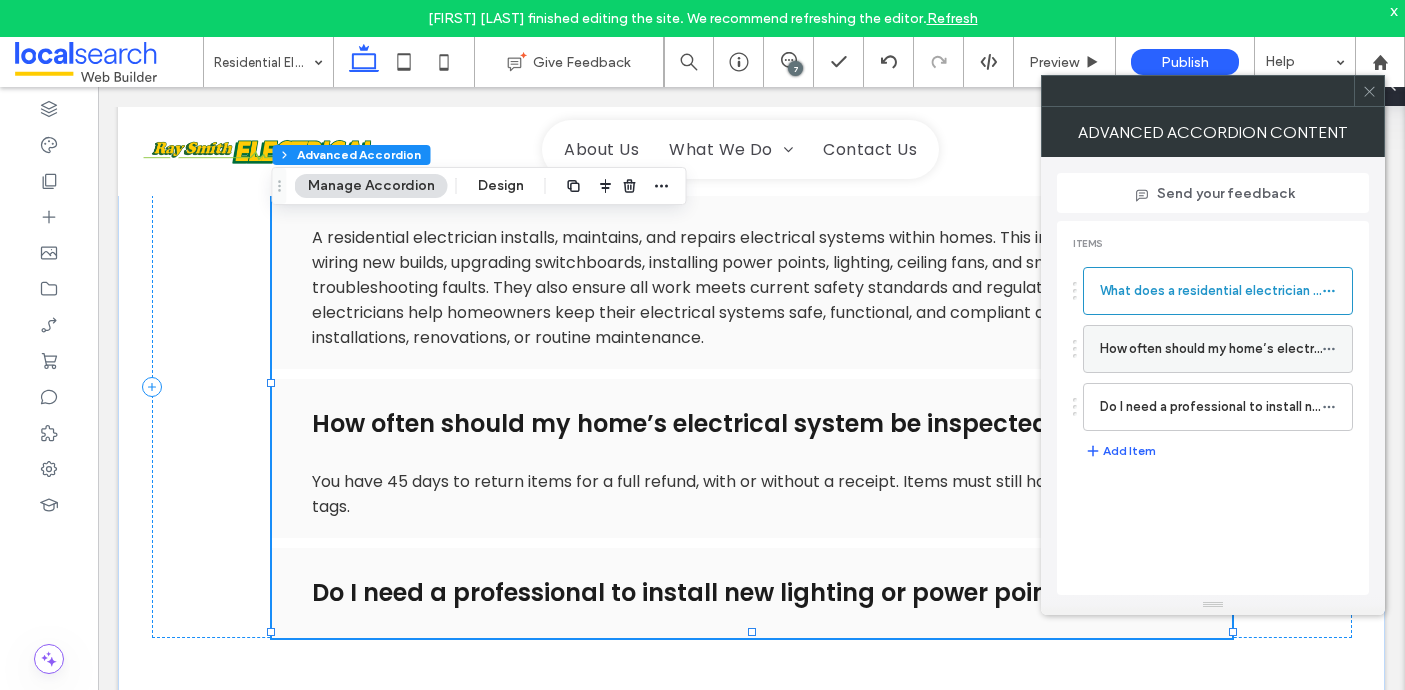 click on "How often should my home’s electrical system be inspected?" at bounding box center (1218, 349) 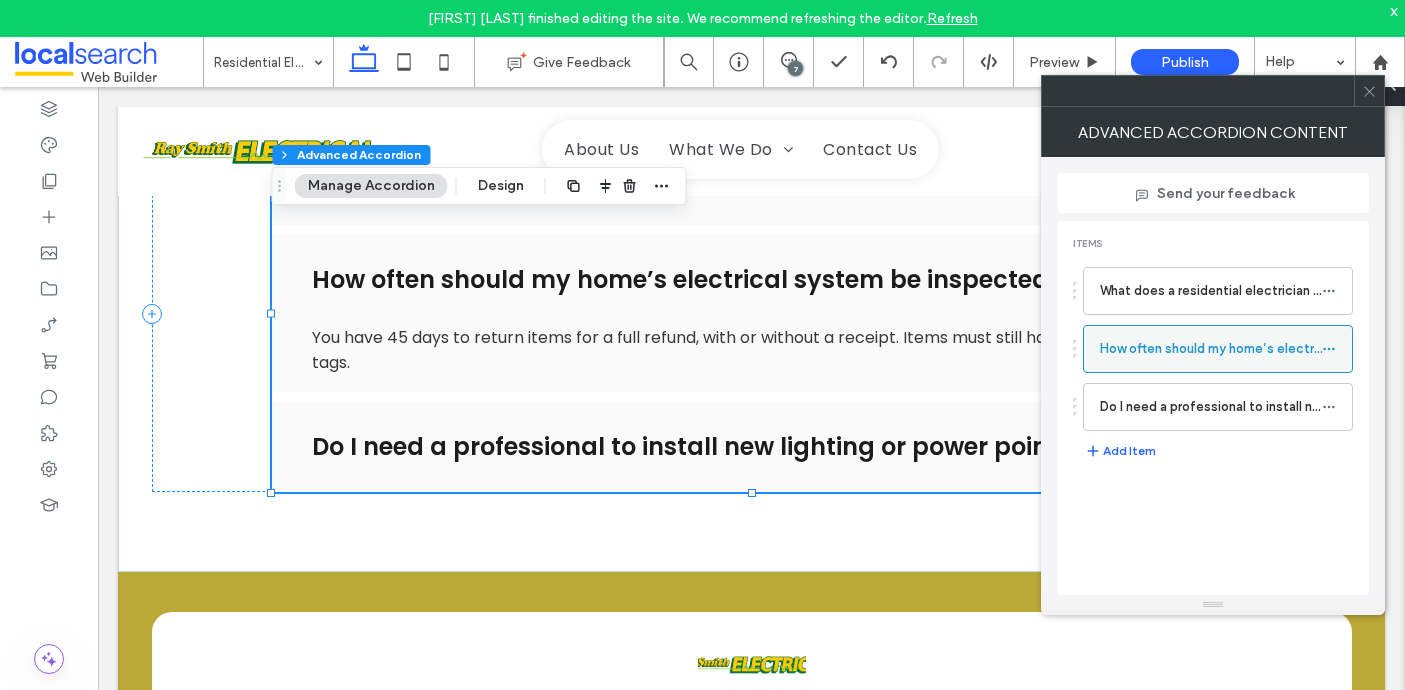 click 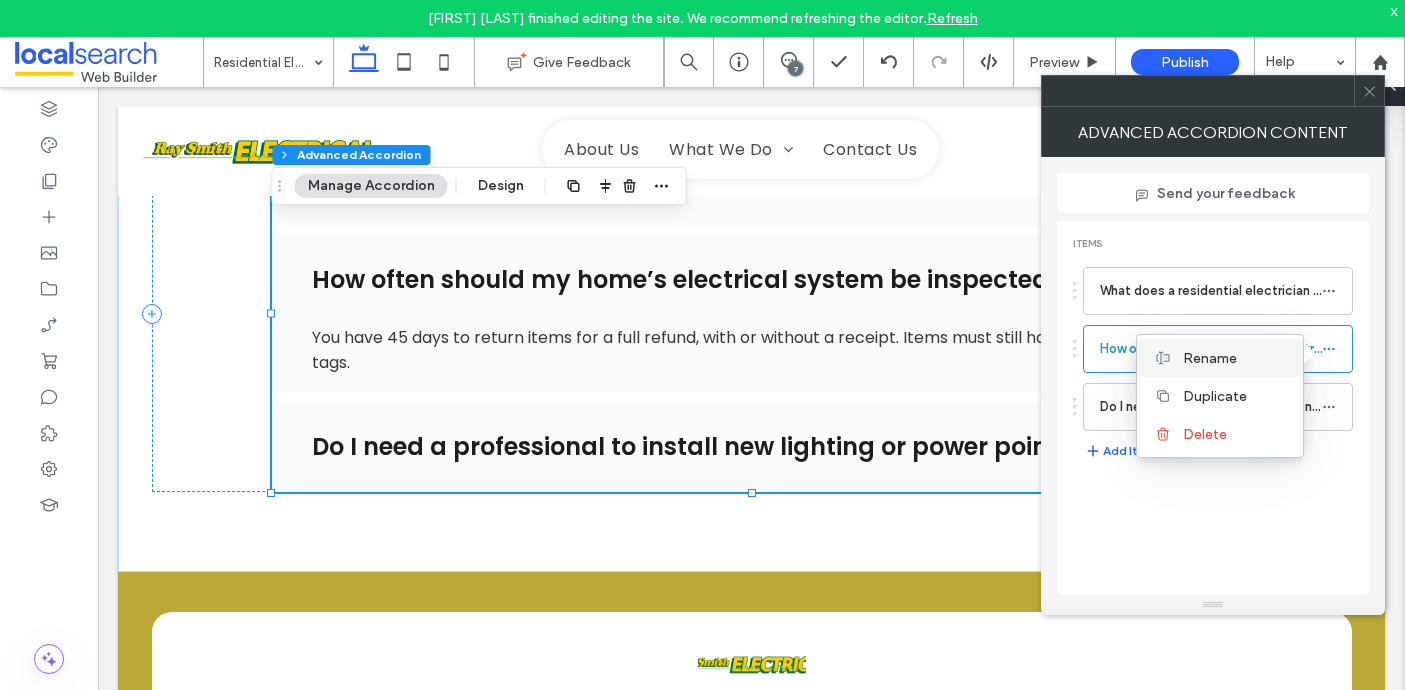 click on "Rename" at bounding box center [1220, 358] 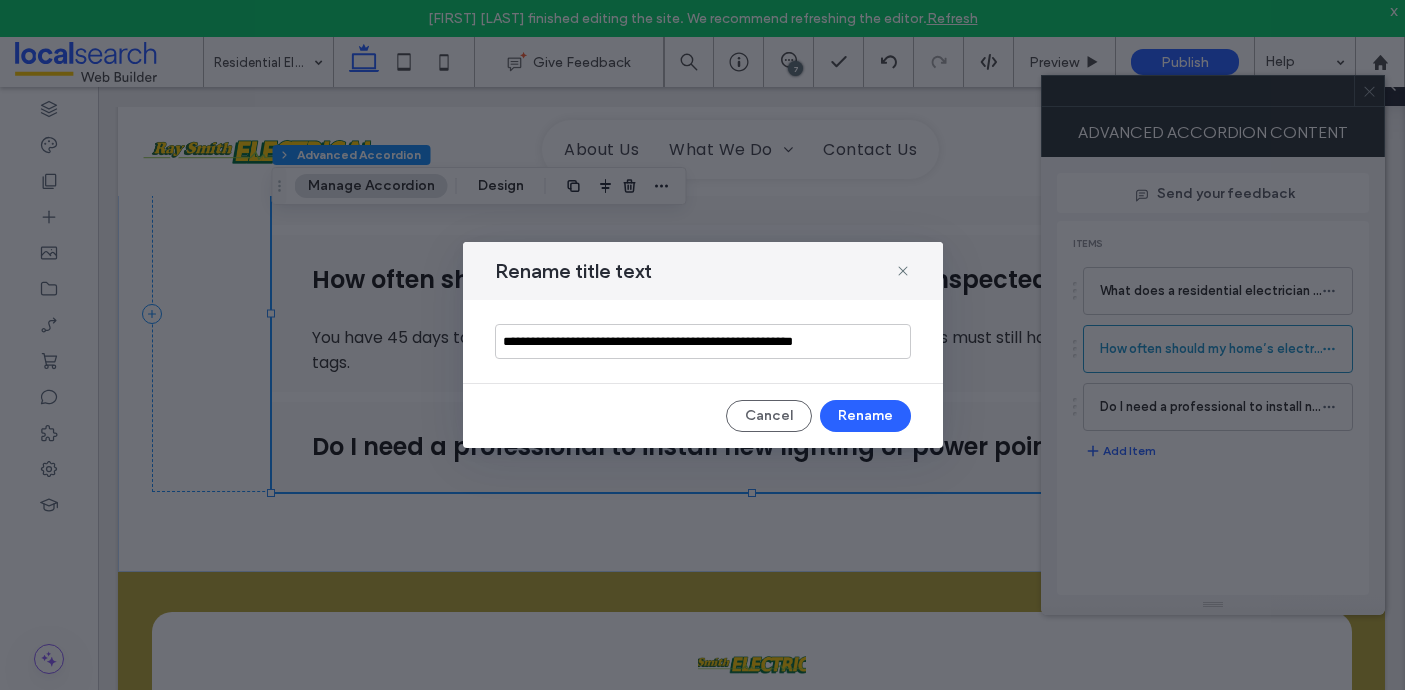 drag, startPoint x: 887, startPoint y: 337, endPoint x: 570, endPoint y: 321, distance: 317.40353 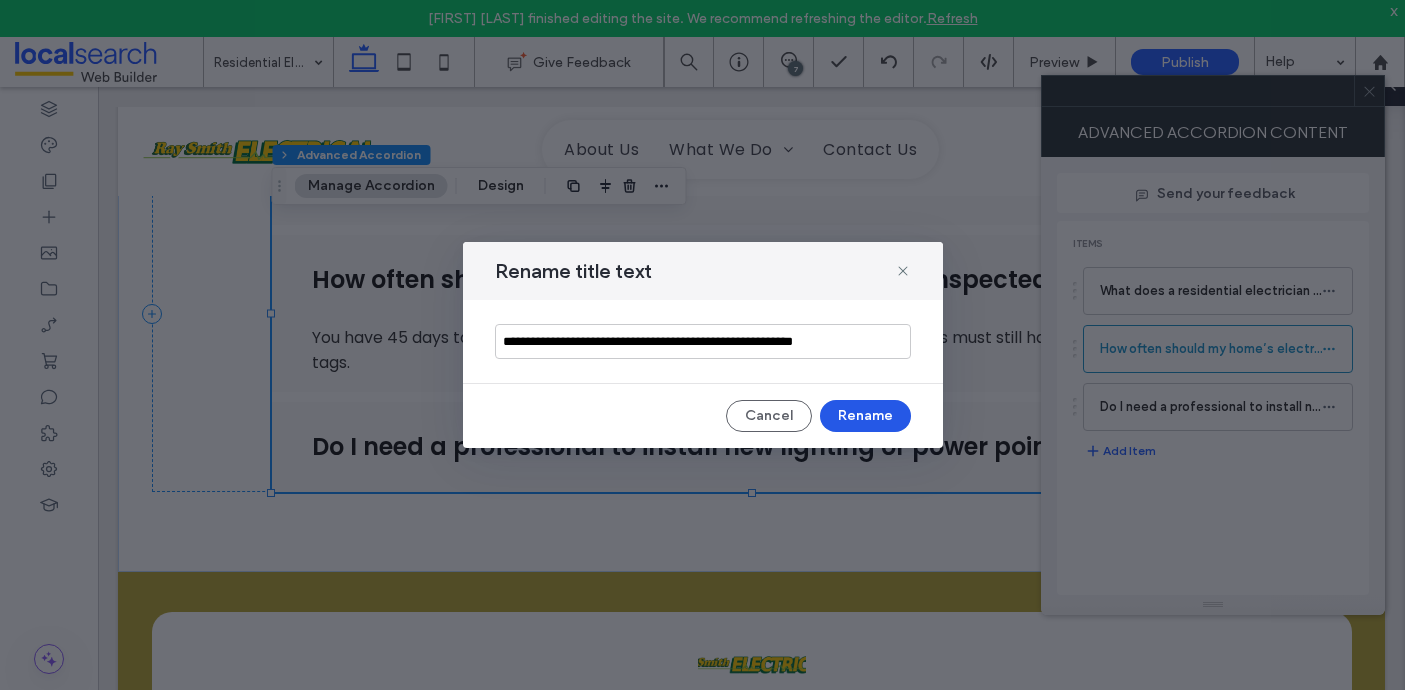 click on "Rename" at bounding box center [865, 416] 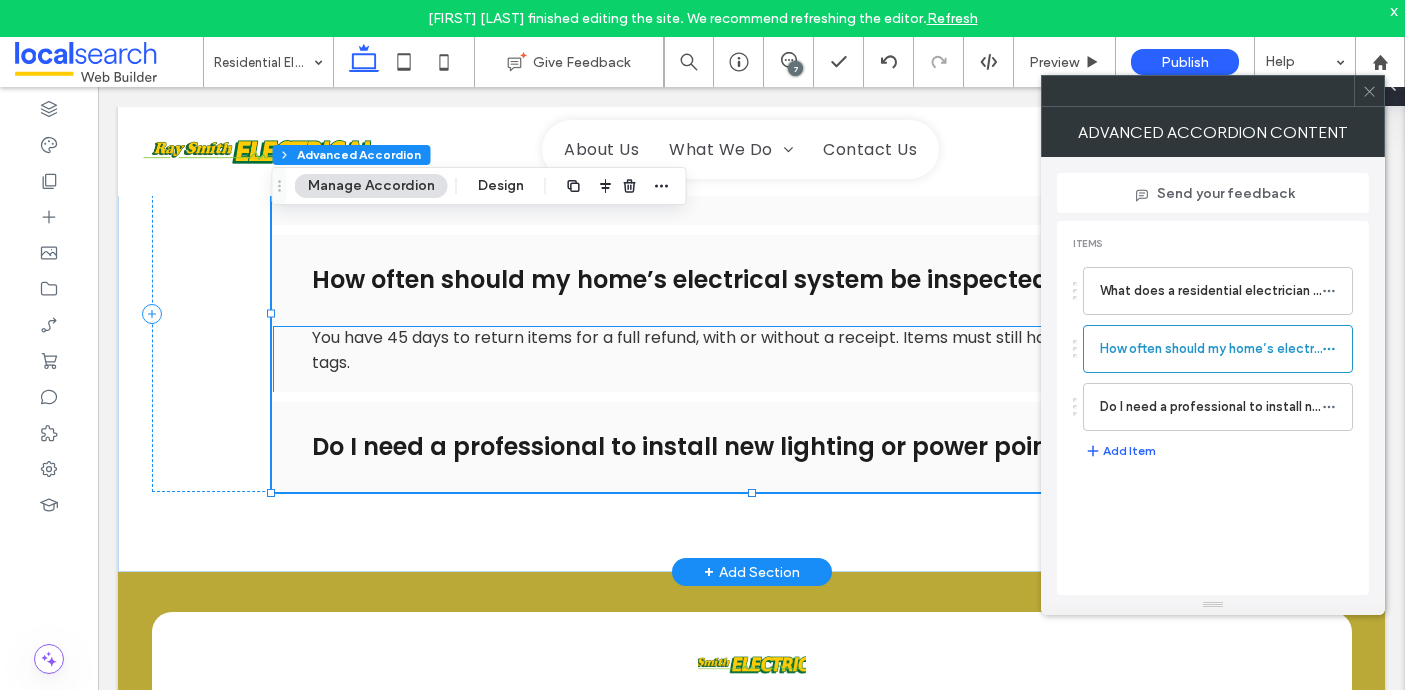 click on "You have 45 days to return items for a full refund, with or without a receipt. Items must still have their original tags." at bounding box center [739, 350] 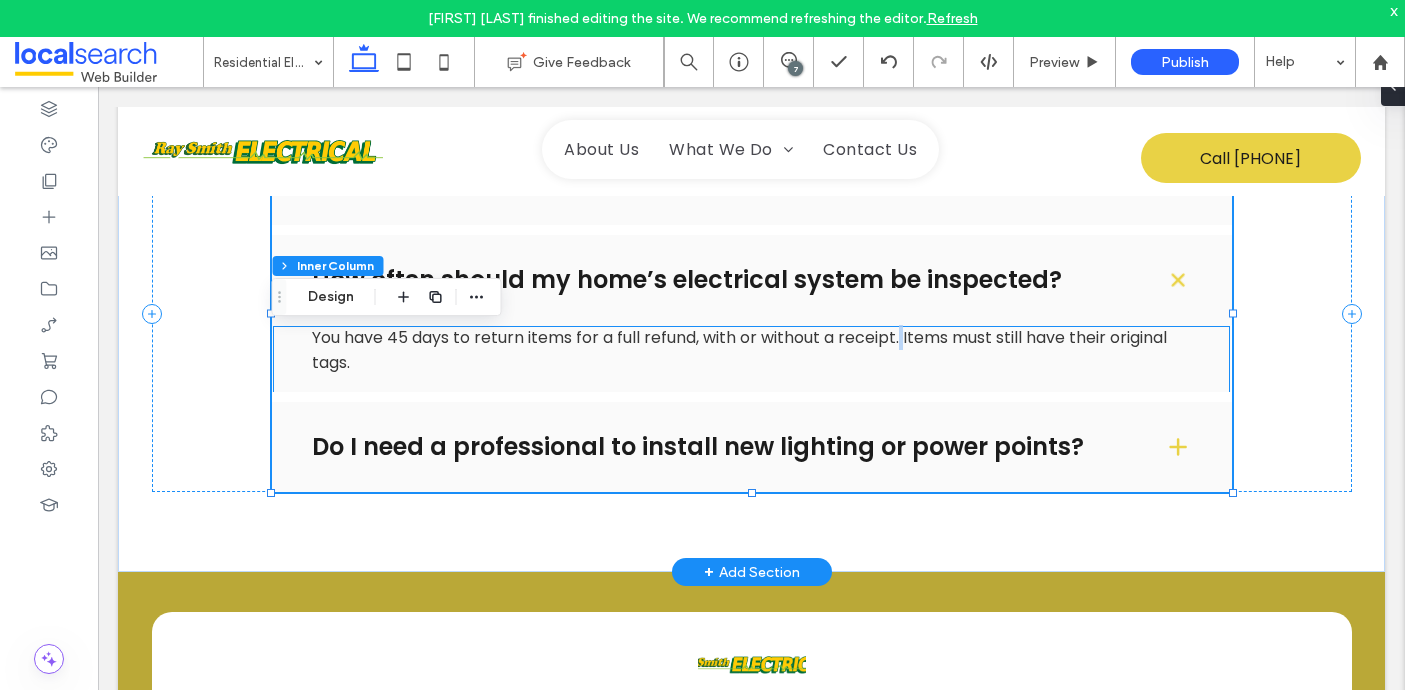 click on "You have 45 days to return items for a full refund, with or without a receipt. Items must still have their original tags." at bounding box center [739, 350] 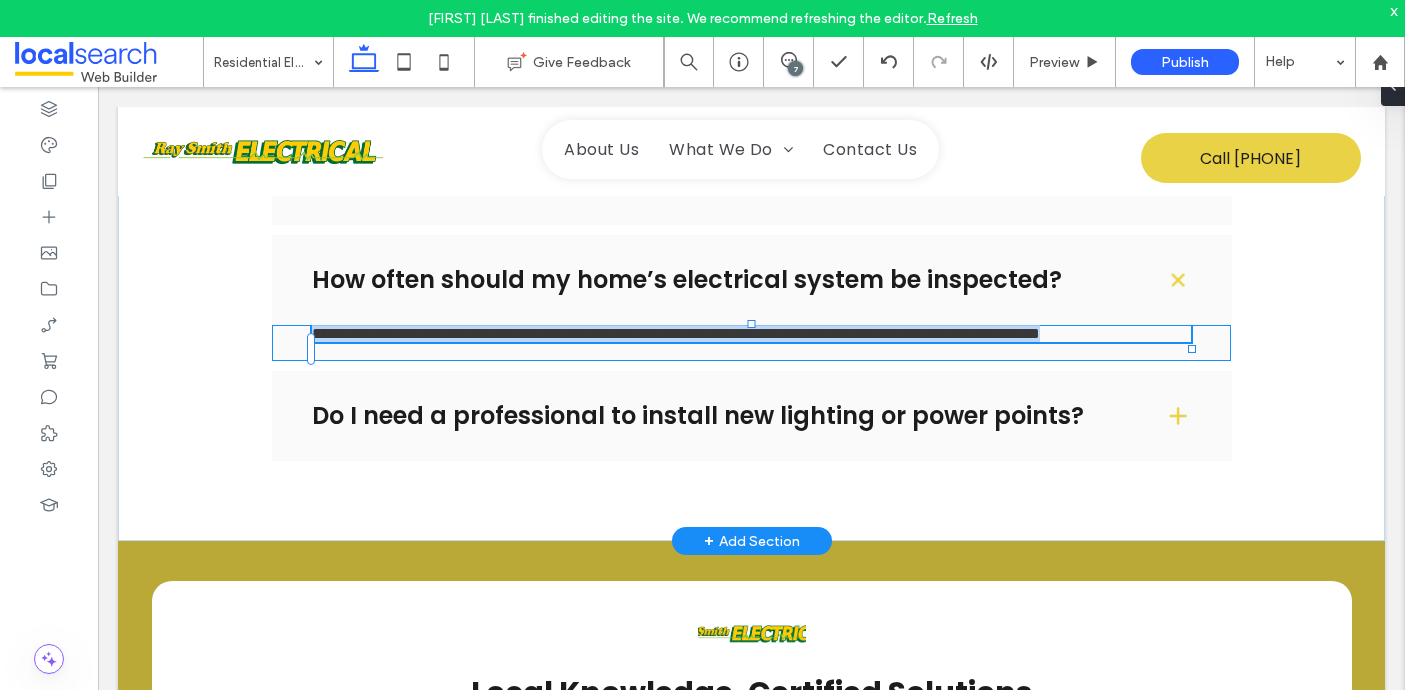 type on "*******" 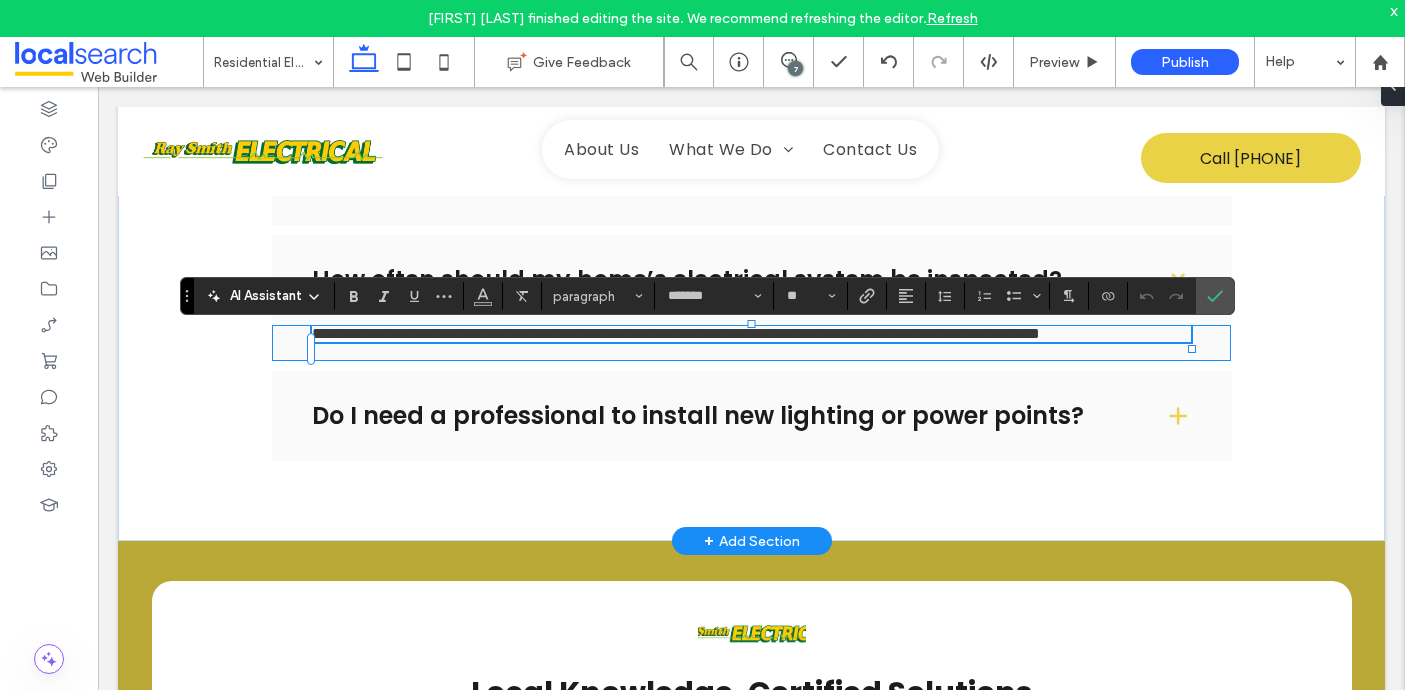 scroll, scrollTop: 0, scrollLeft: 0, axis: both 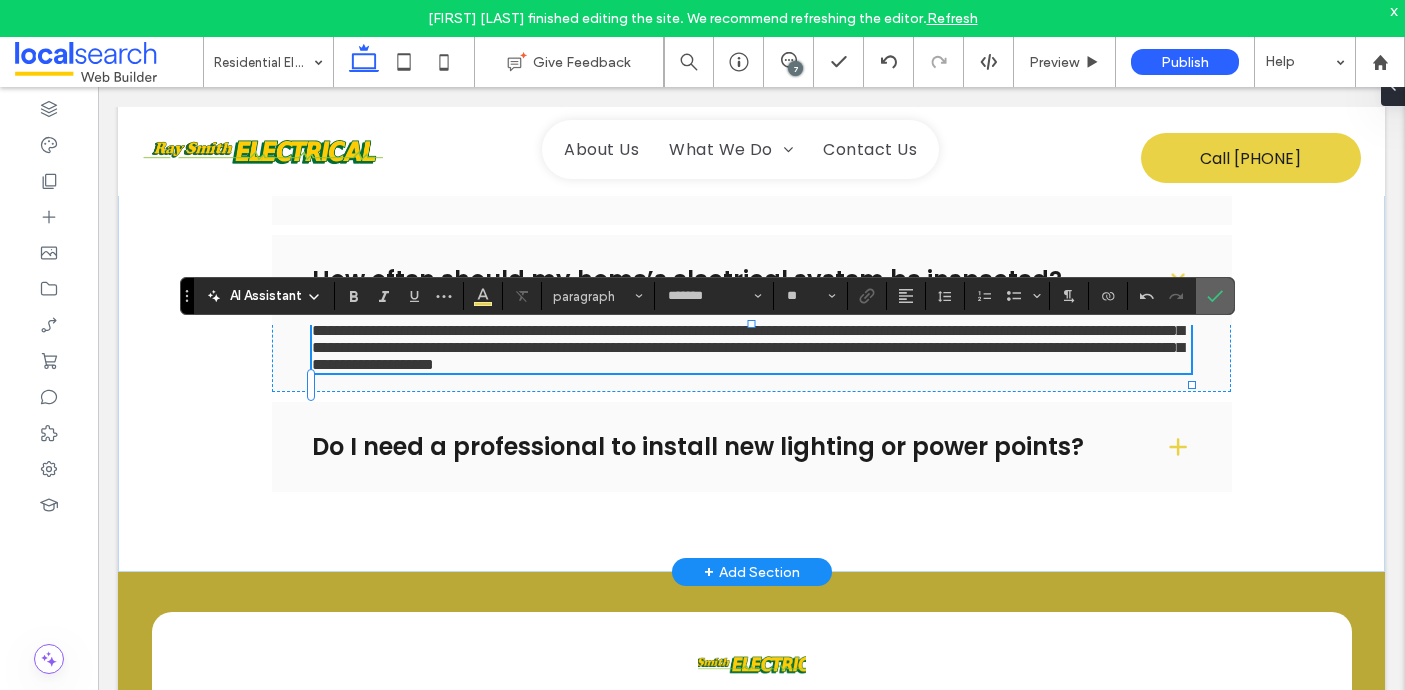 click 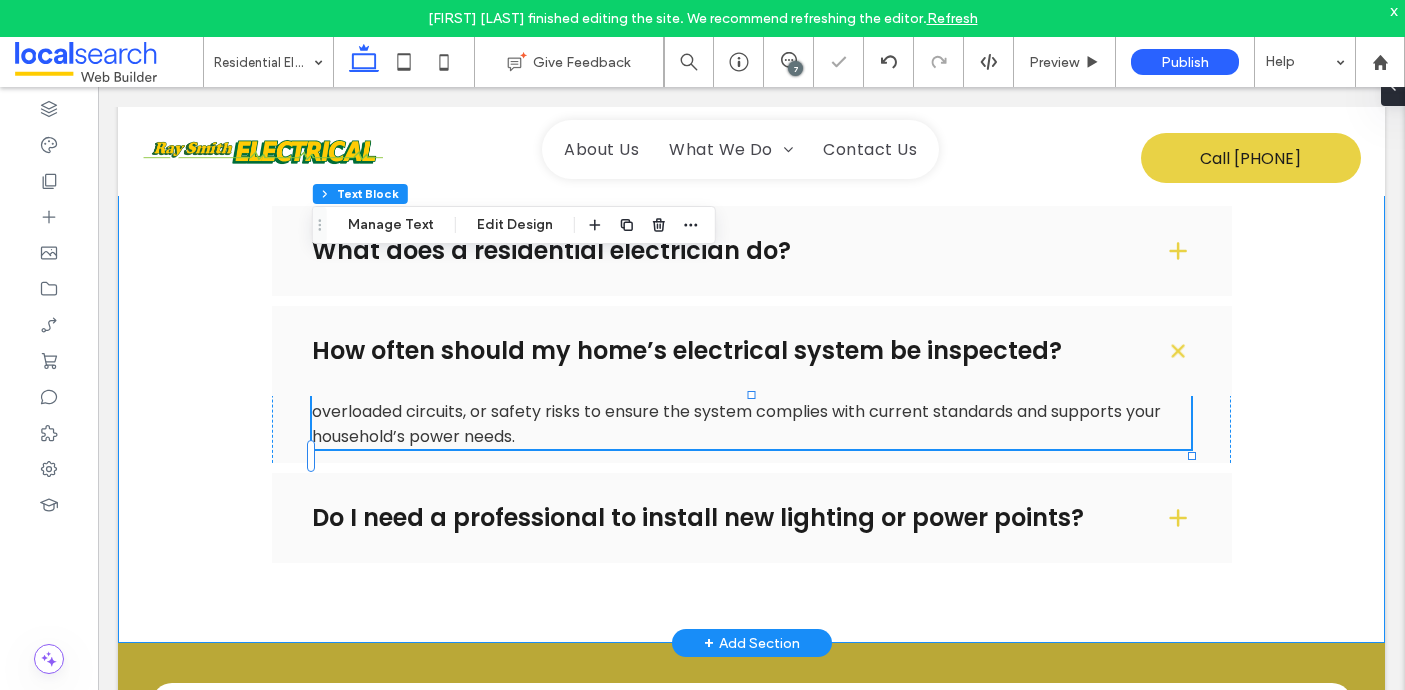 scroll, scrollTop: 2651, scrollLeft: 0, axis: vertical 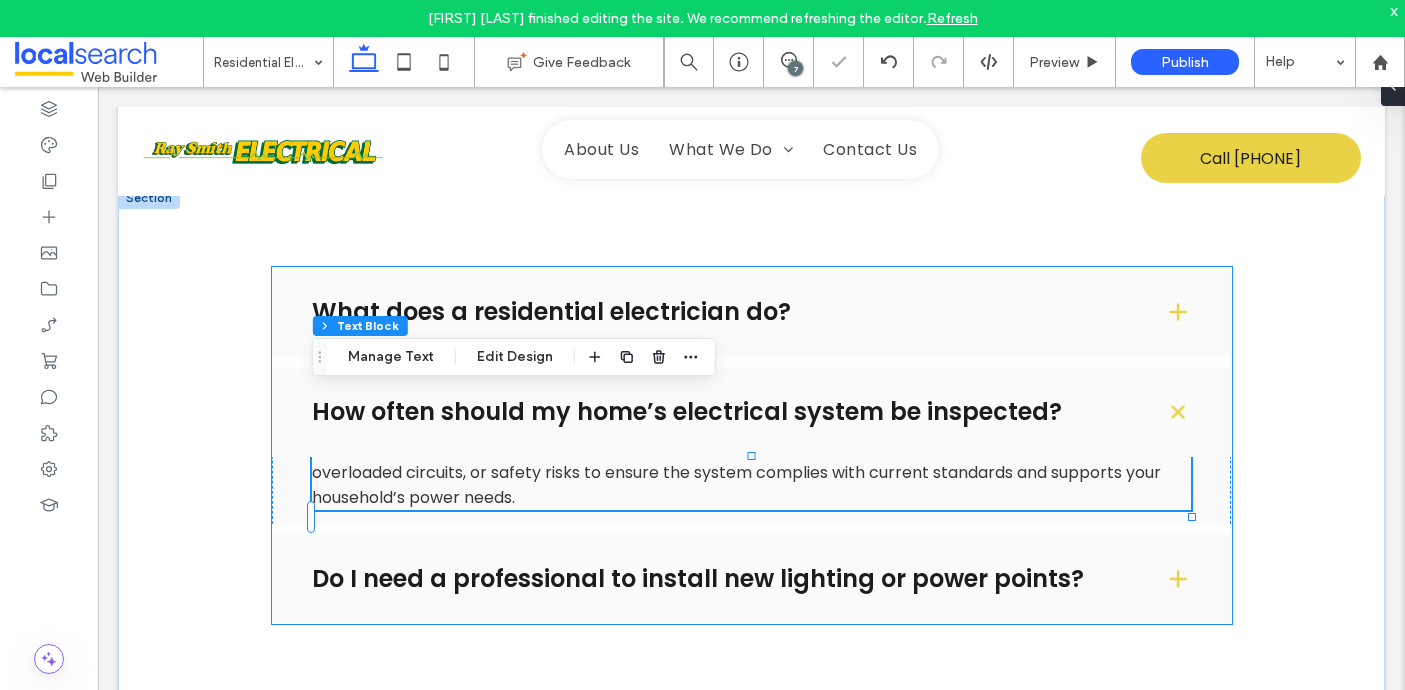 click on "Do I need a professional to install new lighting or power points?" at bounding box center (752, 579) 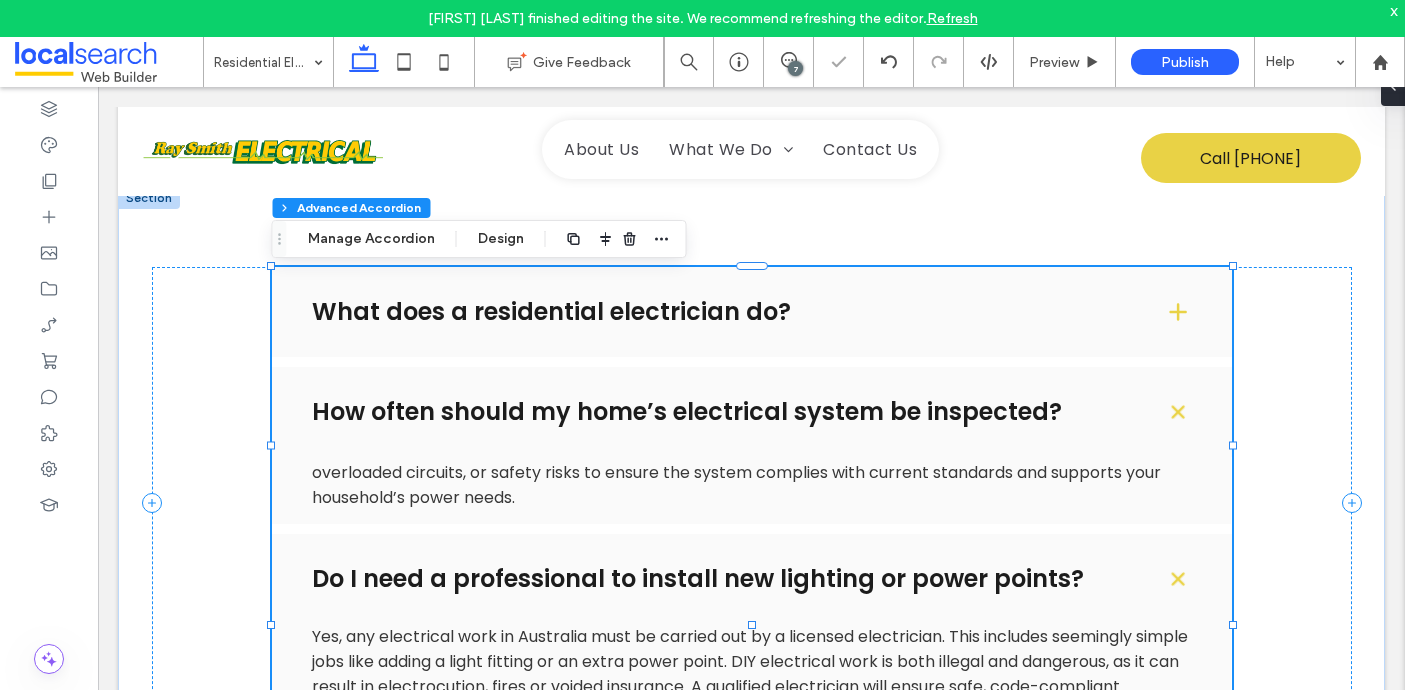 type on "*" 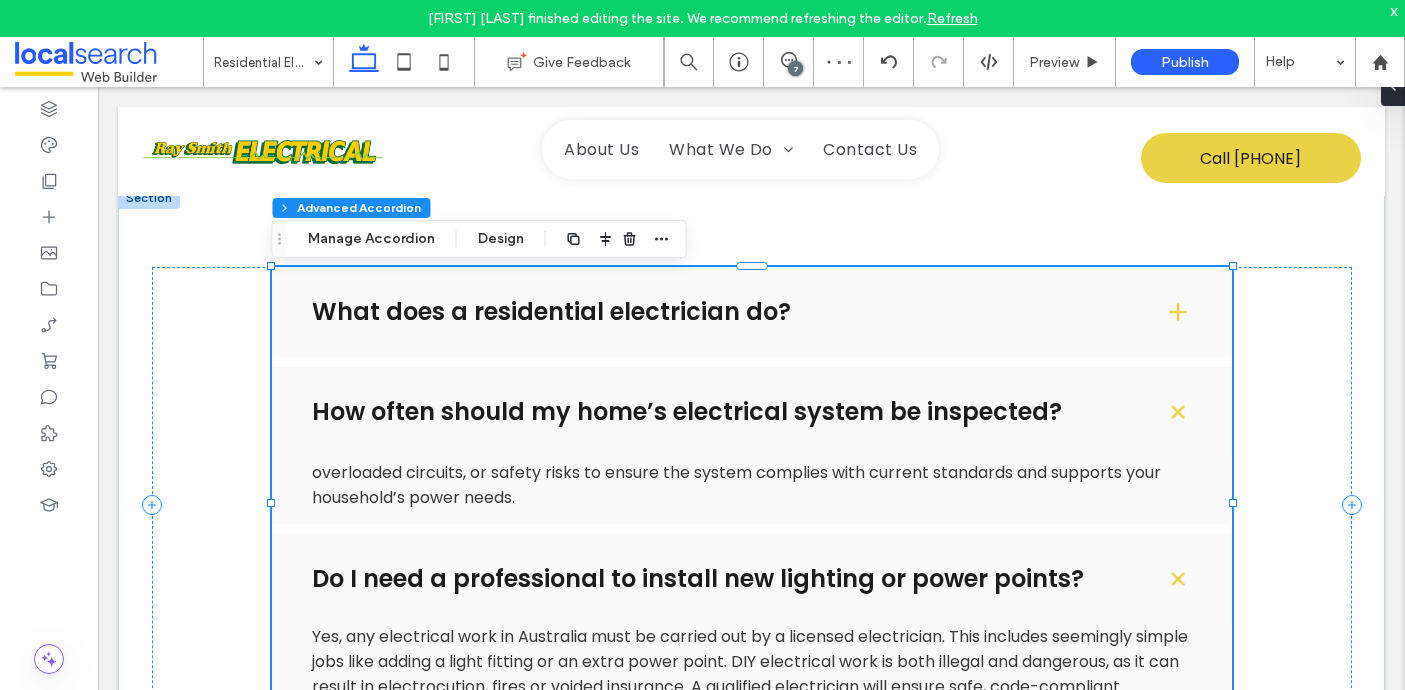 click on "How often should my home’s electrical system be inspected?" at bounding box center (752, 412) 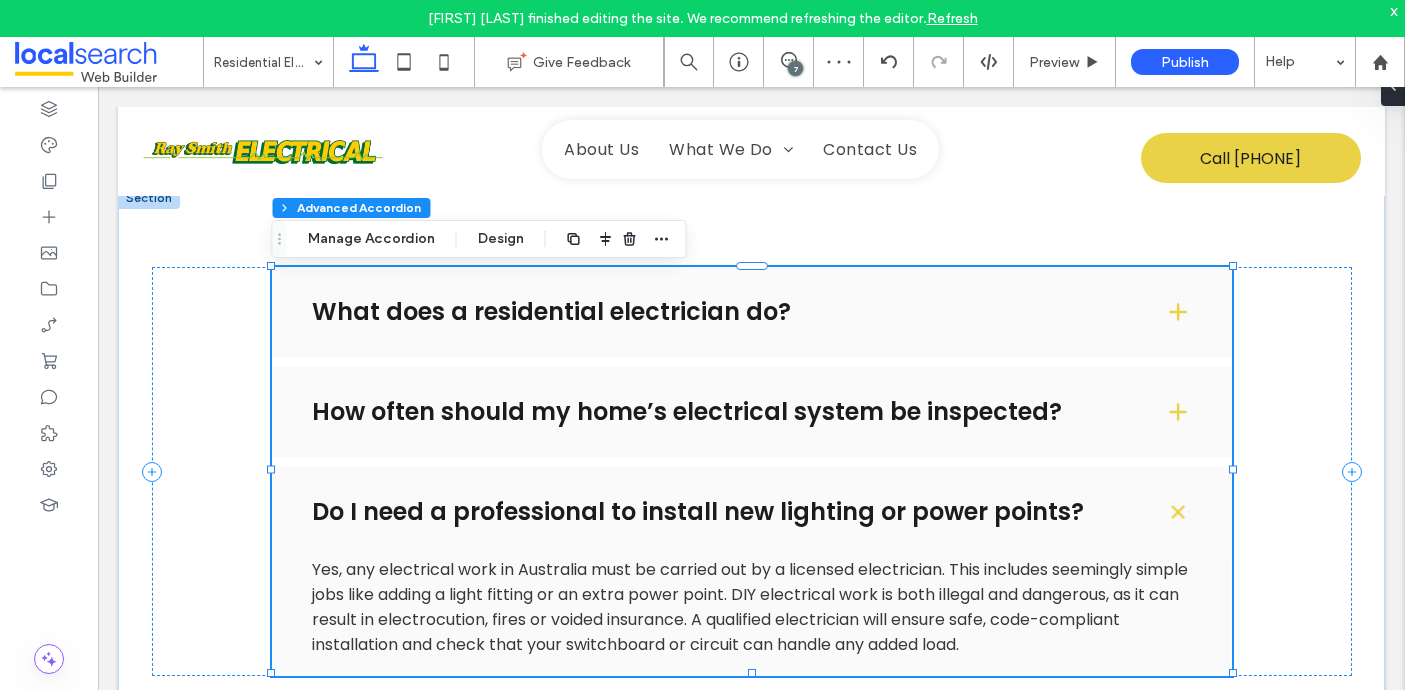 click on "How often should my home’s electrical system be inspected?" at bounding box center [752, 412] 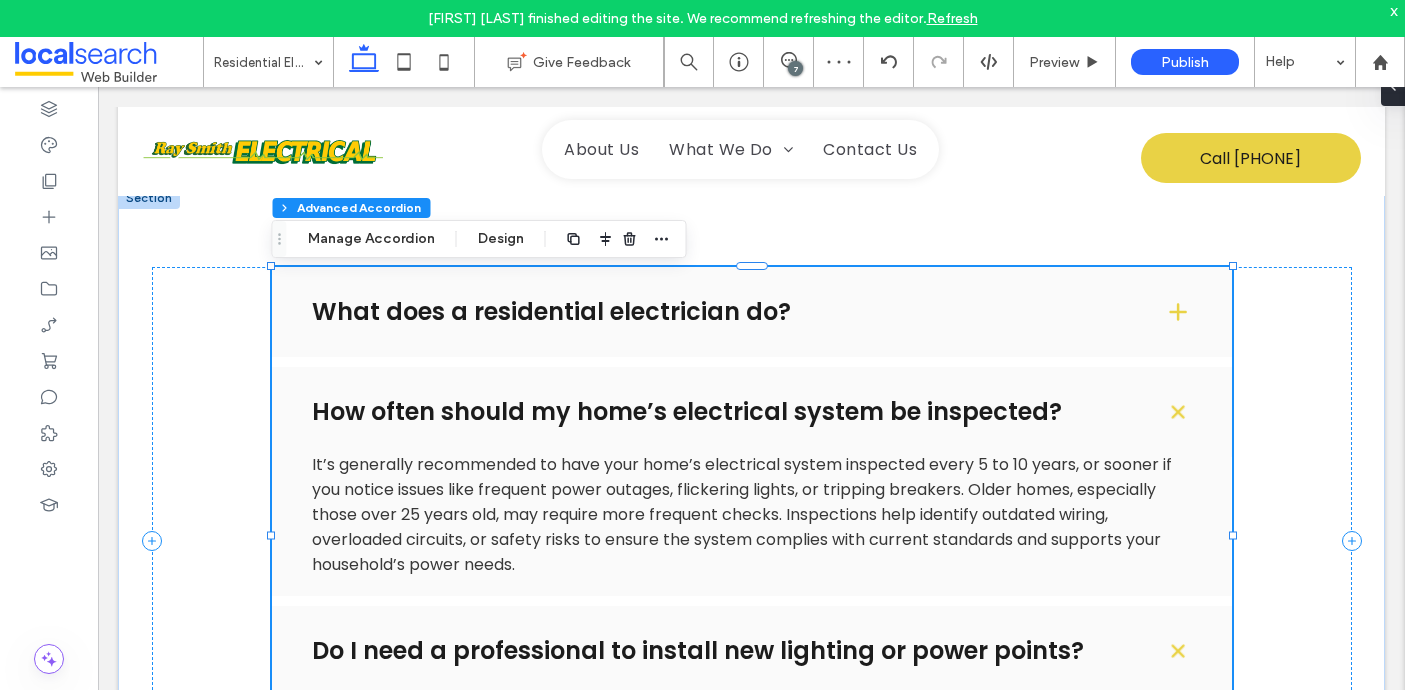 scroll, scrollTop: 0, scrollLeft: 0, axis: both 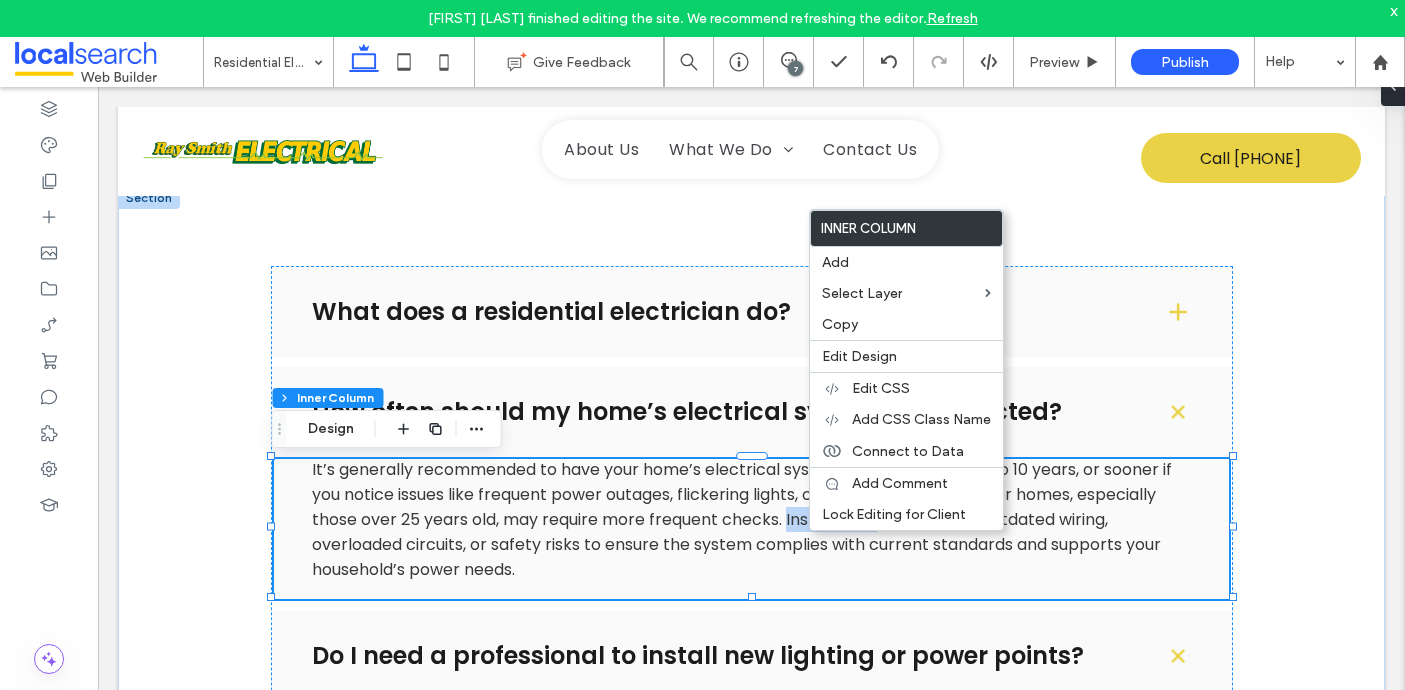 click on "It’s generally recommended to have your home’s electrical system inspected every 5 to 10 years, or sooner if you notice issues like frequent power outages, flickering lights, or tripping breakers. Older homes, especially those over 25 years old, may require more frequent checks. Inspections help identify outdated wiring, overloaded circuits, or safety risks to ensure the system complies with current standards and supports your household’s power needs." at bounding box center [742, 519] 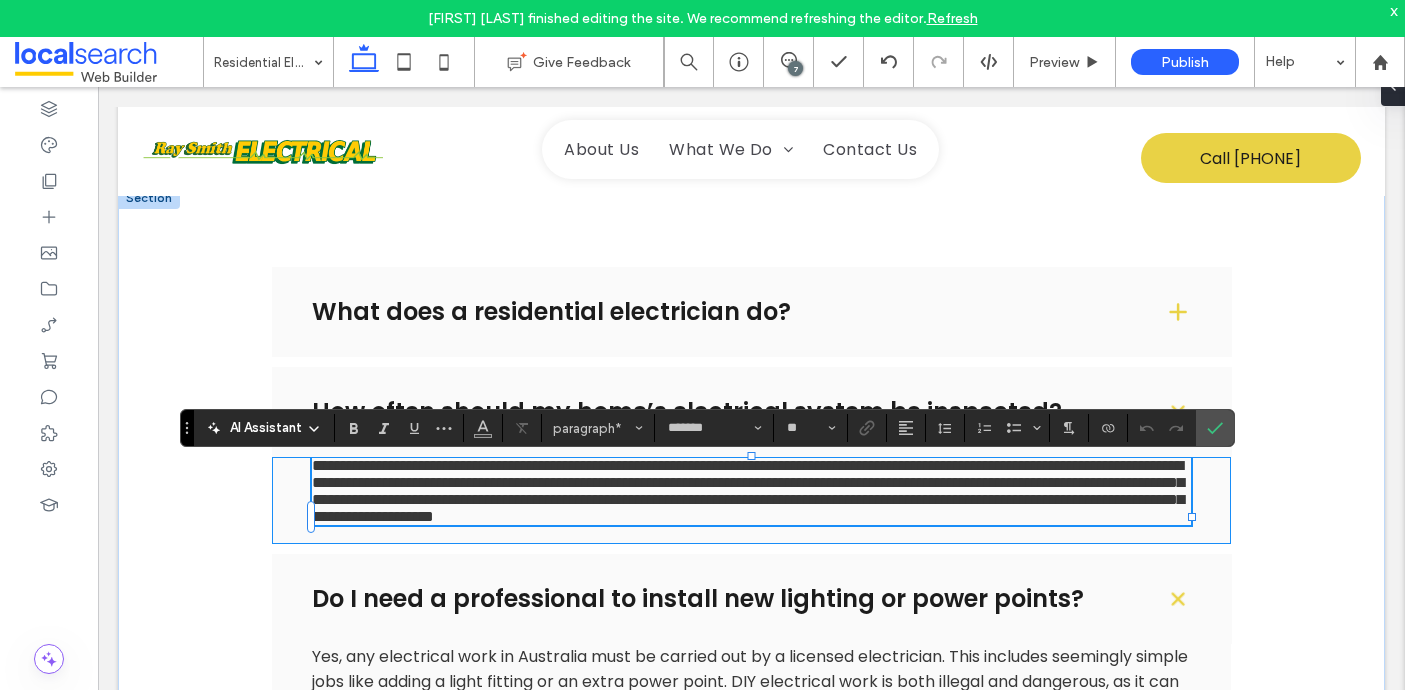 click on "**********" at bounding box center (748, 491) 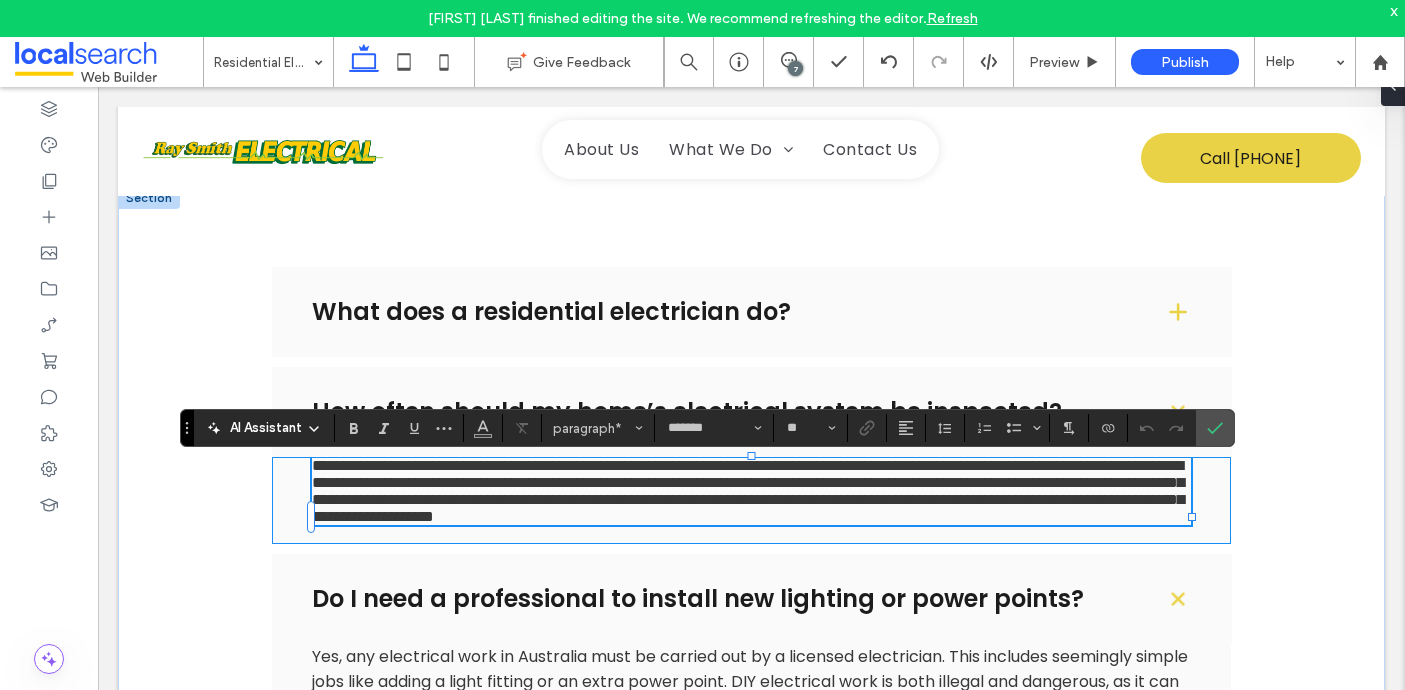 click on "**********" at bounding box center (748, 491) 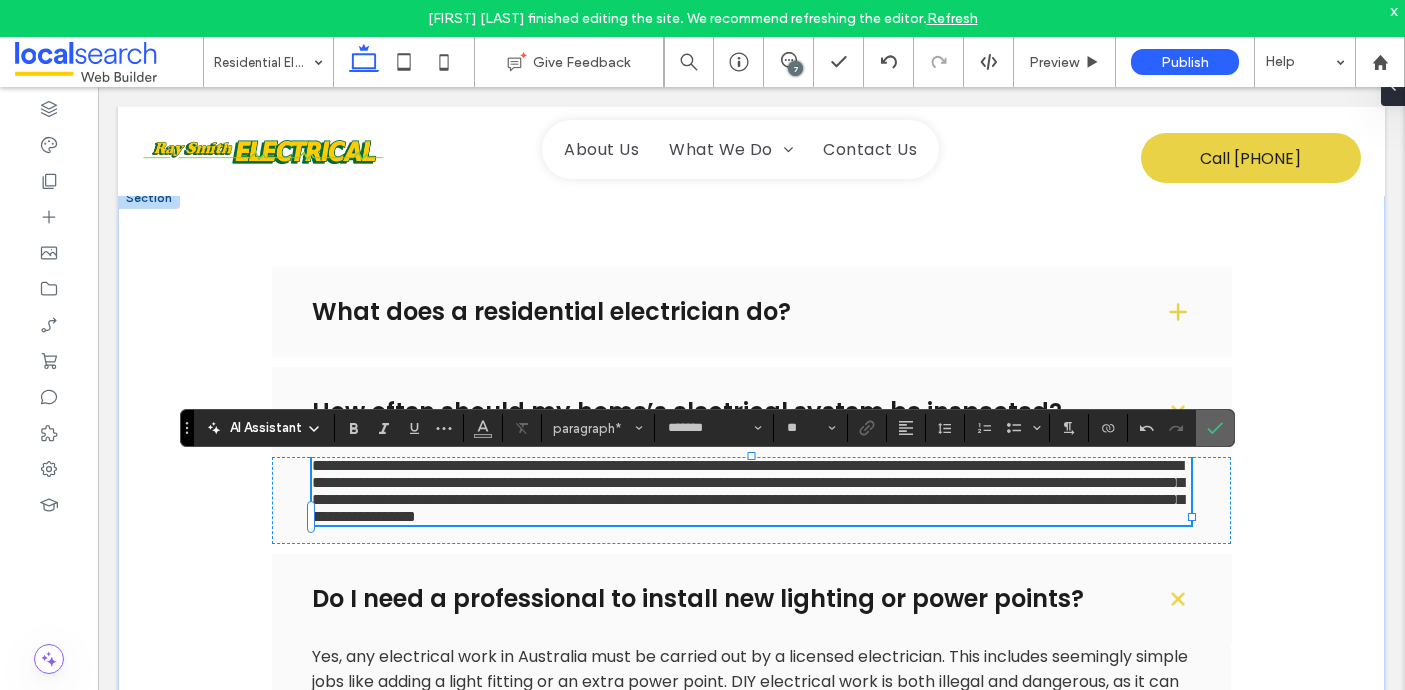 click 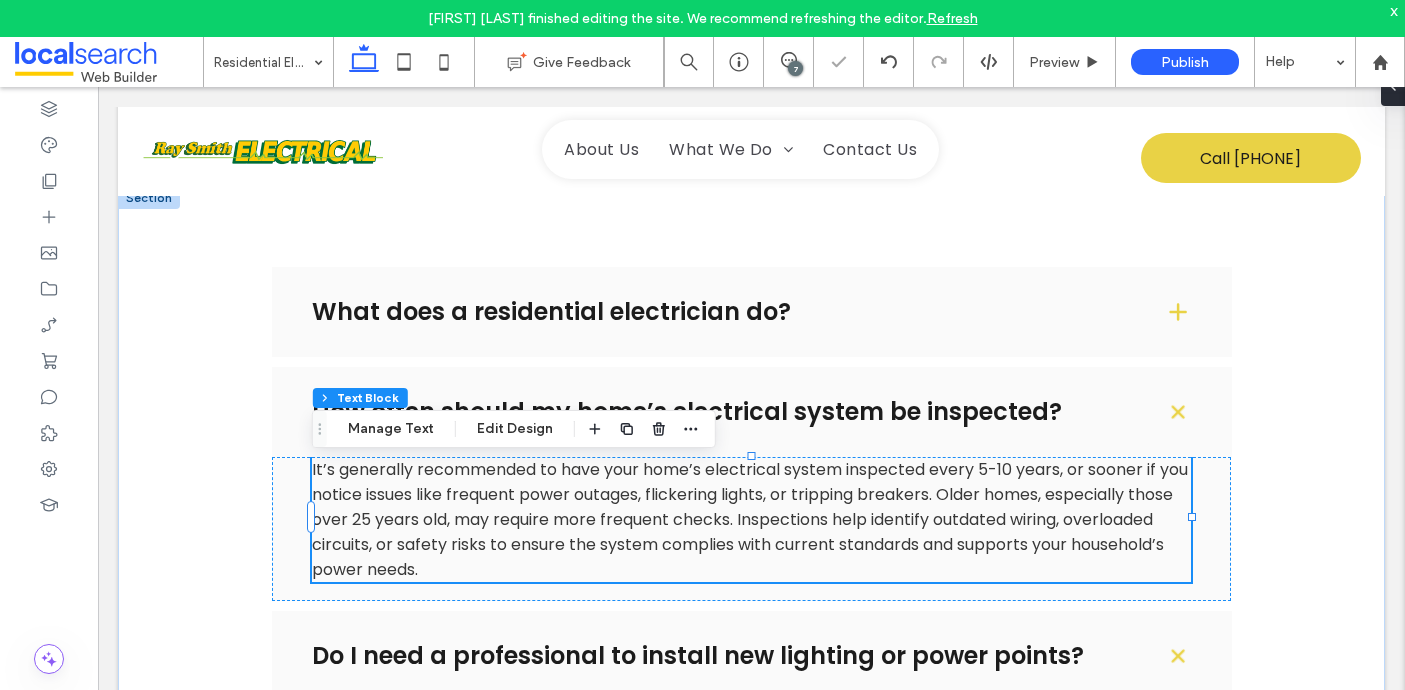 click on "It’s generally recommended to have your home’s electrical system inspected every 5-10 years, or sooner if you notice issues like frequent power outages, flickering lights, or tripping breakers. Older homes, especially those over 25 years old, may require more frequent checks. Inspections help identify outdated wiring, overloaded circuits, or safety risks to ensure the system complies with current standards and supports your household’s power needs." at bounding box center [750, 519] 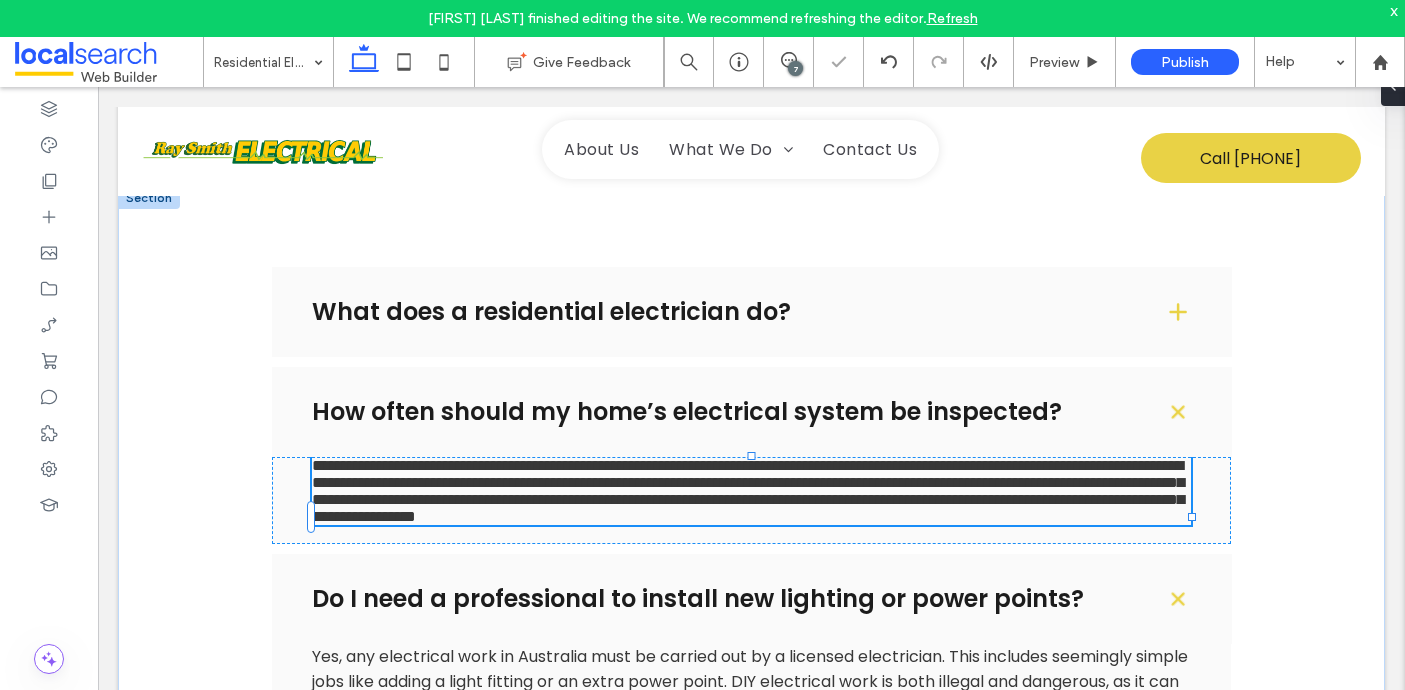 type on "*******" 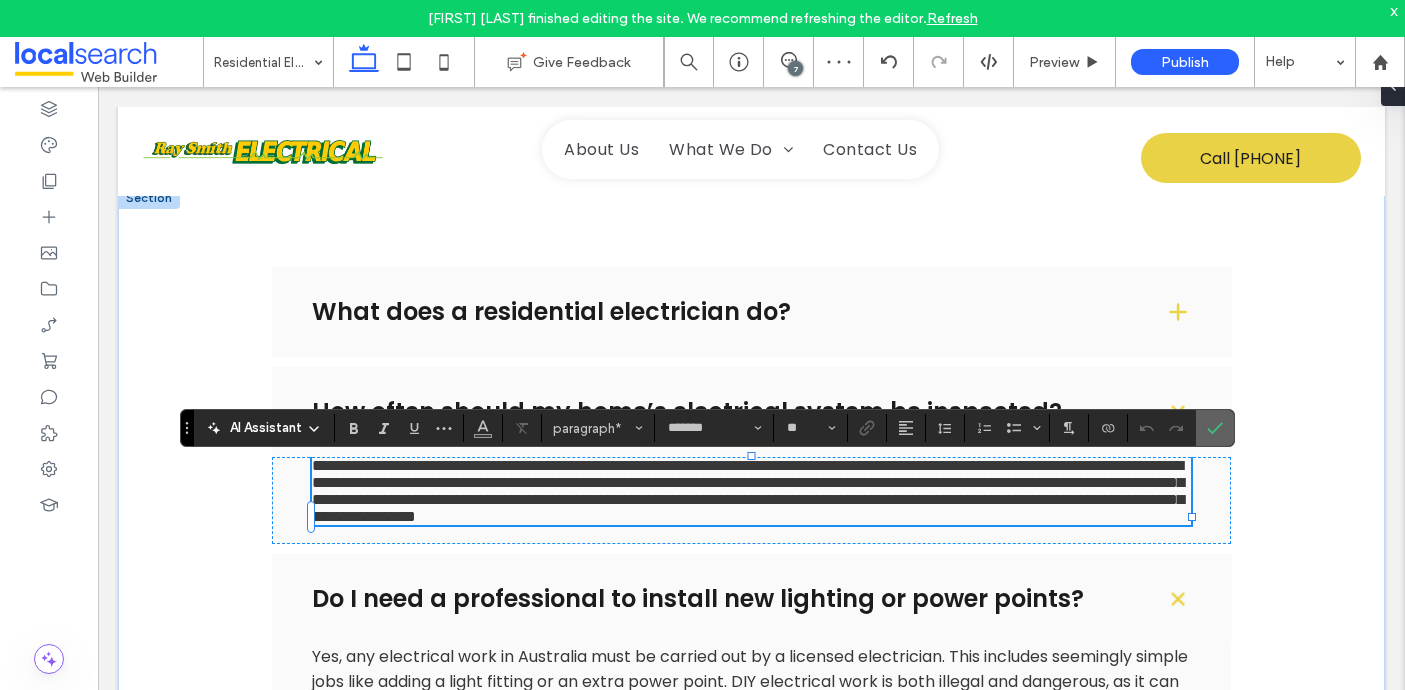 click at bounding box center (1215, 428) 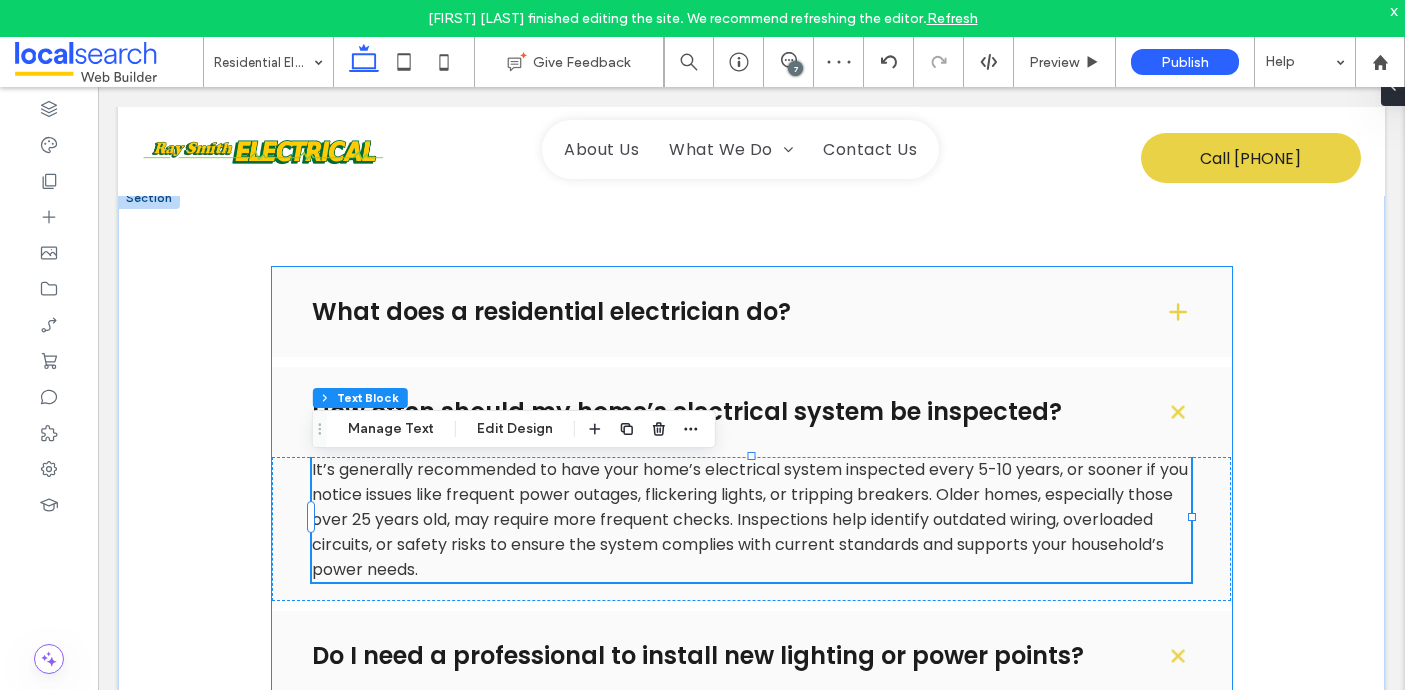 click on "How often should my home’s electrical system be inspected?" at bounding box center [722, 412] 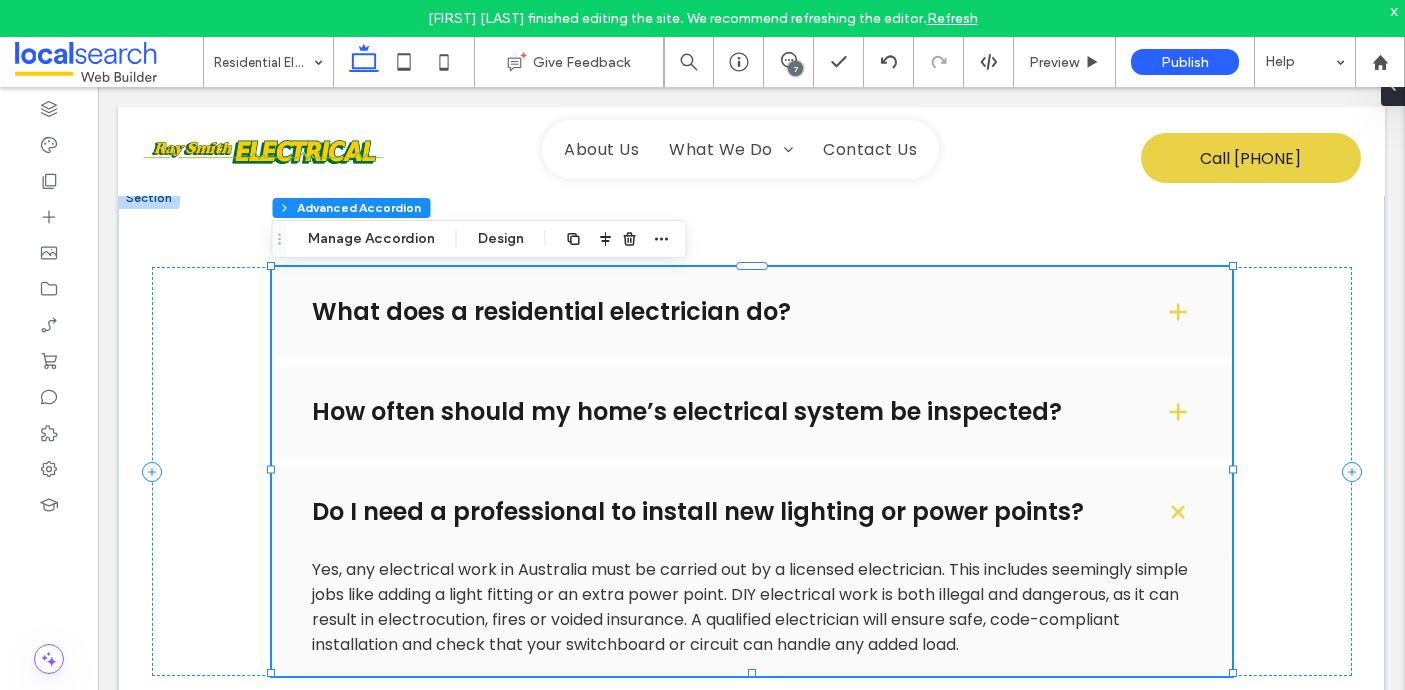 click on "Do I need a professional to install new lighting or power points?" at bounding box center [722, 512] 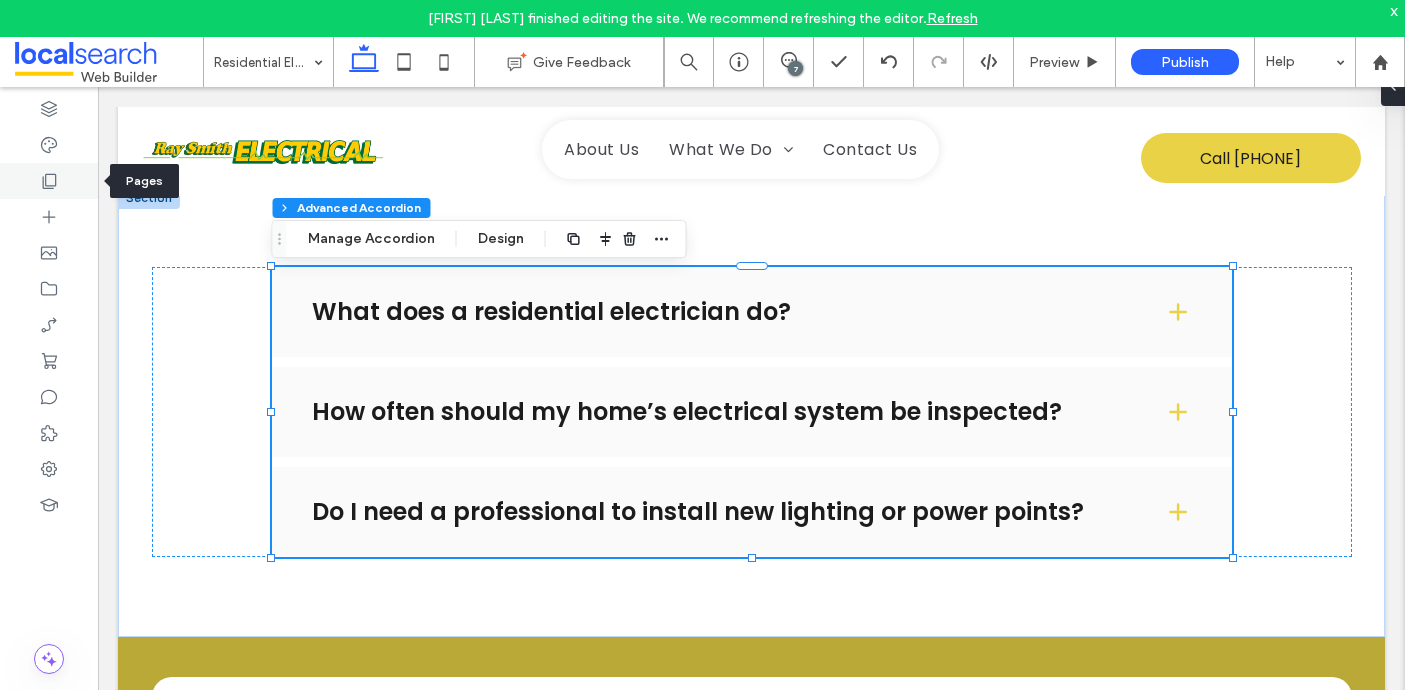 click 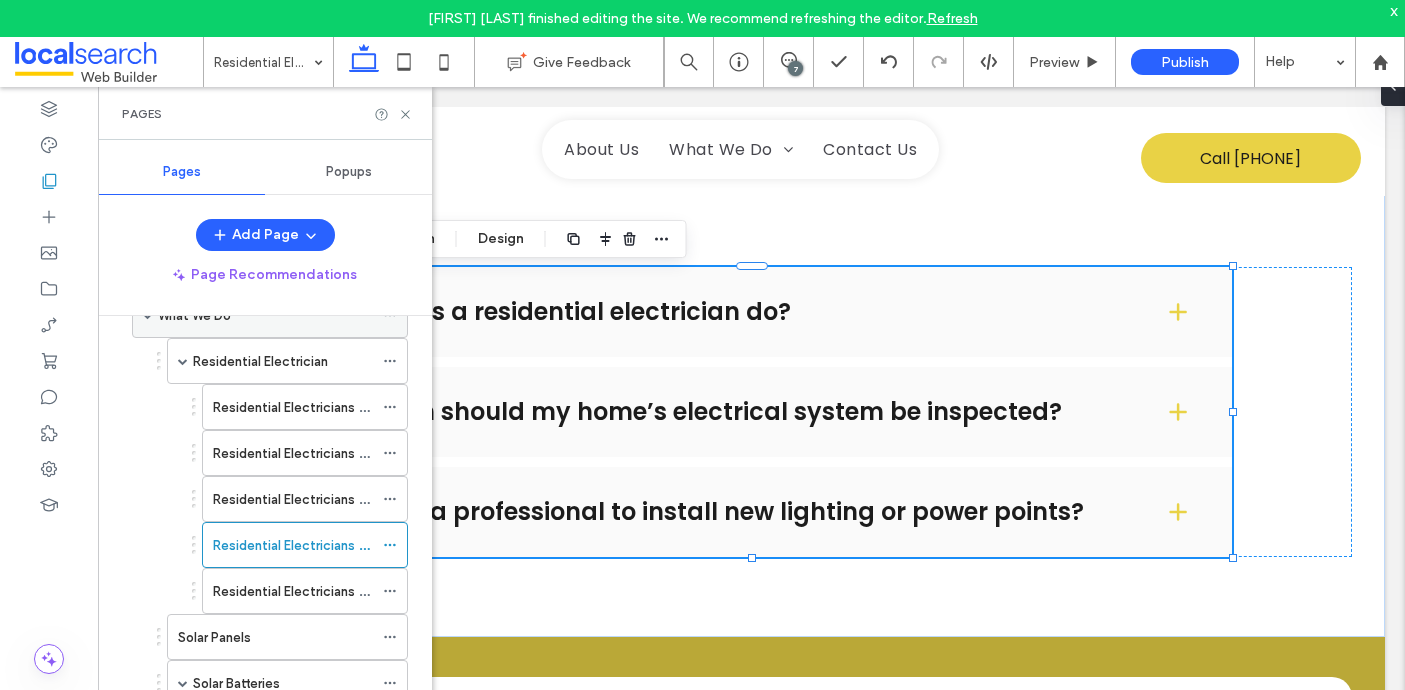 scroll, scrollTop: 209, scrollLeft: 0, axis: vertical 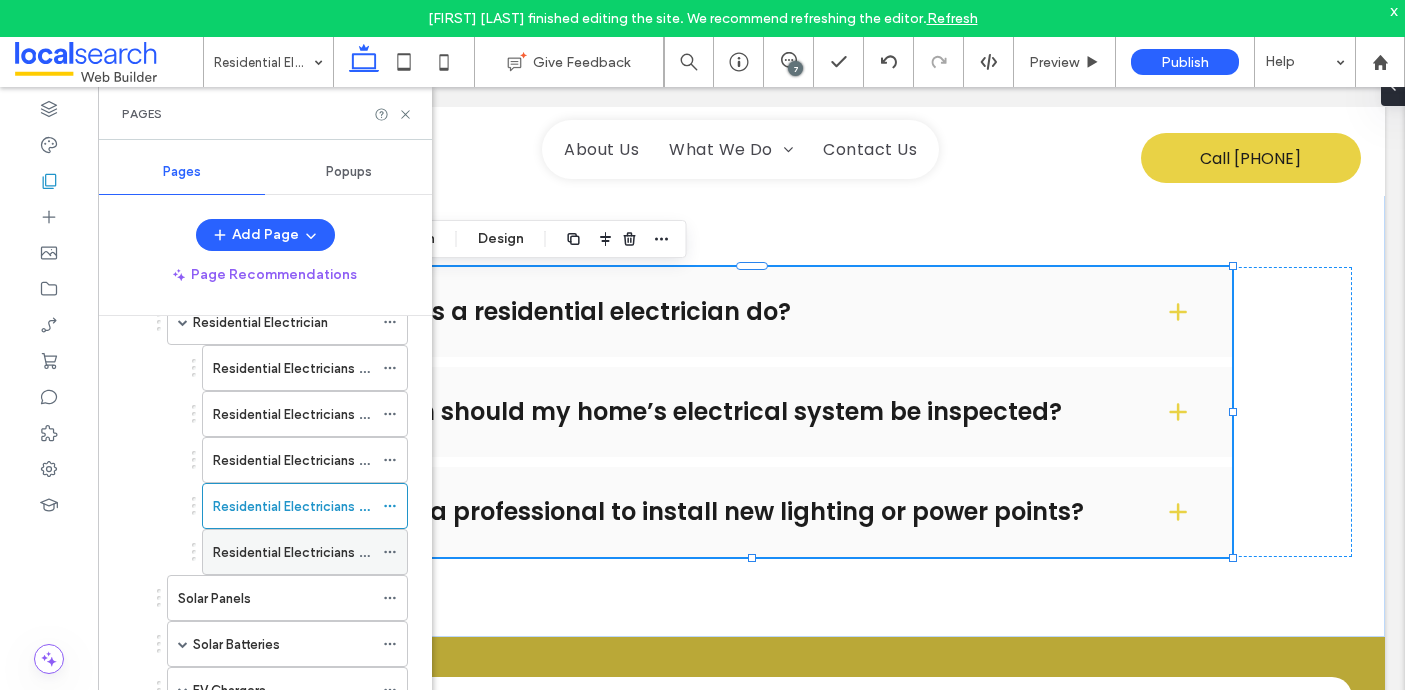 click on "Residential Electricians Toormina" at bounding box center (313, 552) 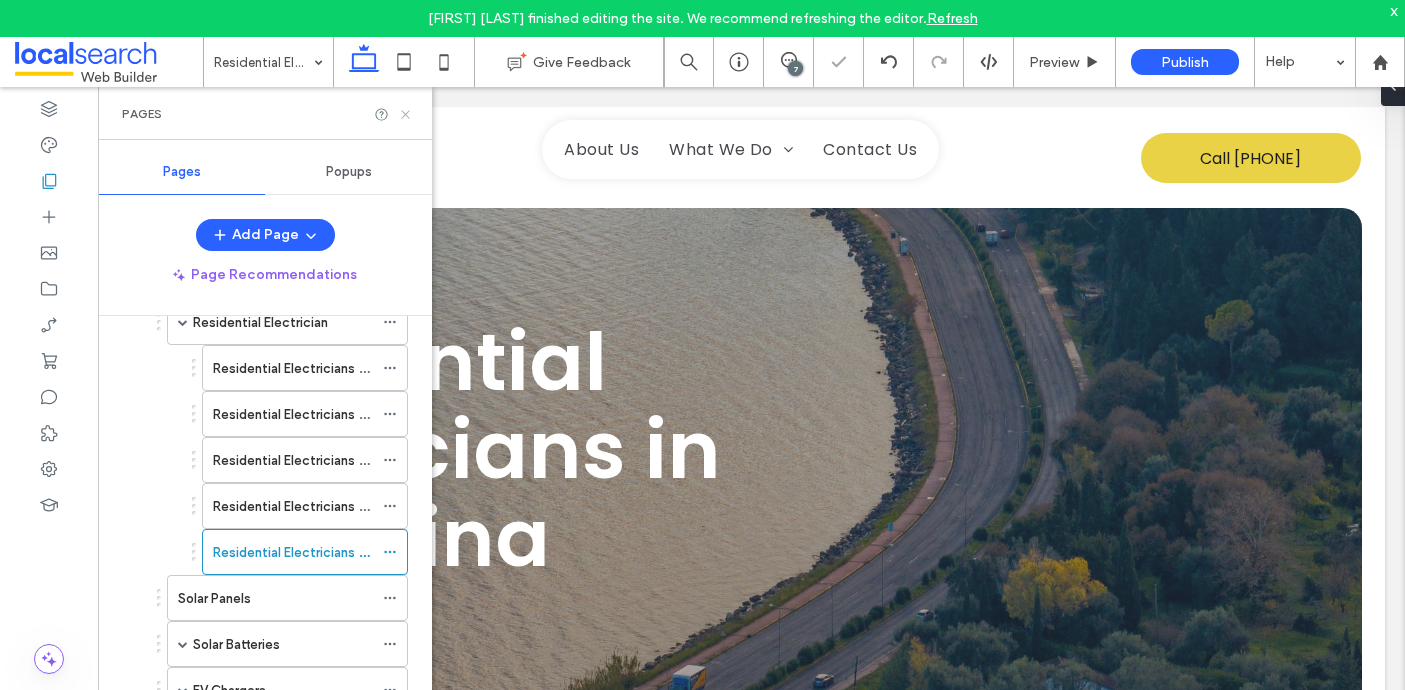 scroll, scrollTop: 0, scrollLeft: 0, axis: both 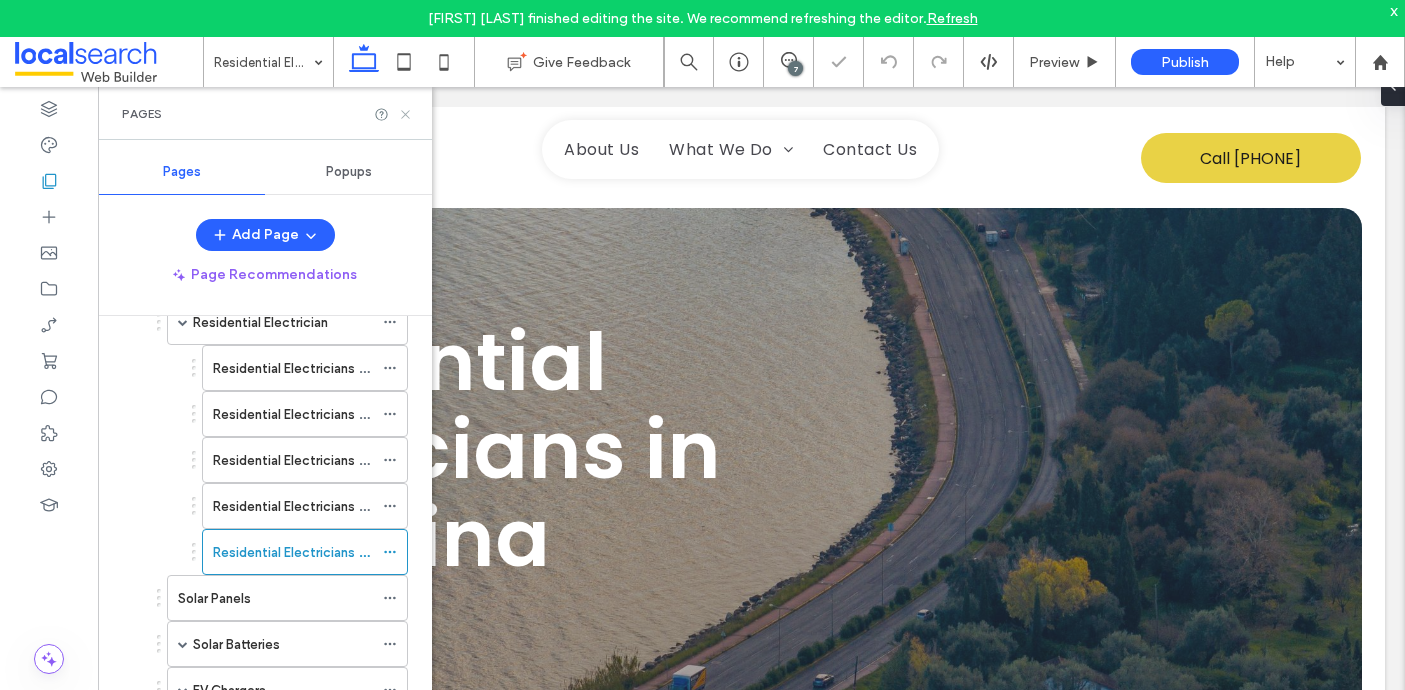 click 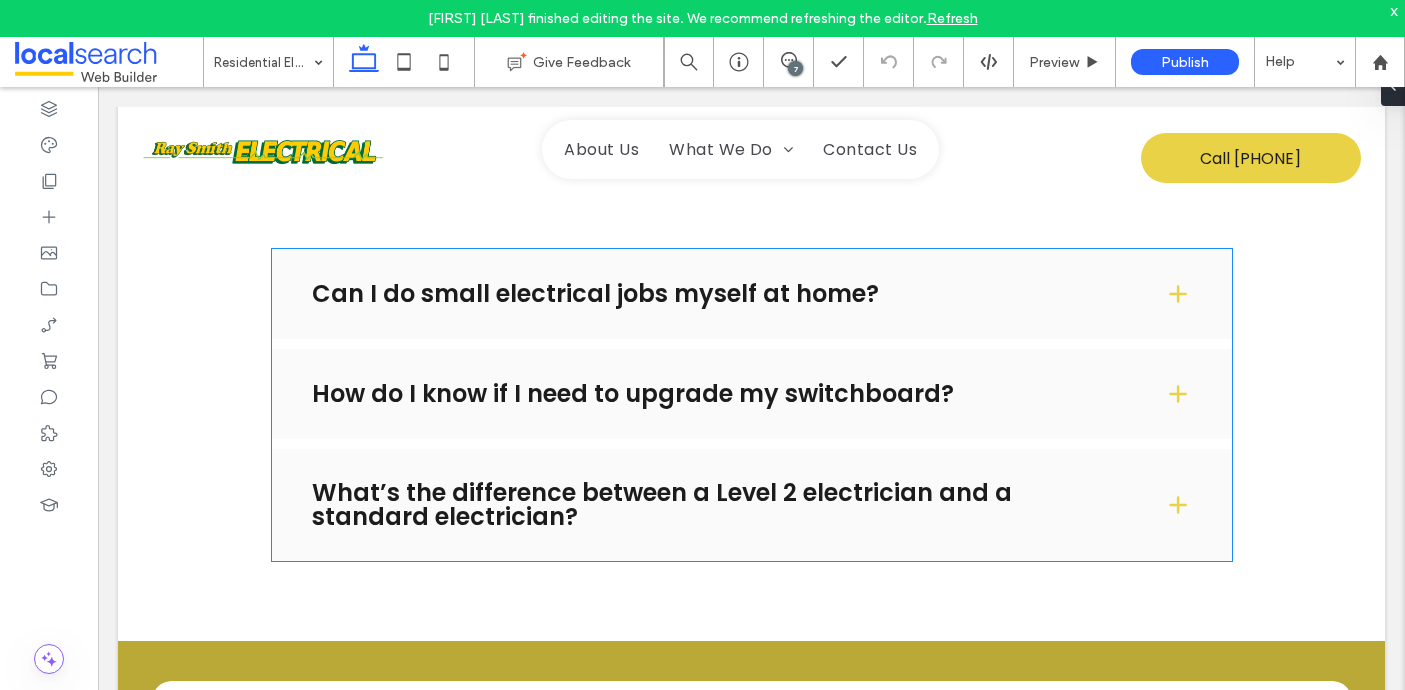 scroll, scrollTop: 3069, scrollLeft: 0, axis: vertical 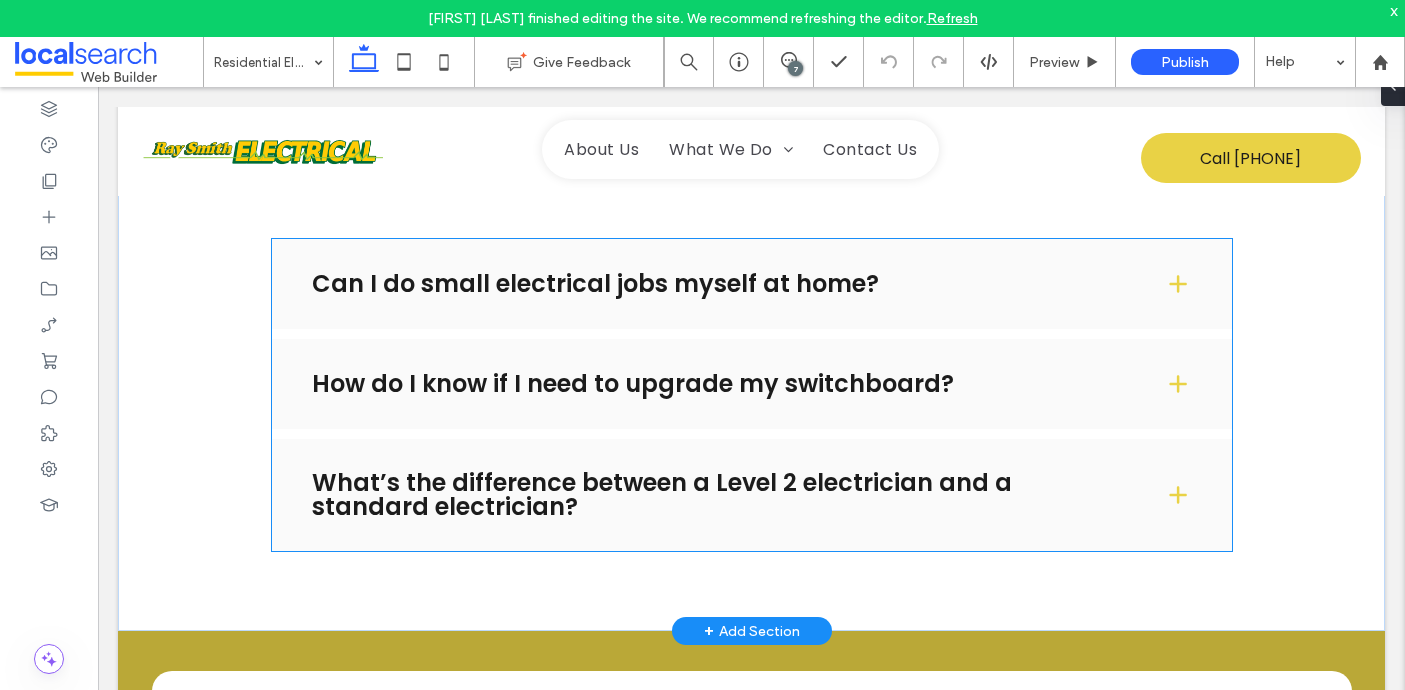 click on "Can I do small electrical jobs myself at home?" at bounding box center (722, 284) 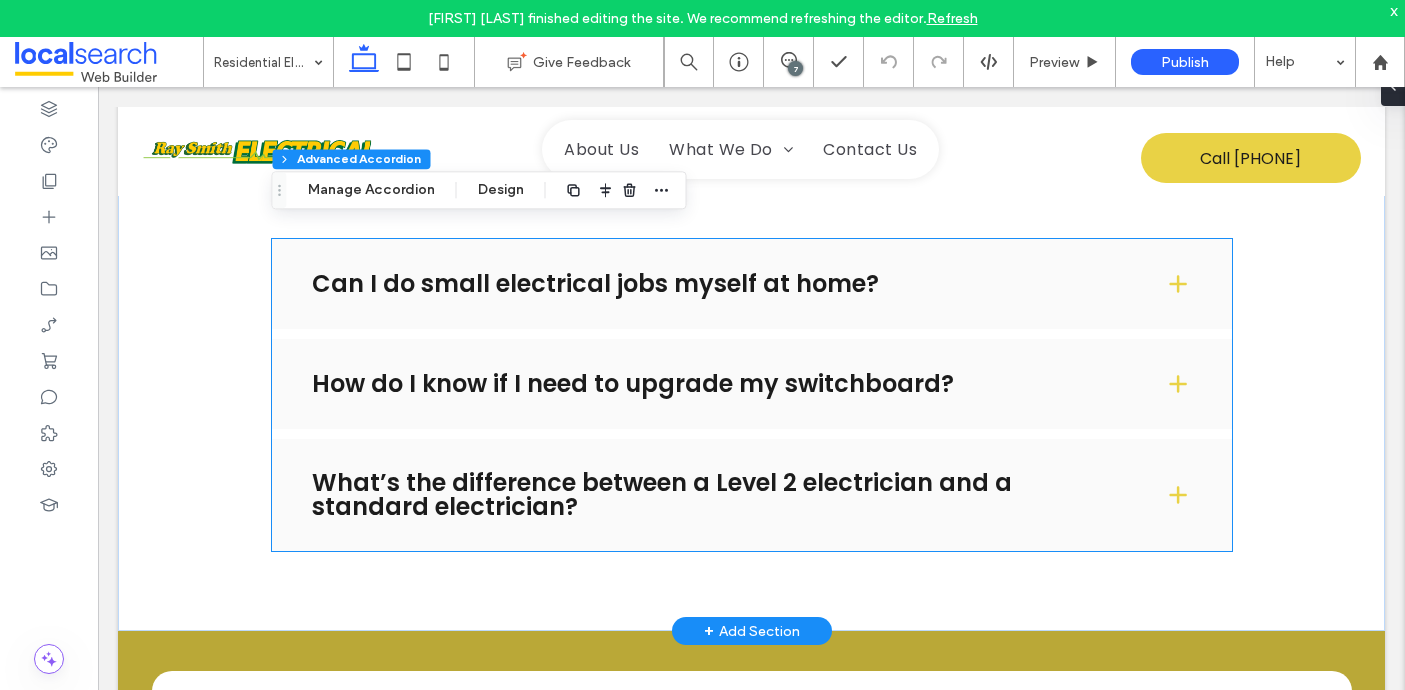 type on "*" 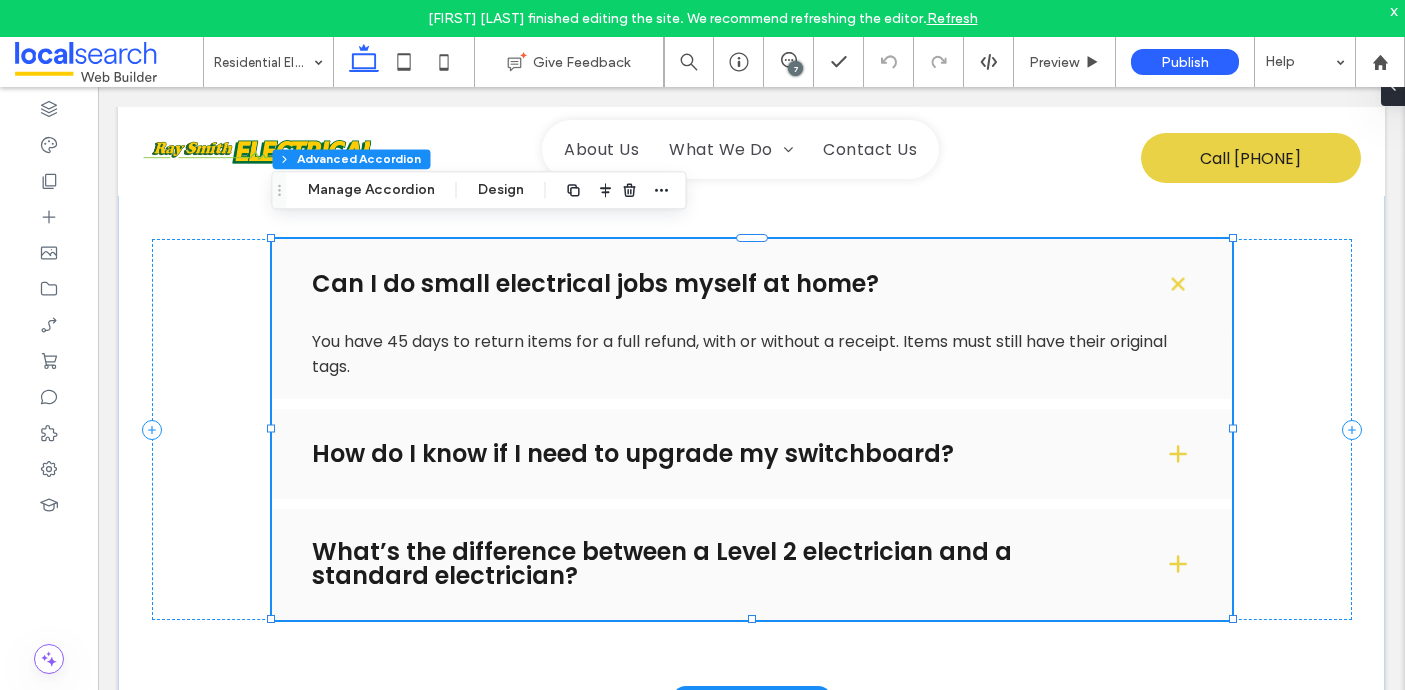 click on "How do I know if I need to upgrade my switchboard?" at bounding box center (722, 454) 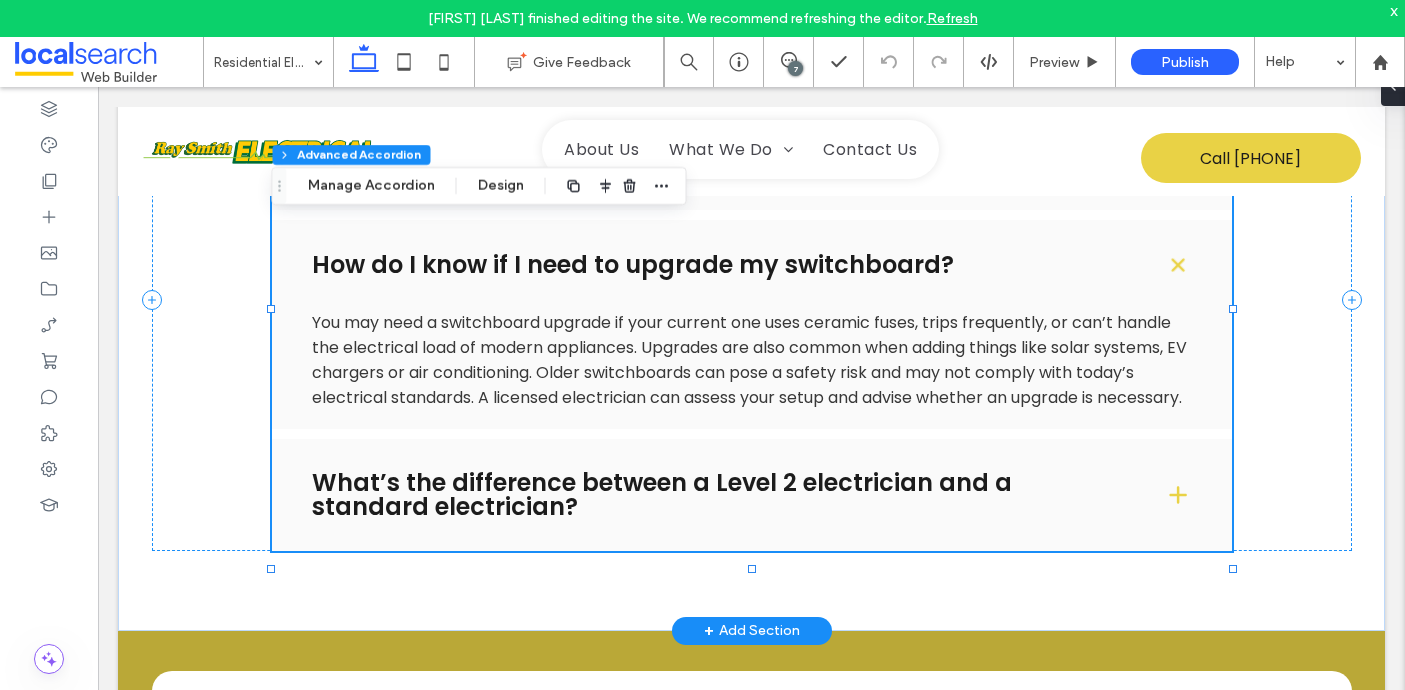 click on "What’s the difference between a Level 2 electrician and a standard electrician?" at bounding box center [722, 495] 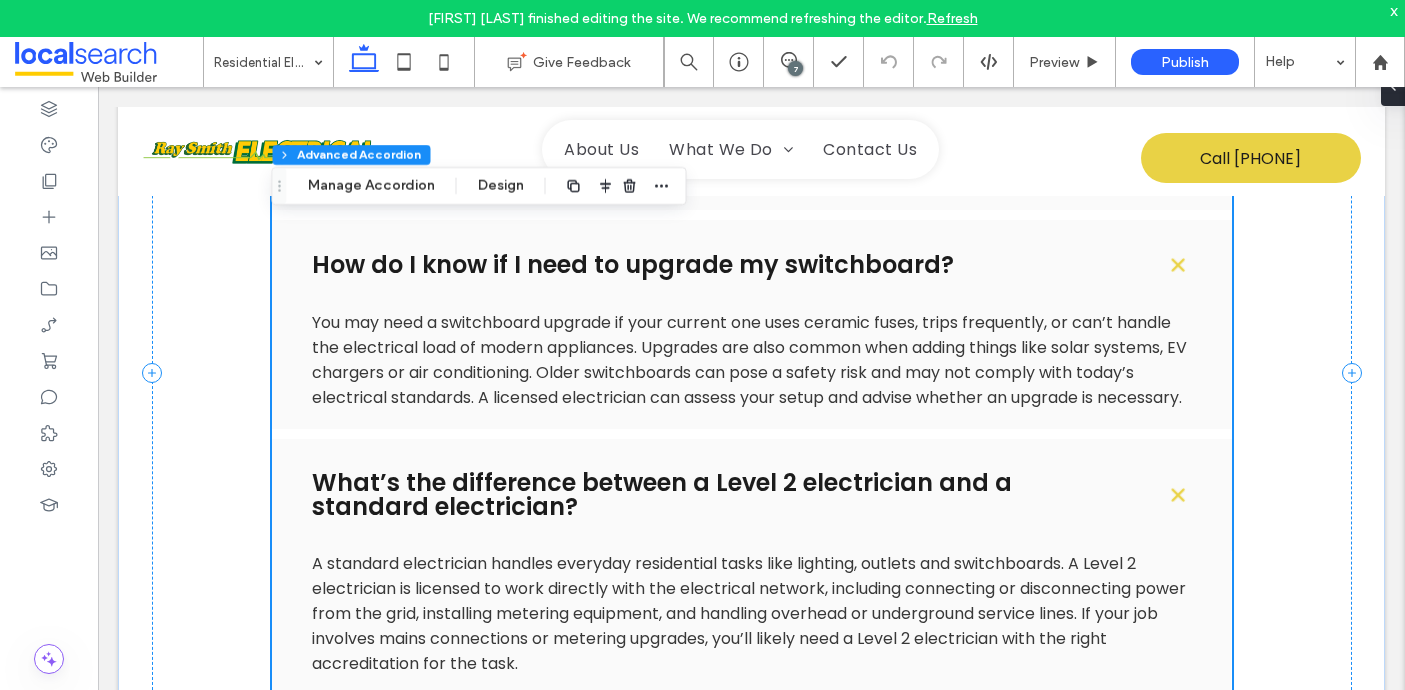 scroll, scrollTop: 3044, scrollLeft: 0, axis: vertical 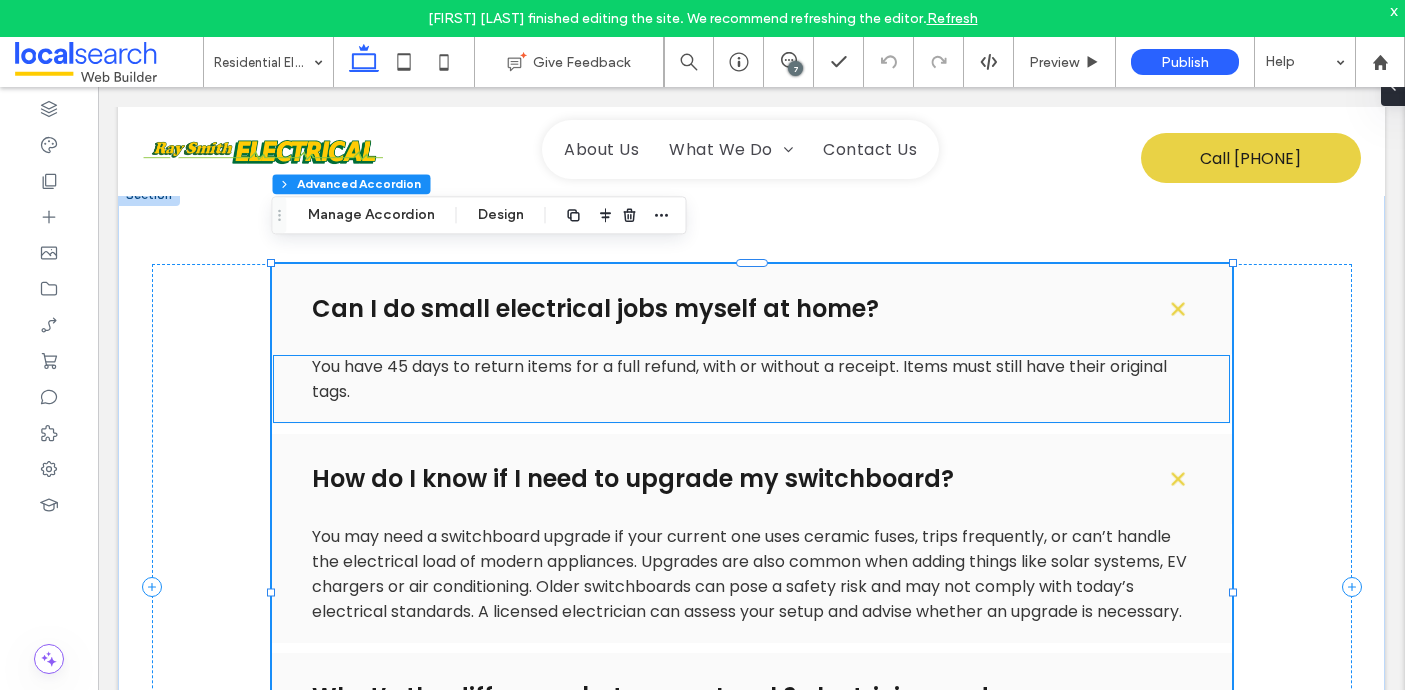 click on "You have 45 days to return items for a full refund, with or without a receipt. Items must still have their original tags." at bounding box center [739, 379] 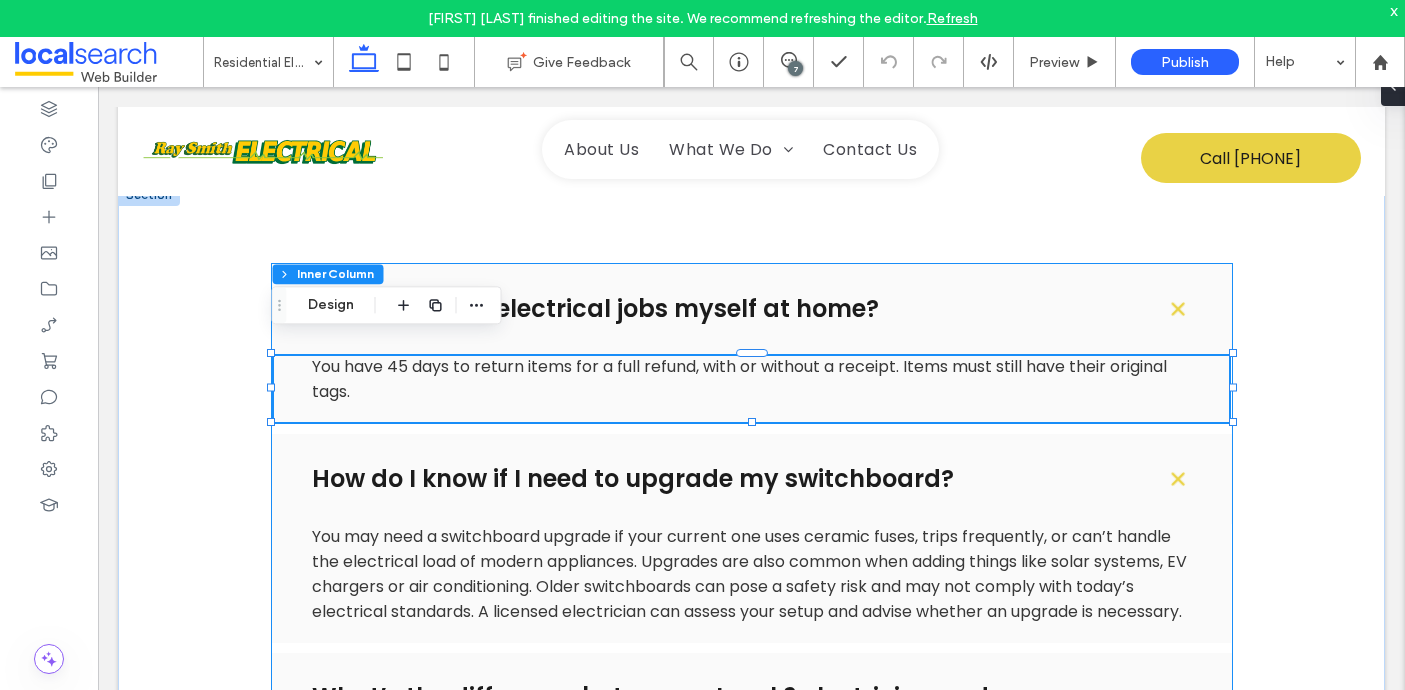 click on "Can I do small electrical jobs myself at home?" at bounding box center (752, 309) 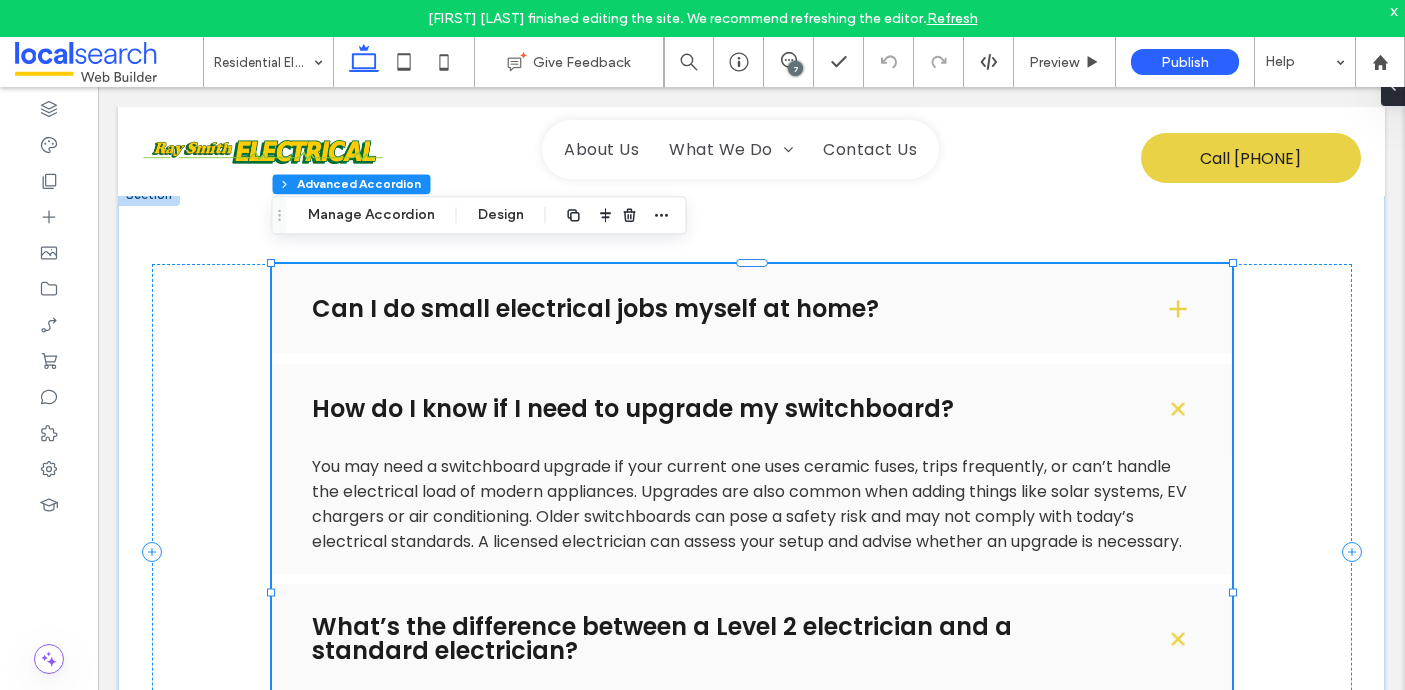 type on "*" 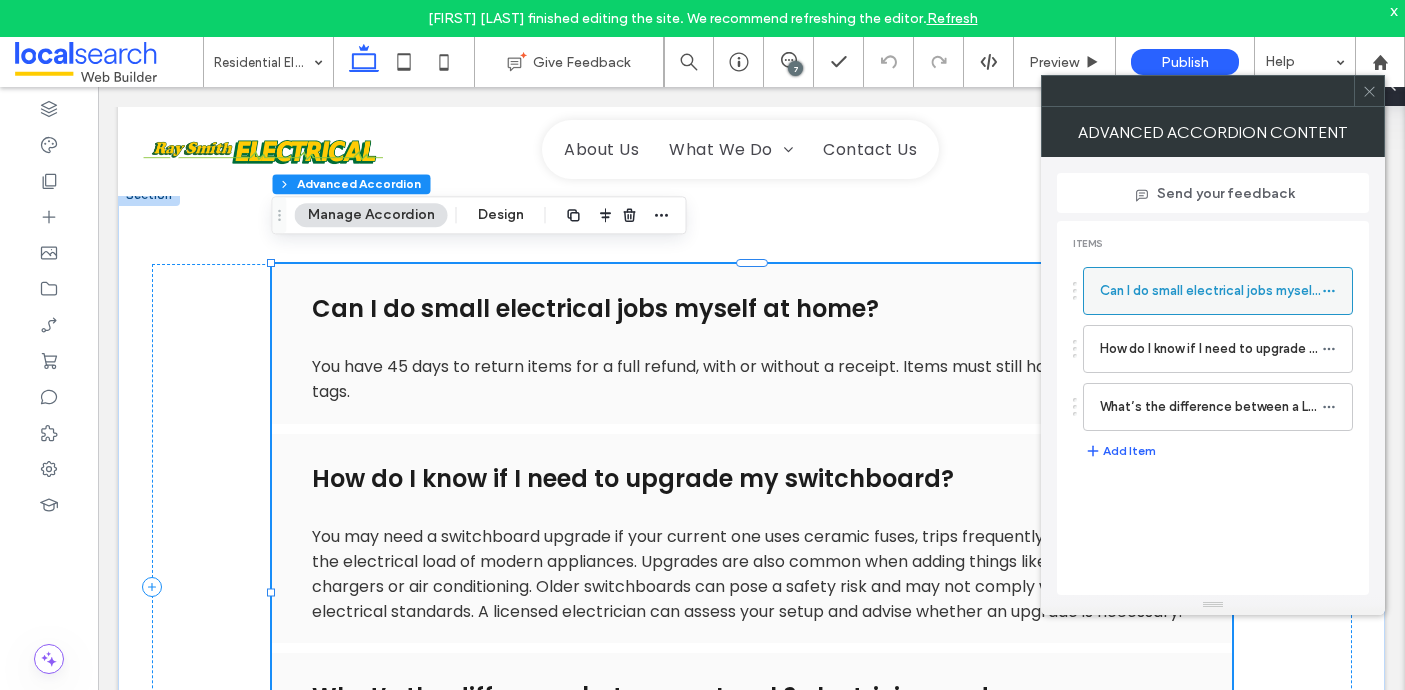 click 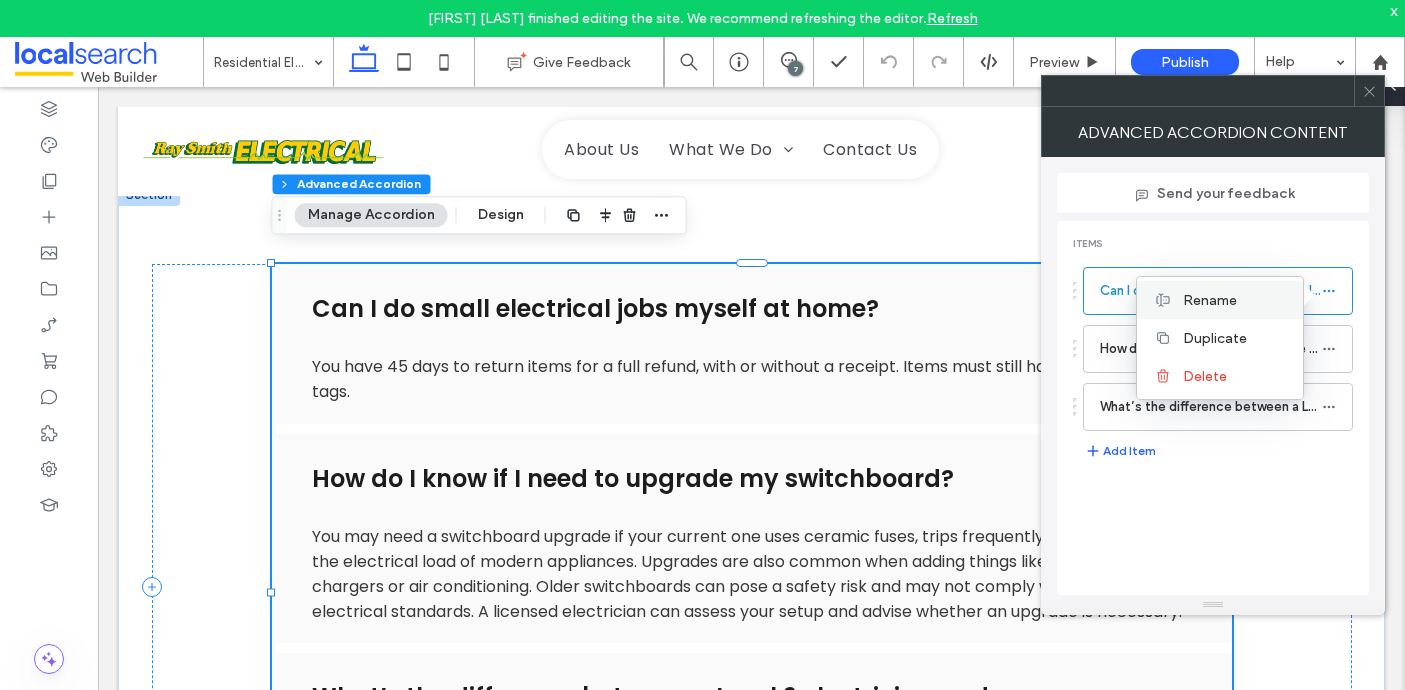 click on "Rename" at bounding box center [1235, 300] 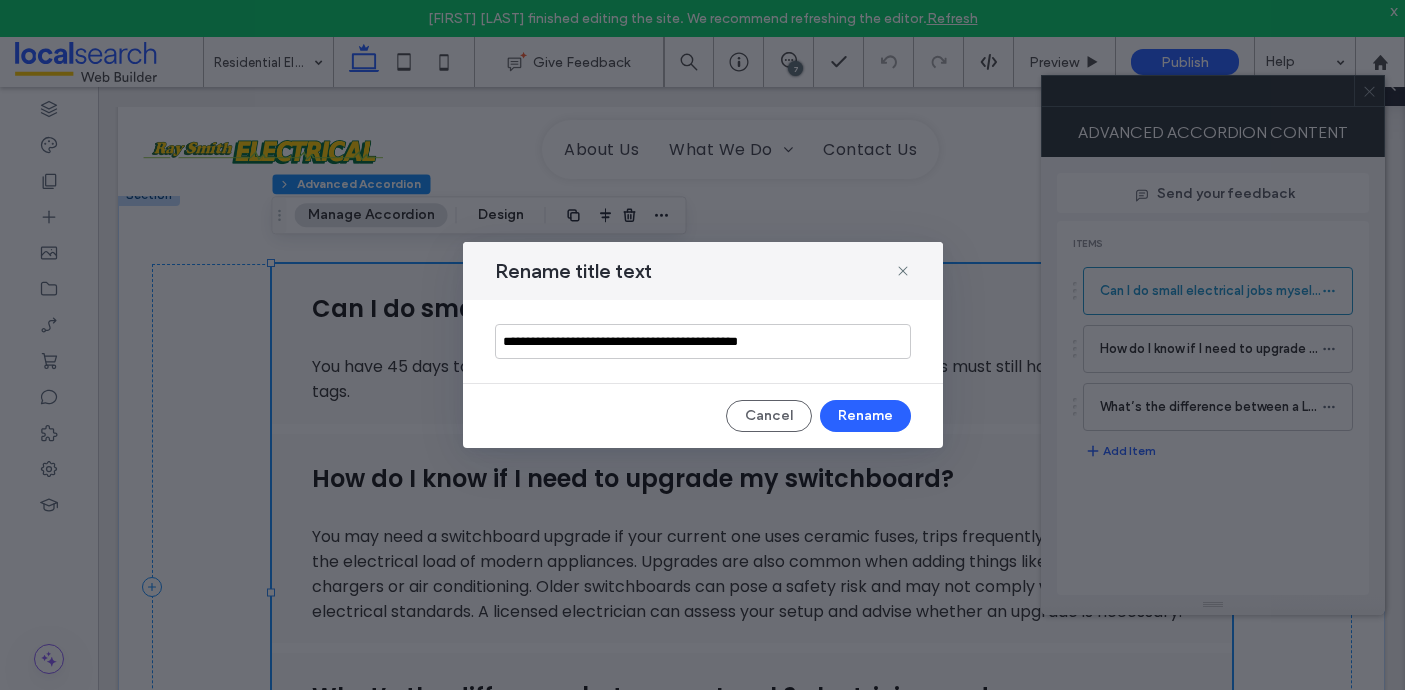 drag, startPoint x: 788, startPoint y: 333, endPoint x: 819, endPoint y: 354, distance: 37.44329 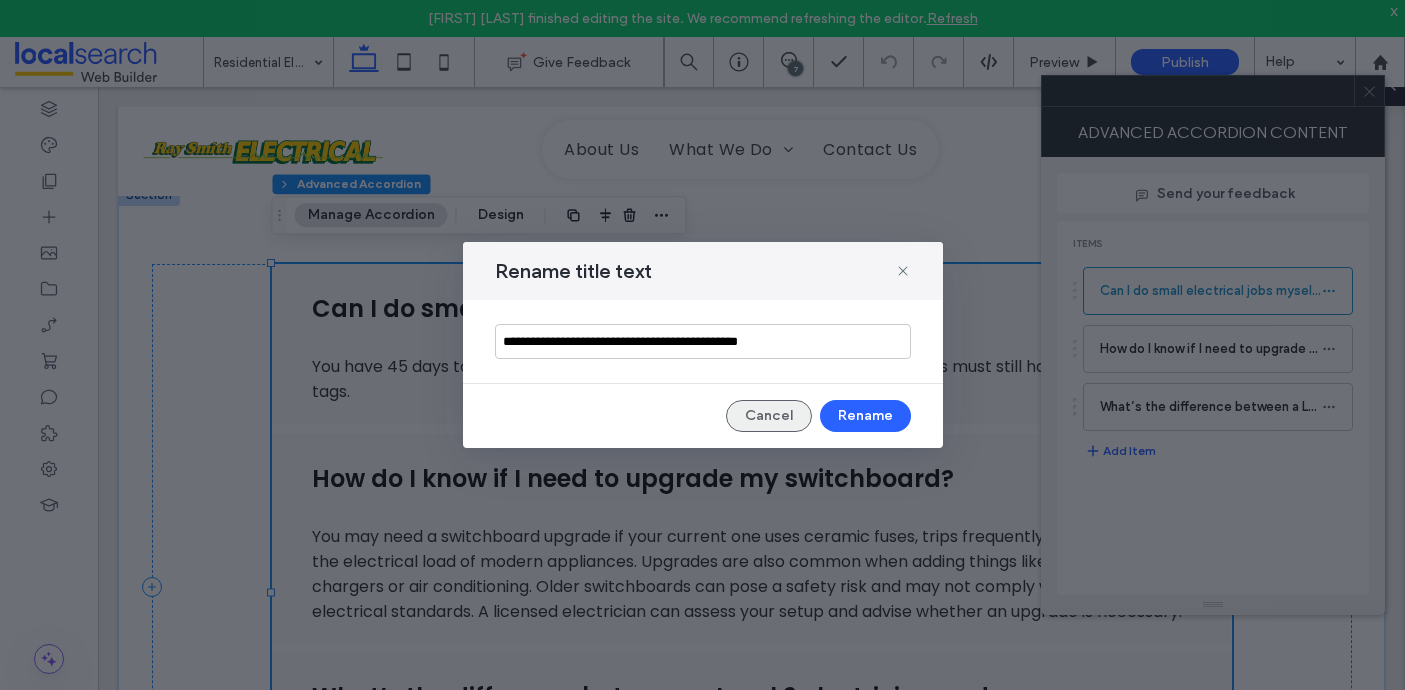 click on "Cancel" at bounding box center (769, 416) 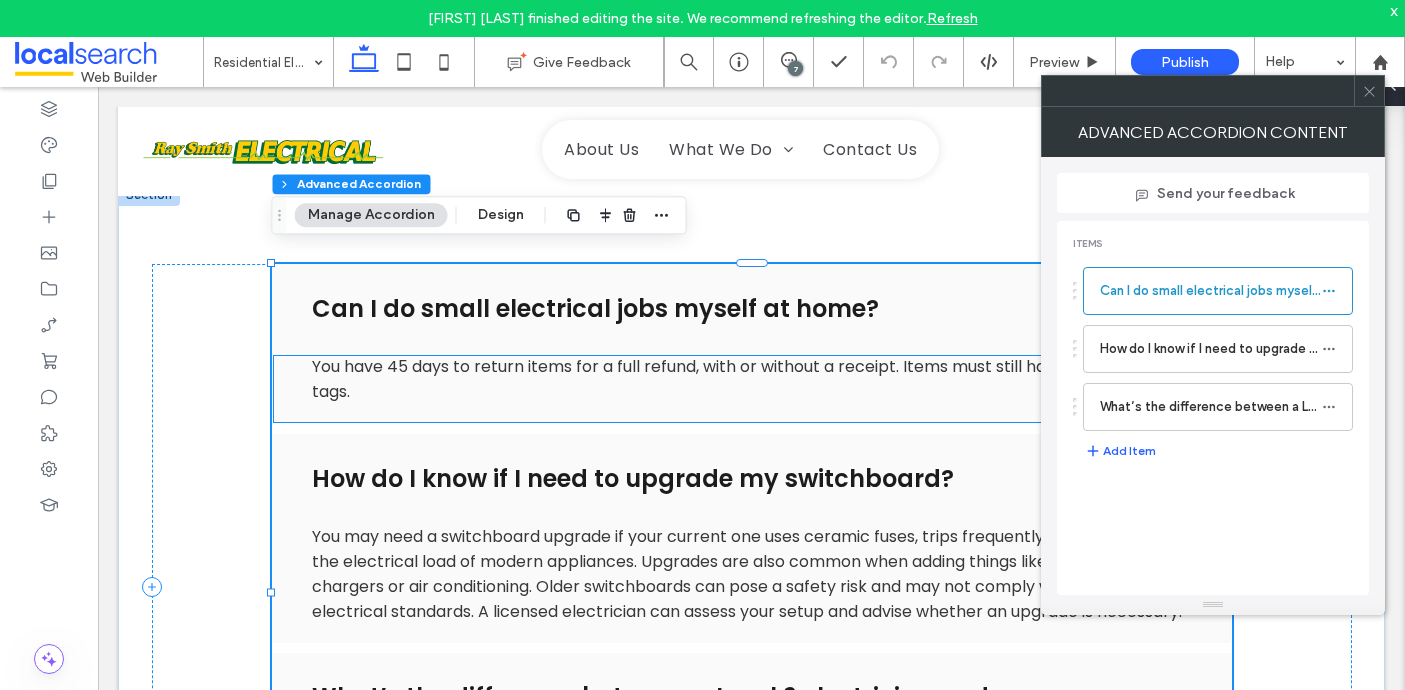 click on "You have 45 days to return items for a full refund, with or without a receipt. Items must still have their original tags." at bounding box center (751, 379) 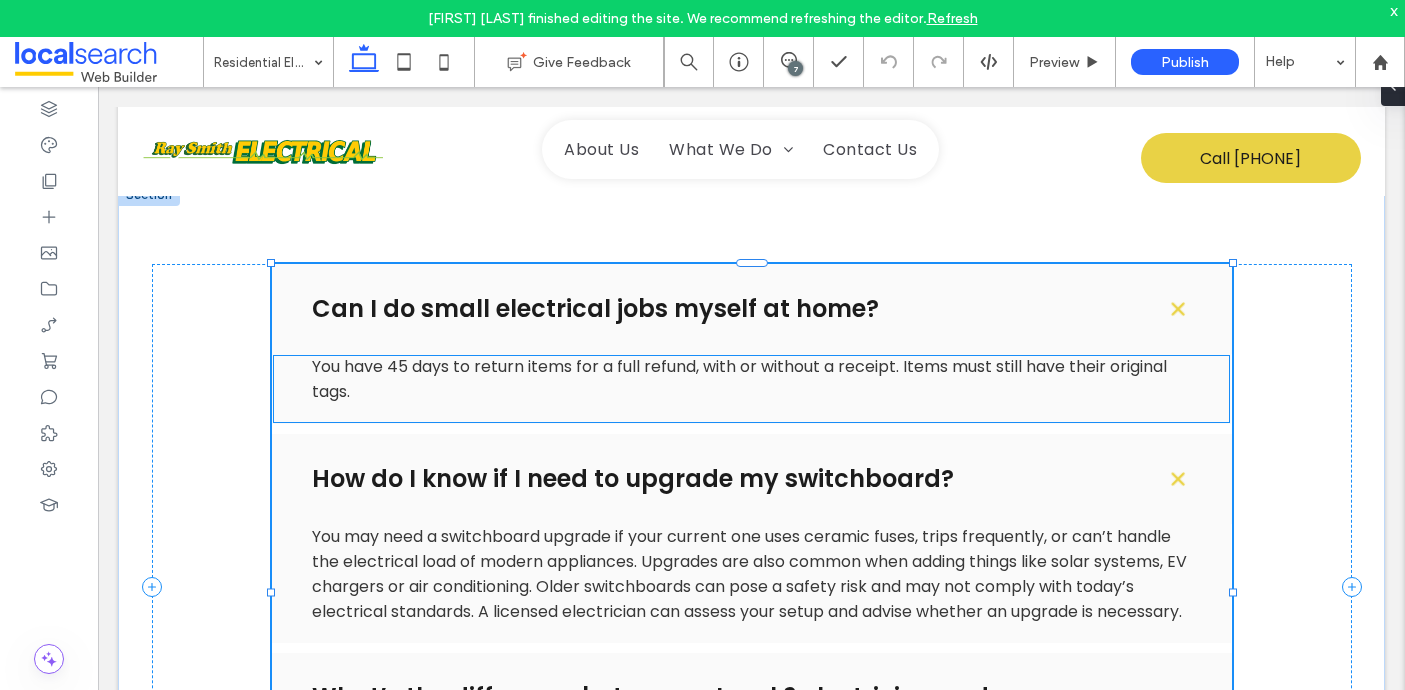 click on "You have 45 days to return items for a full refund, with or without a receipt. Items must still have their original tags." at bounding box center [751, 379] 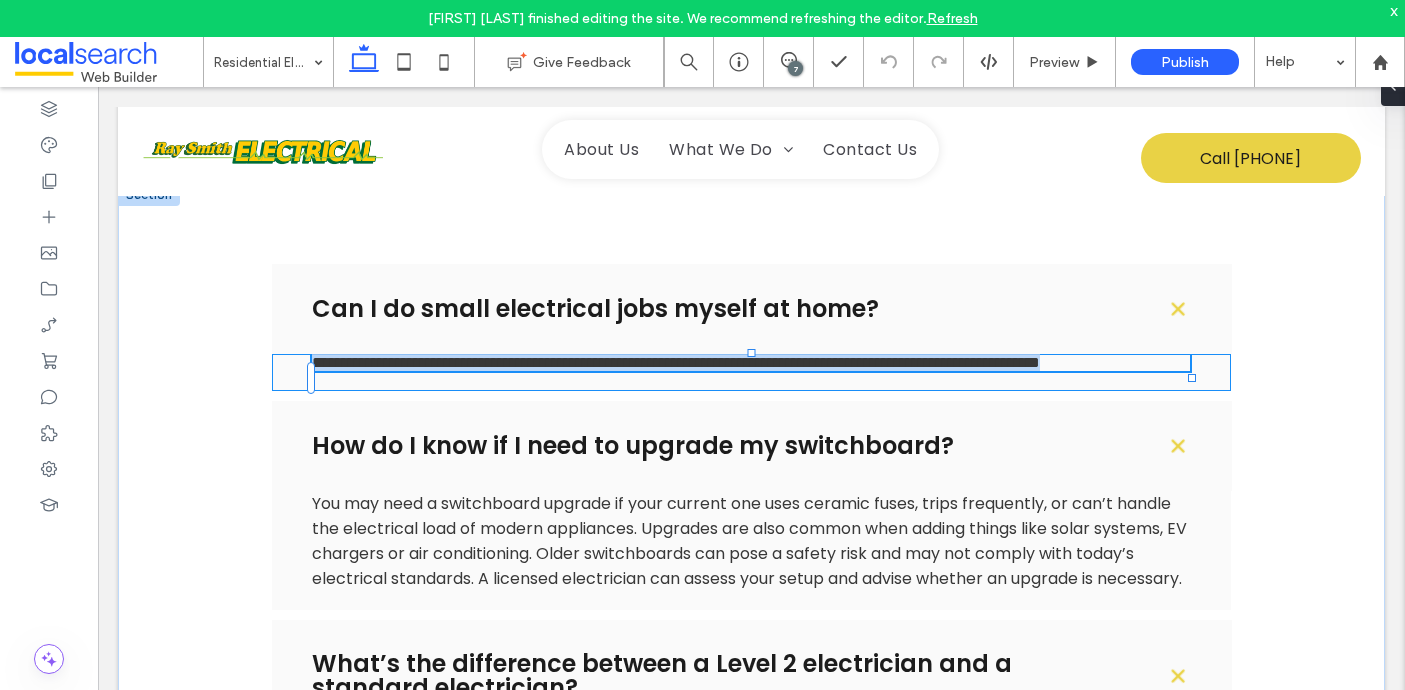 type on "*******" 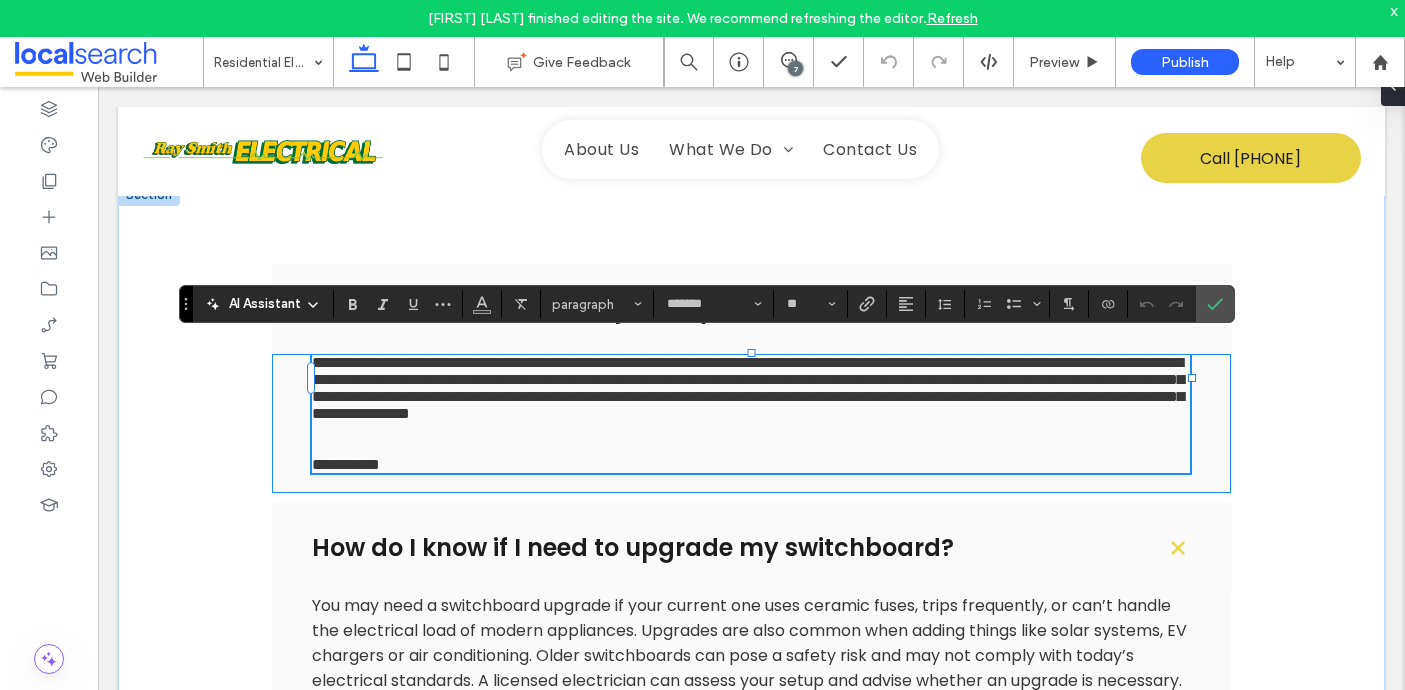 scroll, scrollTop: 0, scrollLeft: 0, axis: both 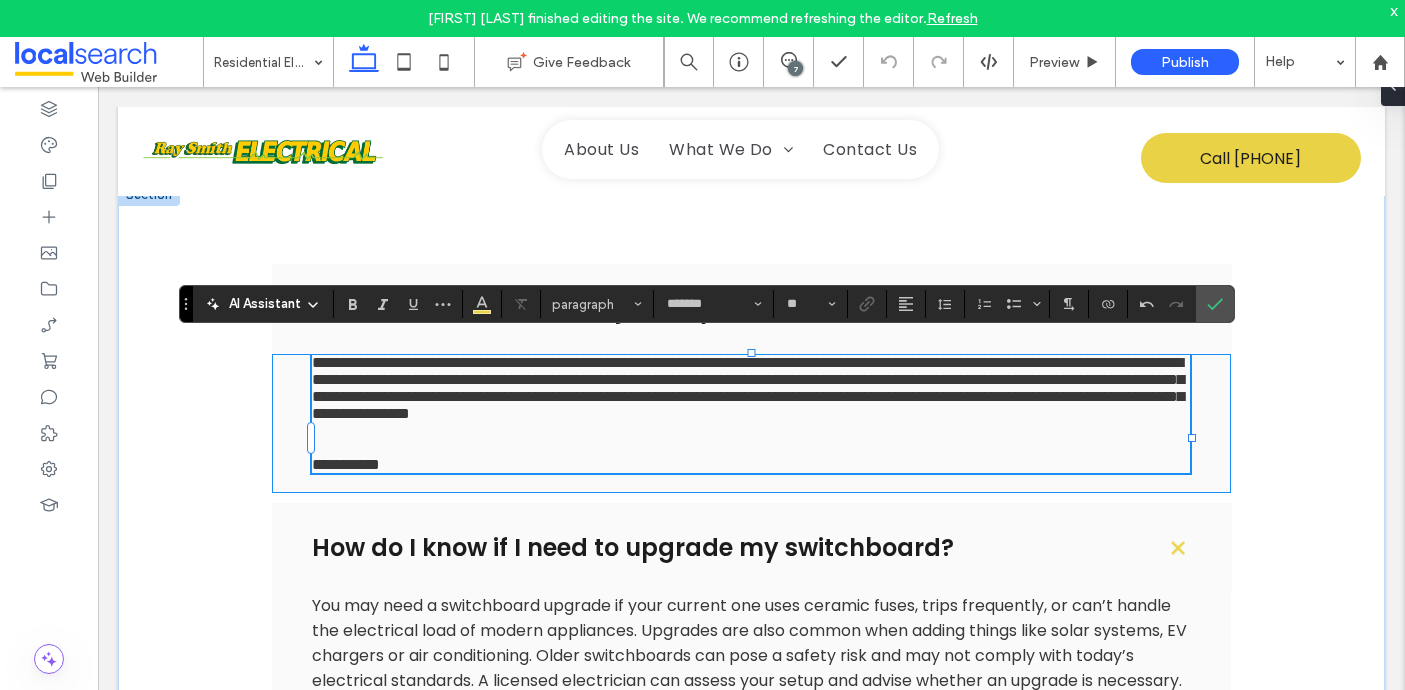 type 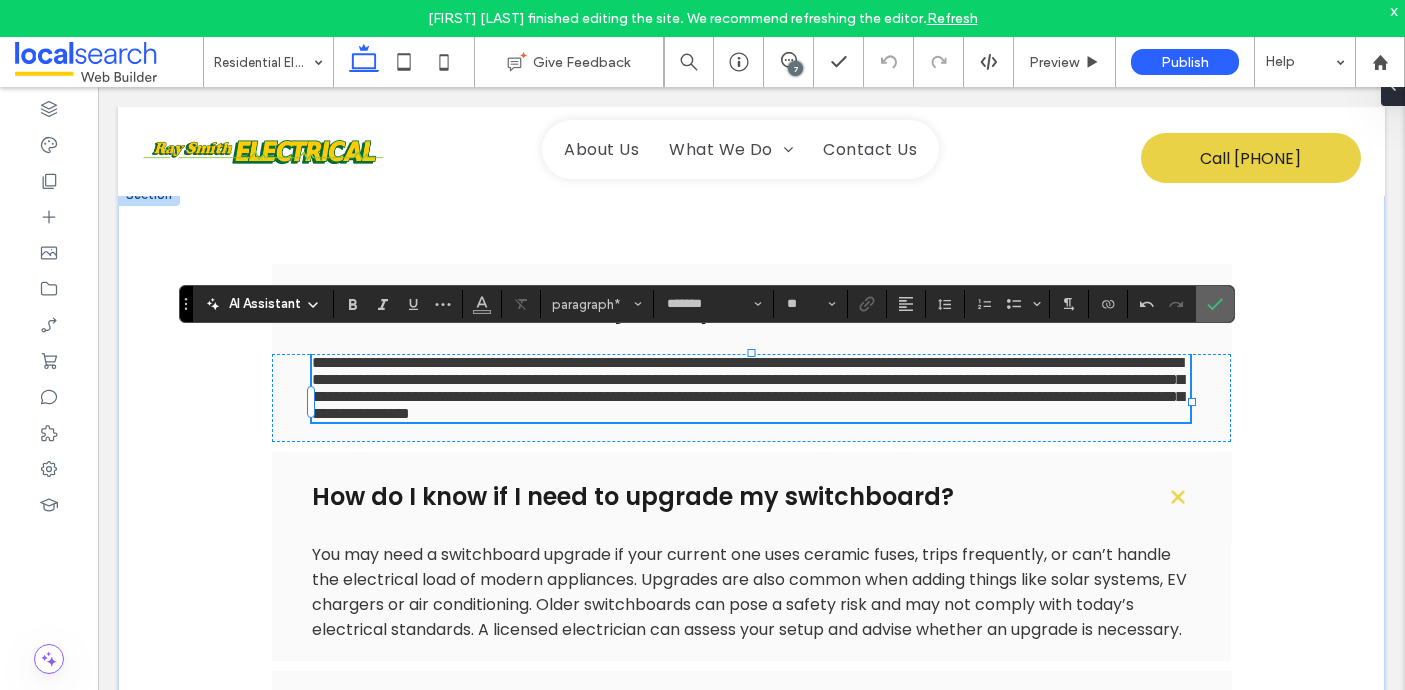 click 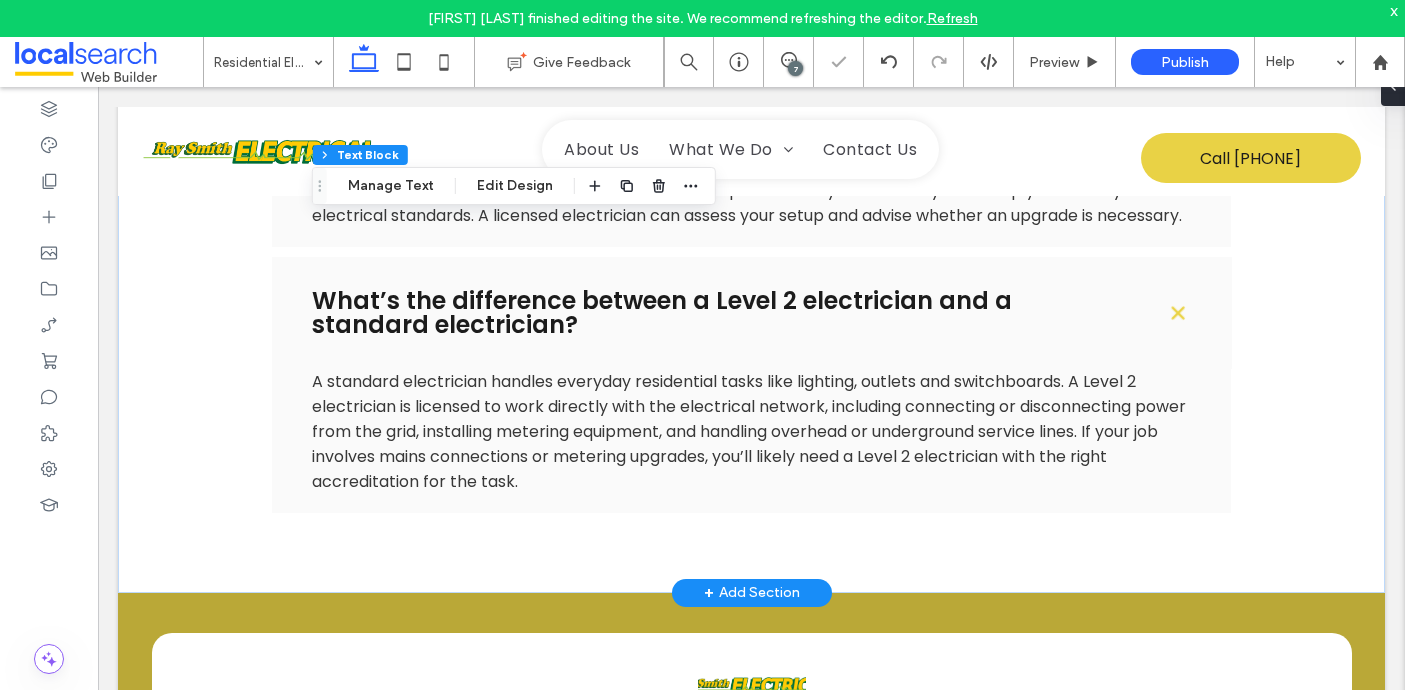 scroll, scrollTop: 3503, scrollLeft: 0, axis: vertical 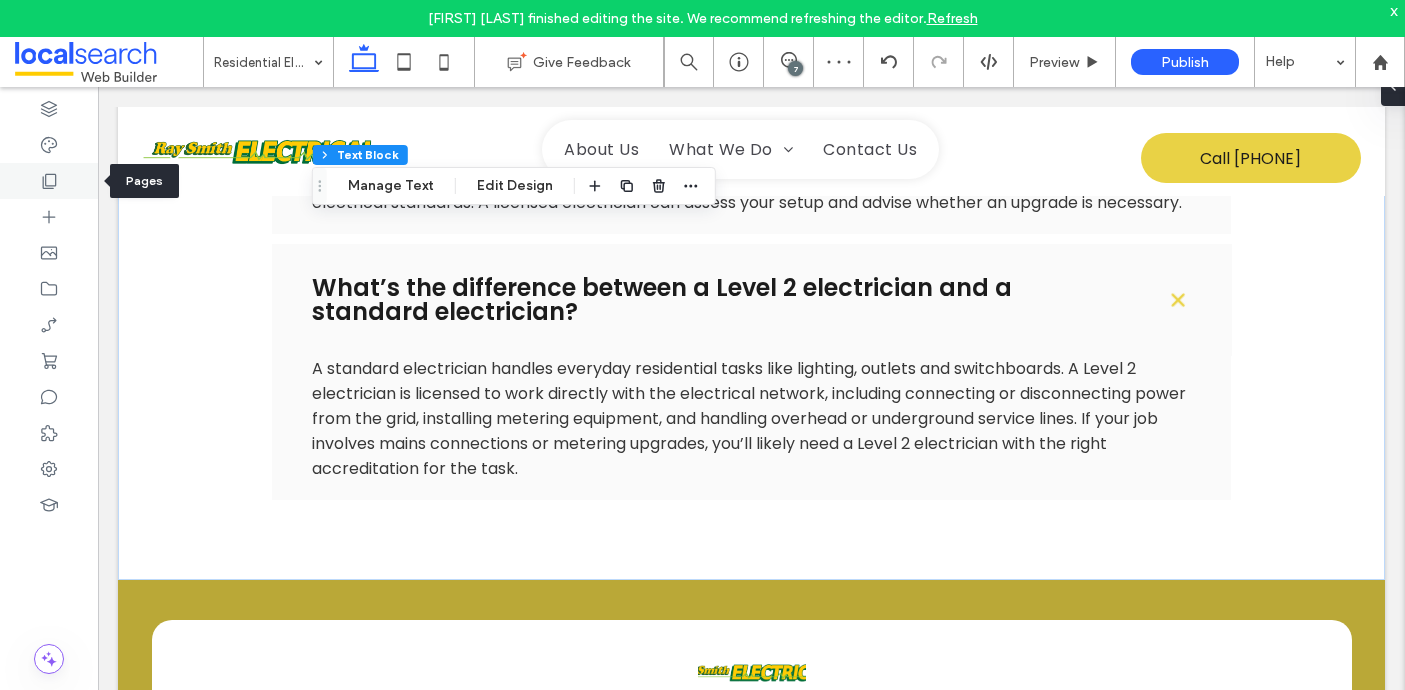 click 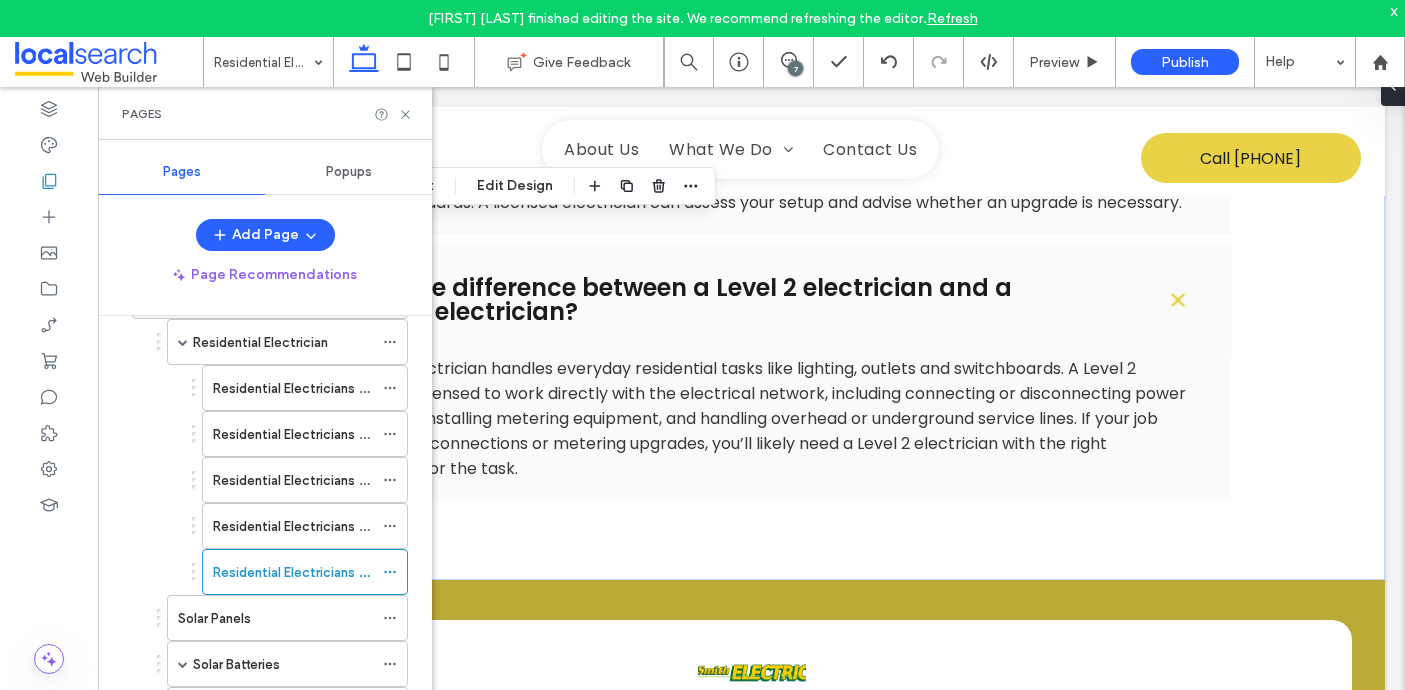 scroll, scrollTop: 138, scrollLeft: 0, axis: vertical 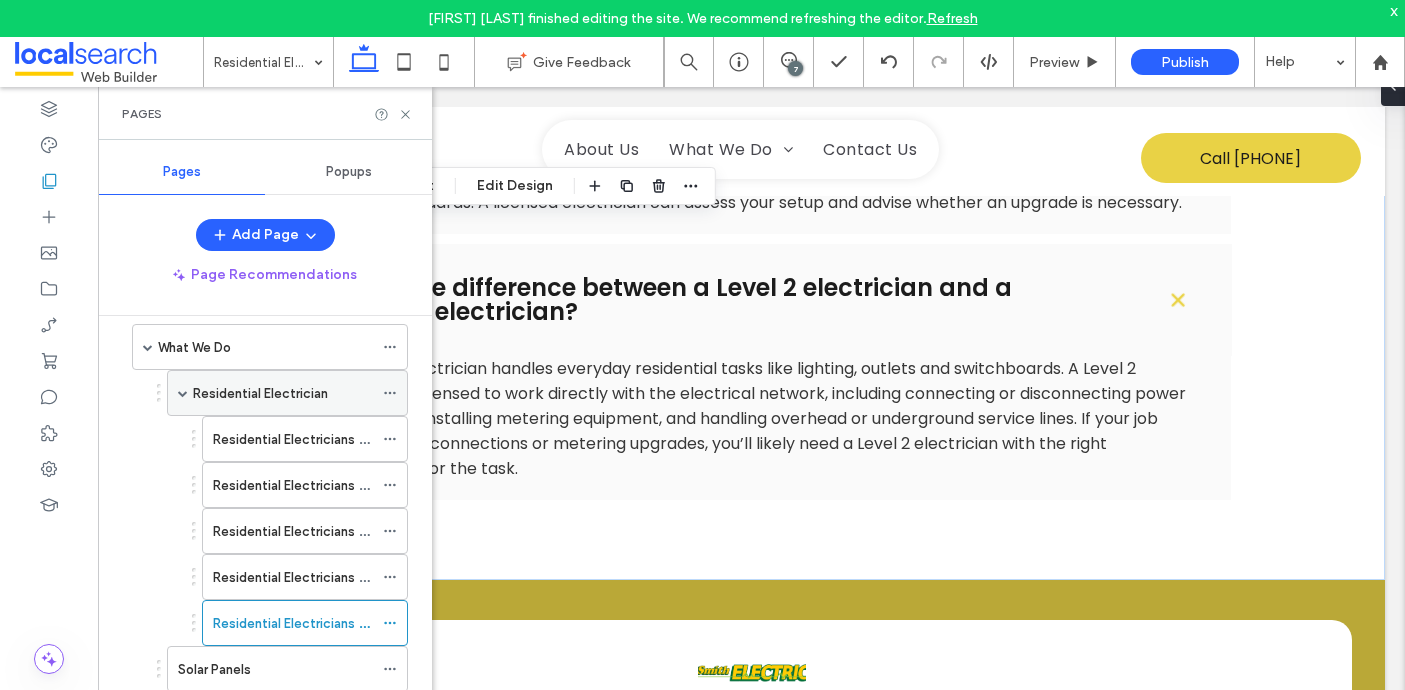 click at bounding box center [183, 393] 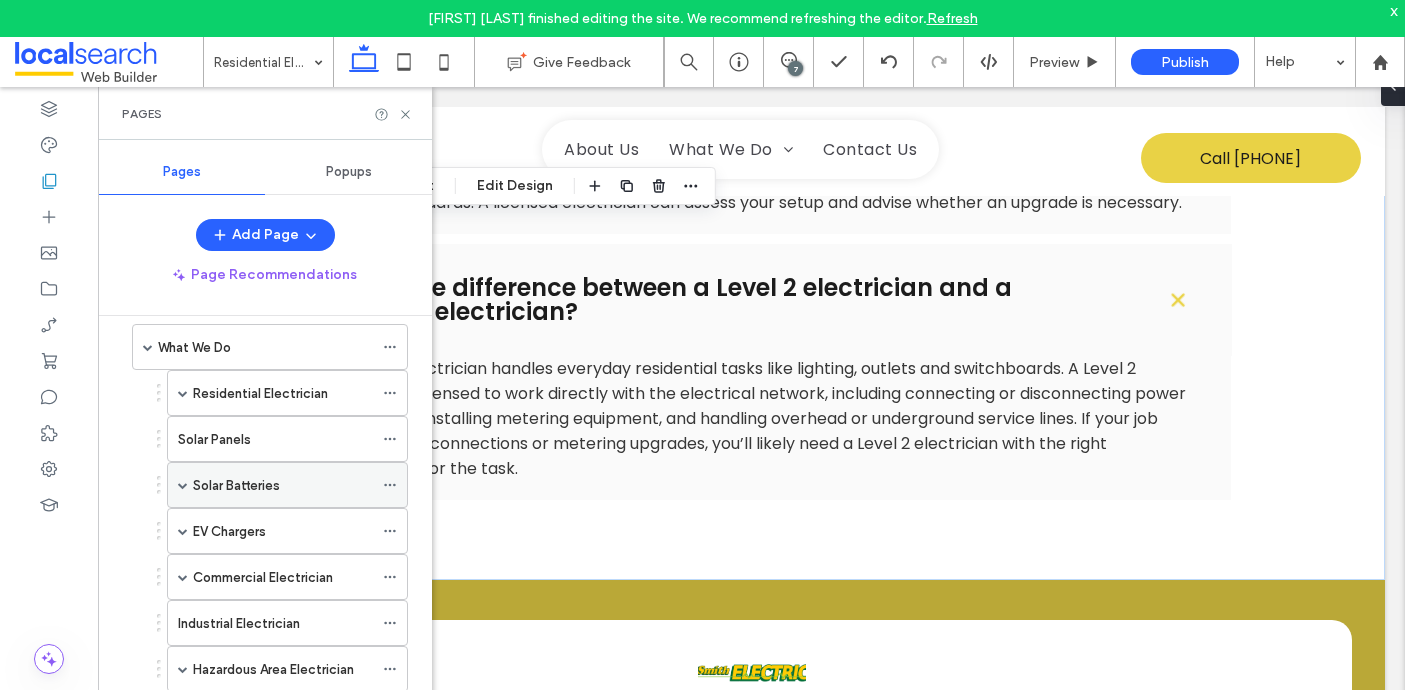click at bounding box center [183, 485] 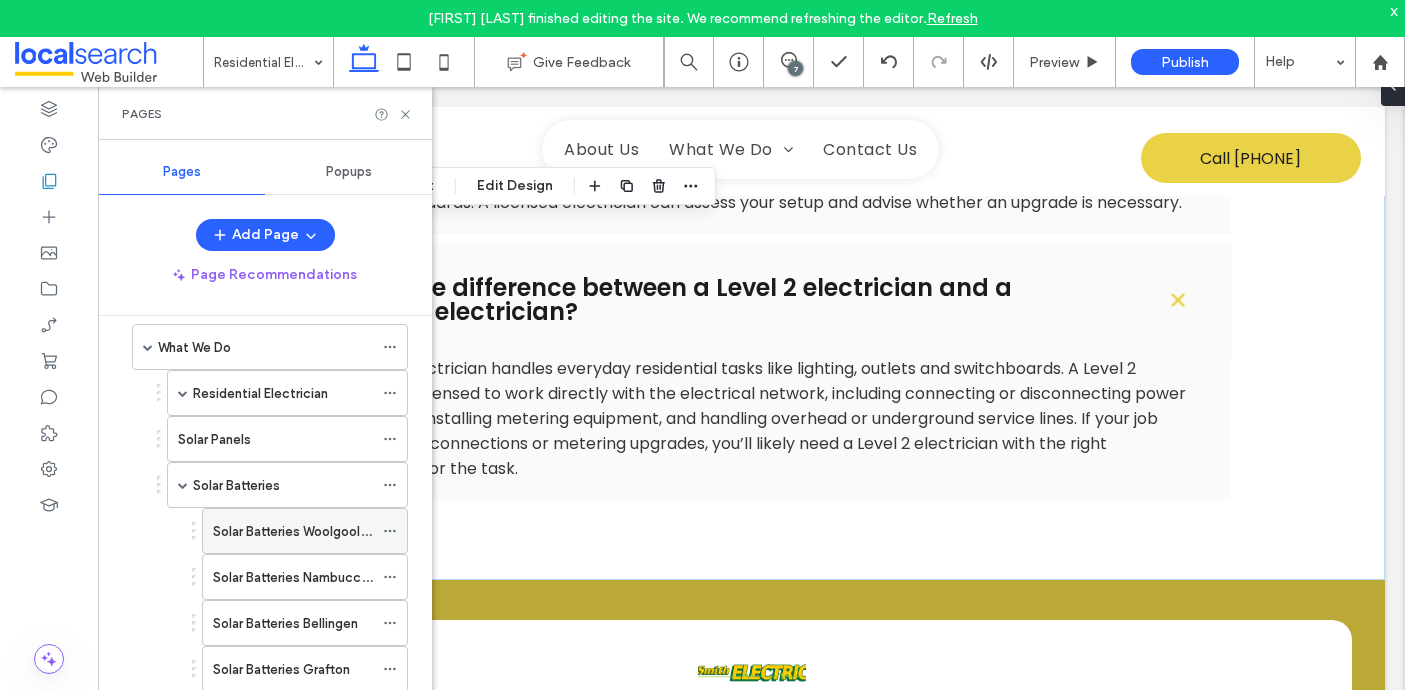 click on "Solar Batteries Woolgoolga" at bounding box center [293, 531] 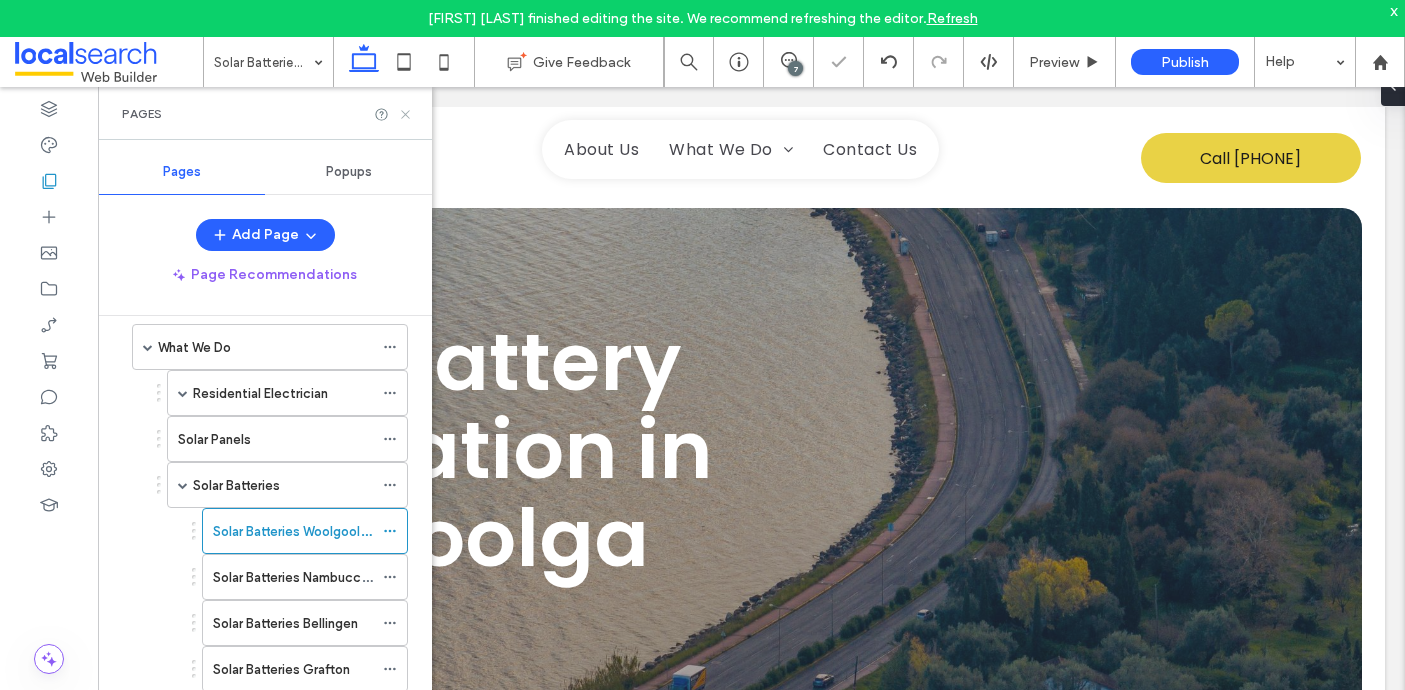 scroll, scrollTop: 0, scrollLeft: 0, axis: both 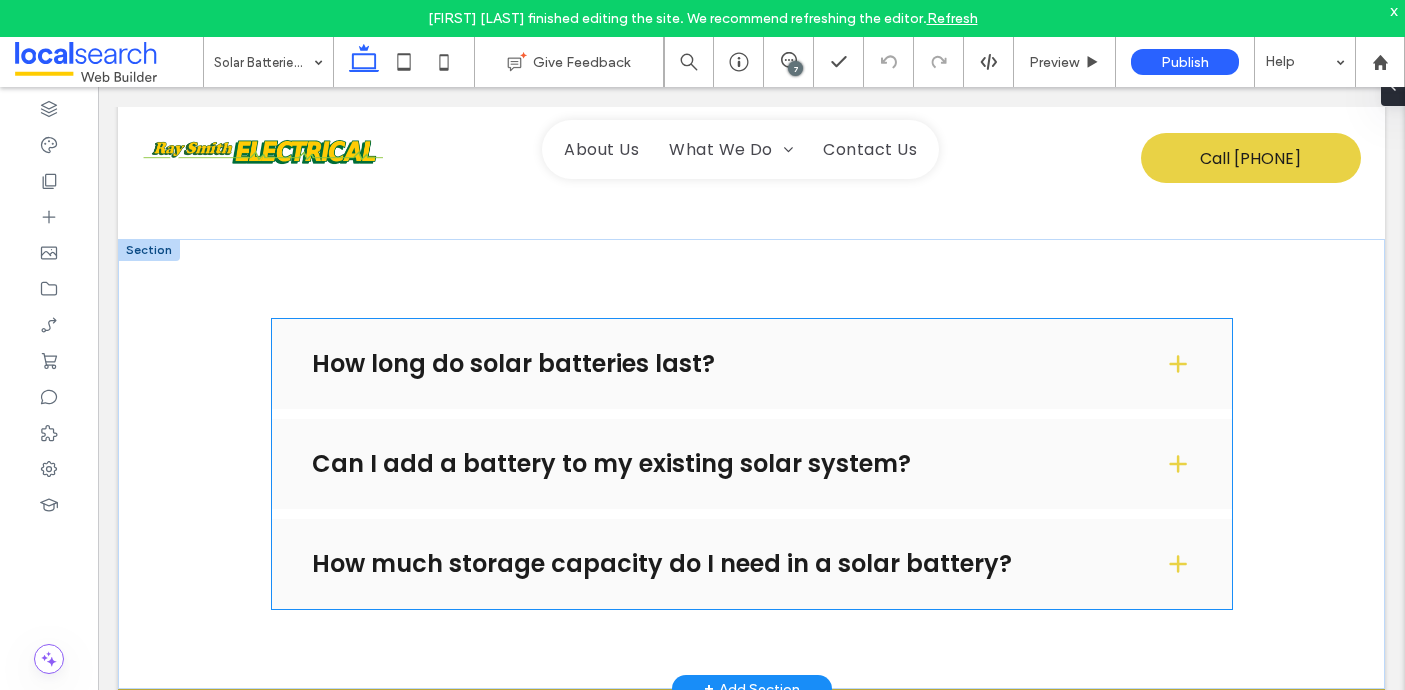 click on "How long do solar batteries last?" at bounding box center [752, 364] 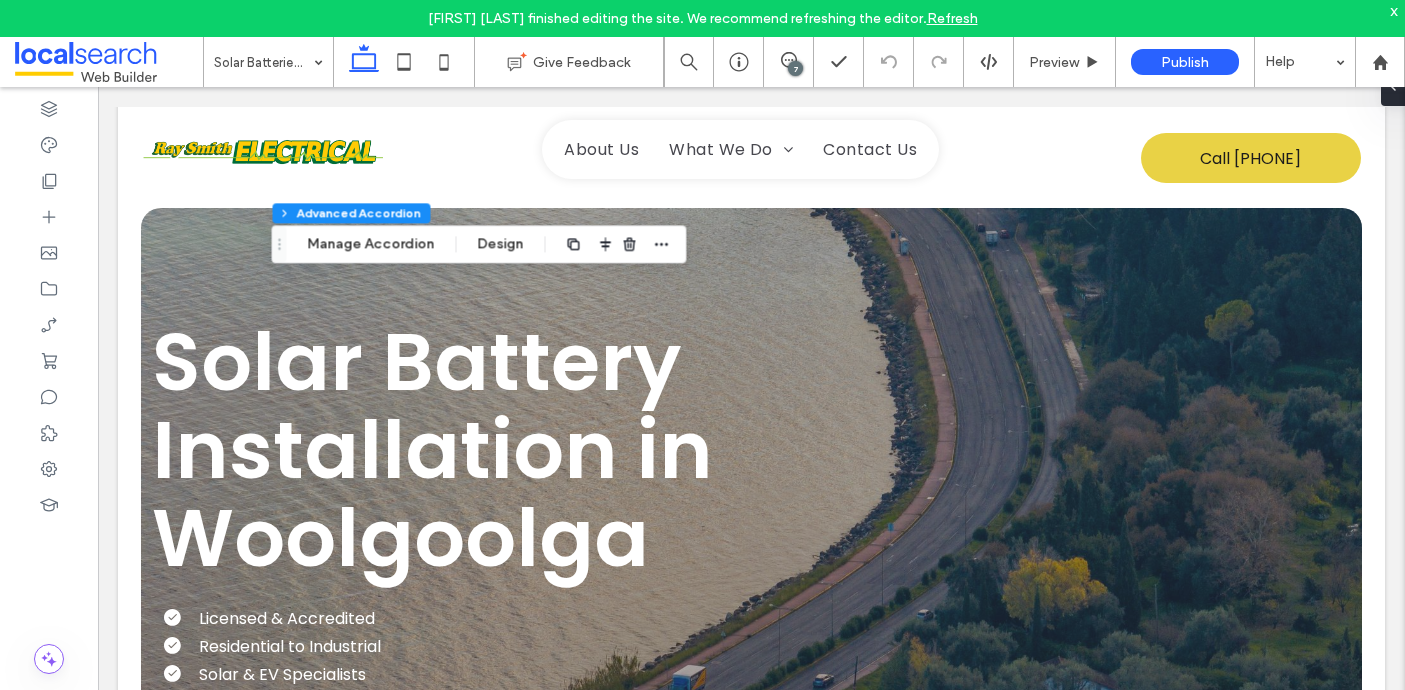 scroll, scrollTop: 3159, scrollLeft: 0, axis: vertical 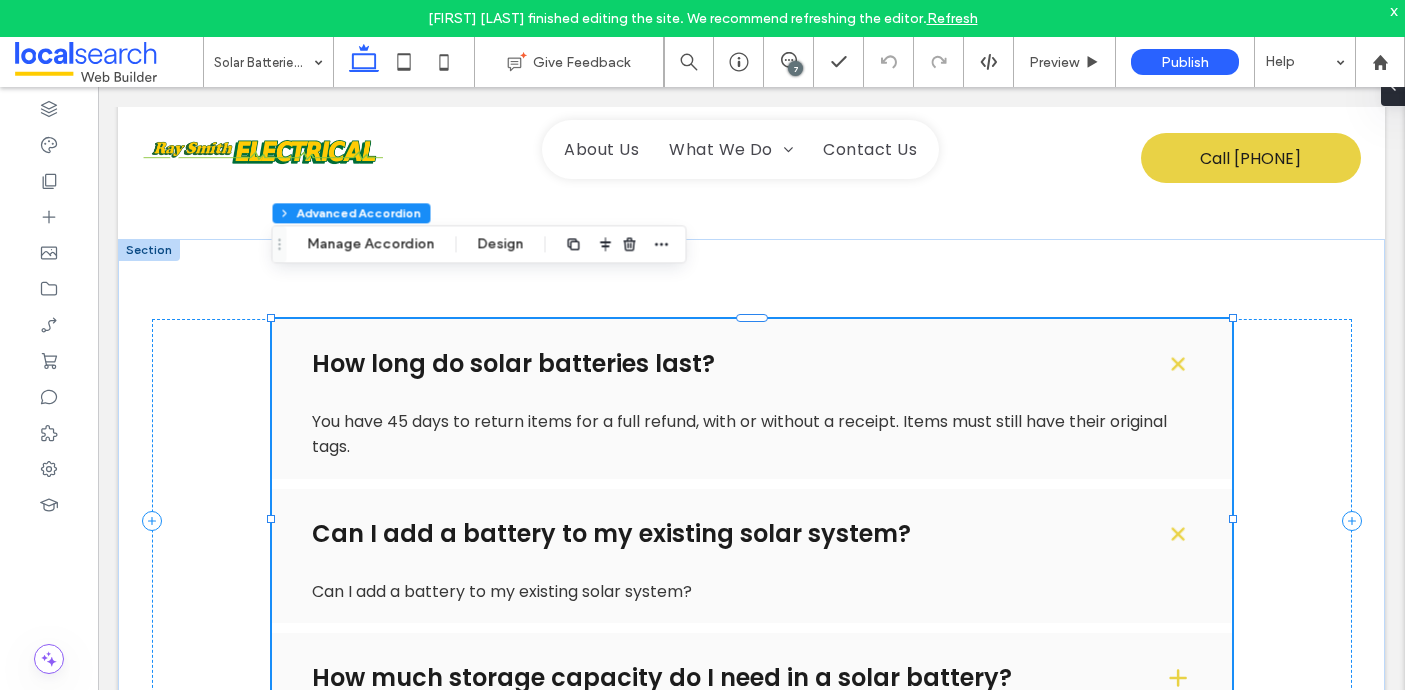 click on "How much storage capacity do I need in a solar battery?" at bounding box center [752, 678] 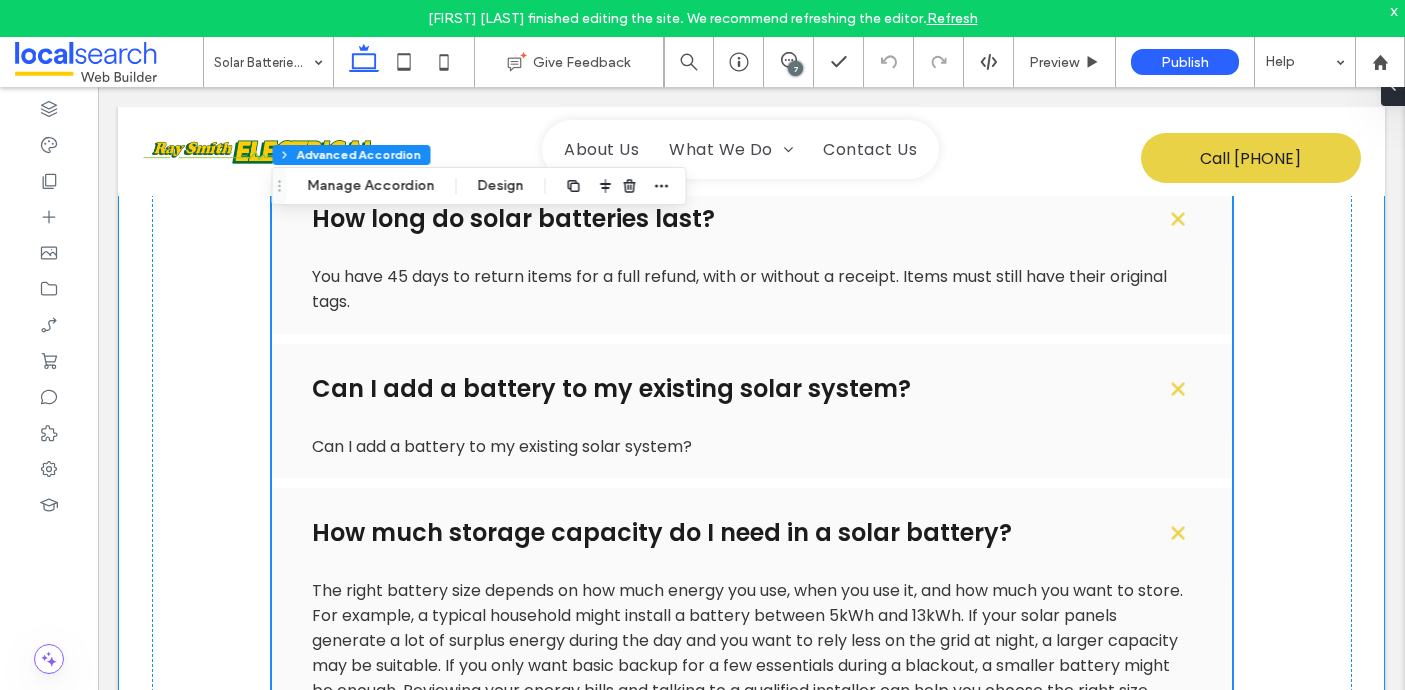 scroll, scrollTop: 3303, scrollLeft: 0, axis: vertical 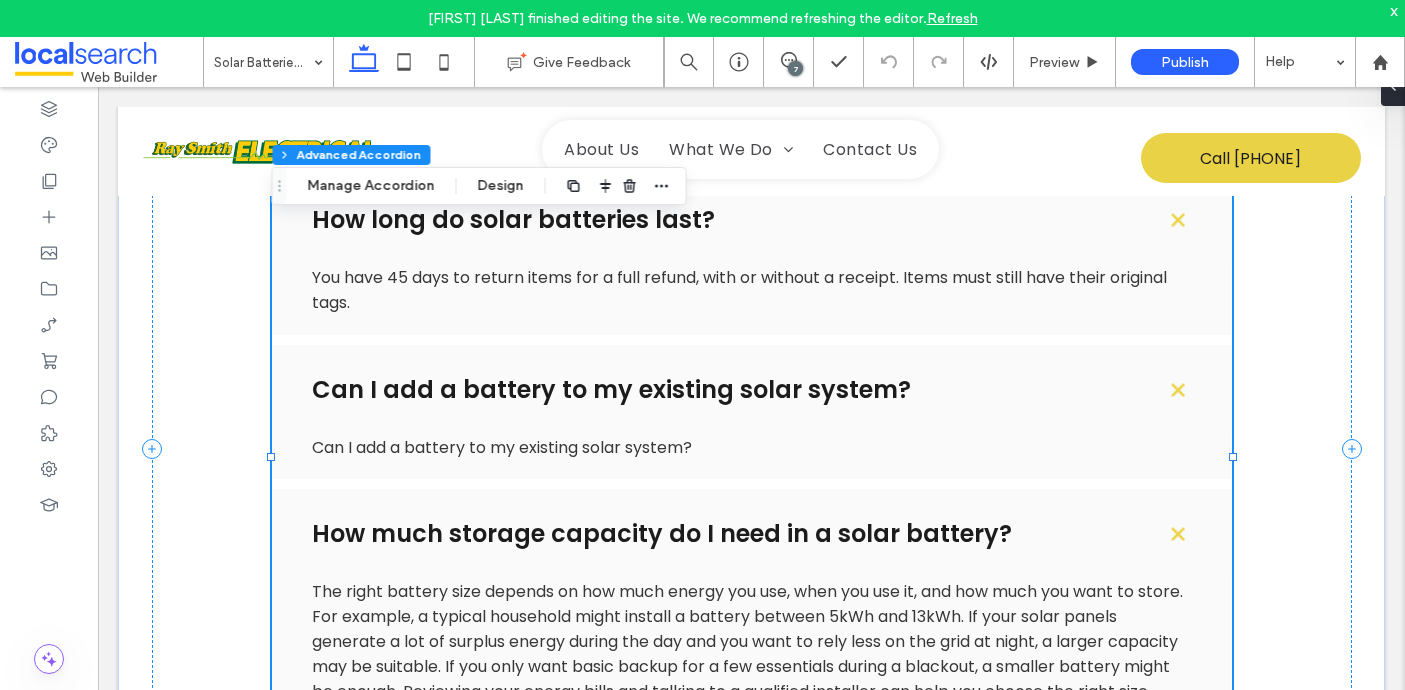 click on "Can I add a battery to my existing solar system?" at bounding box center (752, 390) 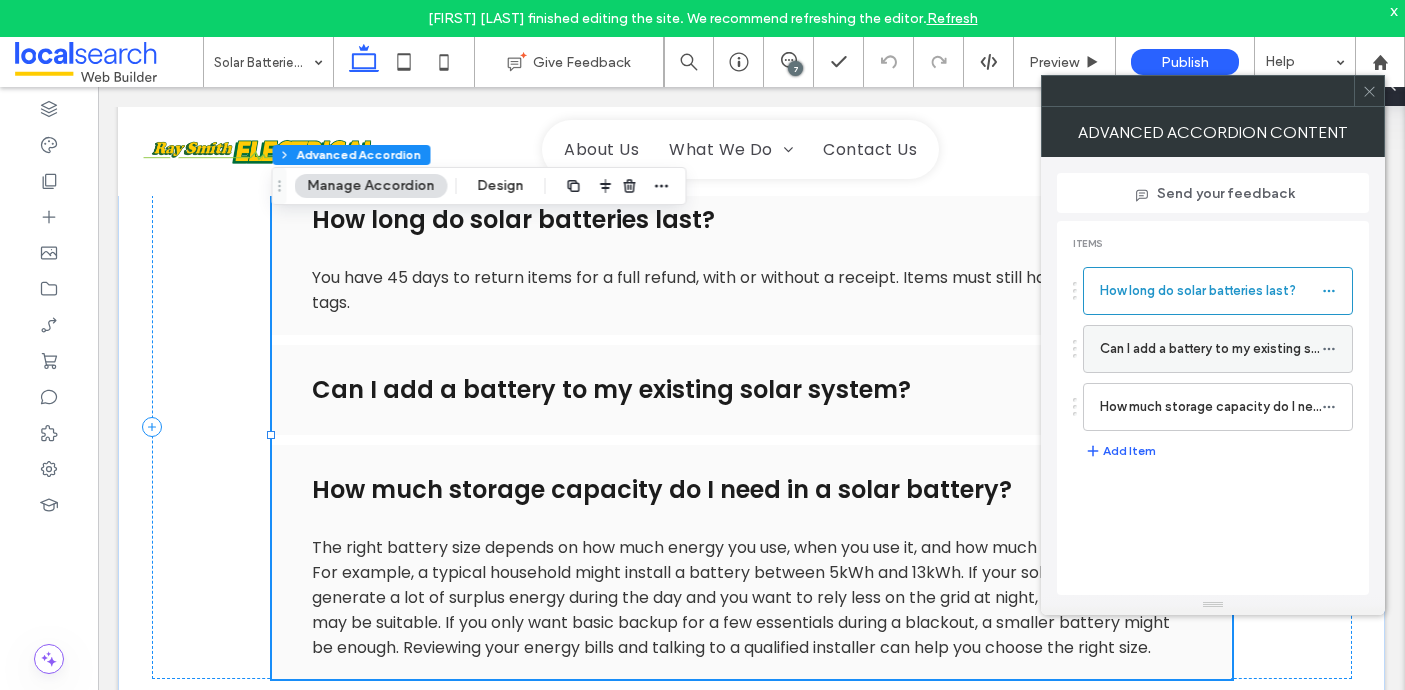 click at bounding box center [1334, 349] 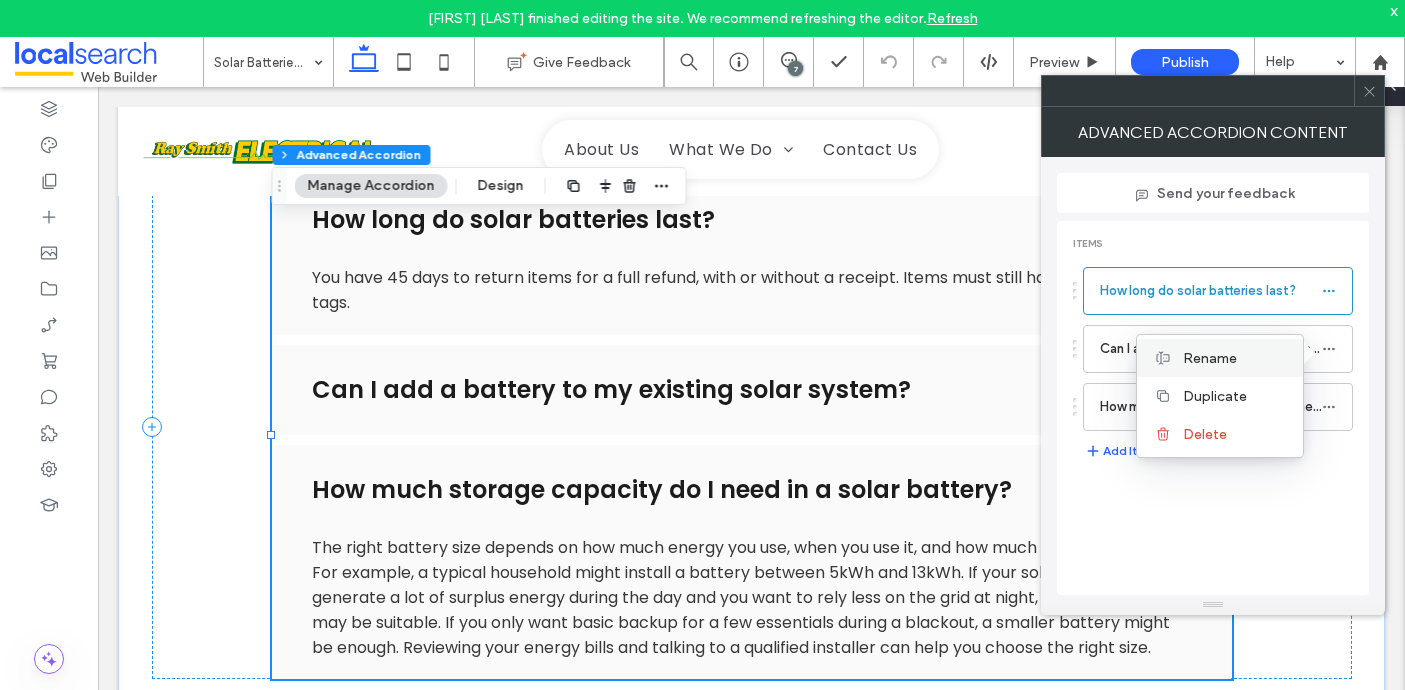 click on "Rename" at bounding box center [1210, 358] 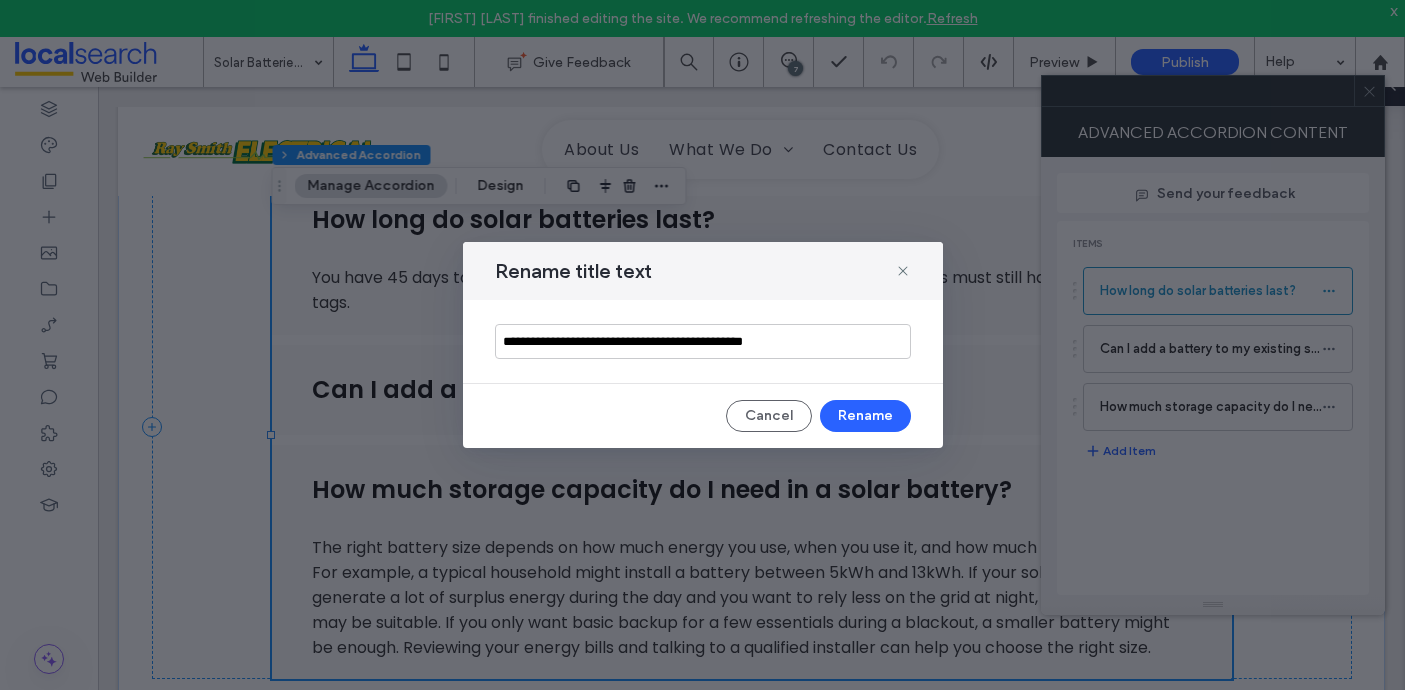 drag, startPoint x: 789, startPoint y: 341, endPoint x: 494, endPoint y: 338, distance: 295.01526 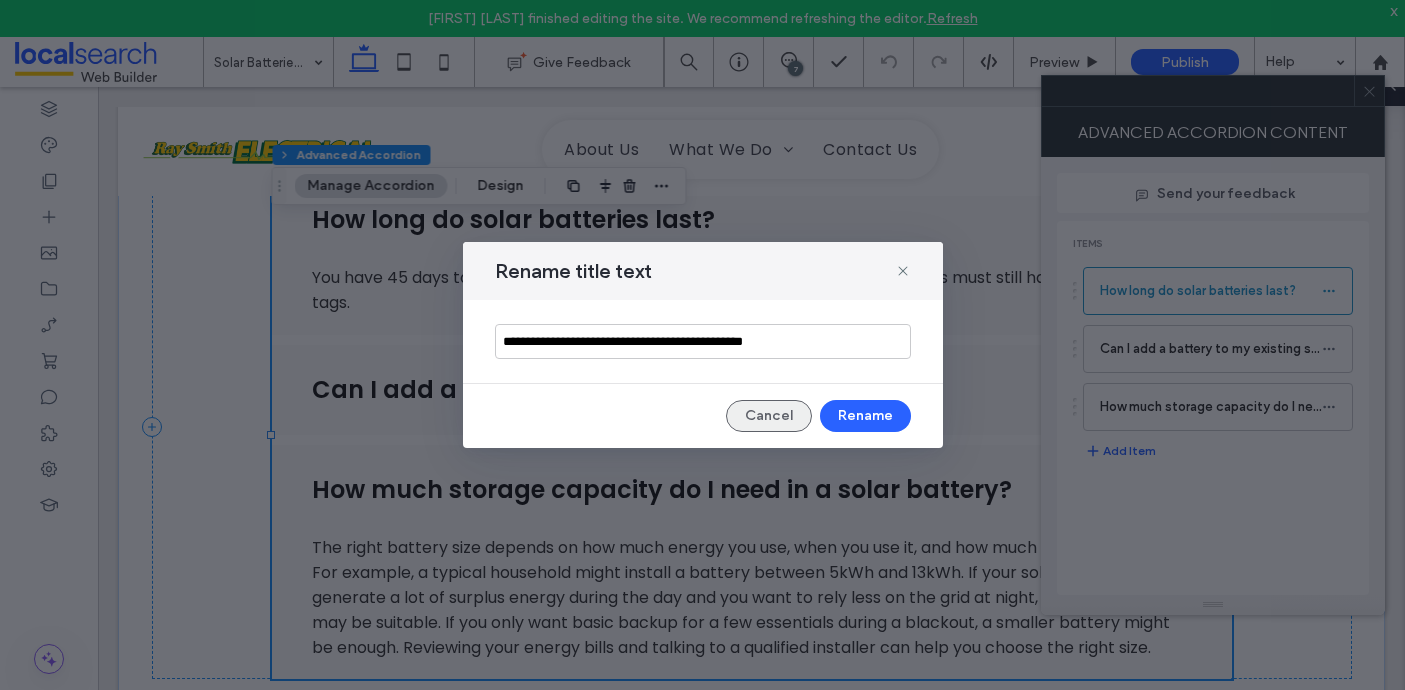 click on "Cancel" at bounding box center (769, 416) 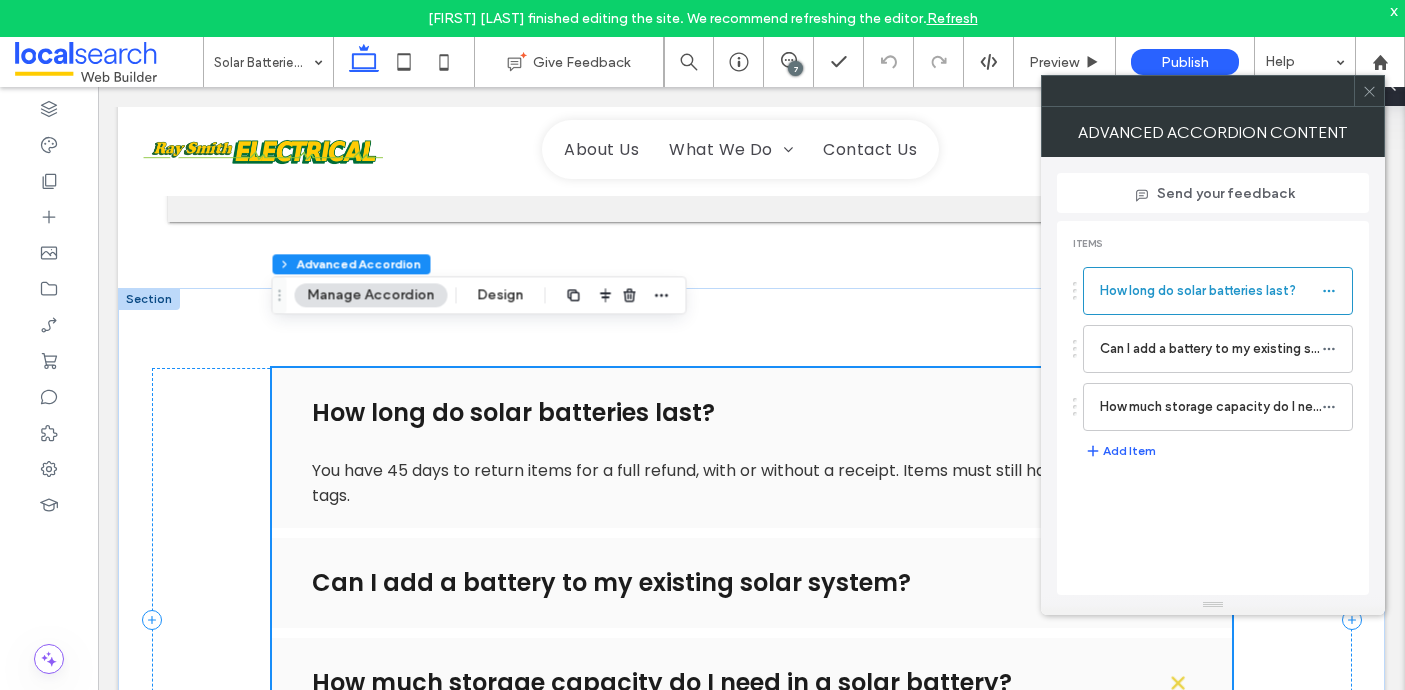 scroll, scrollTop: 3113, scrollLeft: 0, axis: vertical 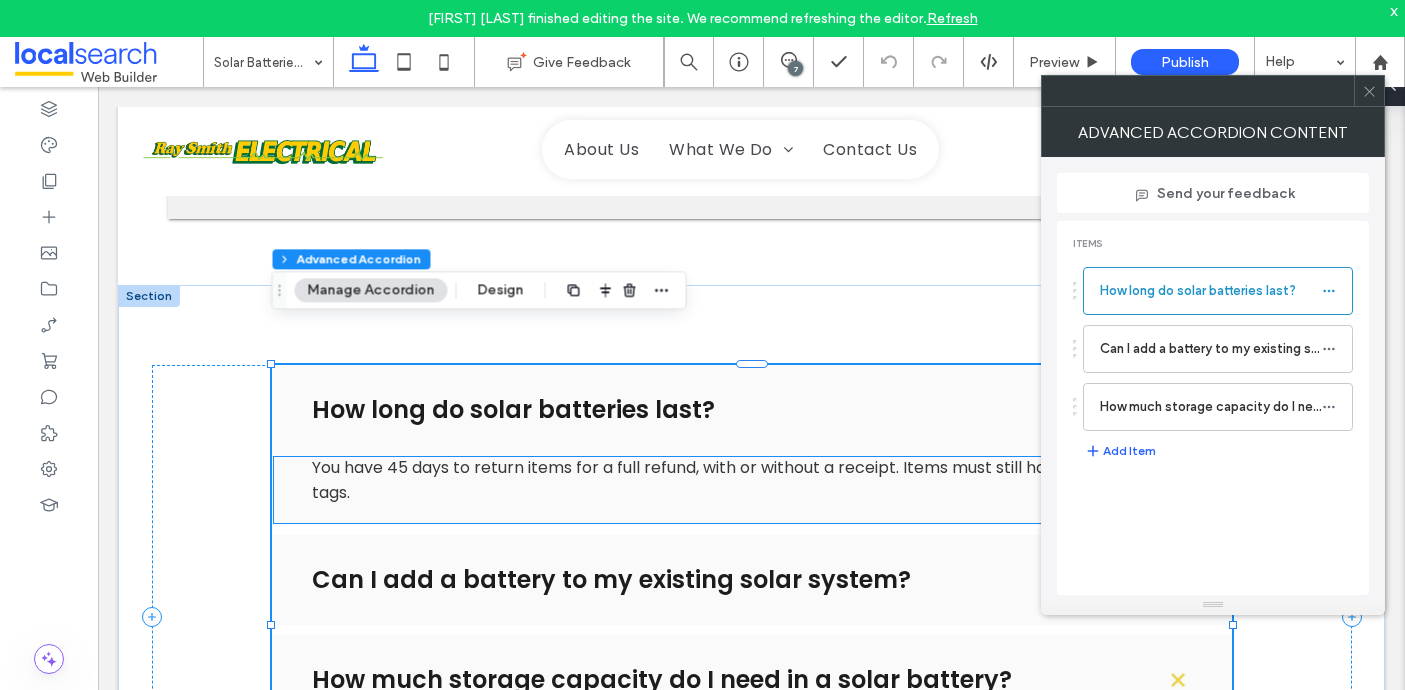 click on "You have 45 days to return items for a full refund, with or without a receipt. Items must still have their original tags." at bounding box center (751, 480) 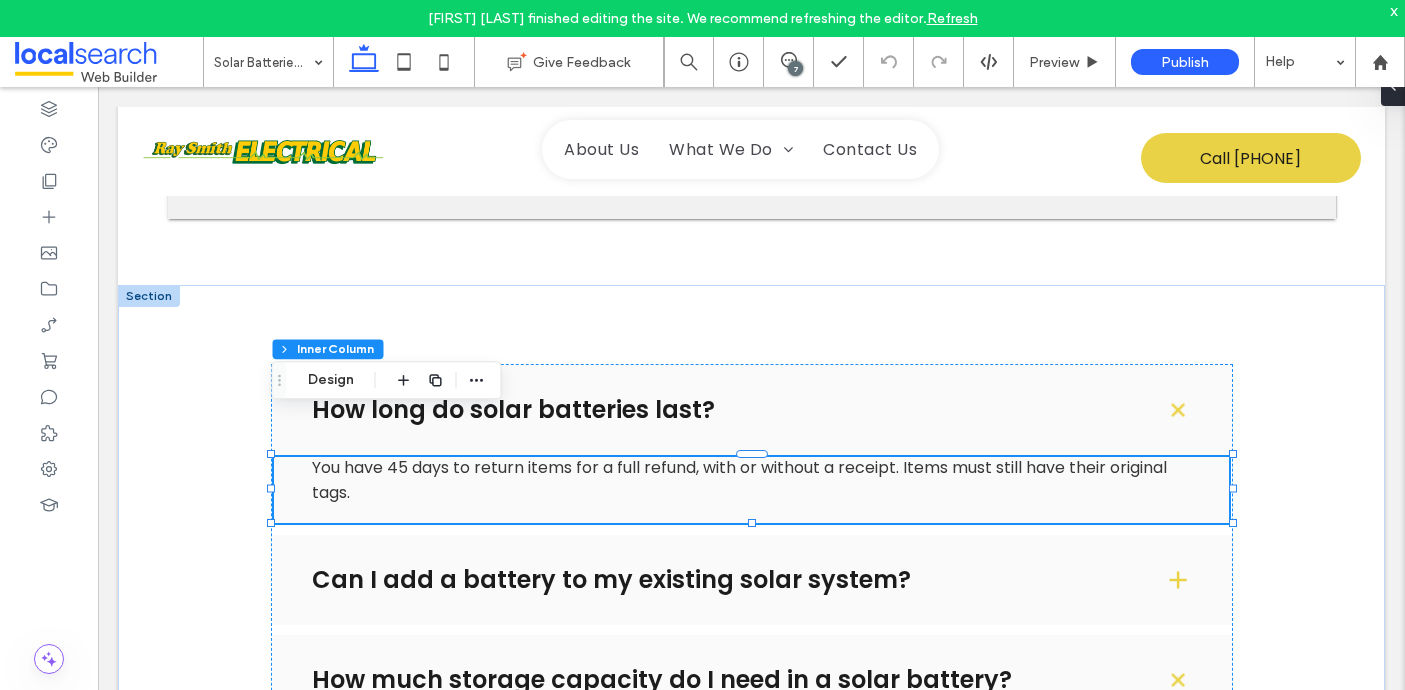 click on "You have 45 days to return items for a full refund, with or without a receipt. Items must still have their original tags." at bounding box center (751, 480) 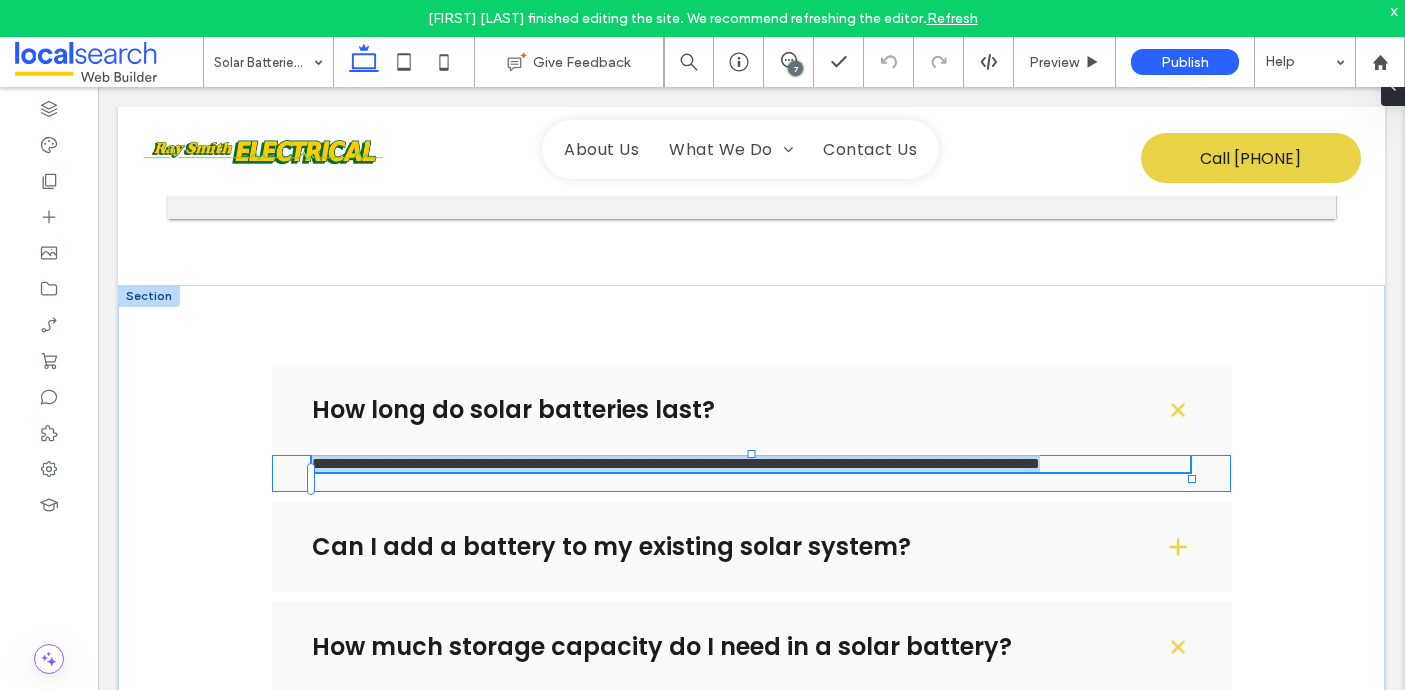 type on "*******" 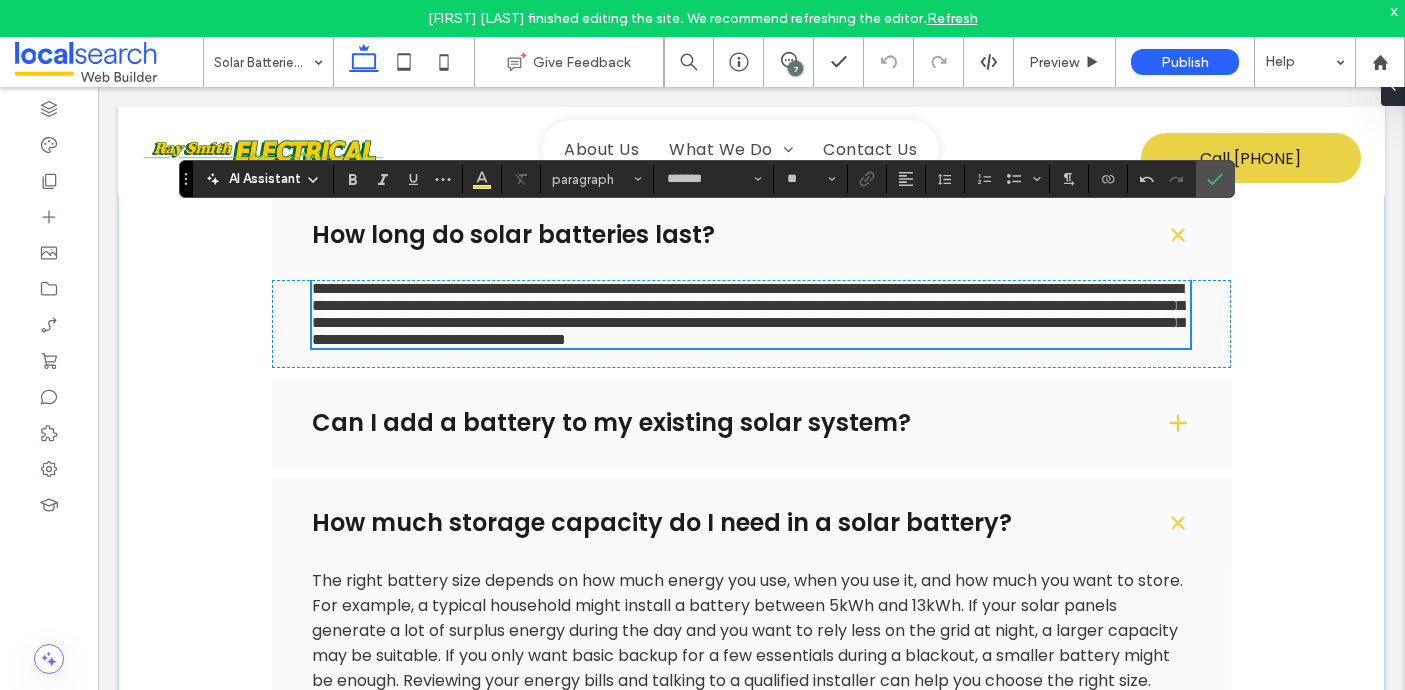 scroll, scrollTop: 3313, scrollLeft: 0, axis: vertical 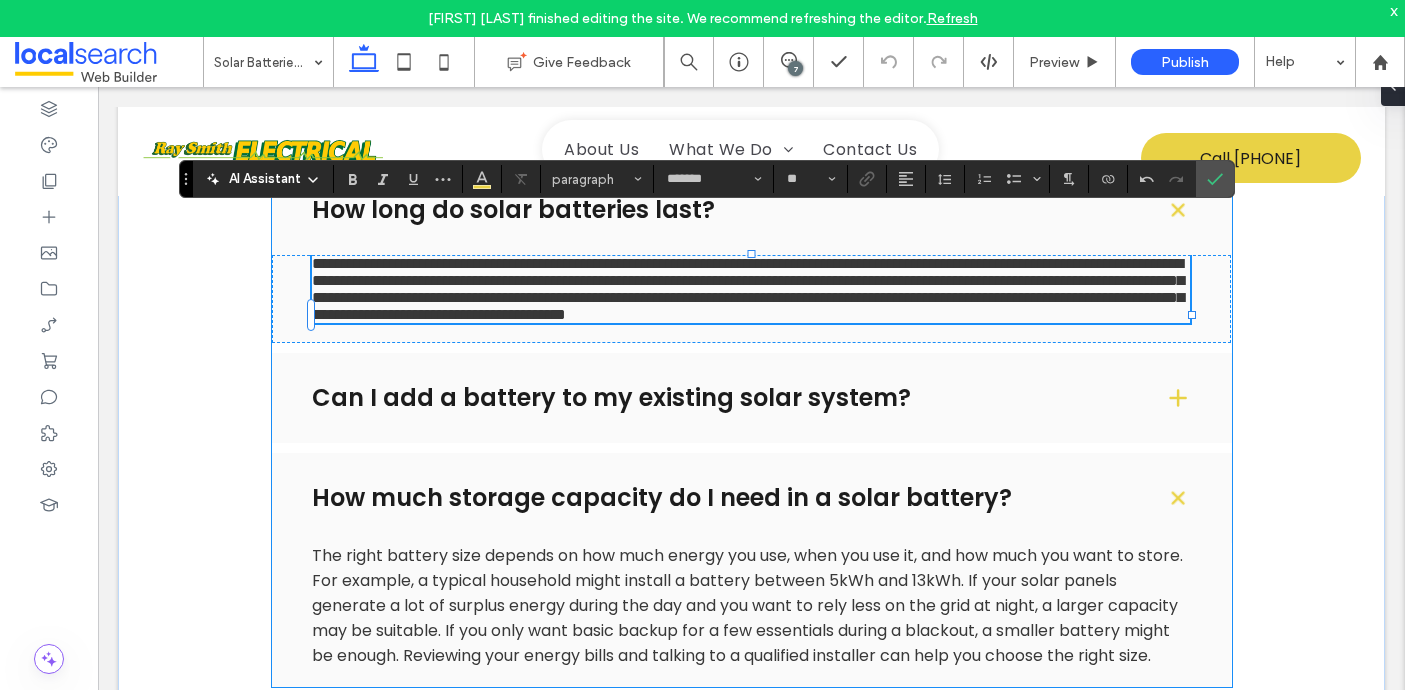 click on "Can I add a battery to my existing solar system?" at bounding box center (752, 398) 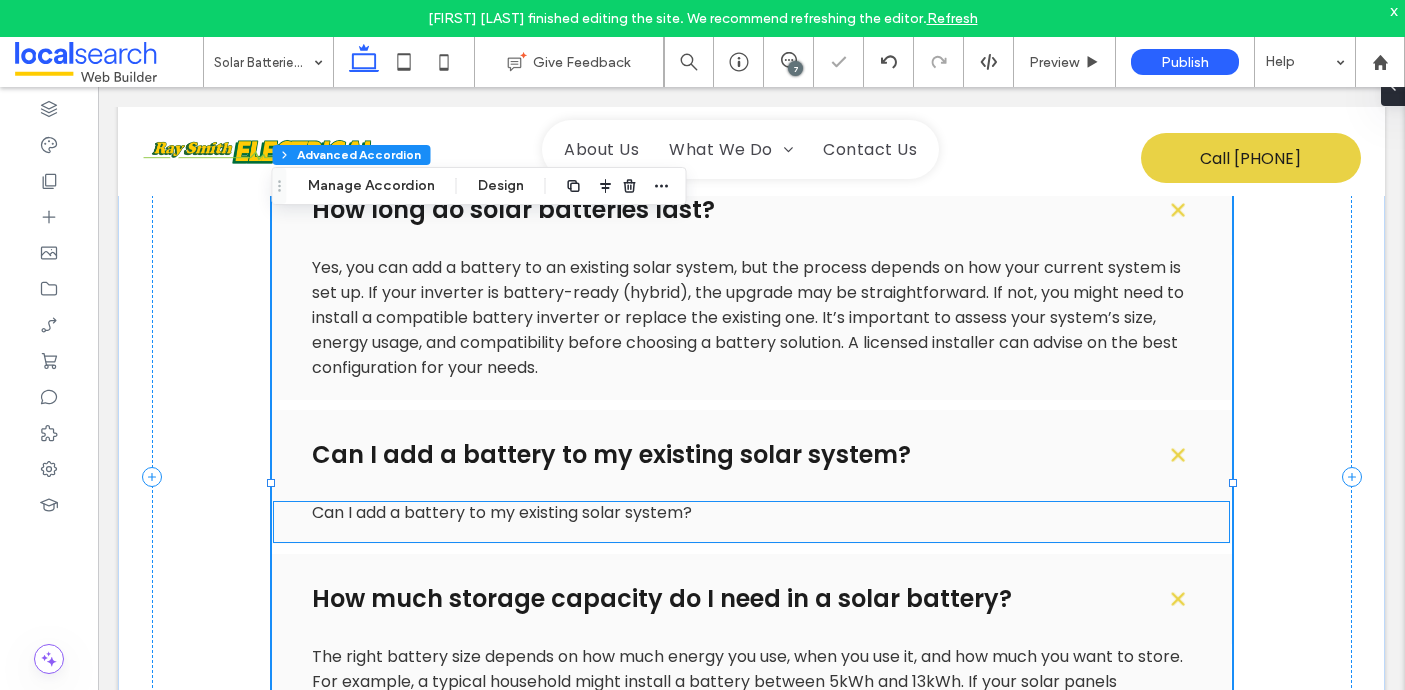 click on "Can I add a battery to my existing solar system?" at bounding box center (502, 512) 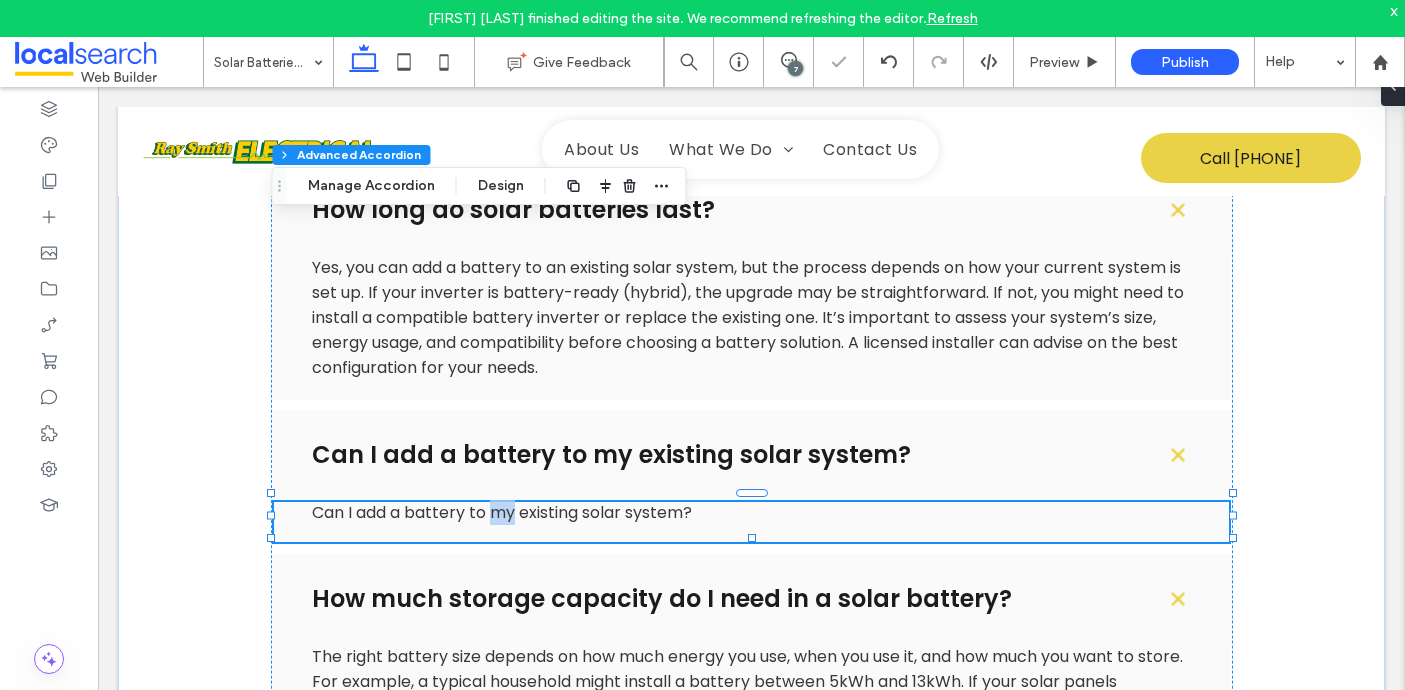 click on "Can I add a battery to my existing solar system?" at bounding box center (502, 512) 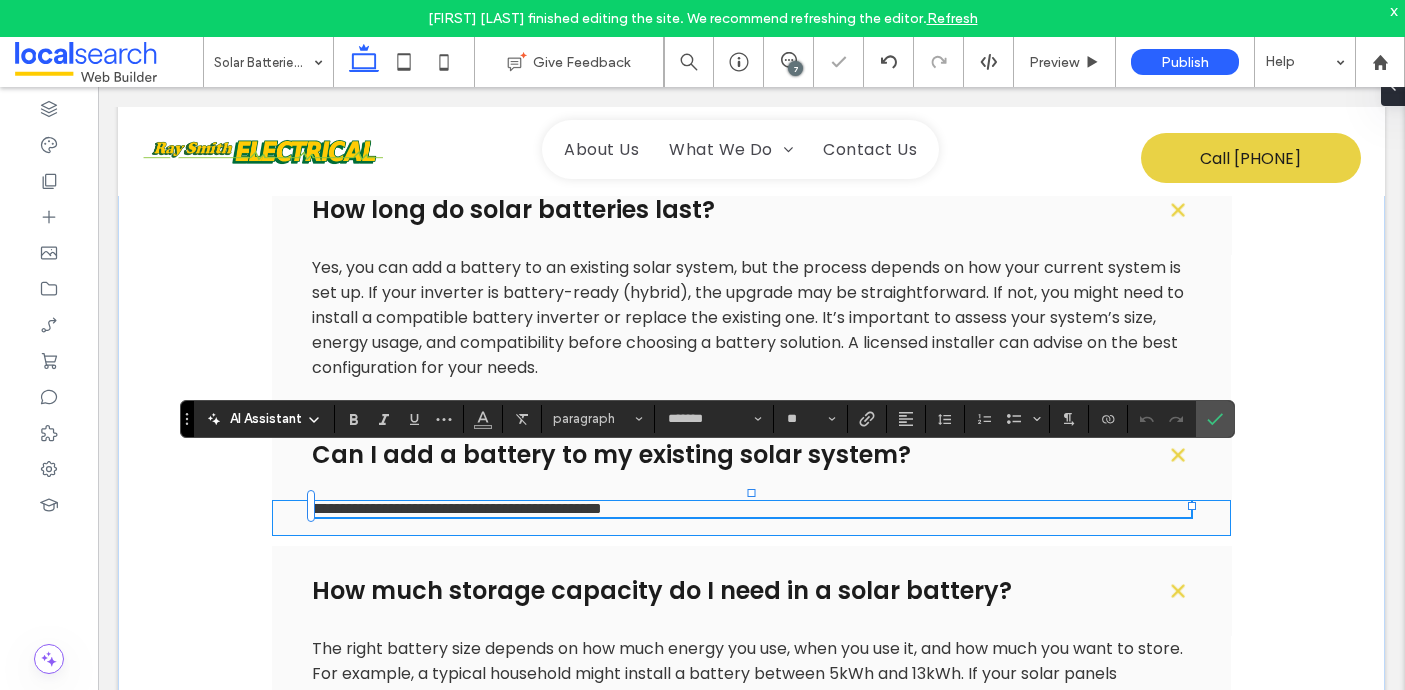 scroll, scrollTop: 0, scrollLeft: 0, axis: both 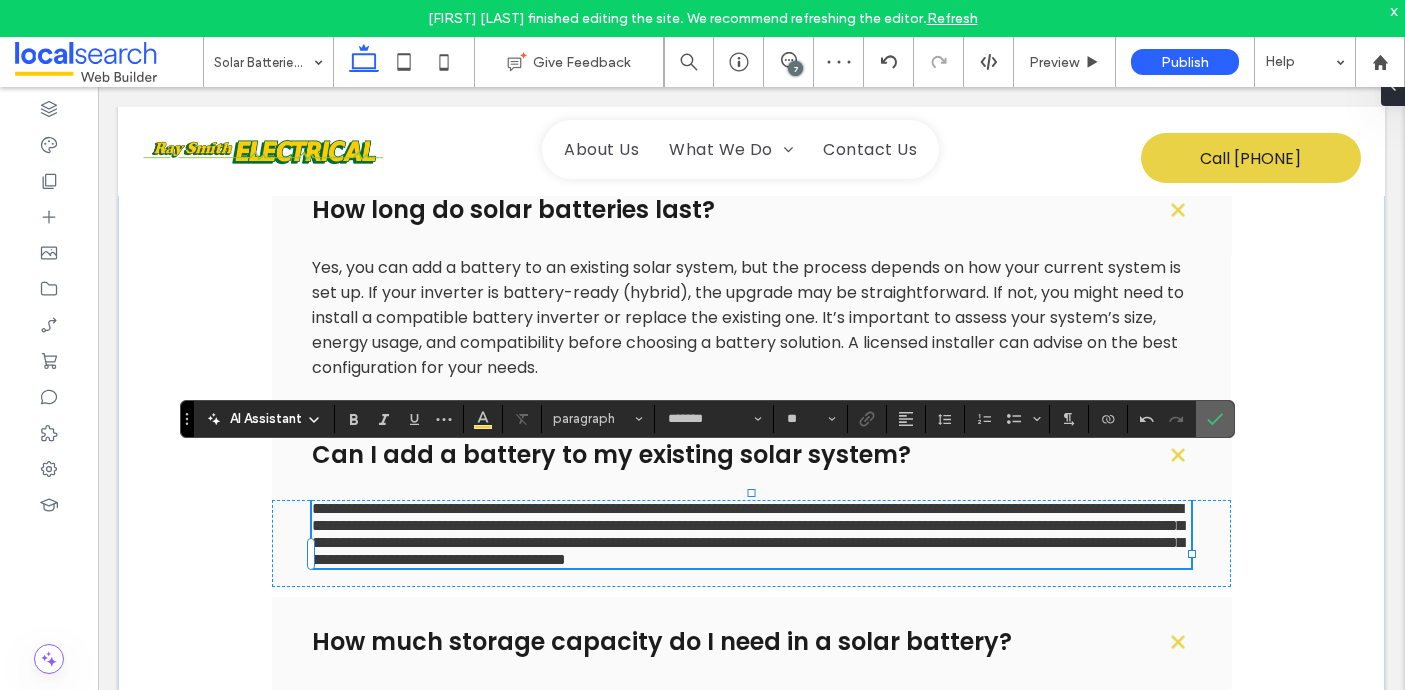 click at bounding box center (1211, 419) 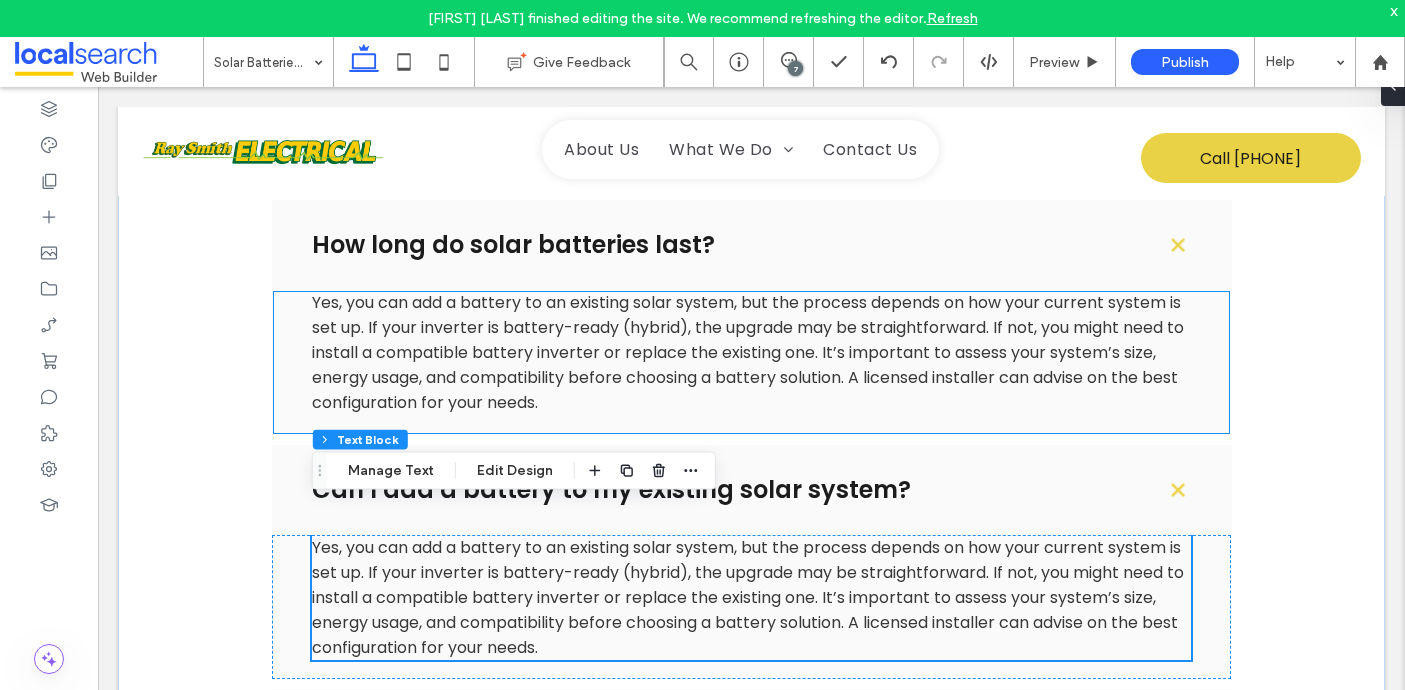 scroll, scrollTop: 3245, scrollLeft: 0, axis: vertical 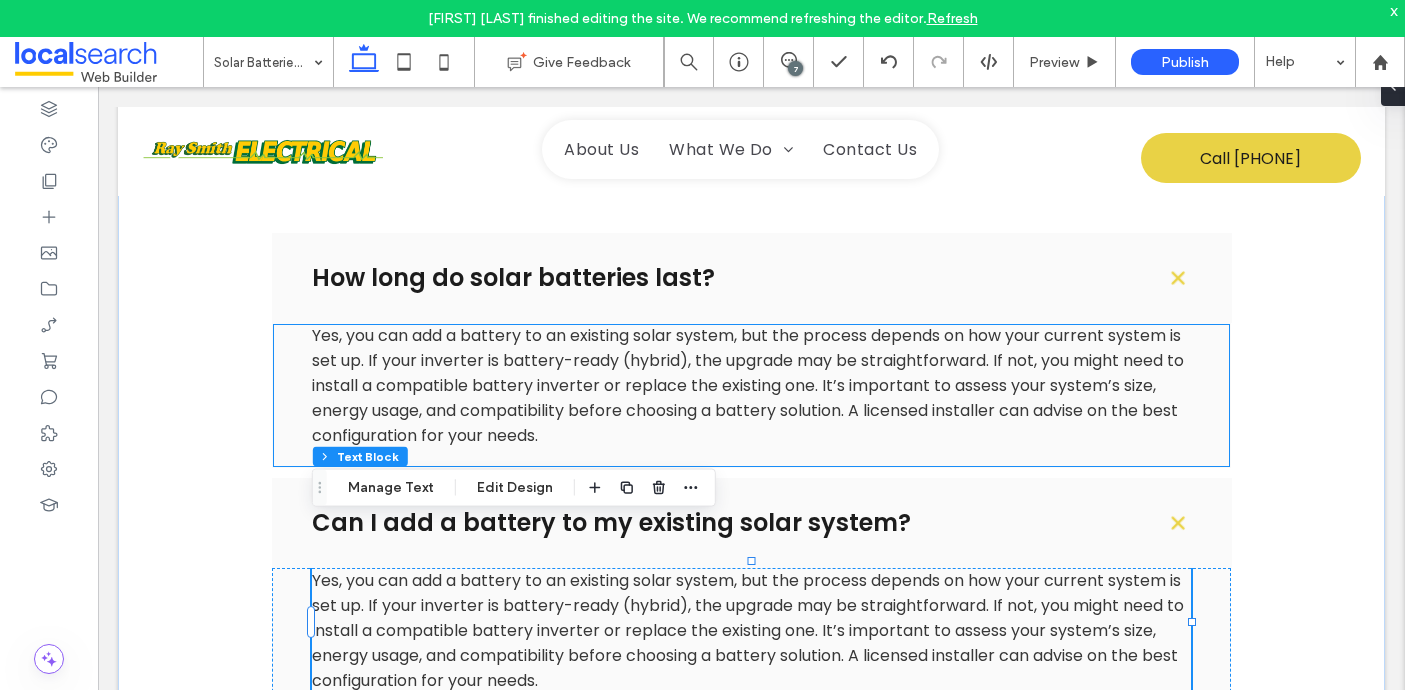 click on "Yes, you can add a battery to an existing solar system, but the process depends on how your current system is set up. If your inverter is battery-ready (hybrid), the upgrade may be straightforward. If not, you might need to install a compatible battery inverter or replace the existing one. It’s important to assess your system’s size, energy usage, and compatibility before choosing a battery solution. A licensed installer can advise on the best configuration for your needs." at bounding box center (748, 385) 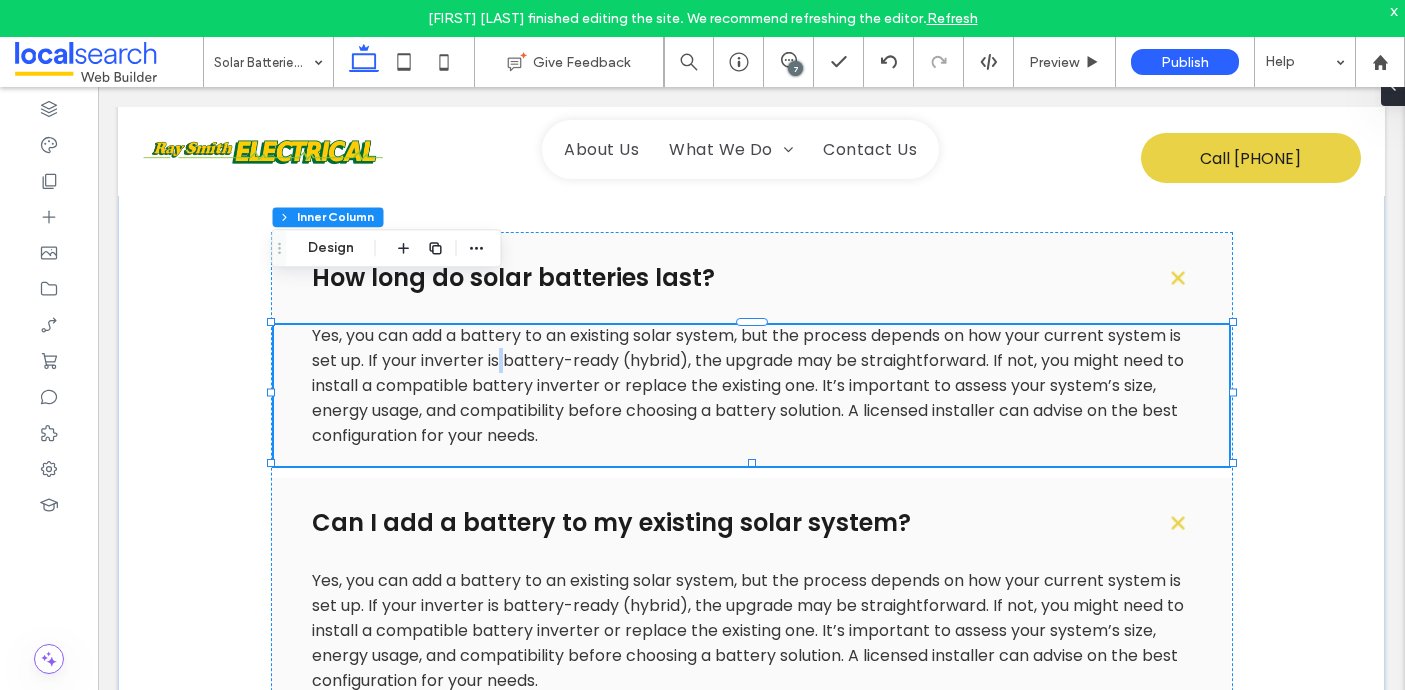 click on "Yes, you can add a battery to an existing solar system, but the process depends on how your current system is set up. If your inverter is battery-ready (hybrid), the upgrade may be straightforward. If not, you might need to install a compatible battery inverter or replace the existing one. It’s important to assess your system’s size, energy usage, and compatibility before choosing a battery solution. A licensed installer can advise on the best configuration for your needs." at bounding box center (748, 385) 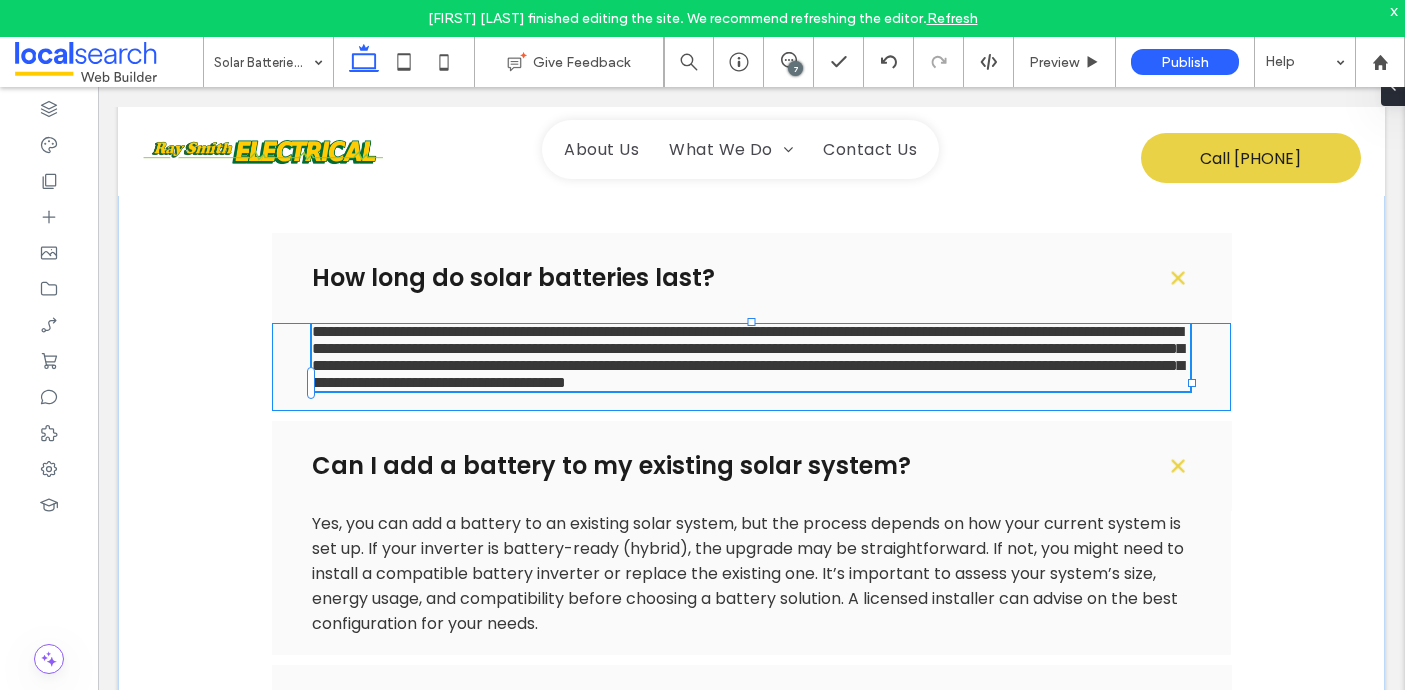 type on "*******" 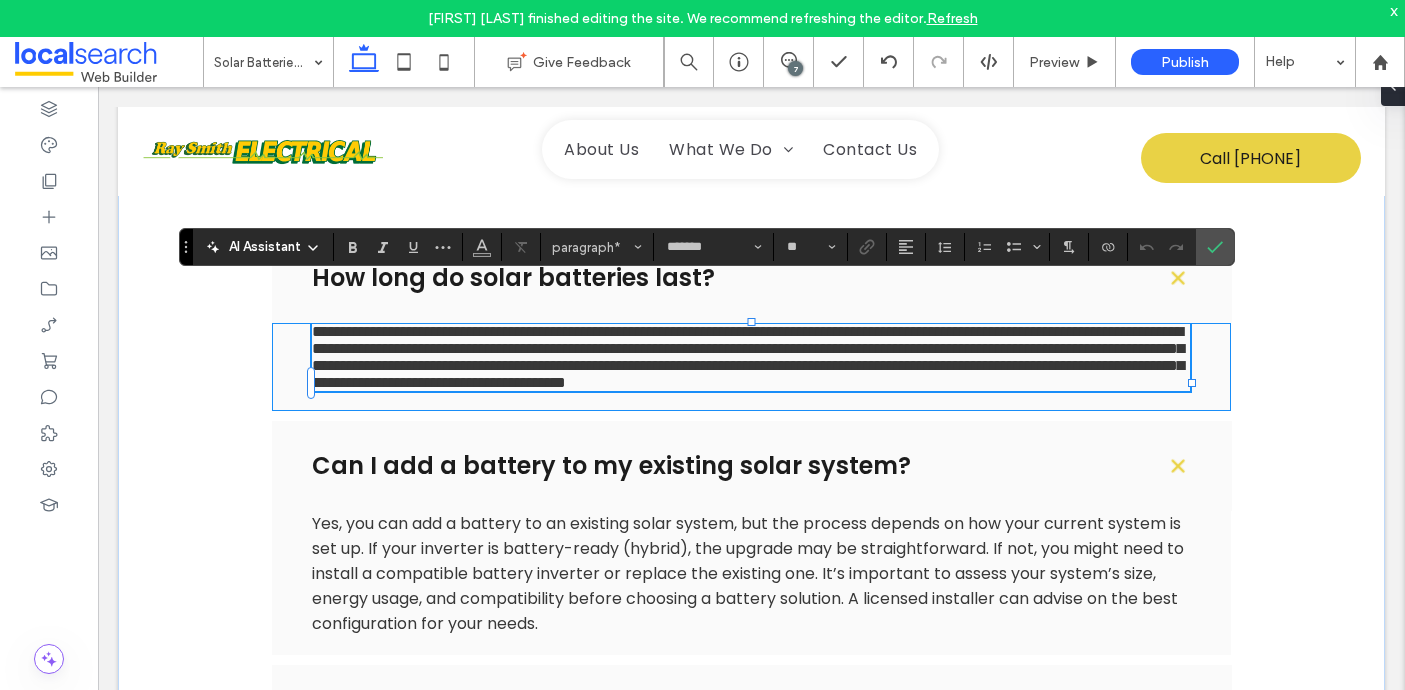 click on "**********" at bounding box center [748, 357] 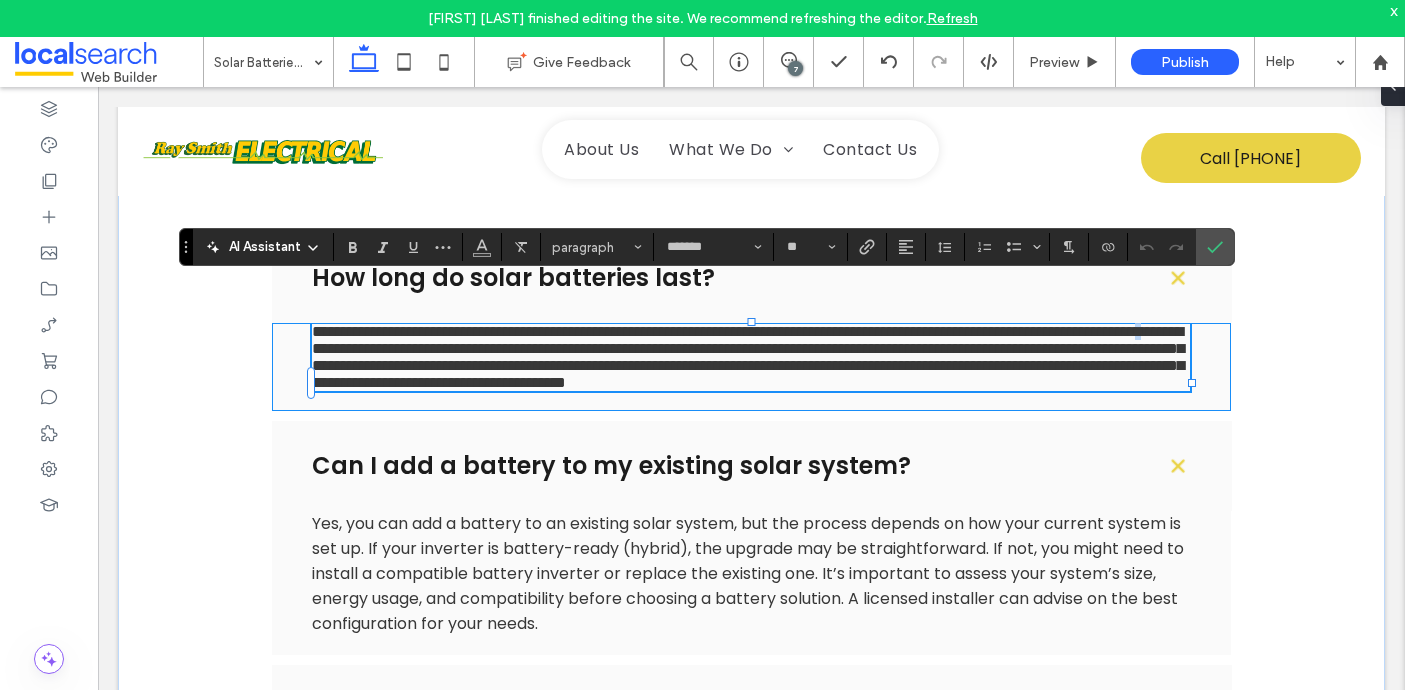 click on "**********" at bounding box center [748, 357] 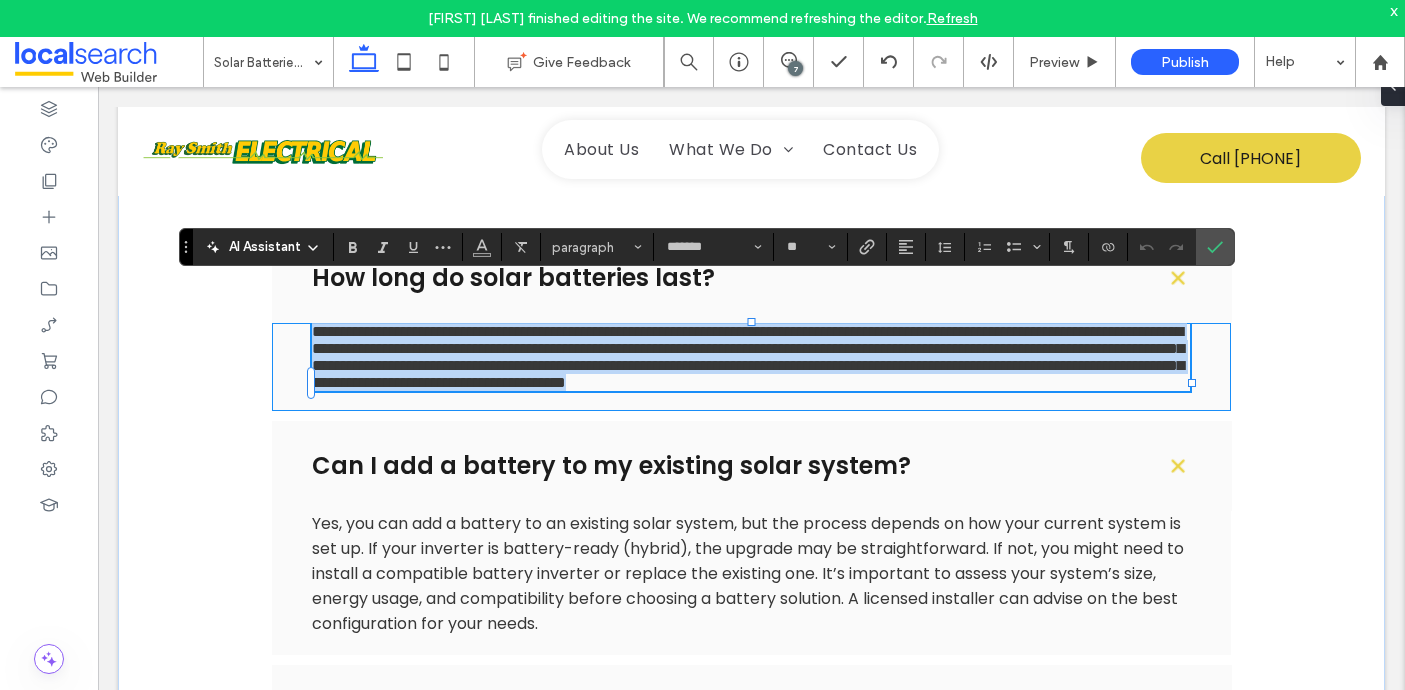click on "**********" at bounding box center (748, 357) 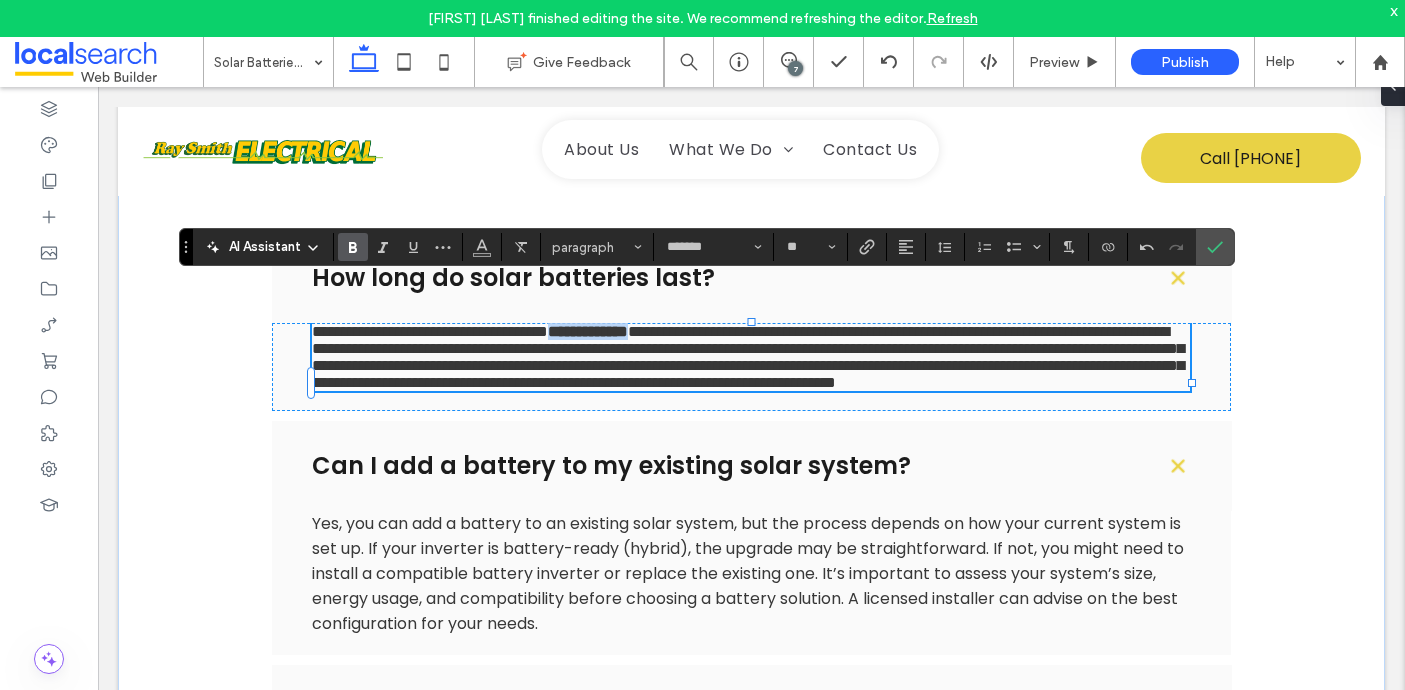 drag, startPoint x: 709, startPoint y: 293, endPoint x: 611, endPoint y: 288, distance: 98.12747 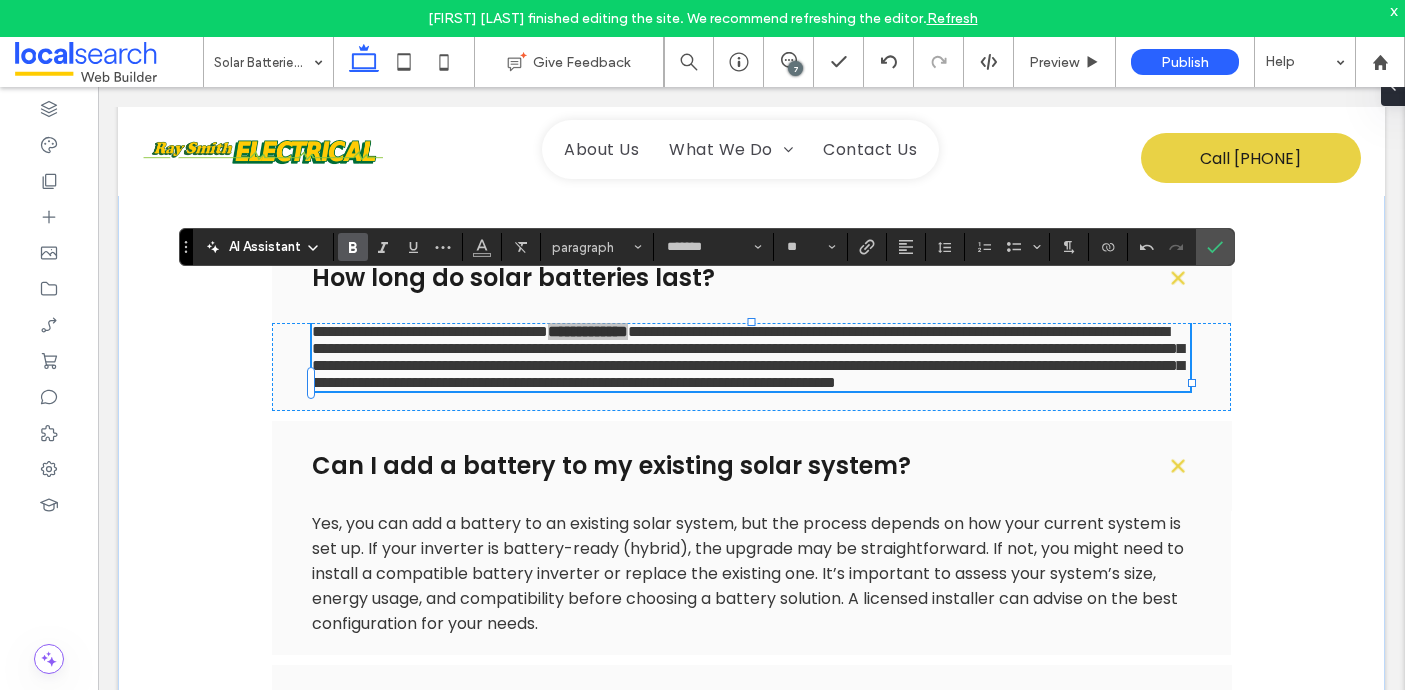 click 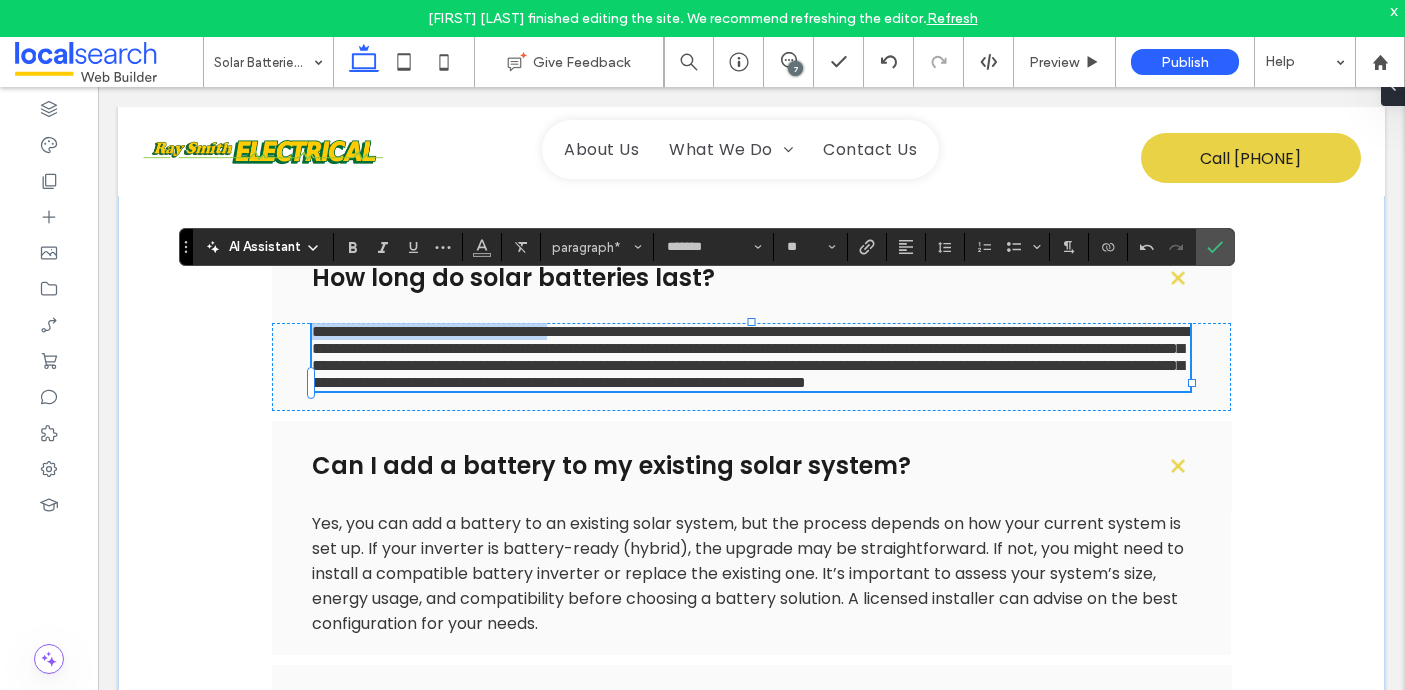 click on "**********" at bounding box center (586, 331) 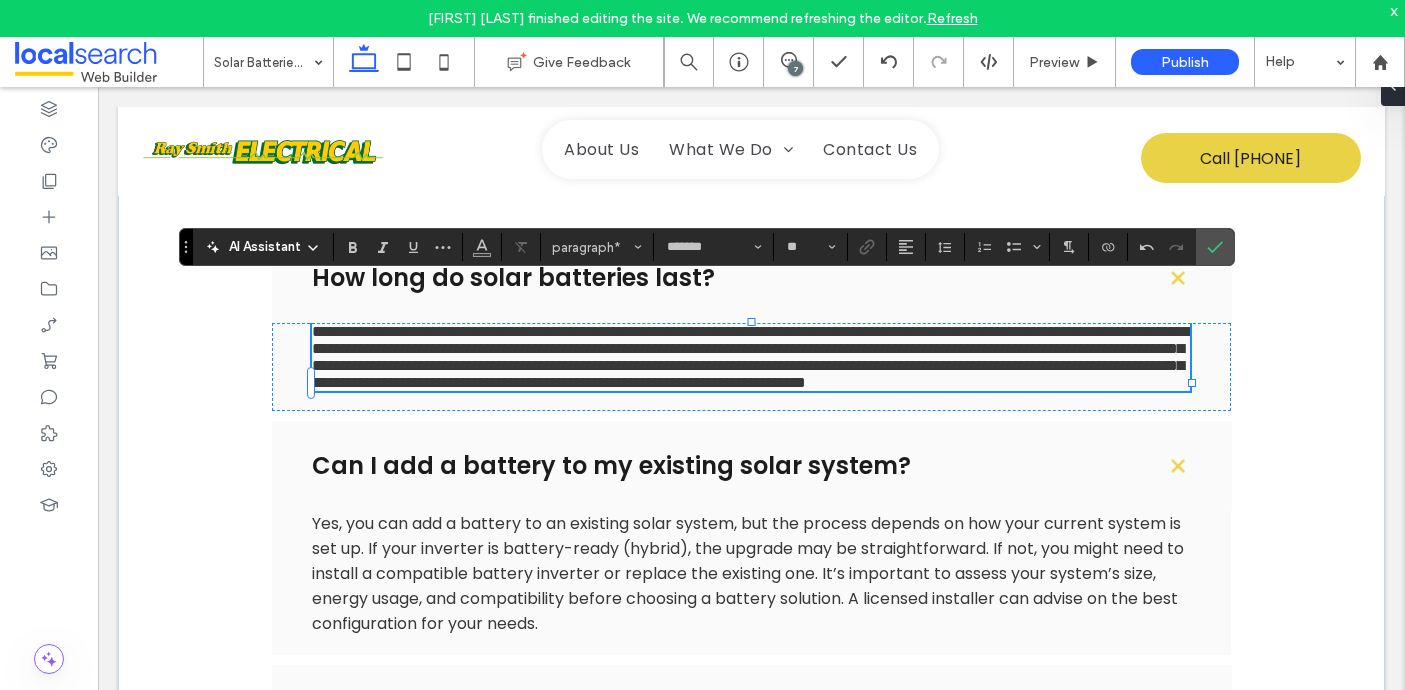 type 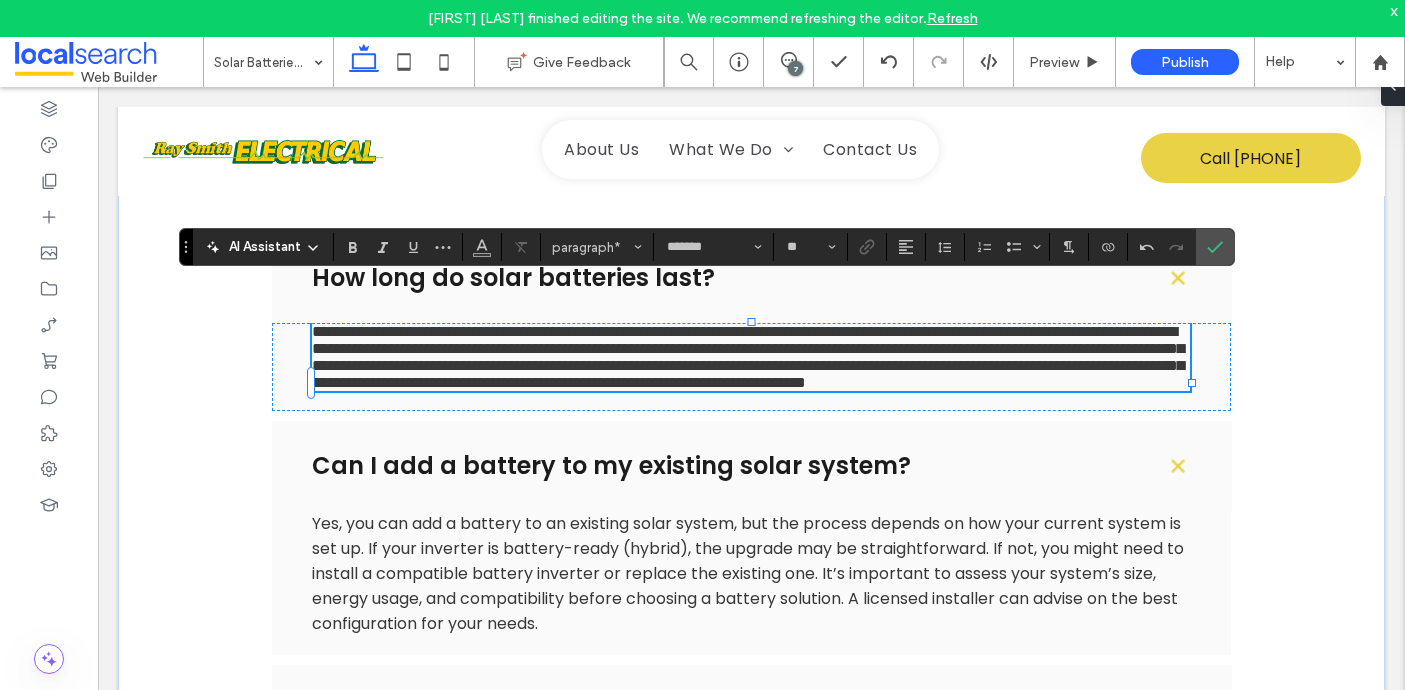 click on "**********" at bounding box center [748, 357] 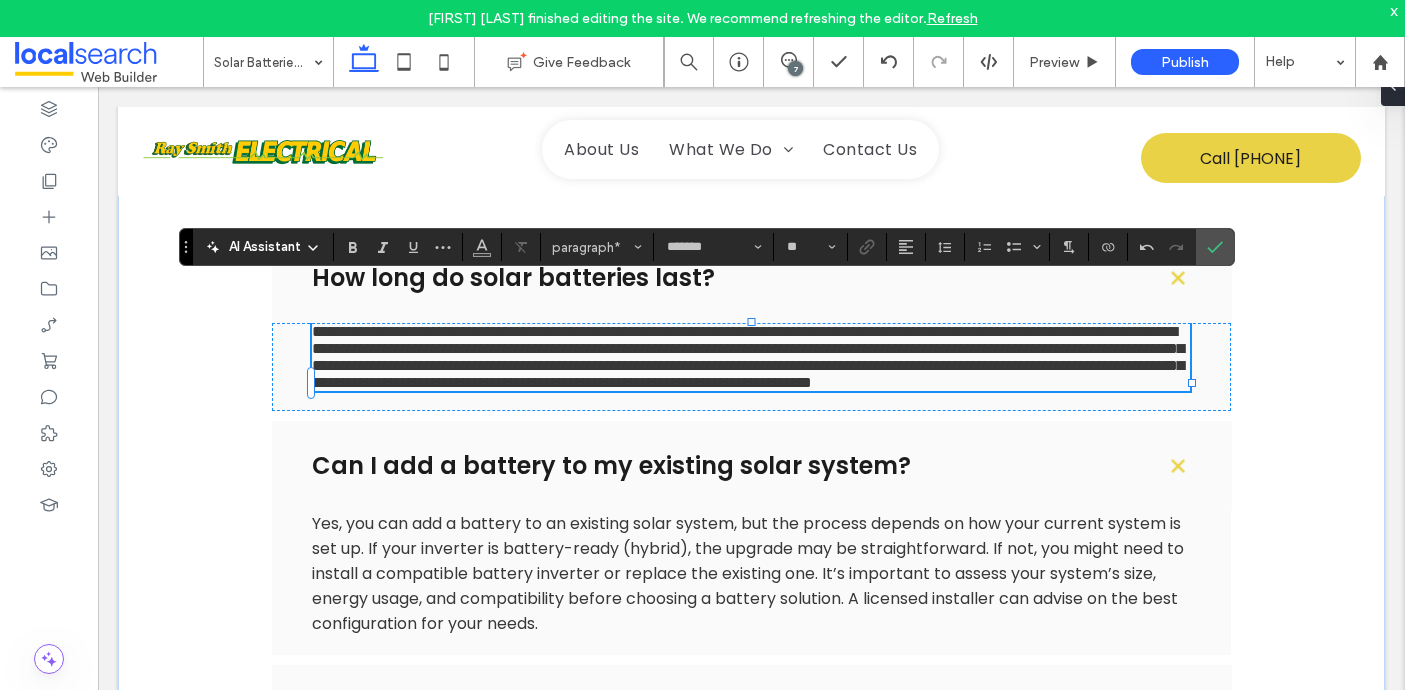click on "**********" at bounding box center [748, 357] 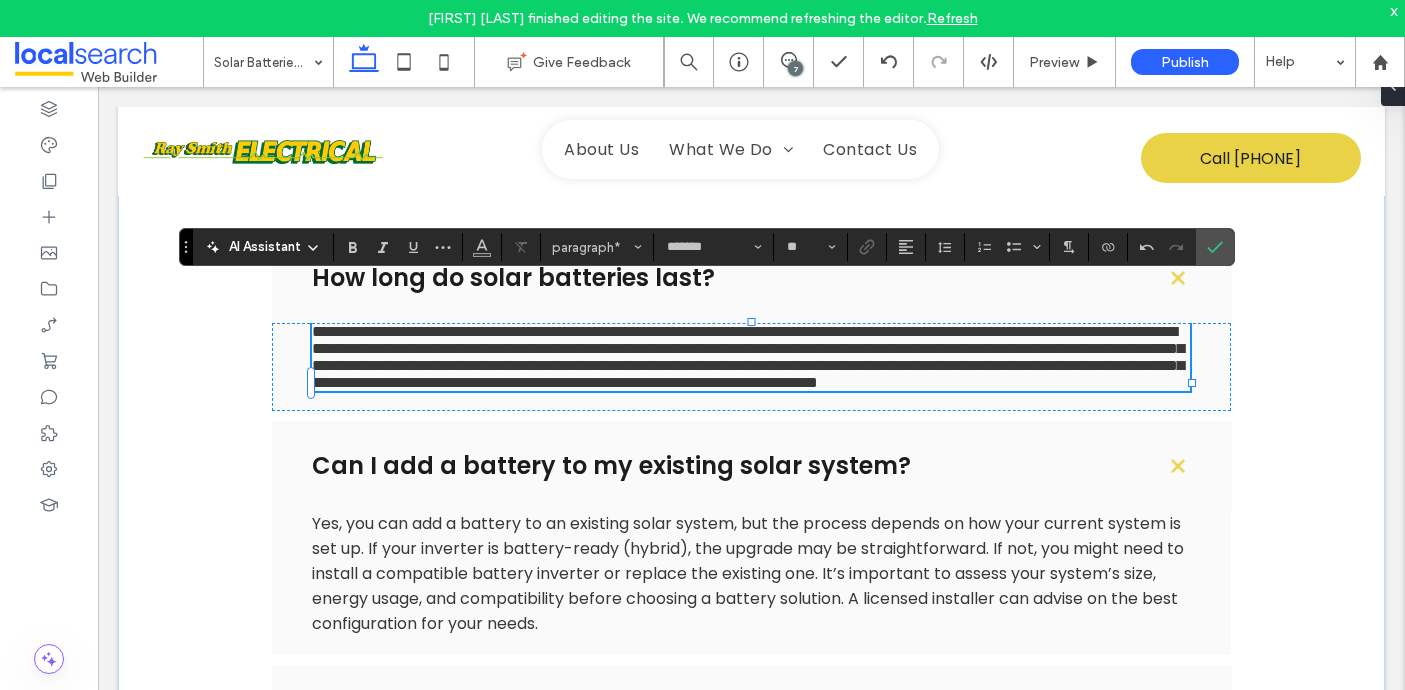 click on "**********" at bounding box center (748, 357) 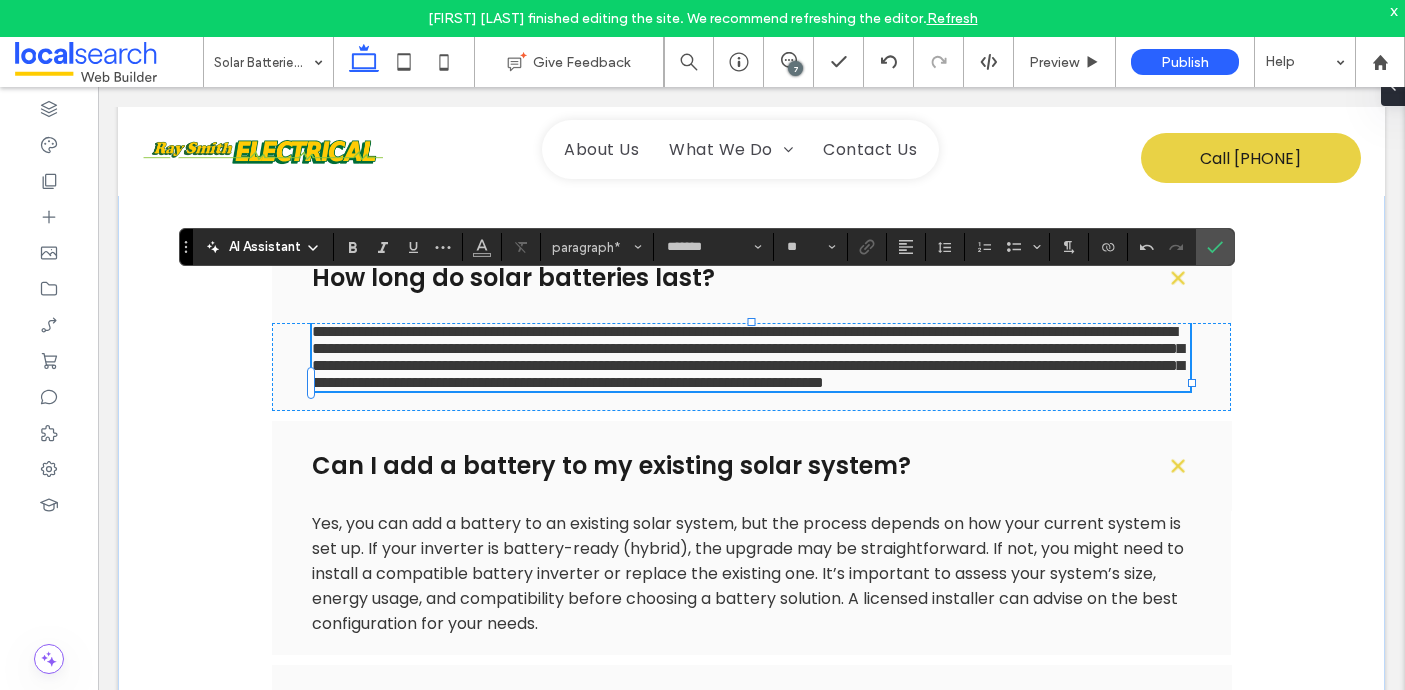 click on "**********" at bounding box center [748, 357] 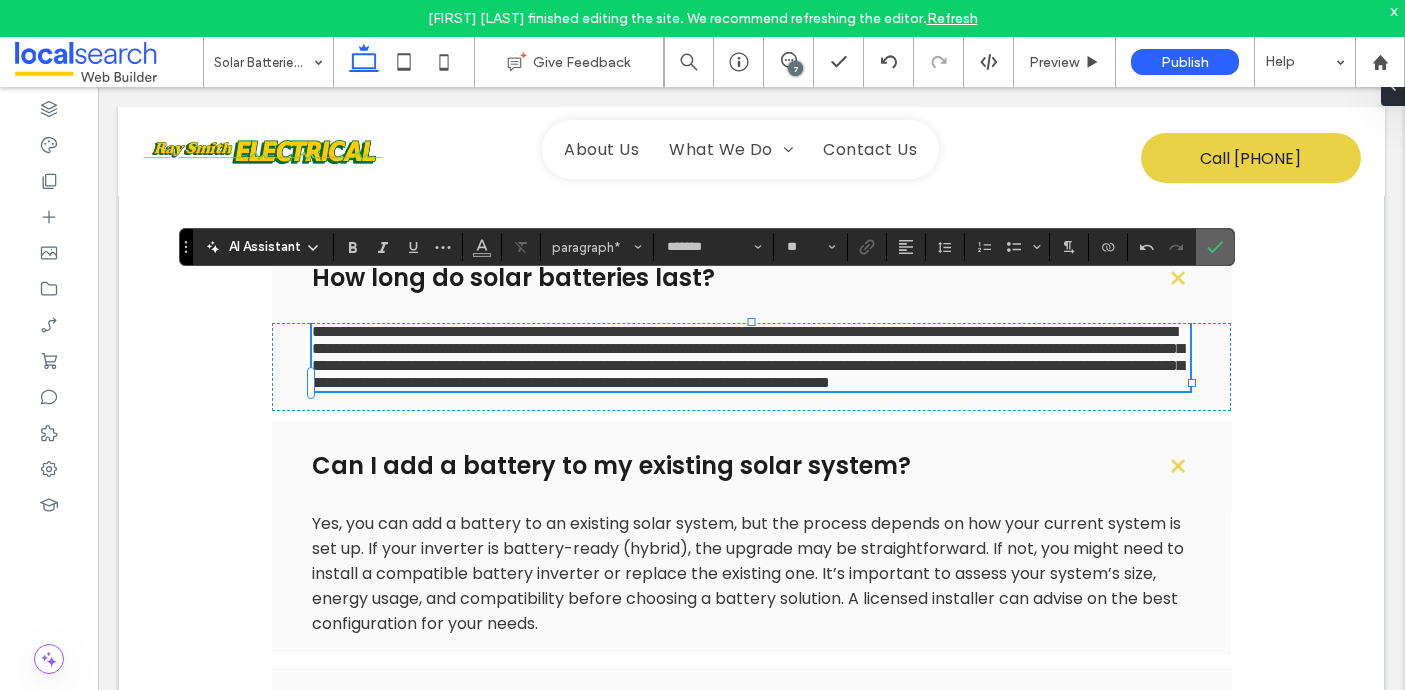 click 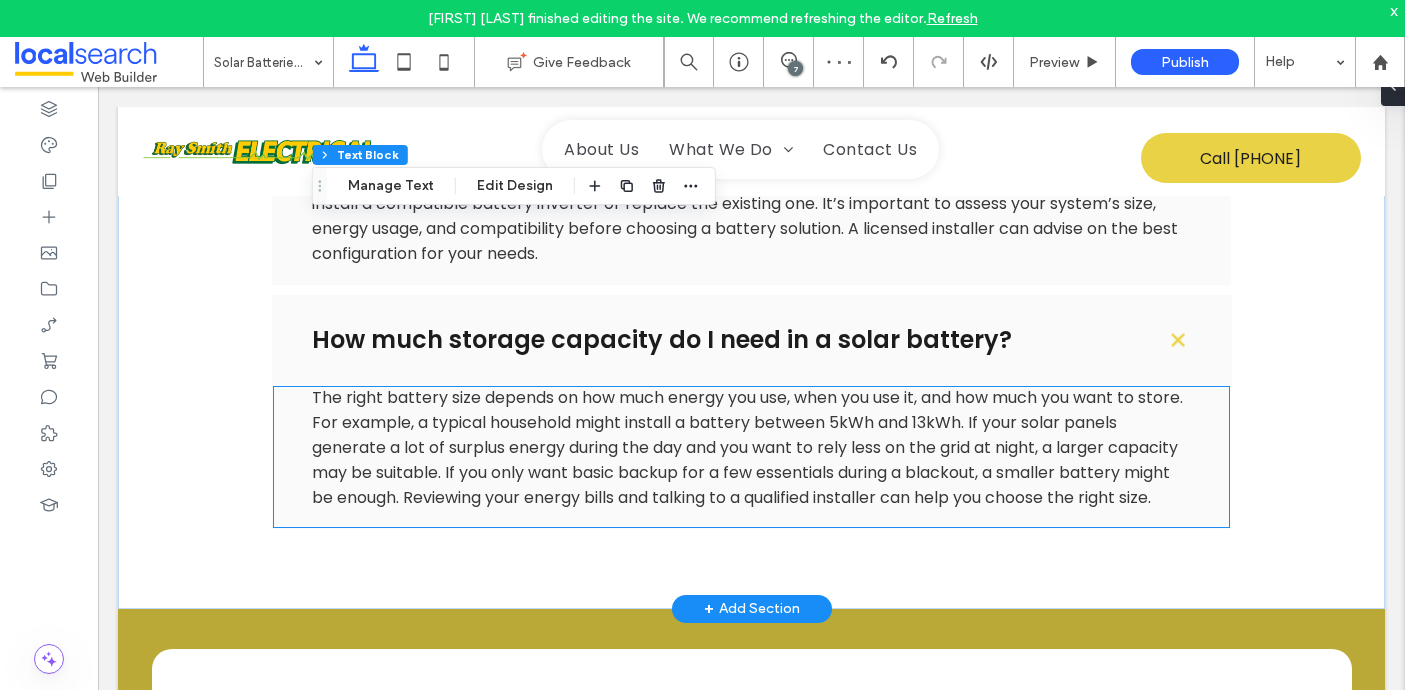 scroll, scrollTop: 3703, scrollLeft: 0, axis: vertical 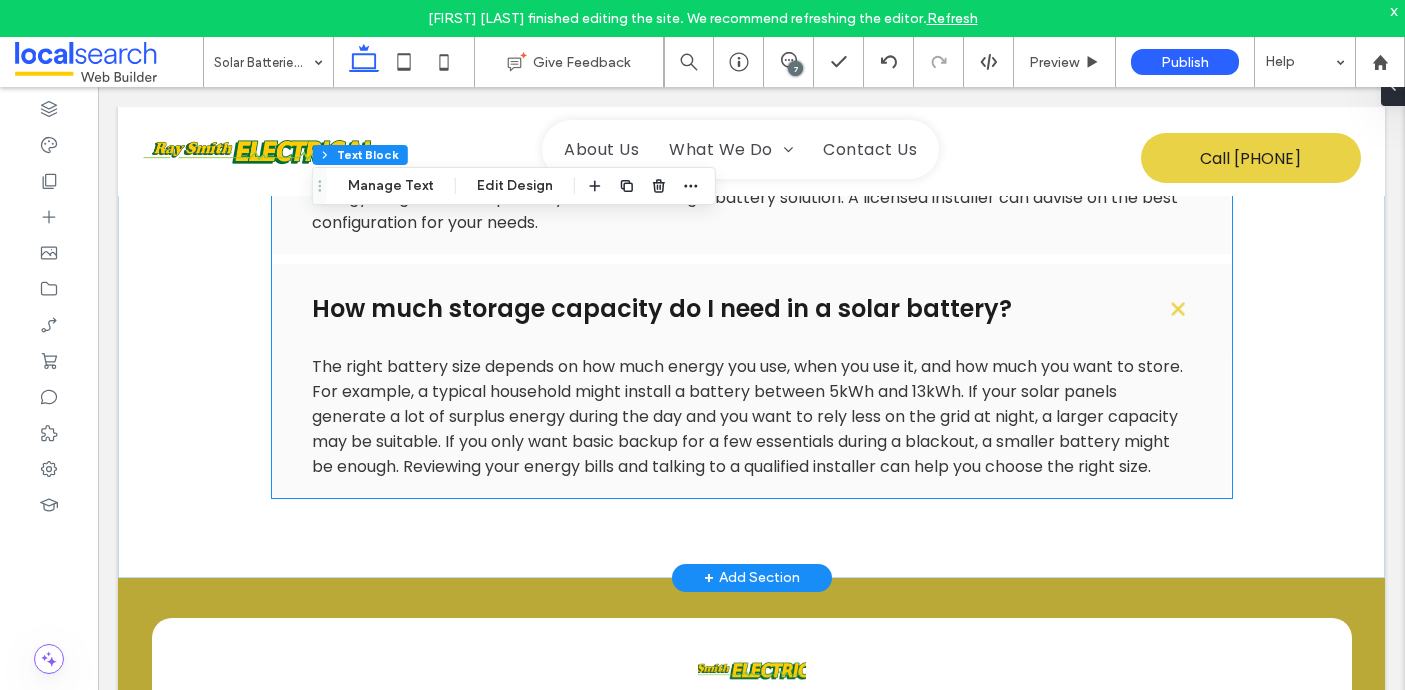 click on "How much storage capacity do I need in a solar battery?" at bounding box center (752, 309) 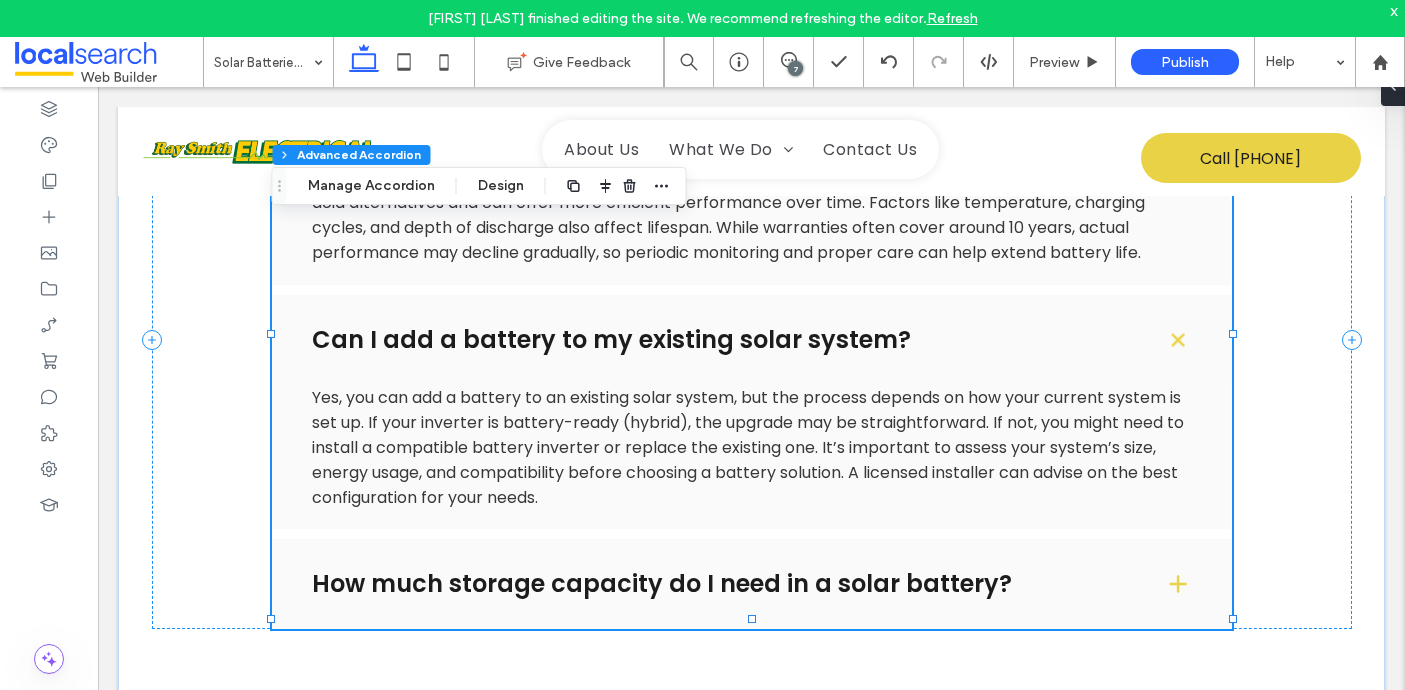 click on "Can I add a battery to my existing solar system?" at bounding box center [722, 340] 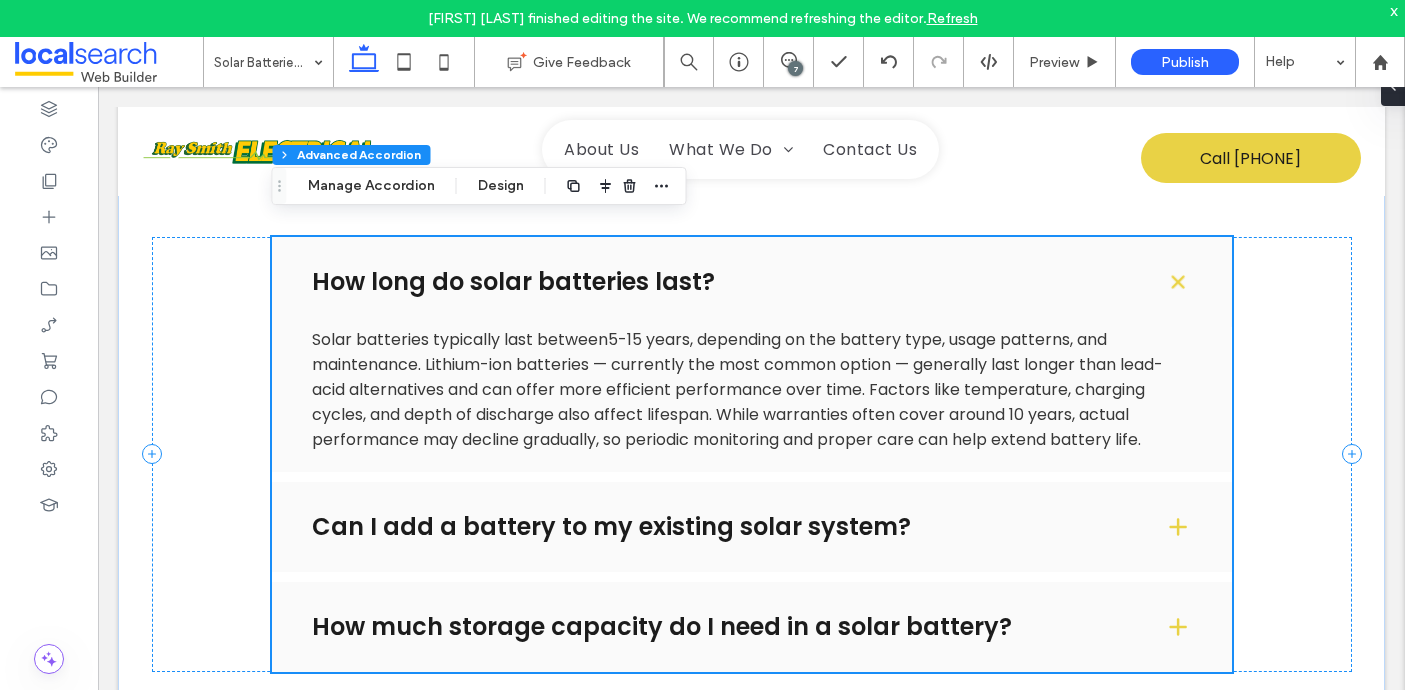 scroll, scrollTop: 3219, scrollLeft: 0, axis: vertical 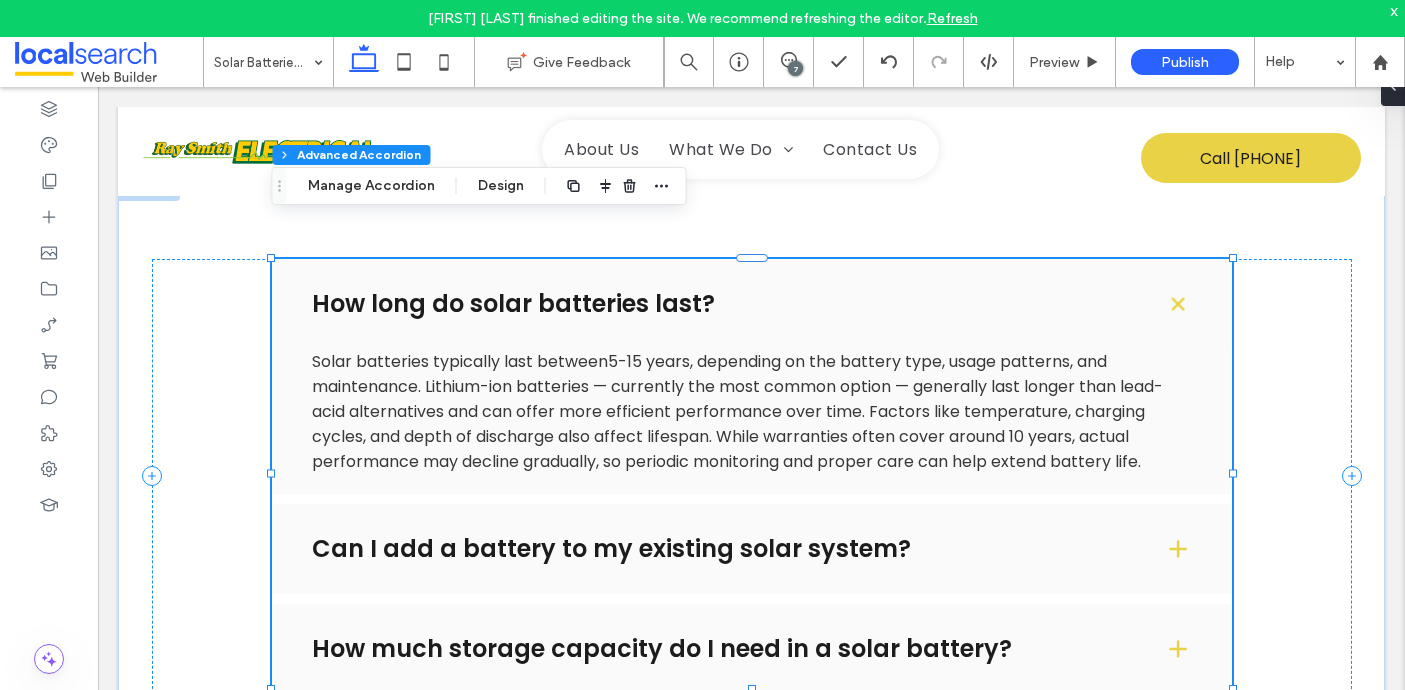 click on "How long do solar batteries last?" at bounding box center [752, 304] 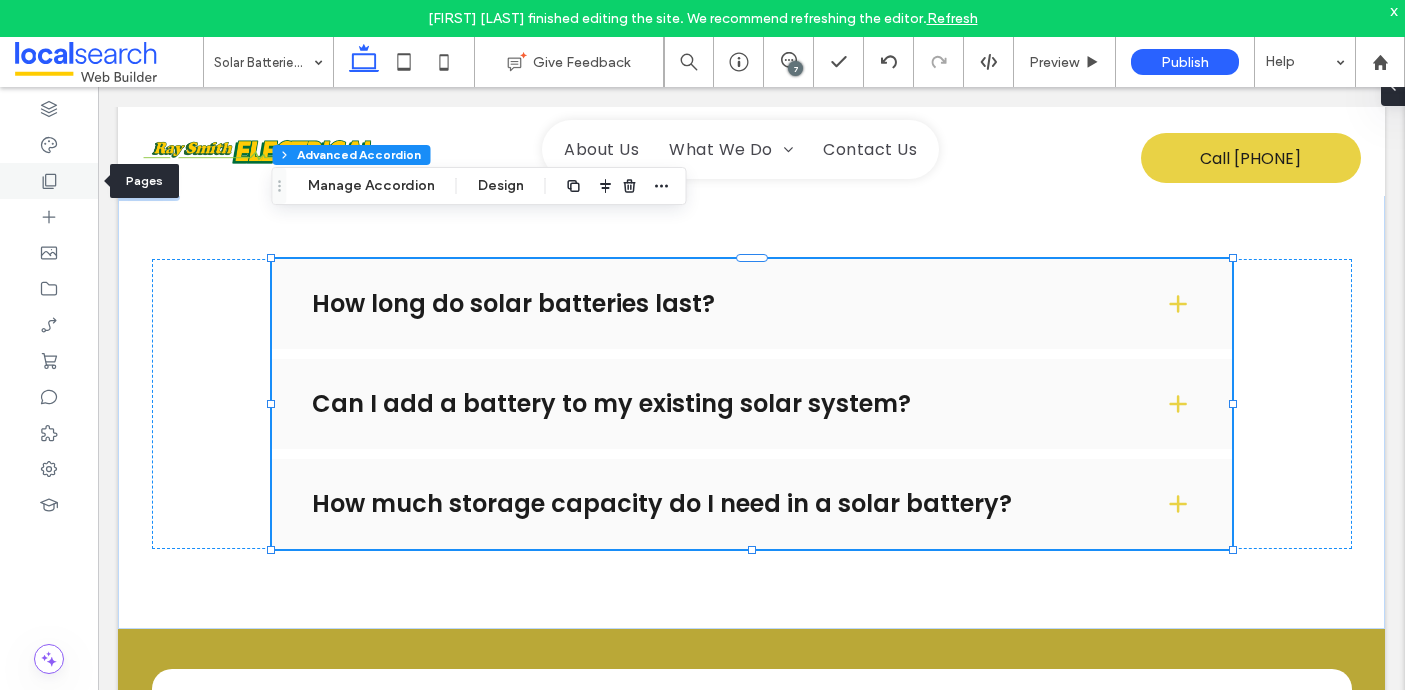 click at bounding box center [49, 181] 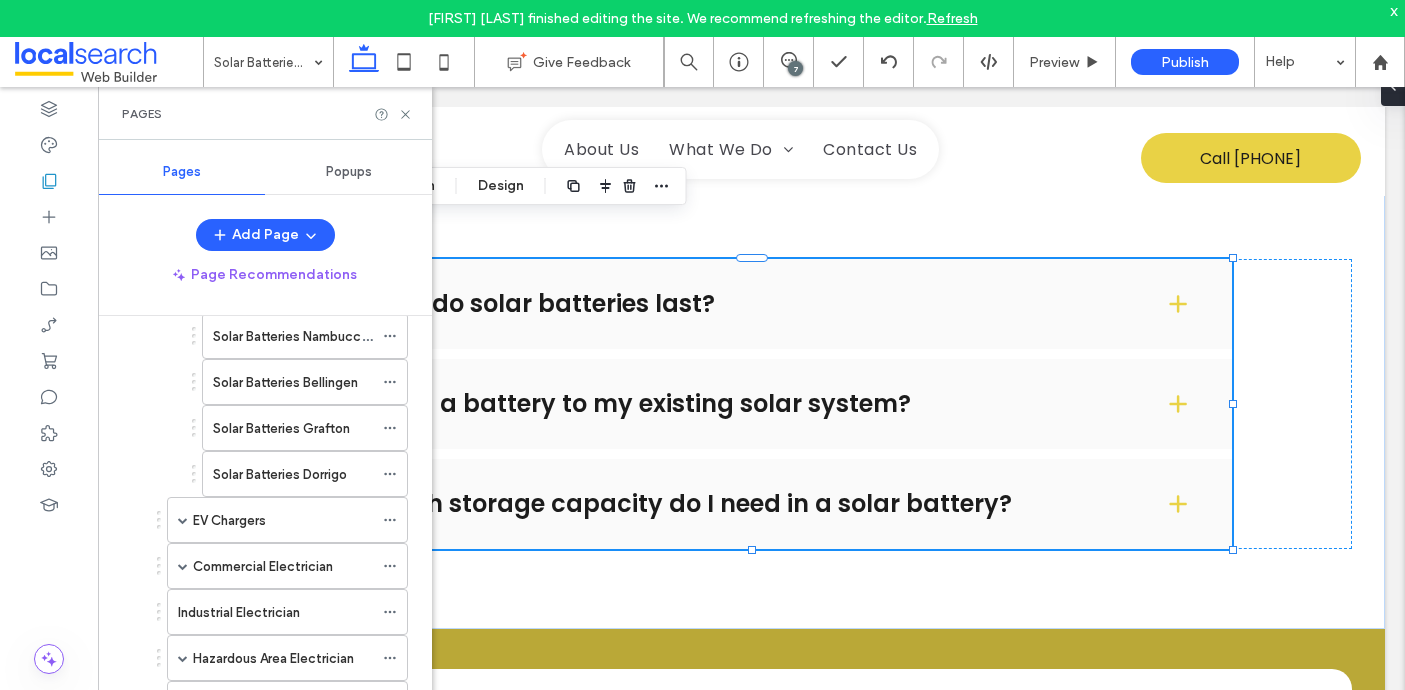 scroll, scrollTop: 364, scrollLeft: 0, axis: vertical 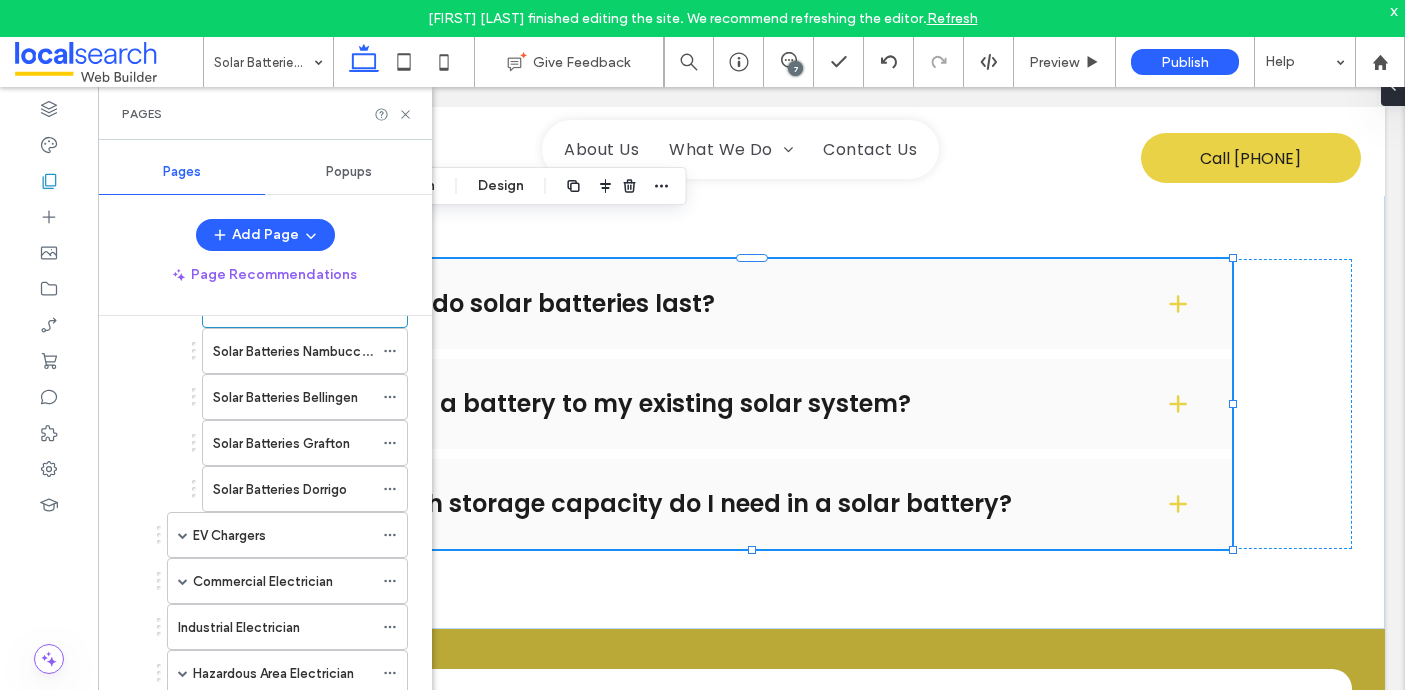 click on "Solar Batteries Nambucca Heads" at bounding box center (293, 351) 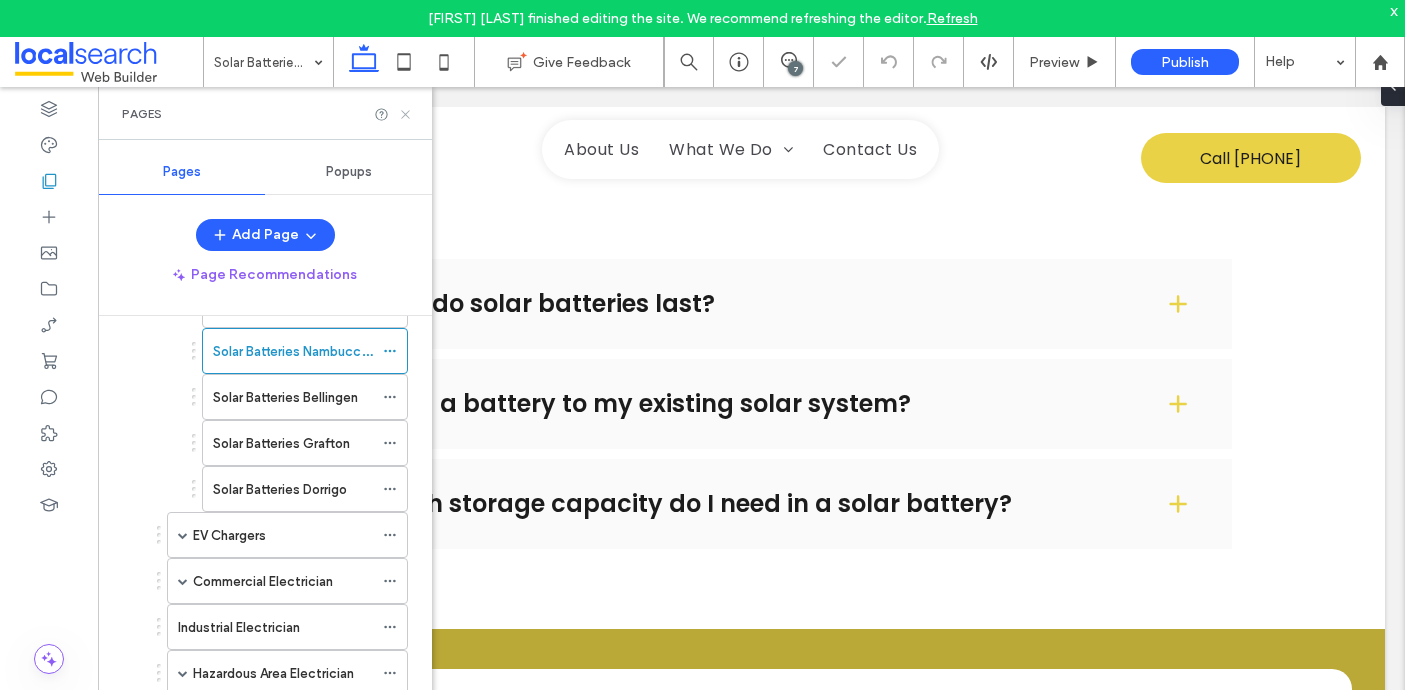 click 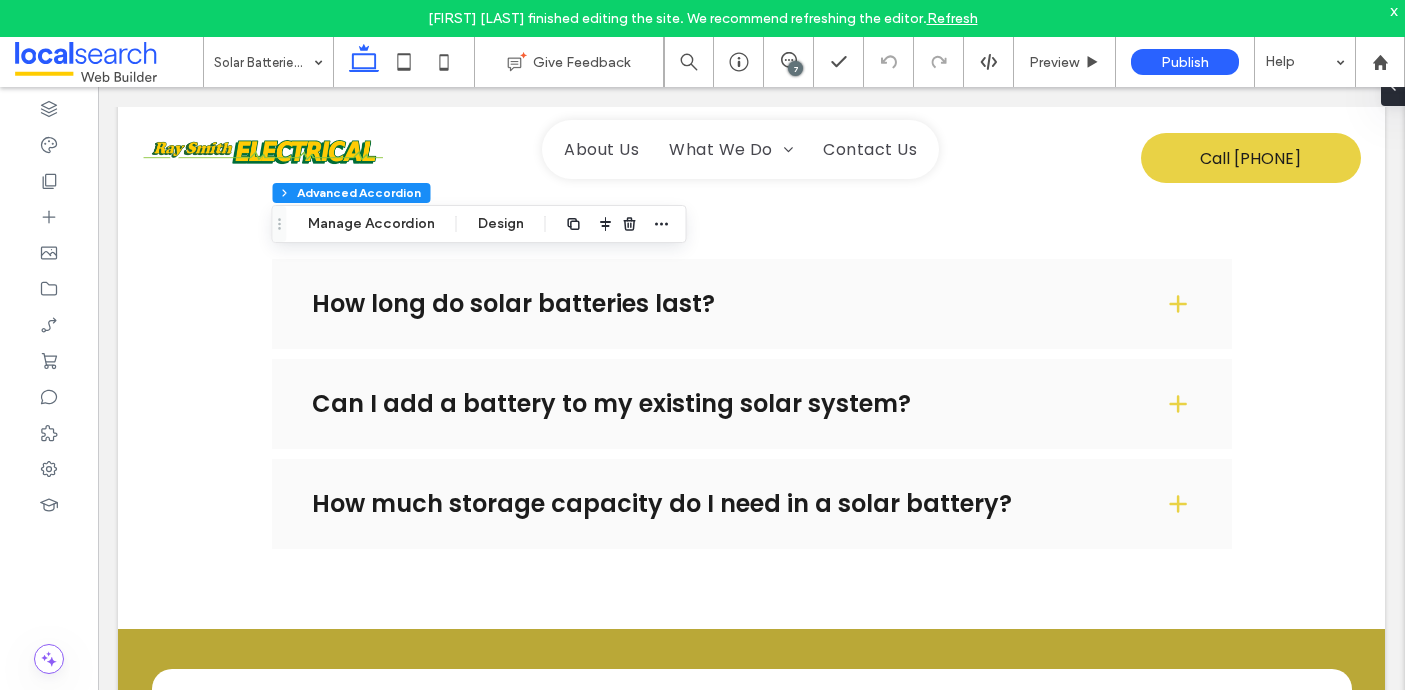 type on "*" 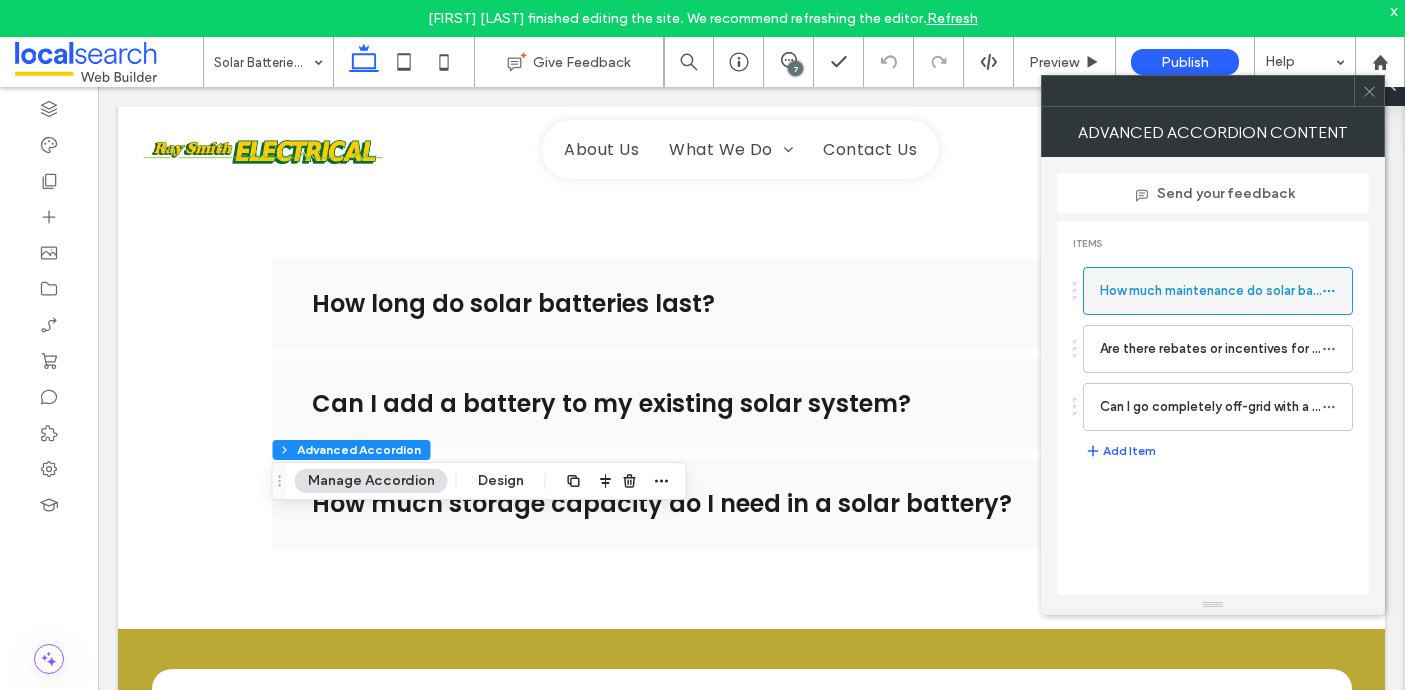 click on "How much maintenance do solar batteries need?" at bounding box center (1211, 291) 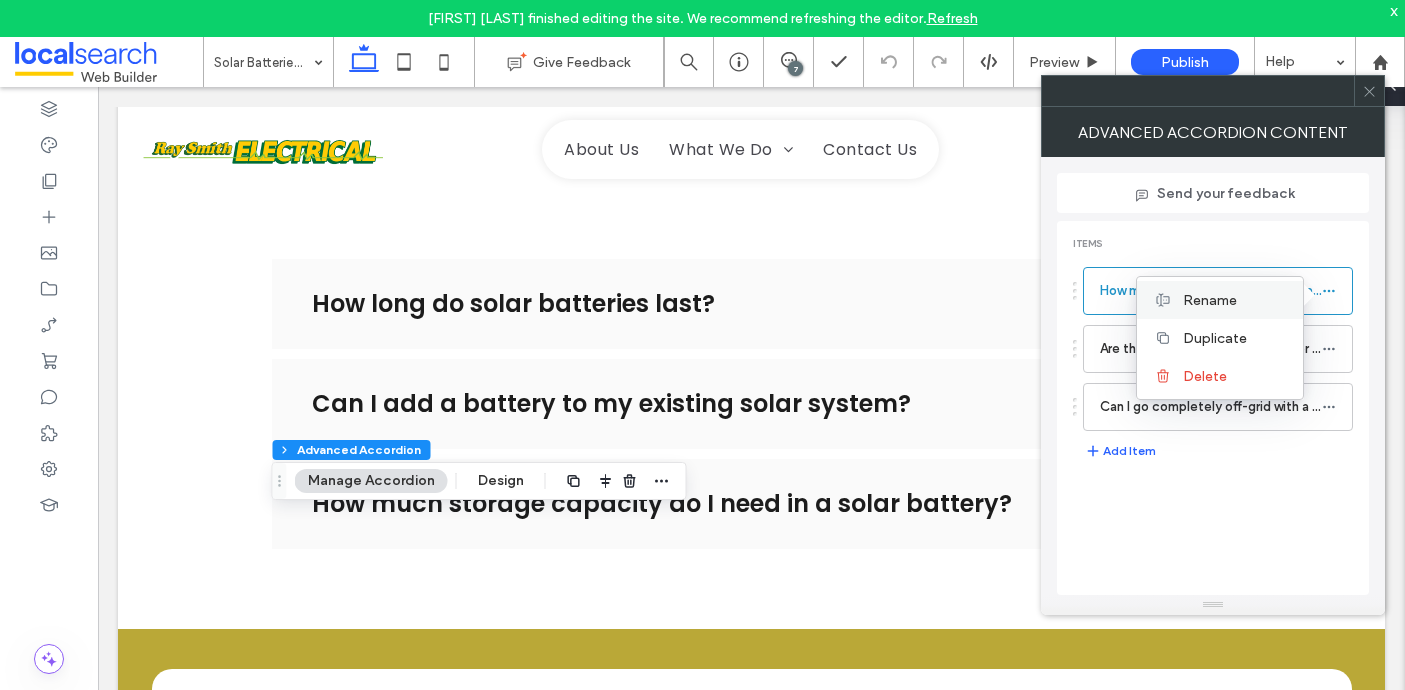 click on "Rename" at bounding box center (1210, 300) 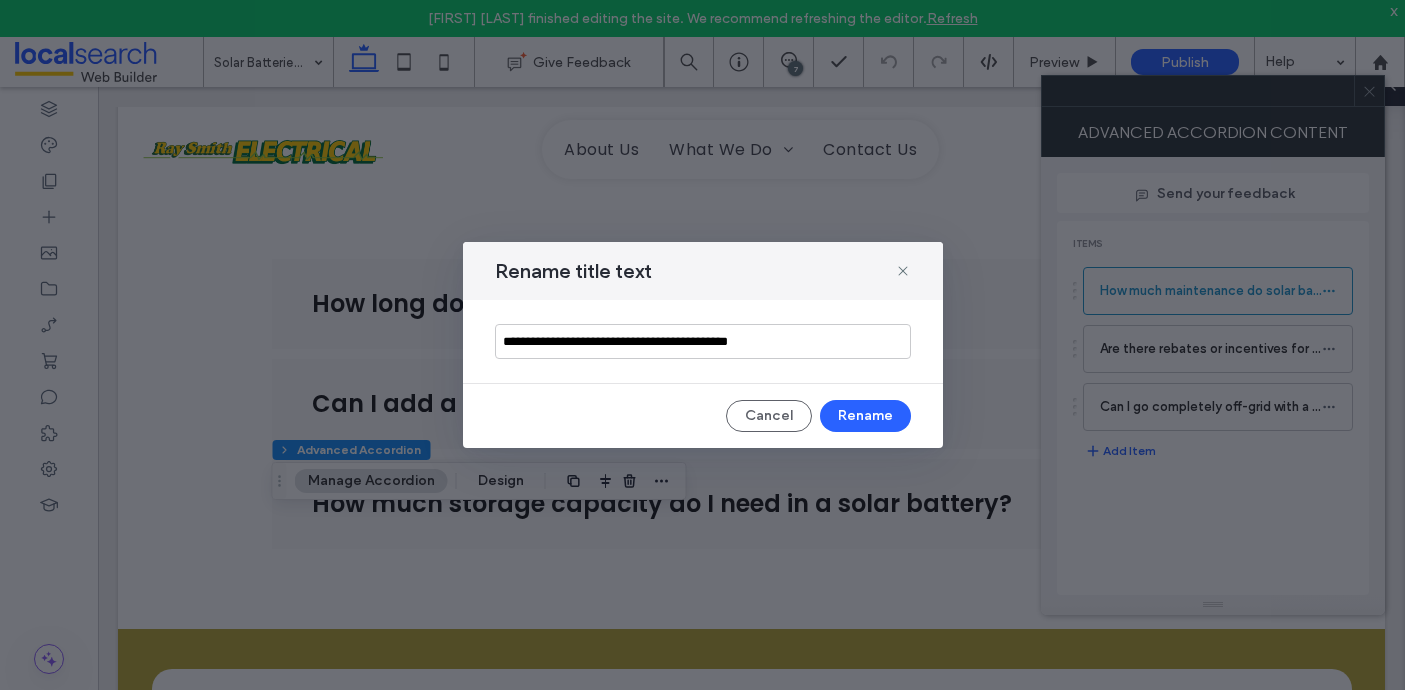 drag, startPoint x: 826, startPoint y: 345, endPoint x: 502, endPoint y: 340, distance: 324.03857 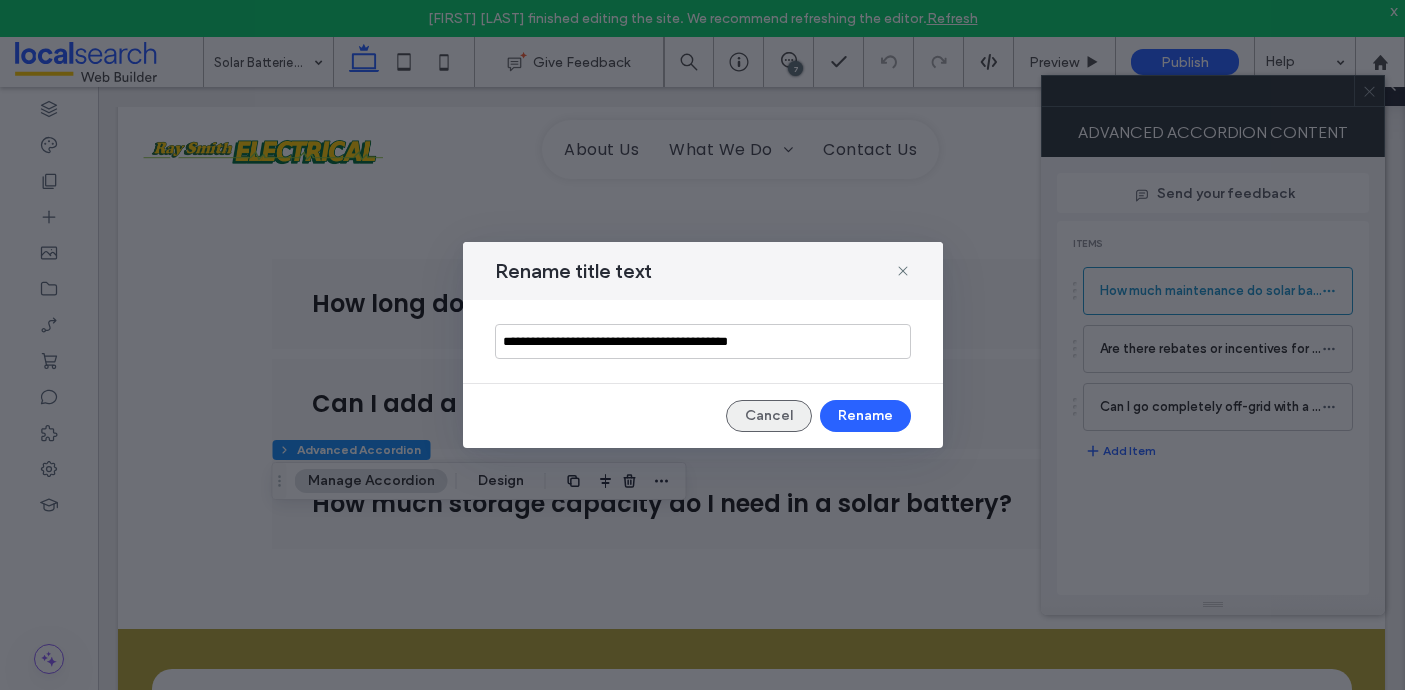click on "Cancel" at bounding box center (769, 416) 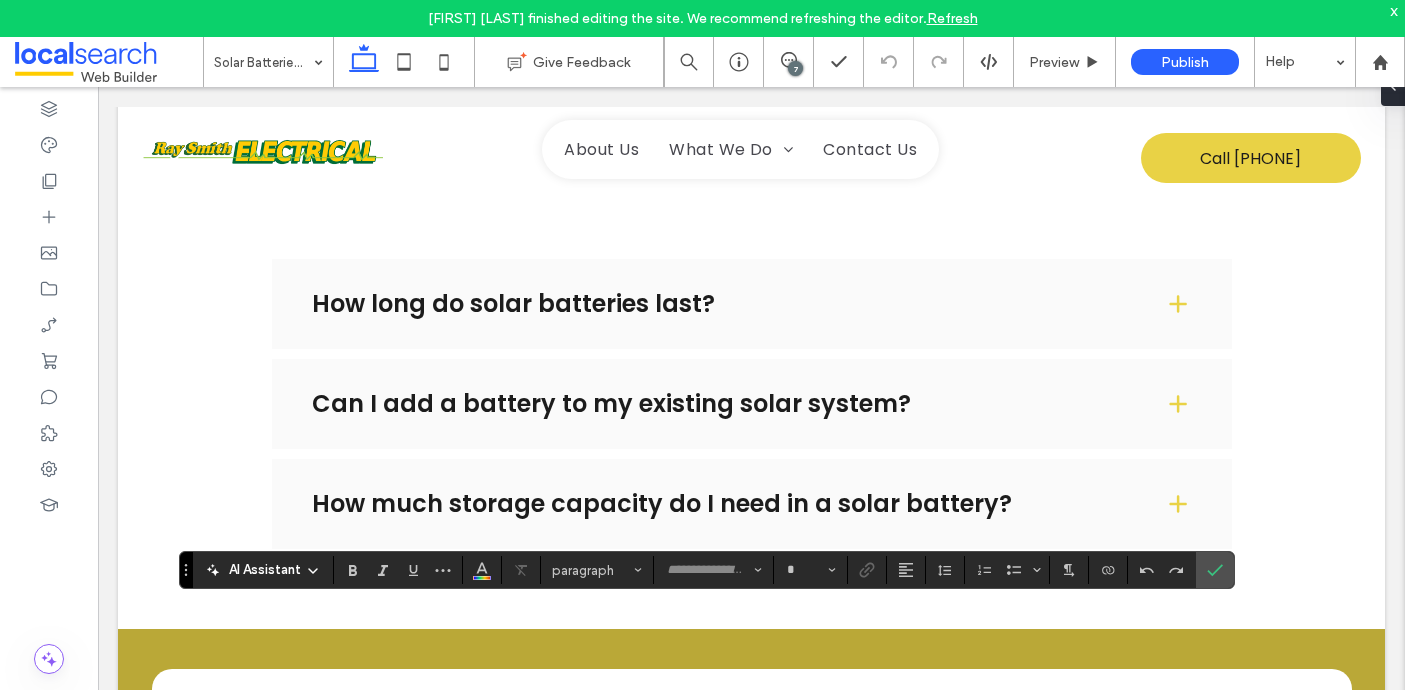 type on "*******" 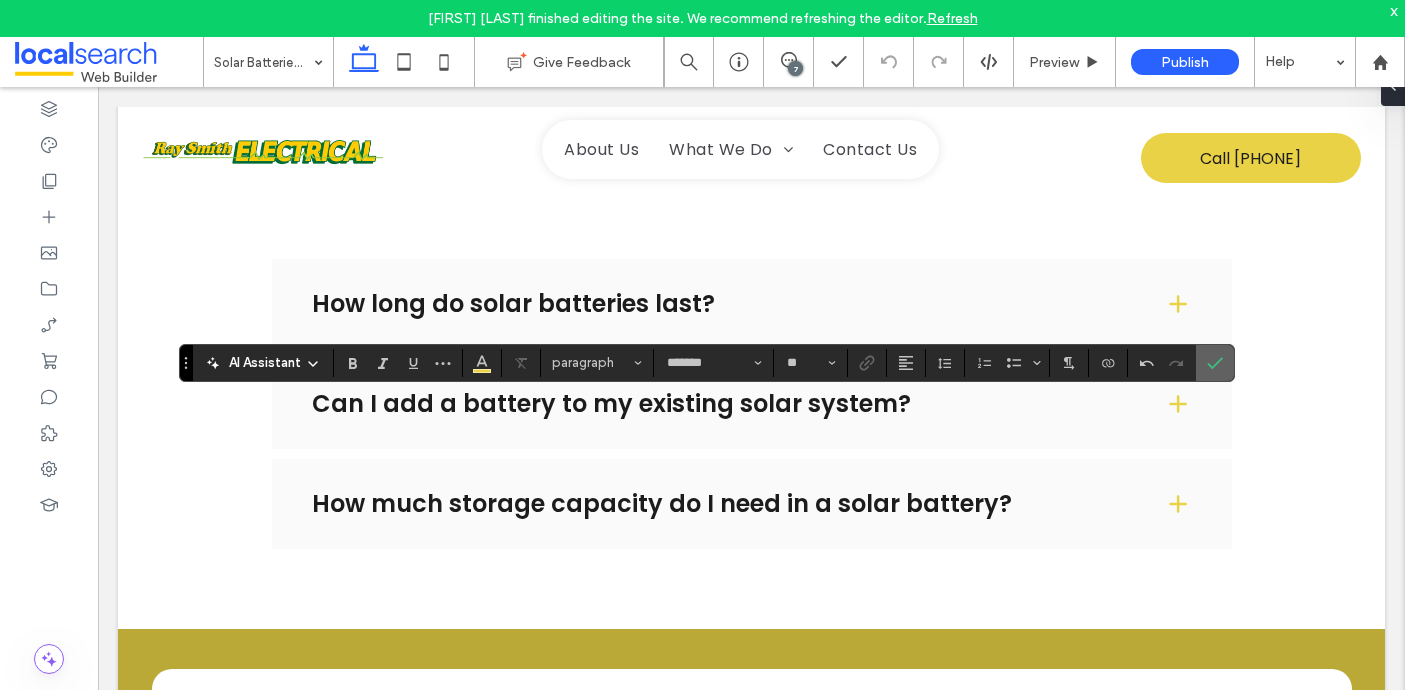 click 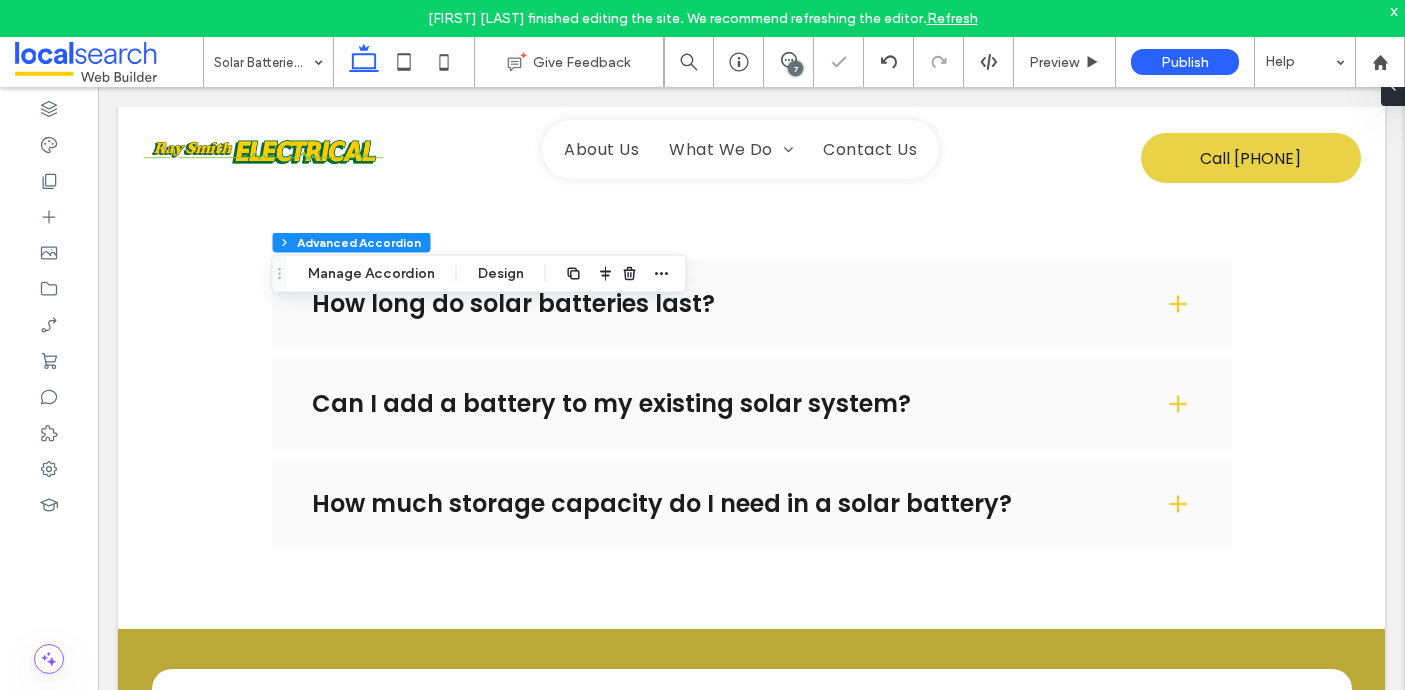 type on "*" 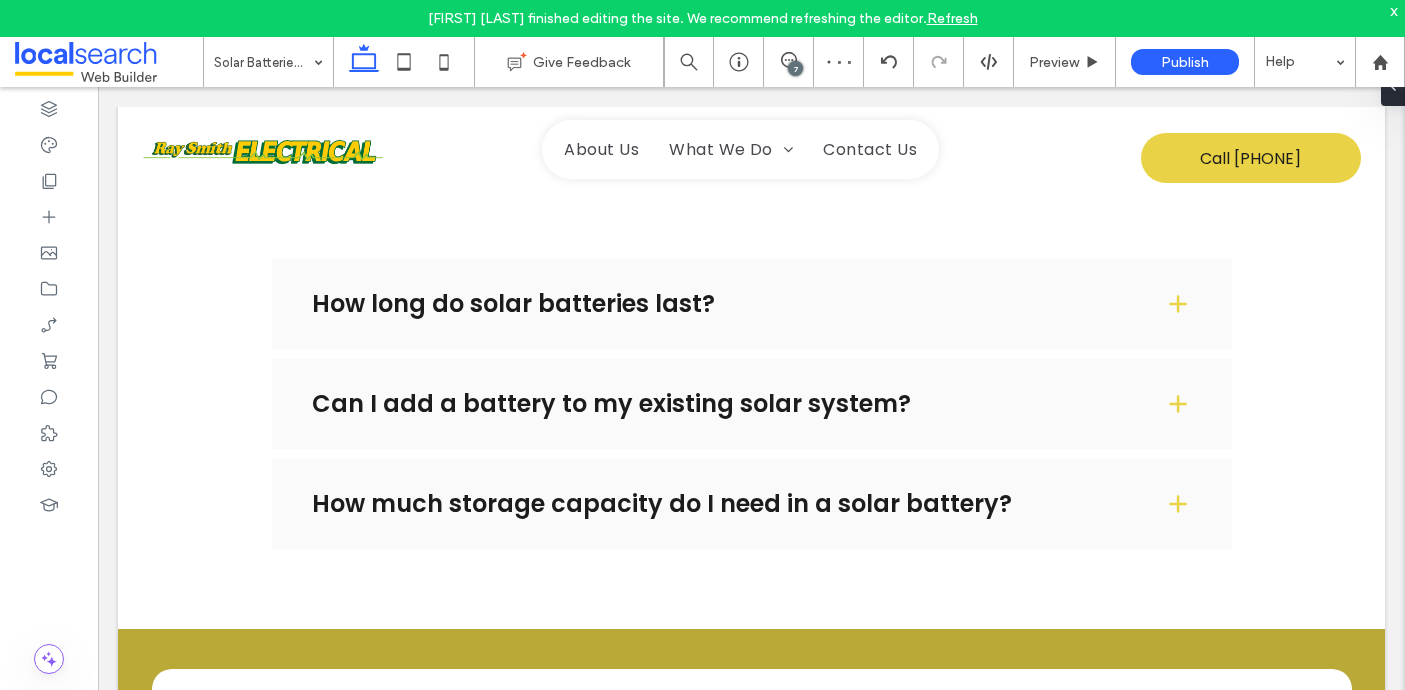 type on "*******" 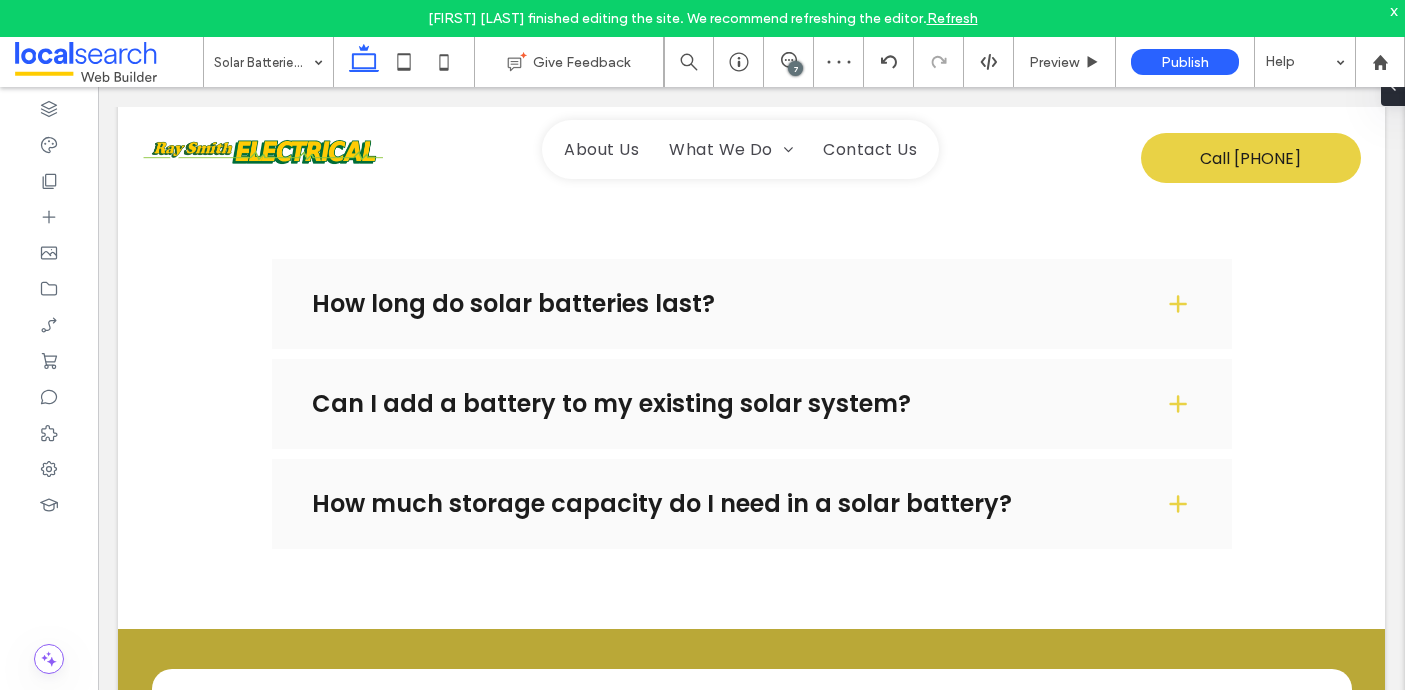 type on "**" 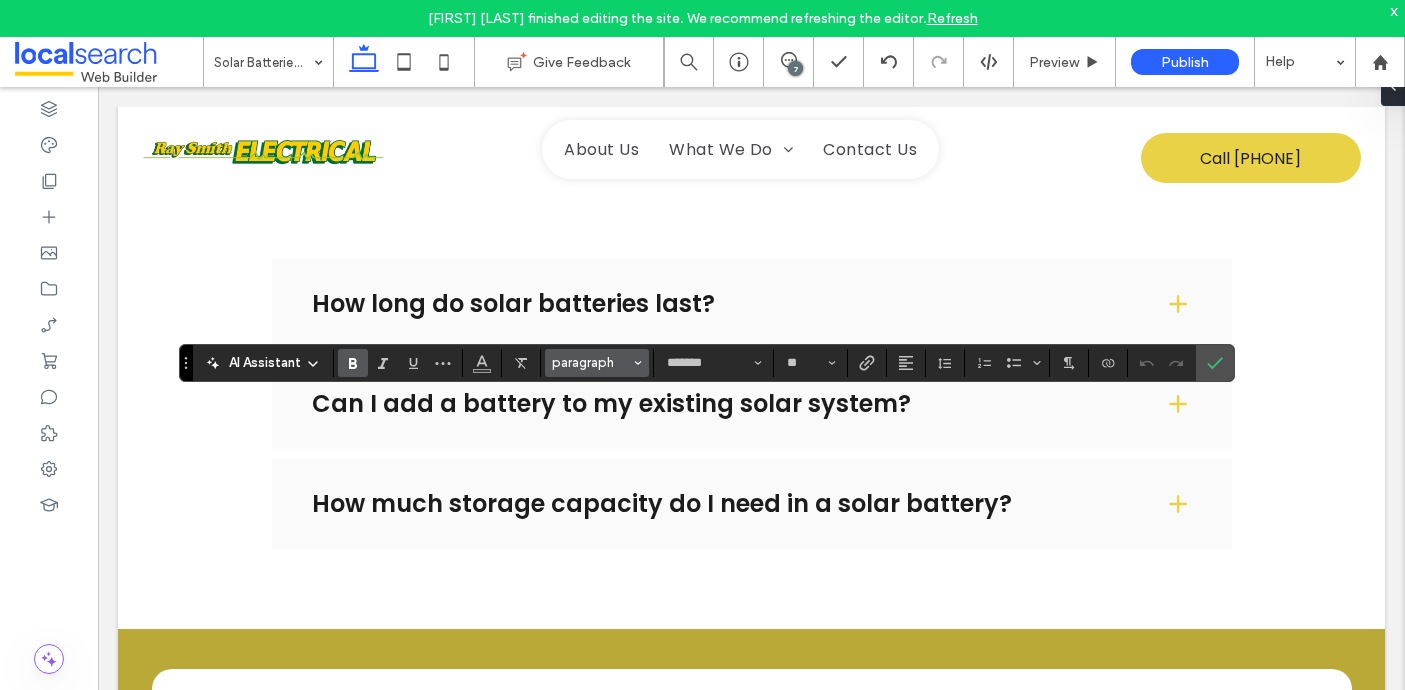 click on "paragraph" at bounding box center (591, 362) 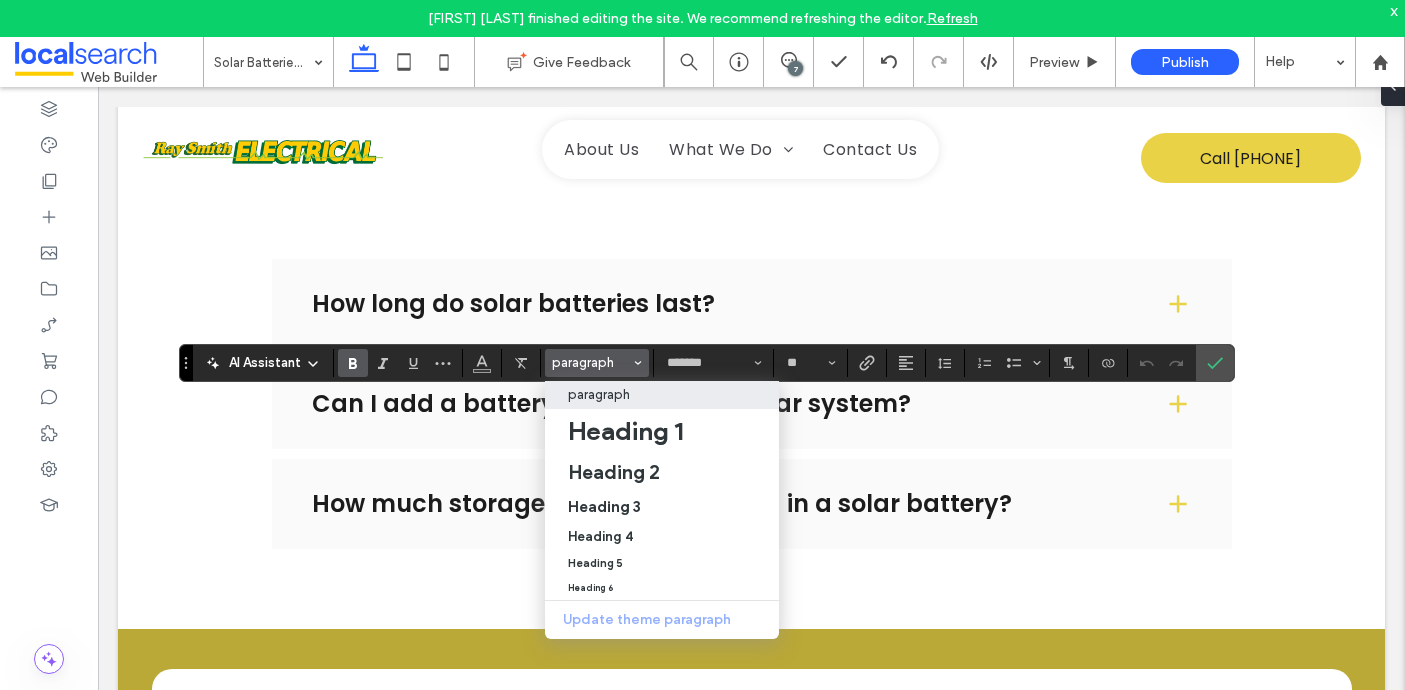 click on "paragraph" at bounding box center (599, 394) 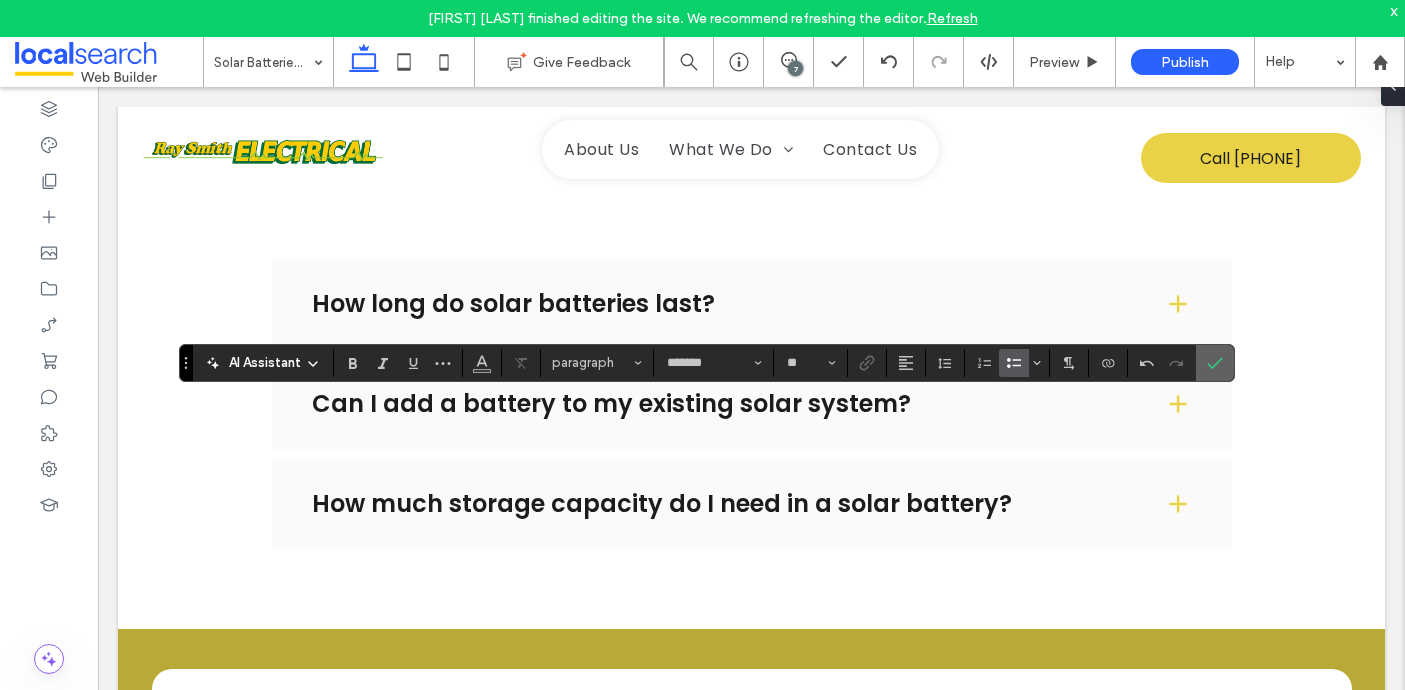 click 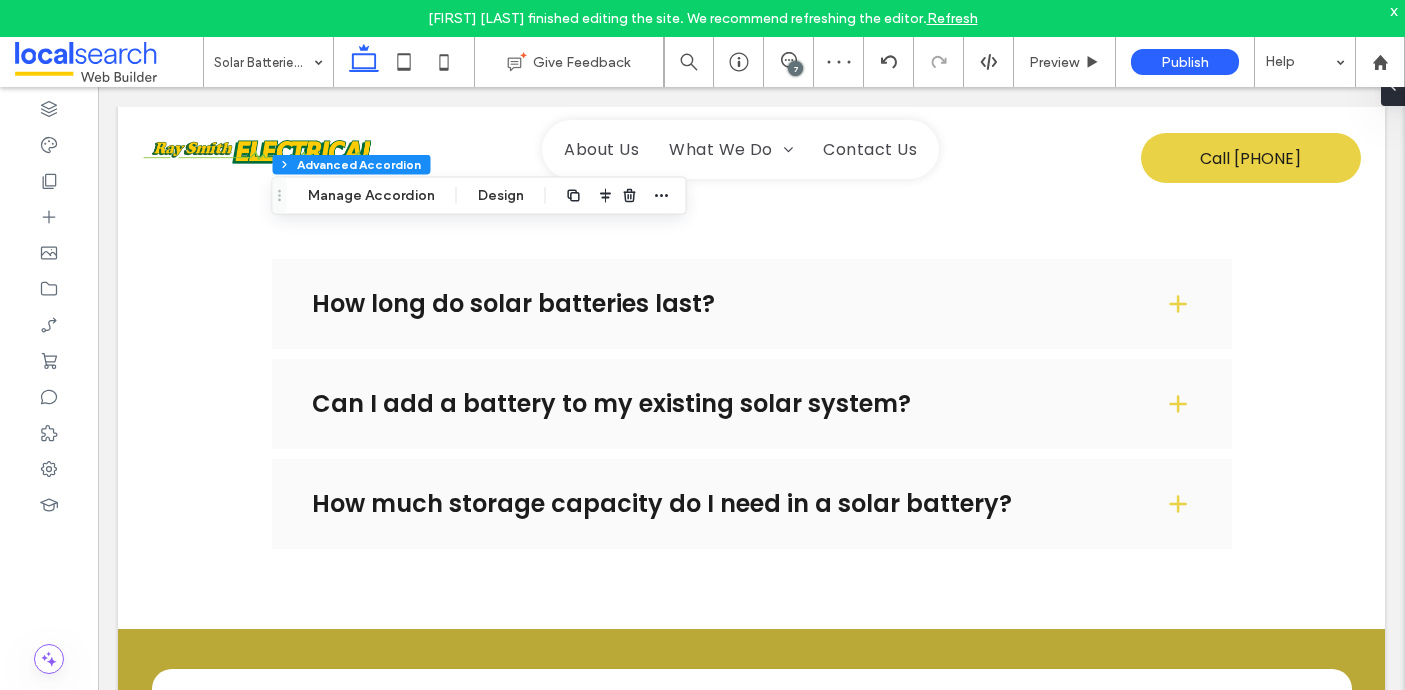 type on "*" 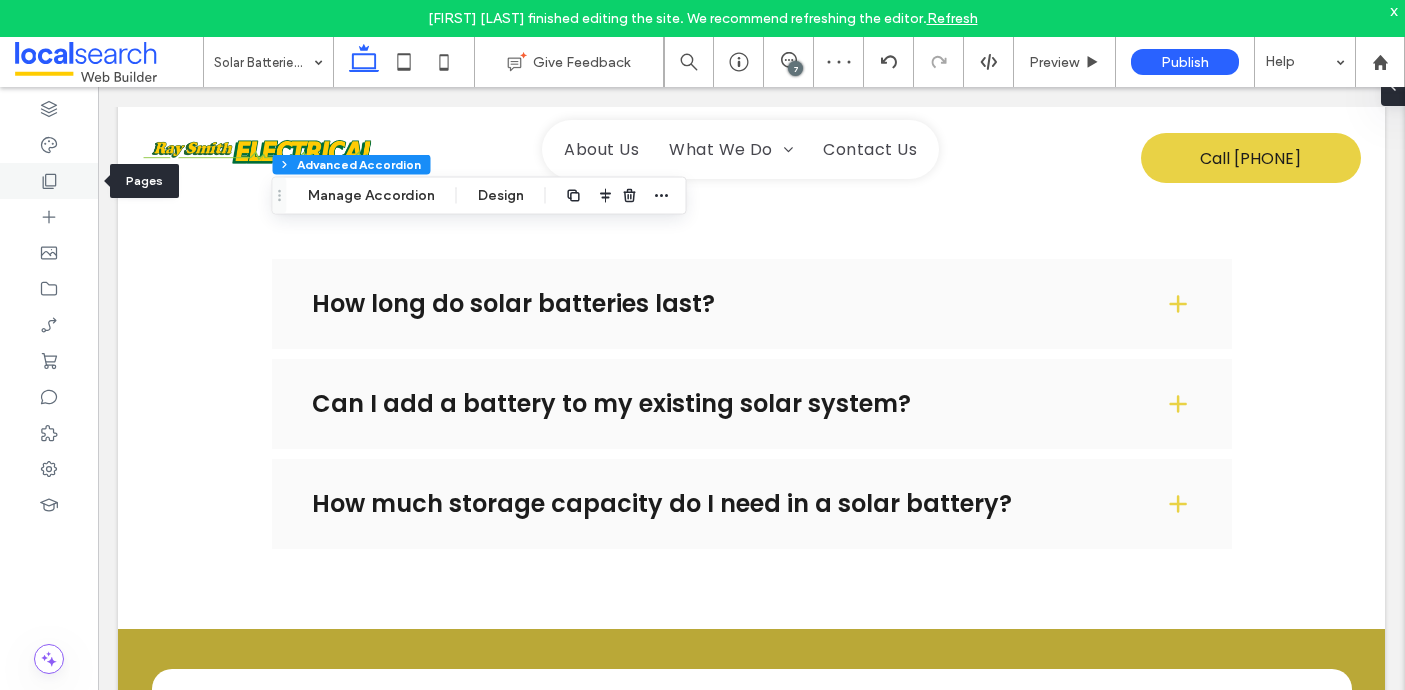 click at bounding box center [49, 181] 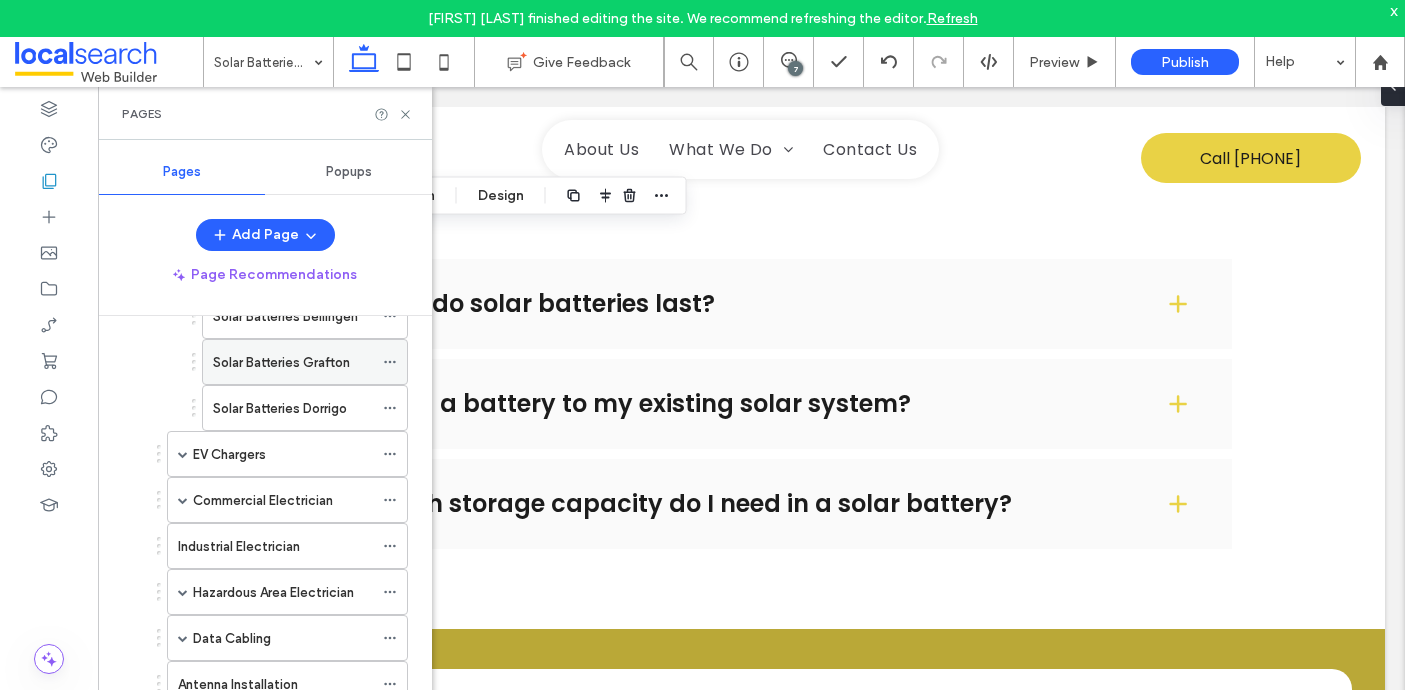 scroll, scrollTop: 386, scrollLeft: 0, axis: vertical 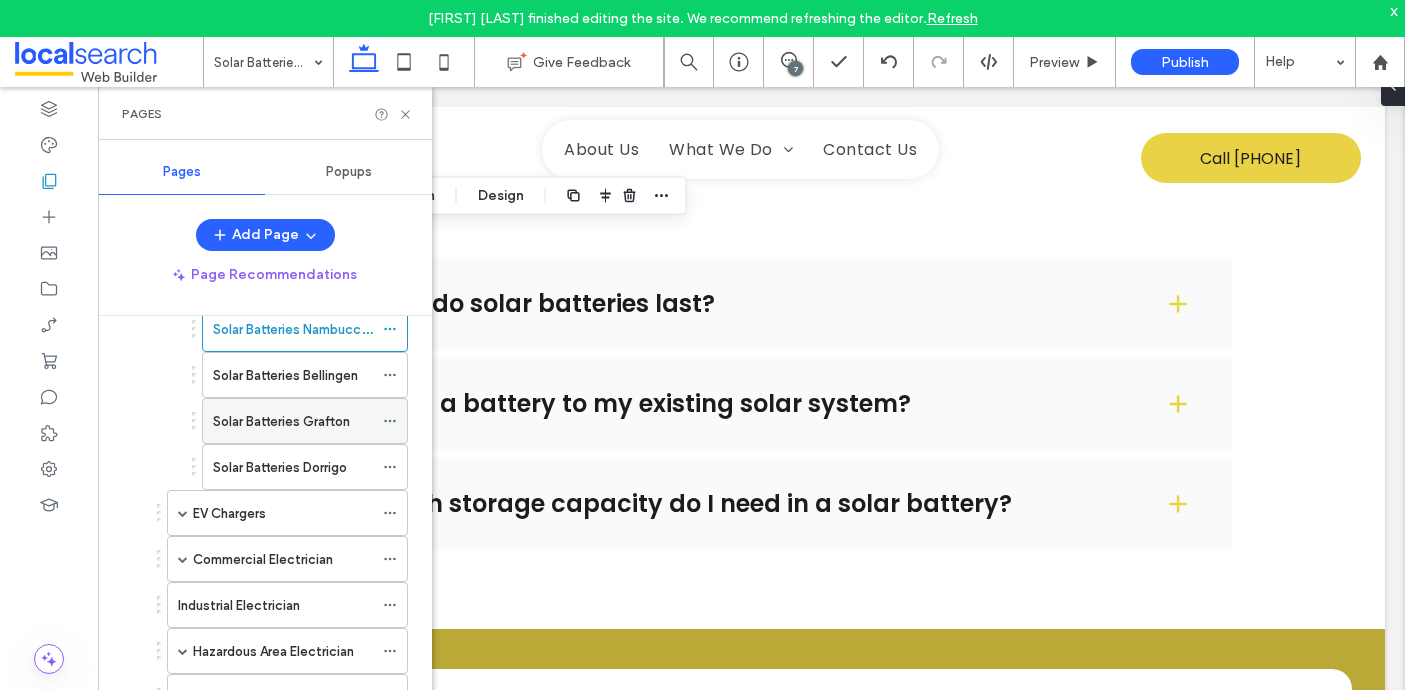 click on "Solar Batteries Bellingen" at bounding box center [285, 375] 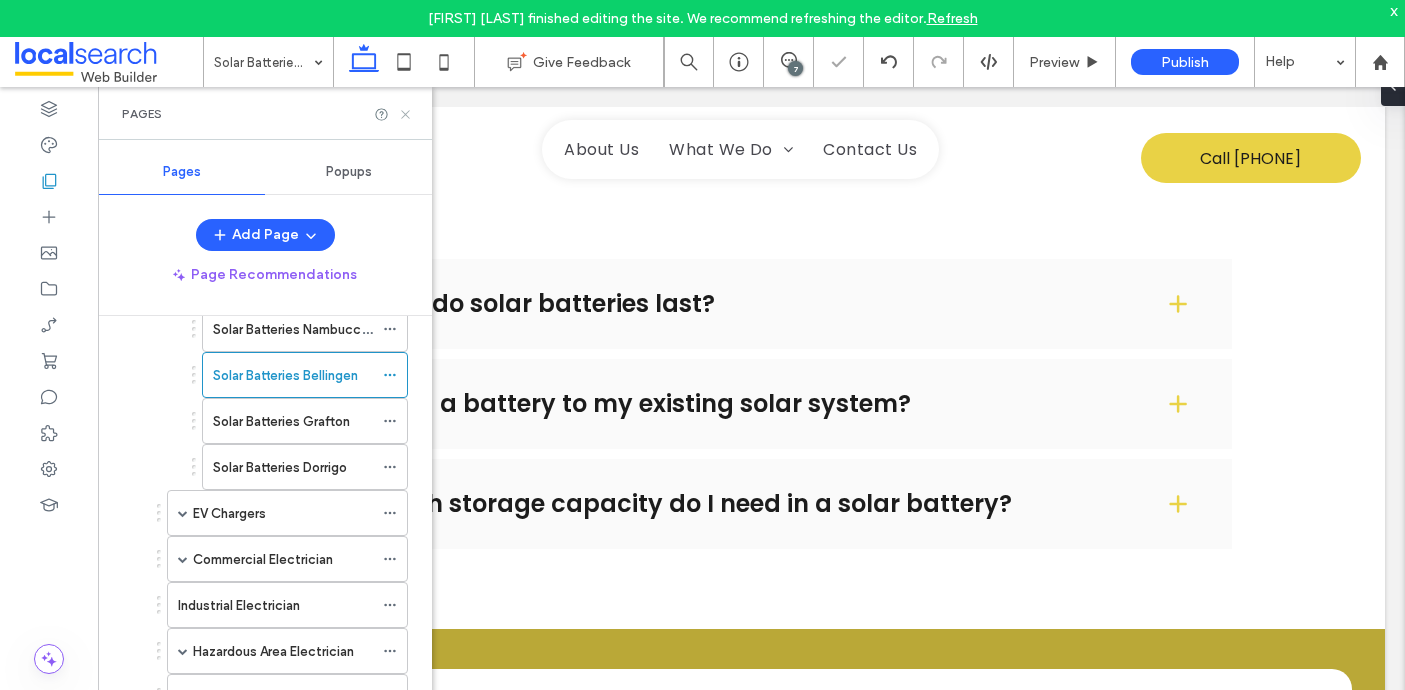 click 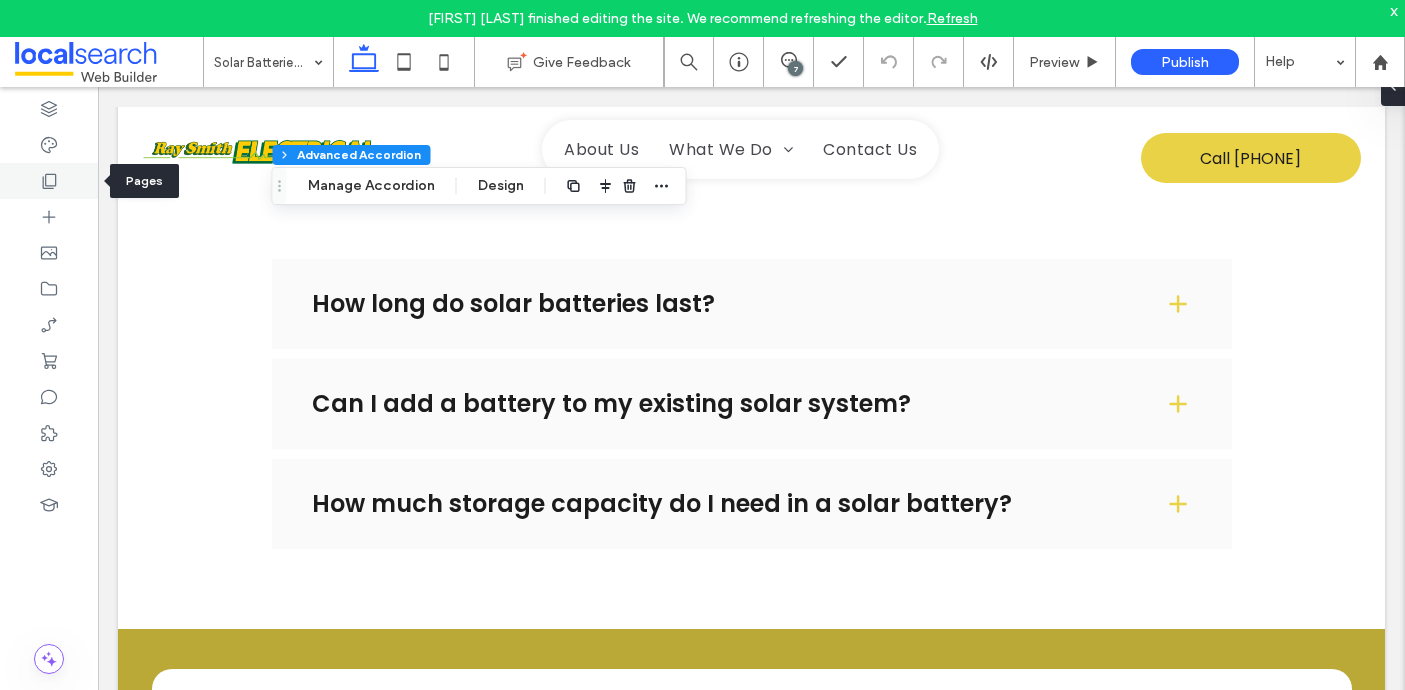 click 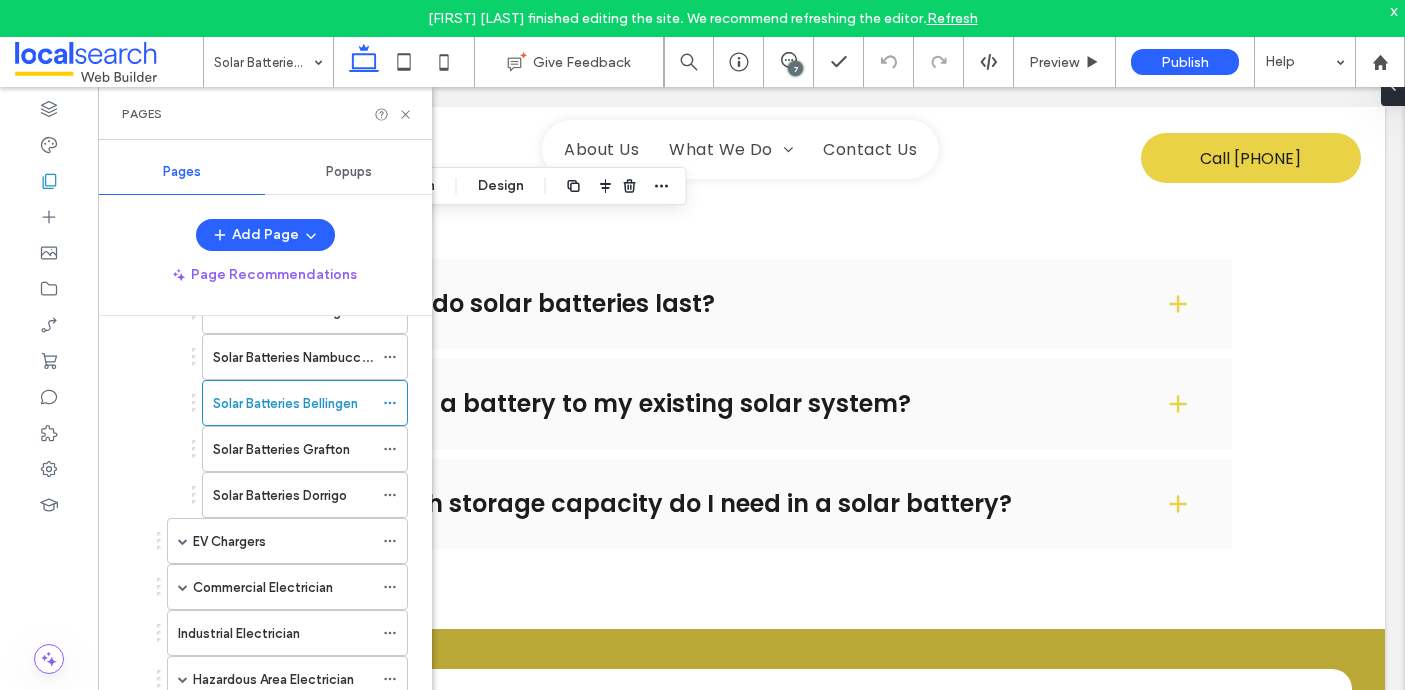 scroll, scrollTop: 361, scrollLeft: 0, axis: vertical 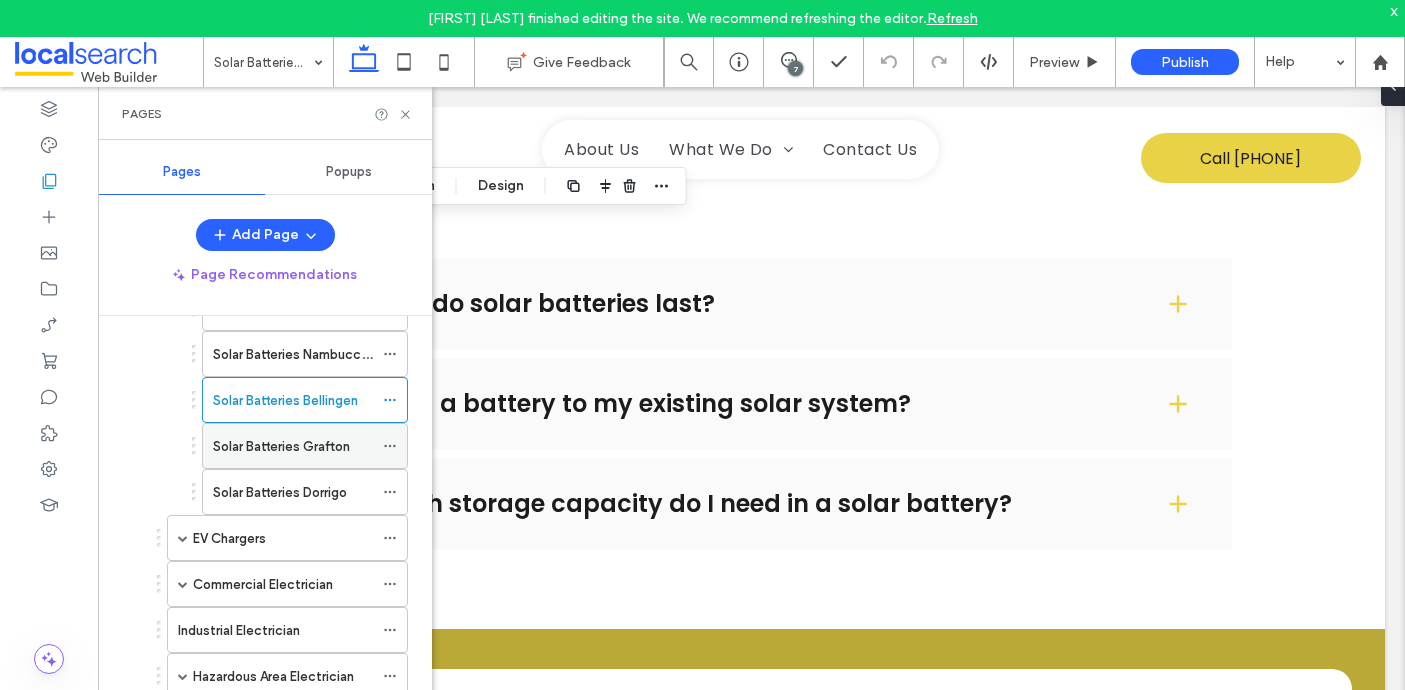click on "Solar Batteries Grafton" at bounding box center (293, 446) 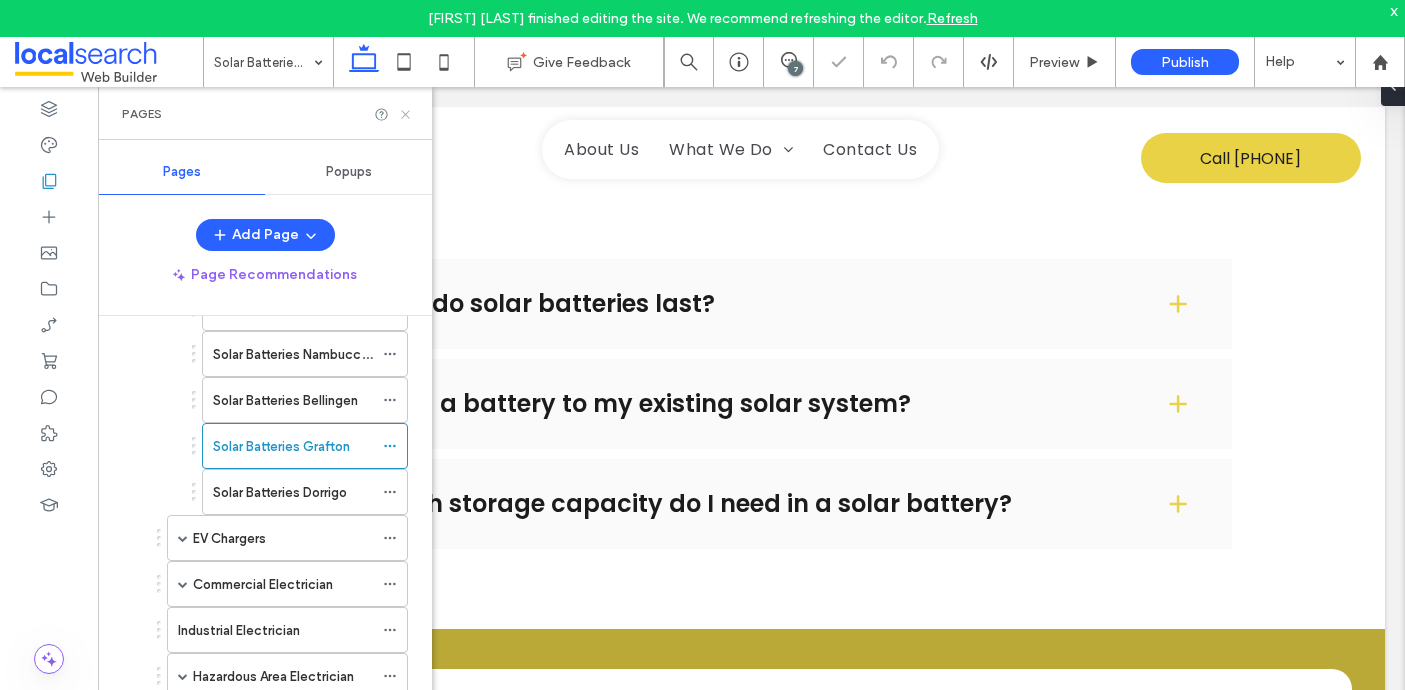 click 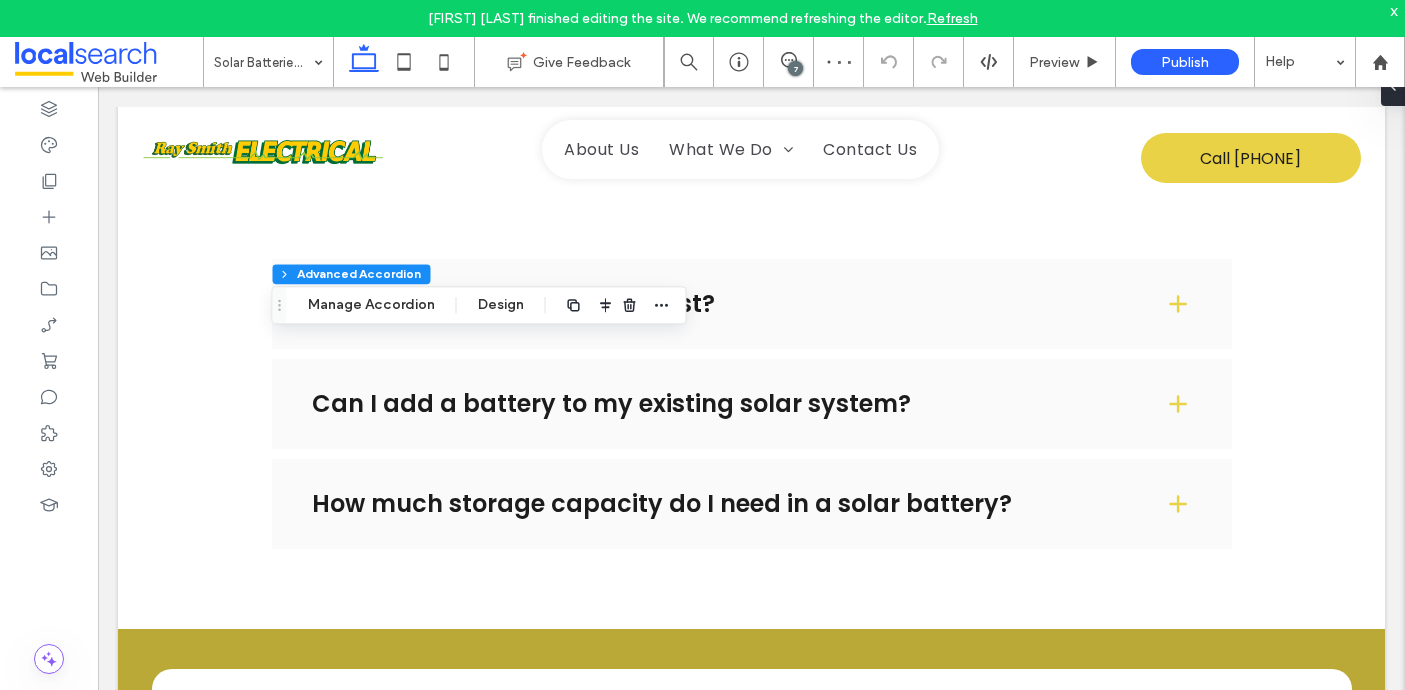 type on "*" 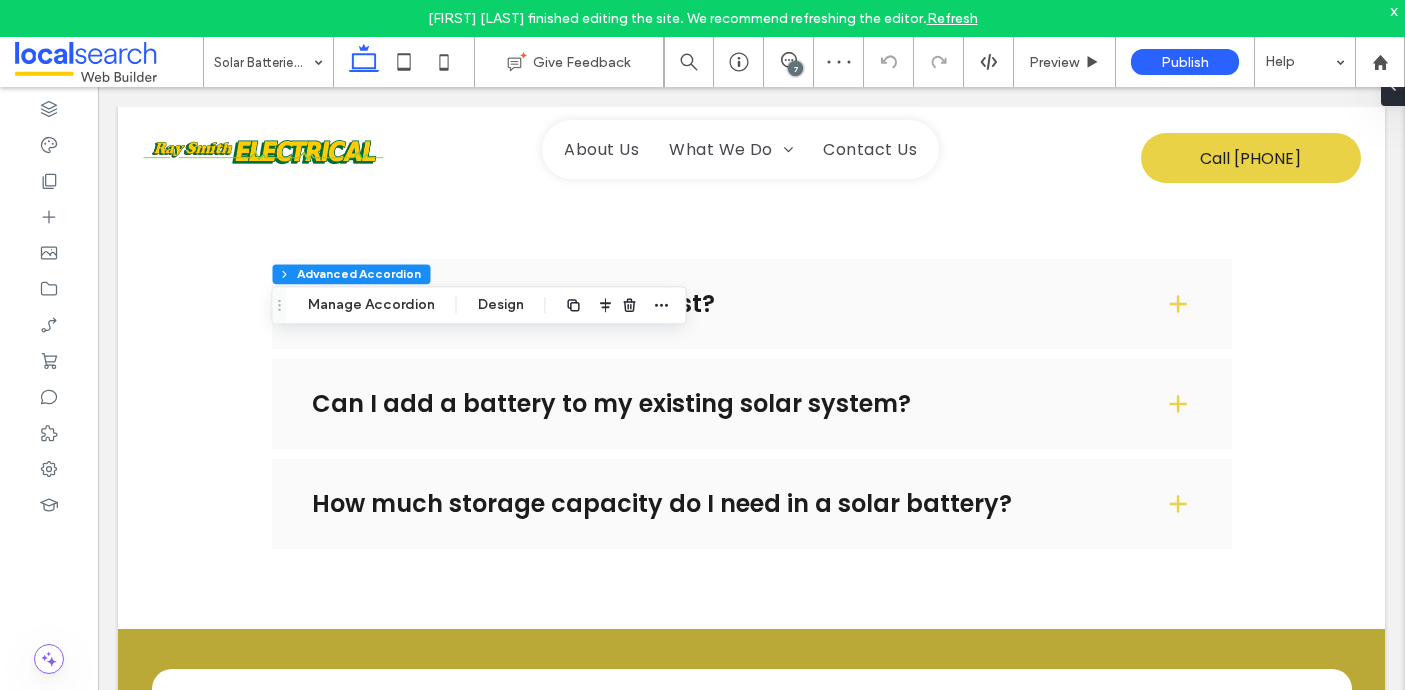 type on "*" 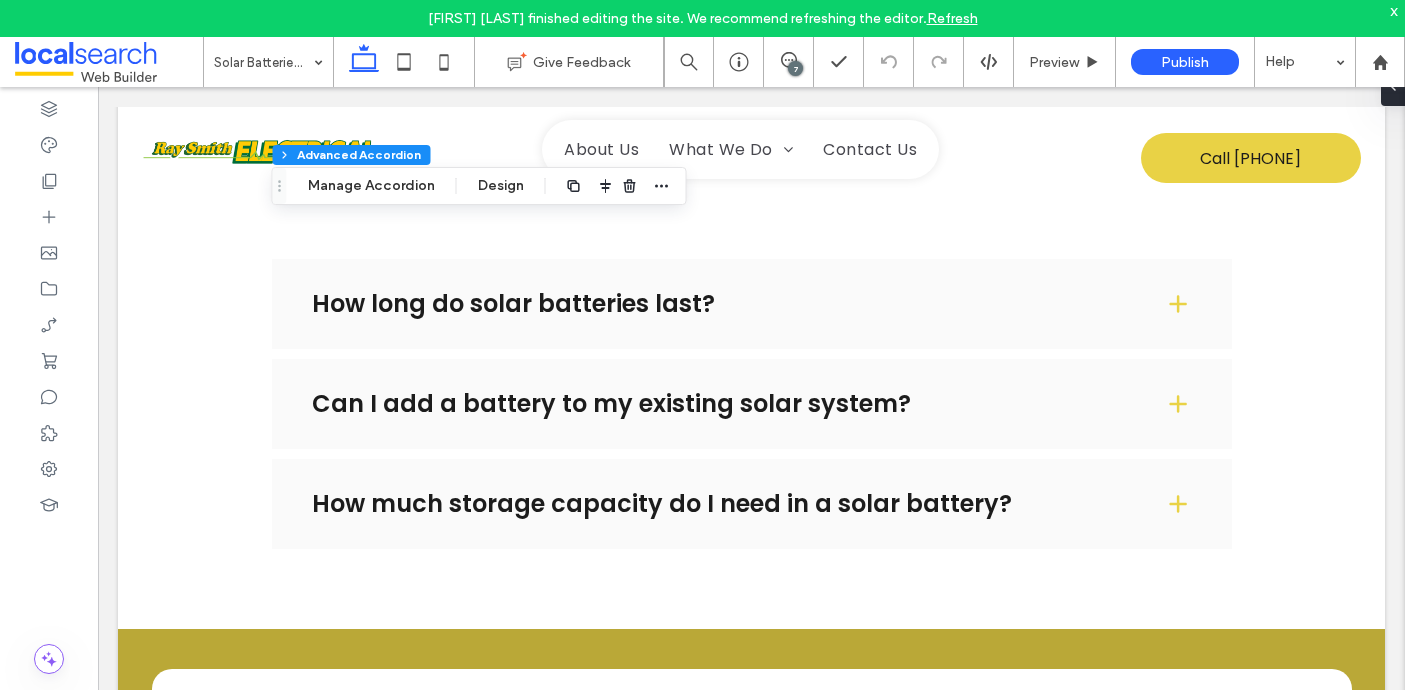 type on "*" 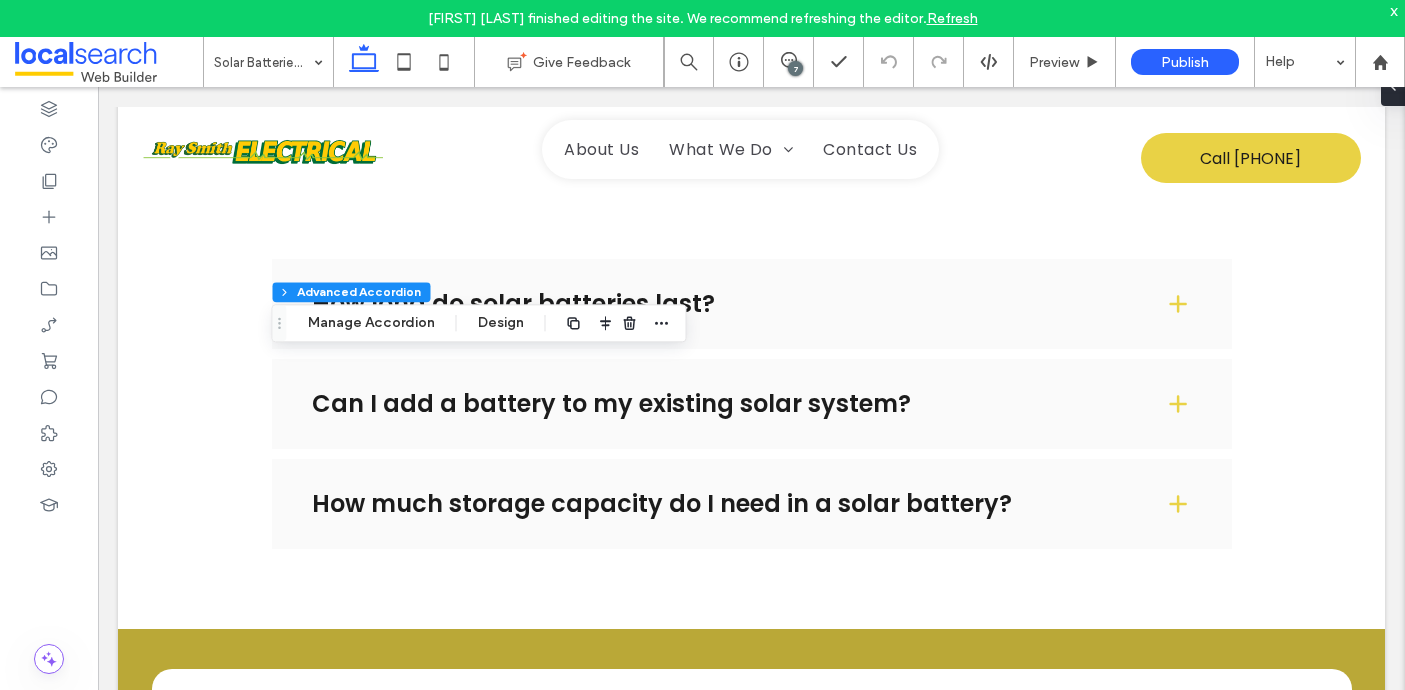 type on "*" 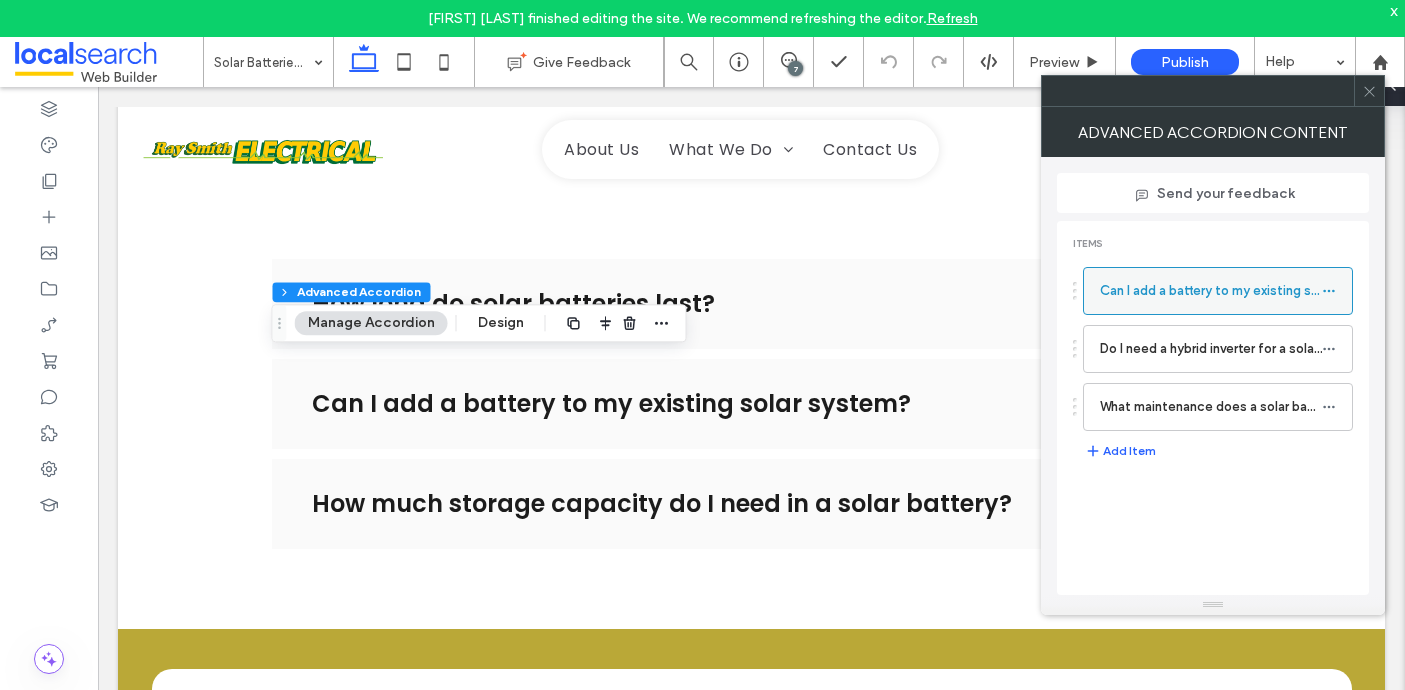 click at bounding box center (1329, 291) 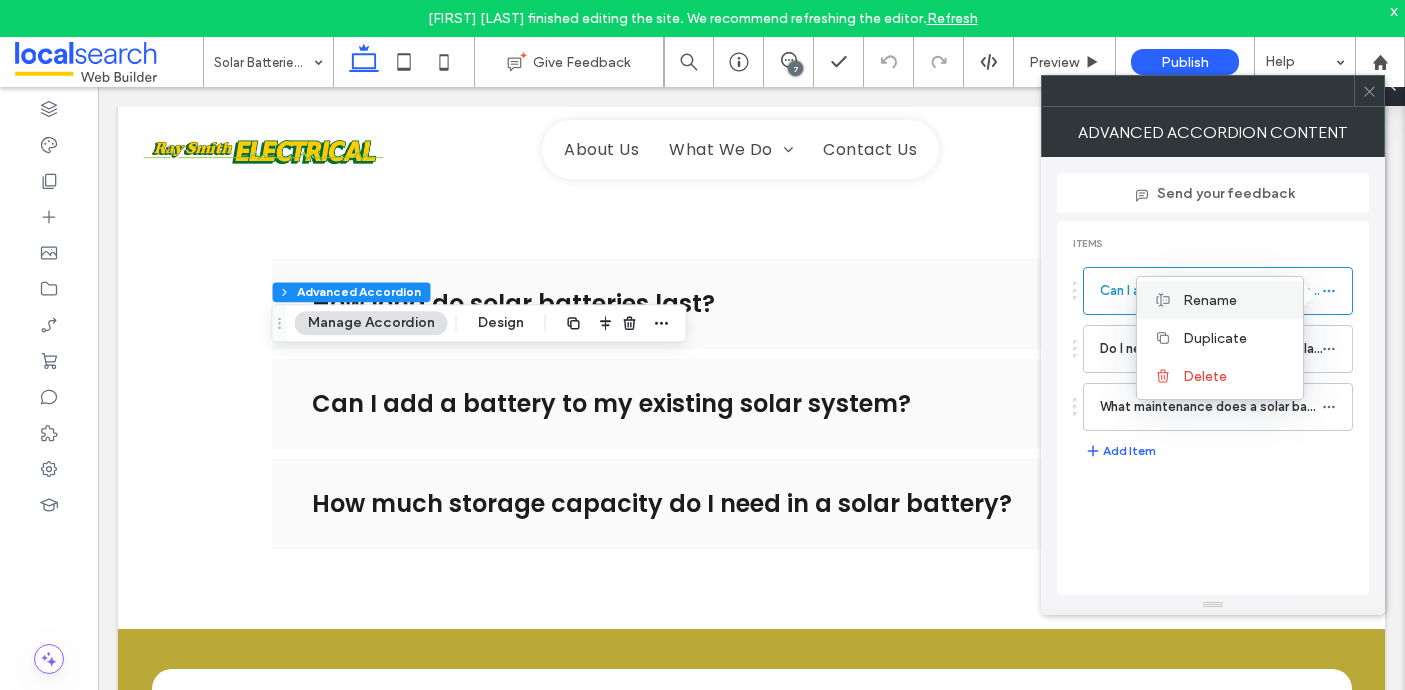 click on "Rename" at bounding box center (1210, 300) 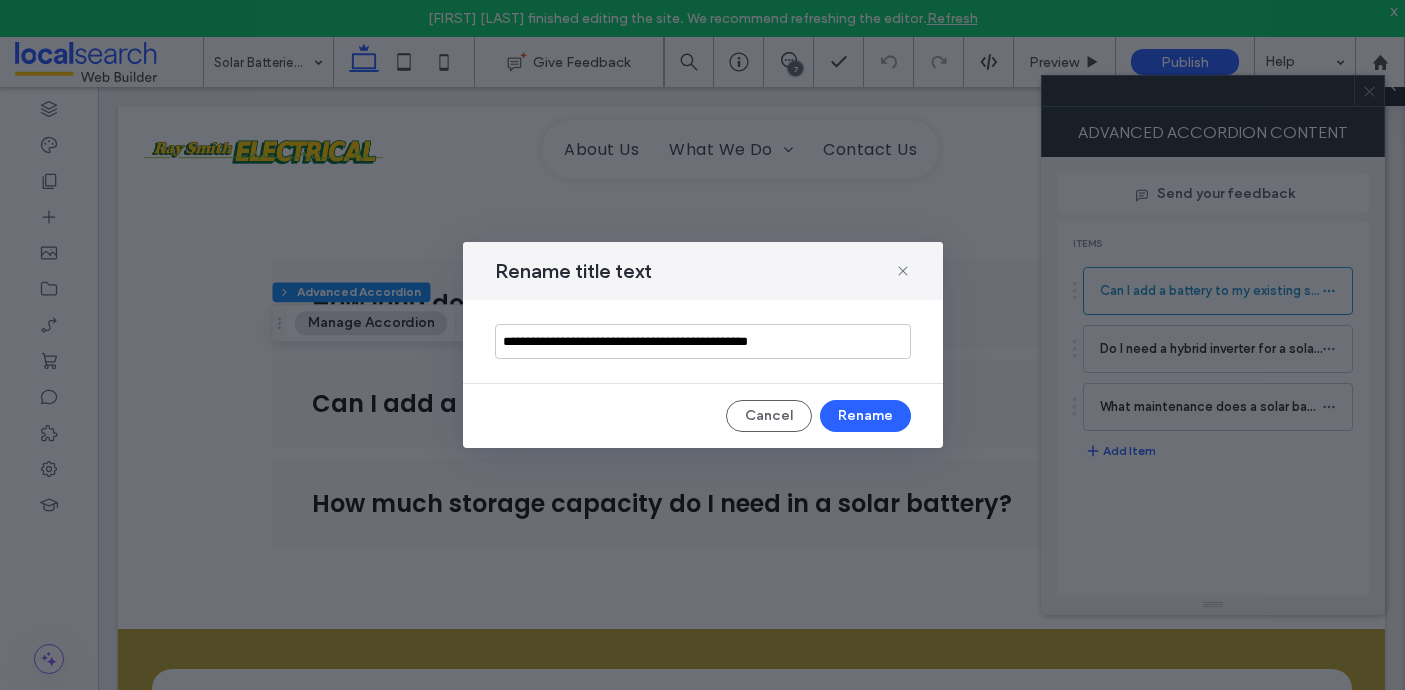 drag, startPoint x: 813, startPoint y: 340, endPoint x: 467, endPoint y: 341, distance: 346.00143 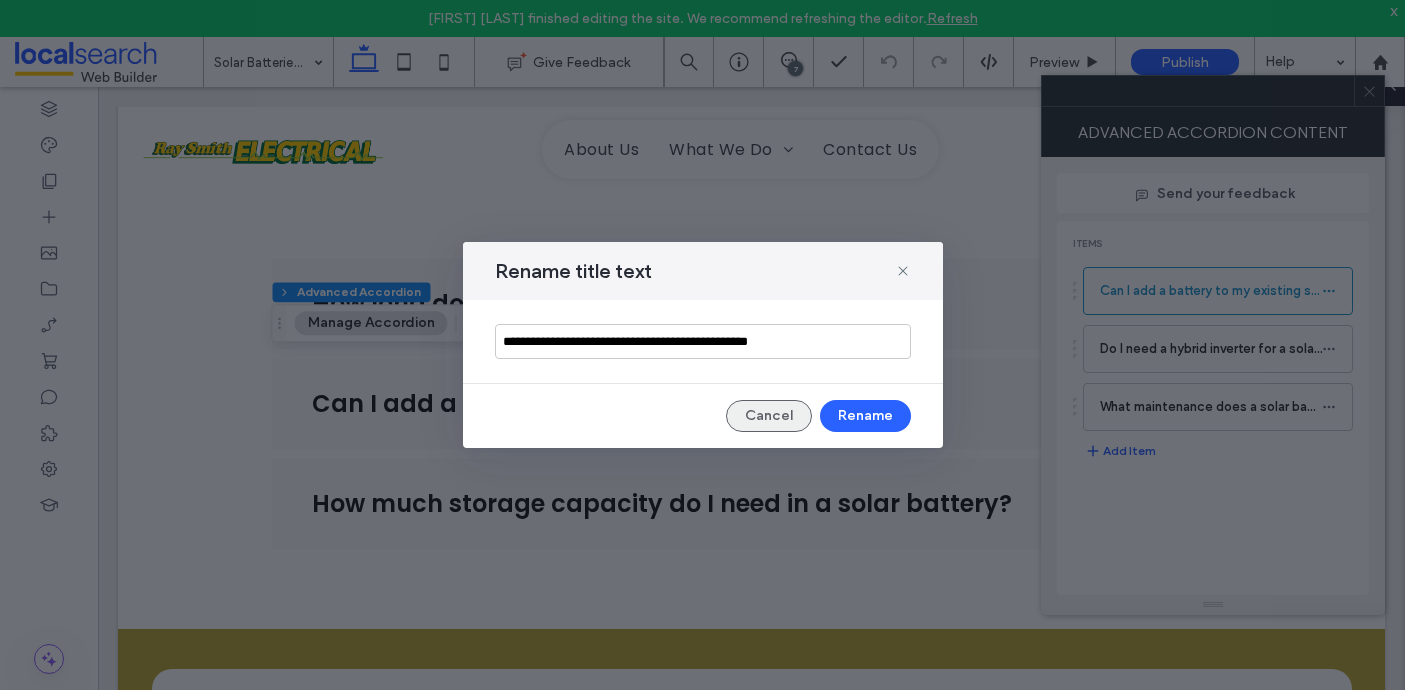 click on "Cancel" at bounding box center [769, 416] 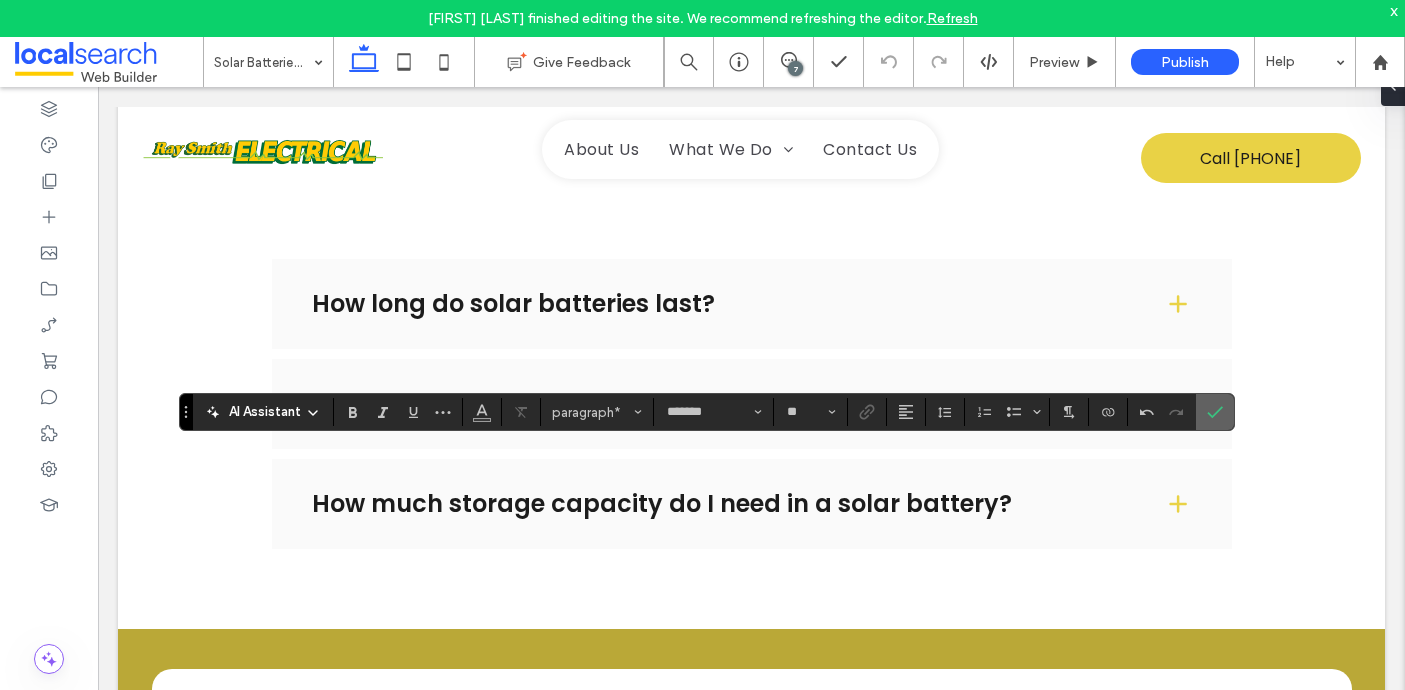 click at bounding box center (1215, 412) 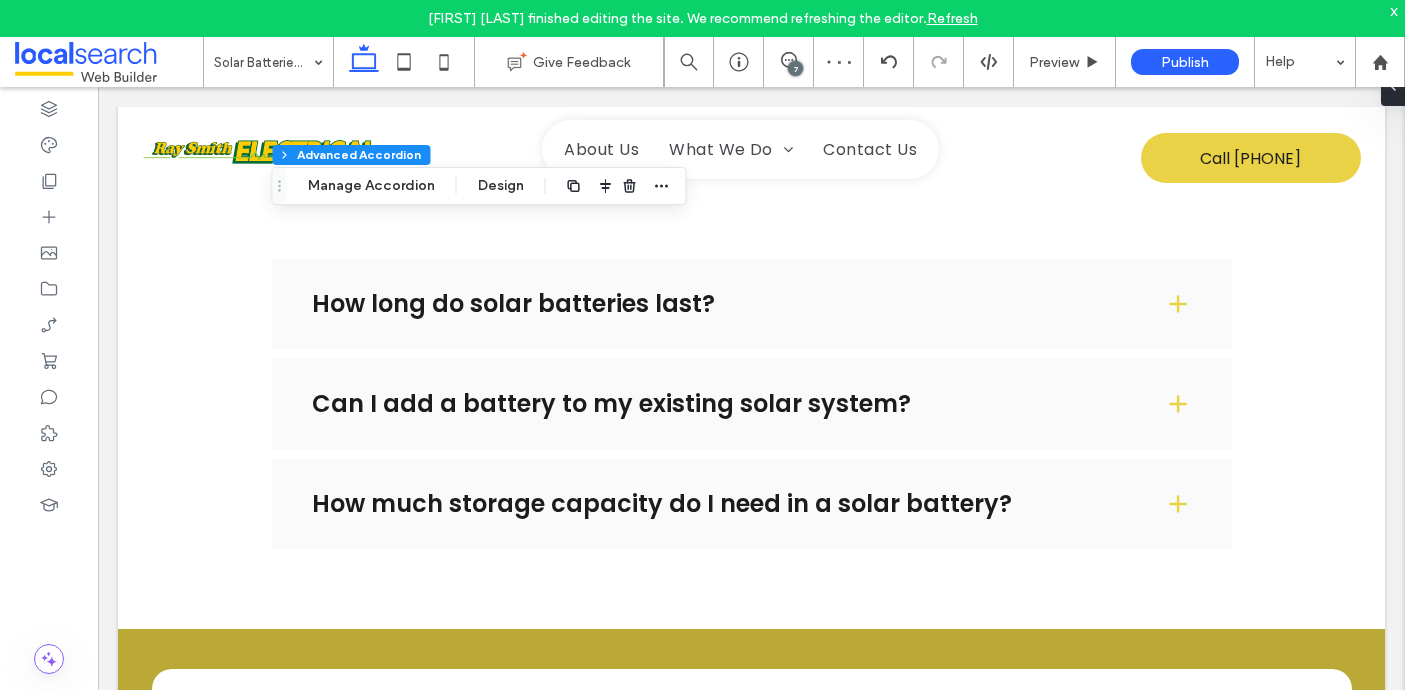type on "*" 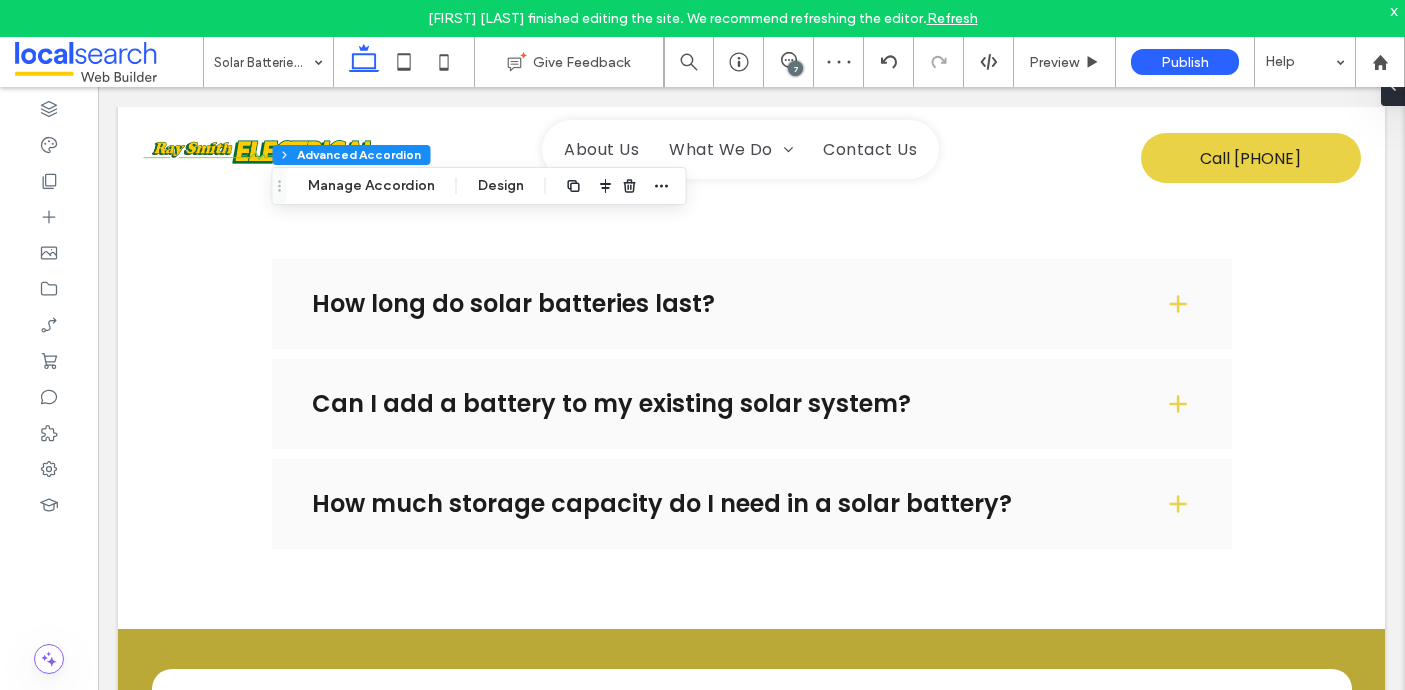 type on "*" 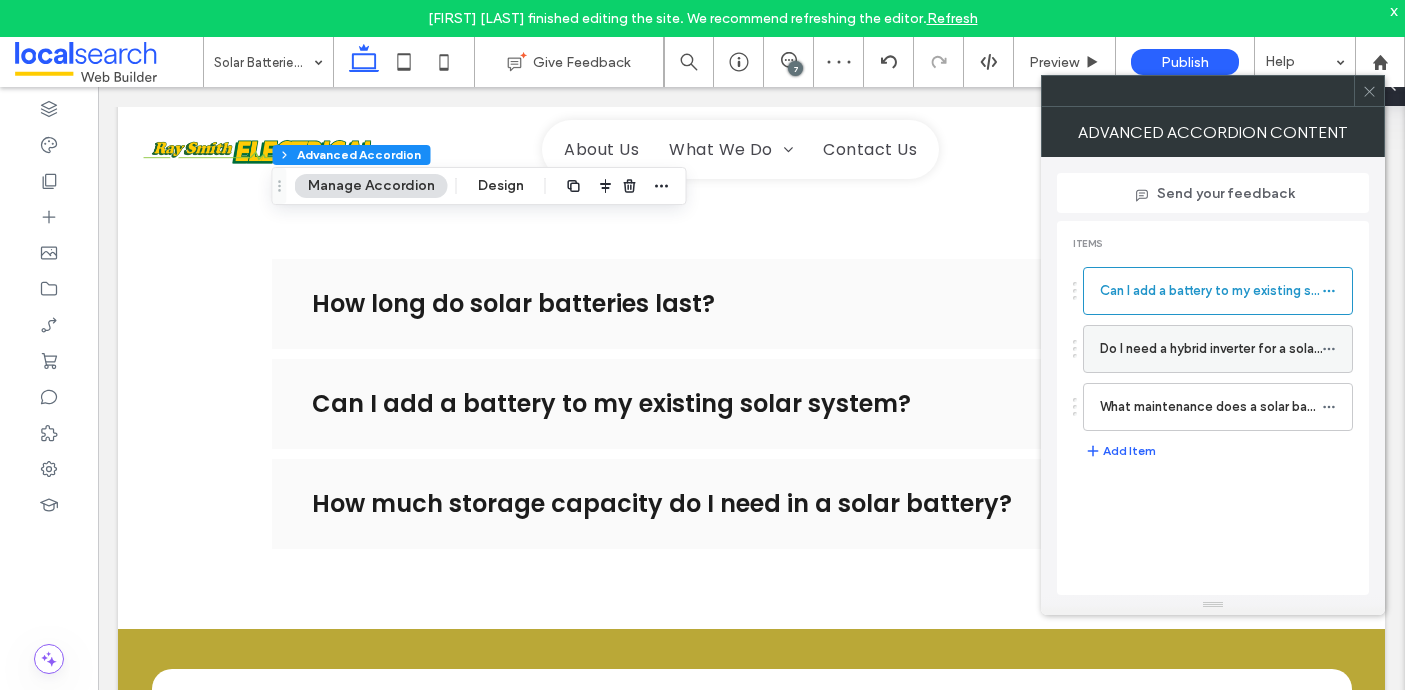 click 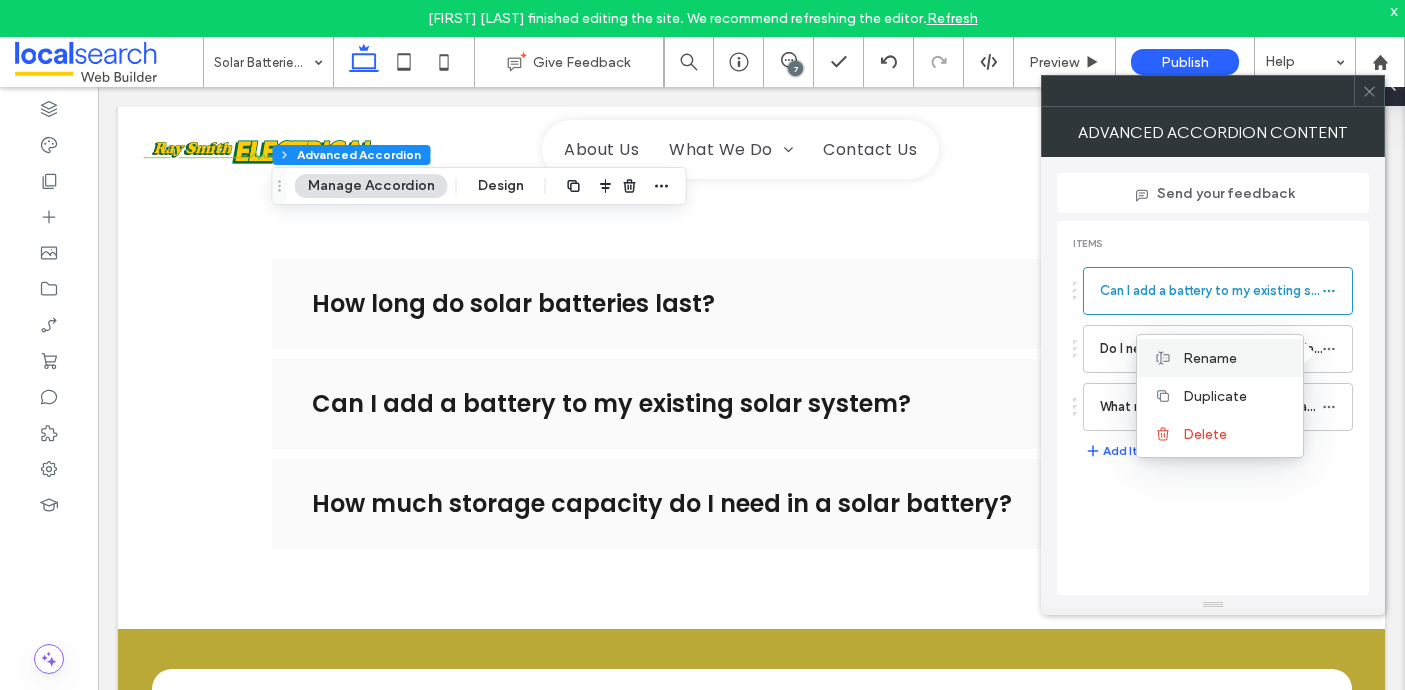 click on "Rename" at bounding box center (1210, 358) 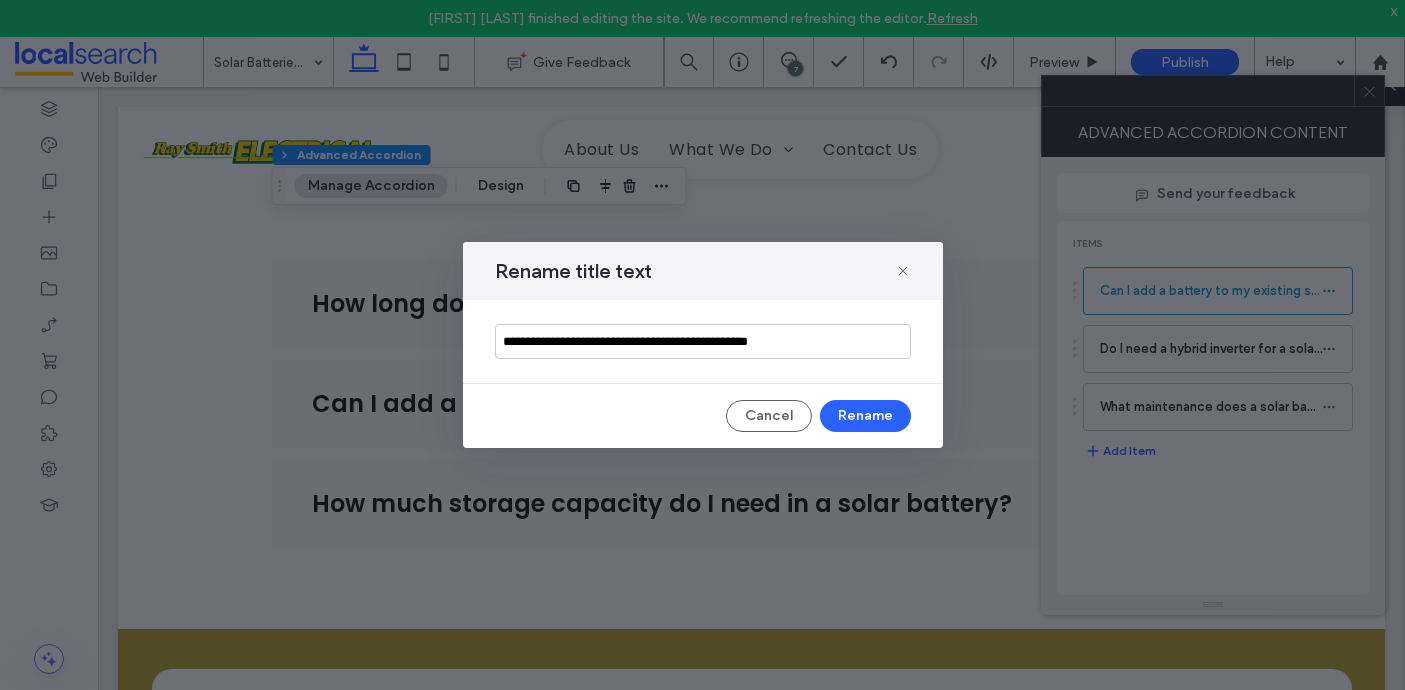 drag, startPoint x: 783, startPoint y: 335, endPoint x: 469, endPoint y: 327, distance: 314.1019 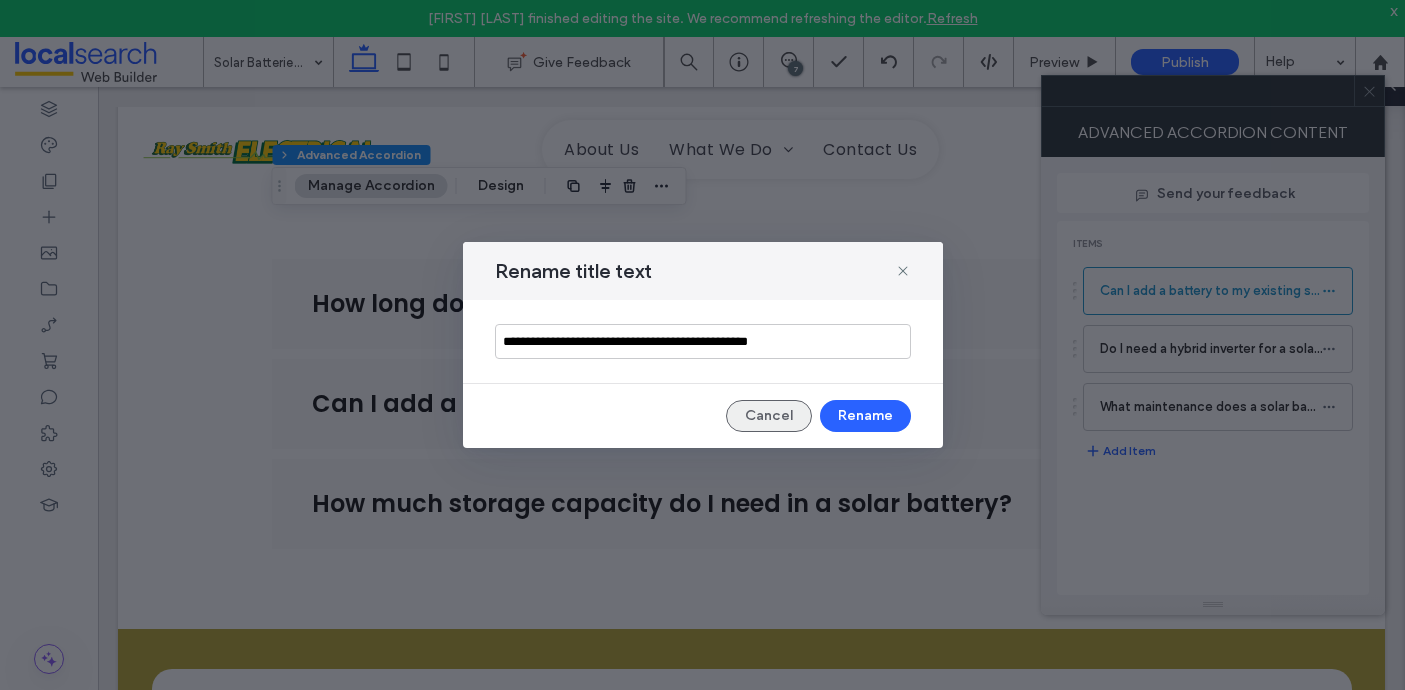 click on "Cancel" at bounding box center [769, 416] 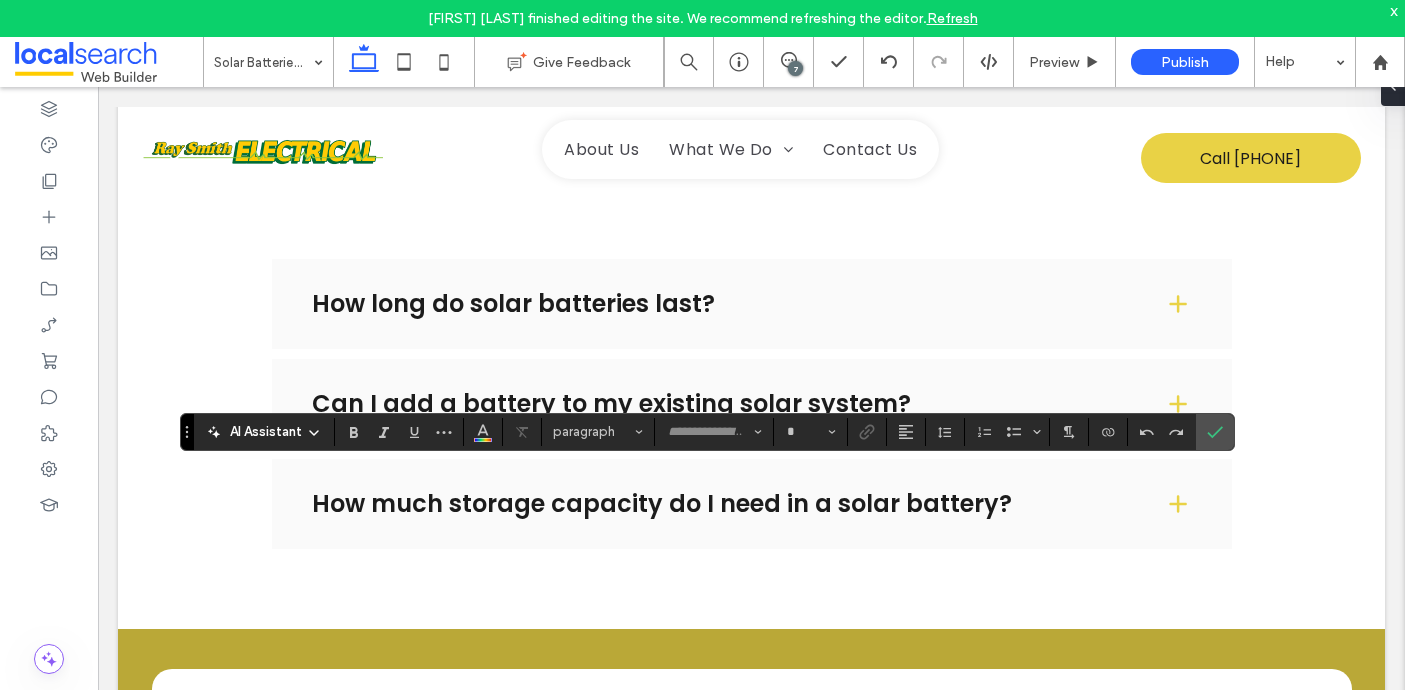 type on "*******" 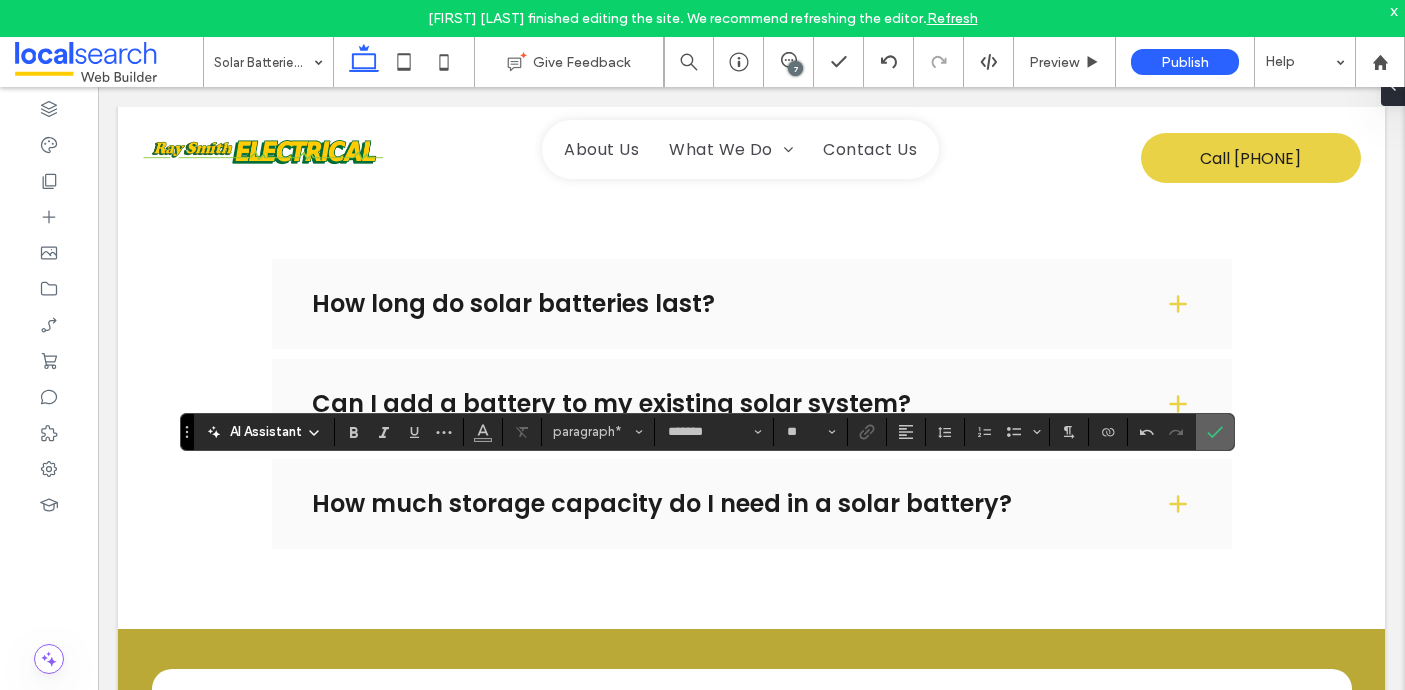 click 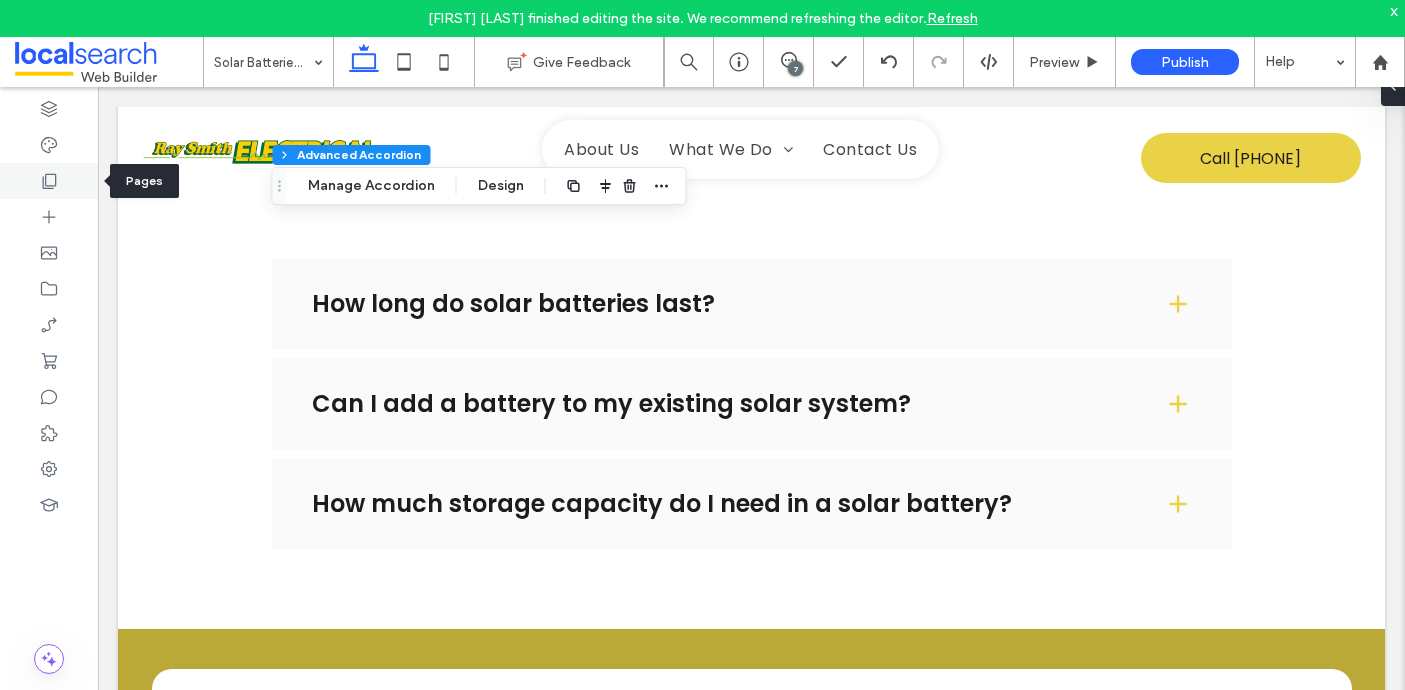 click 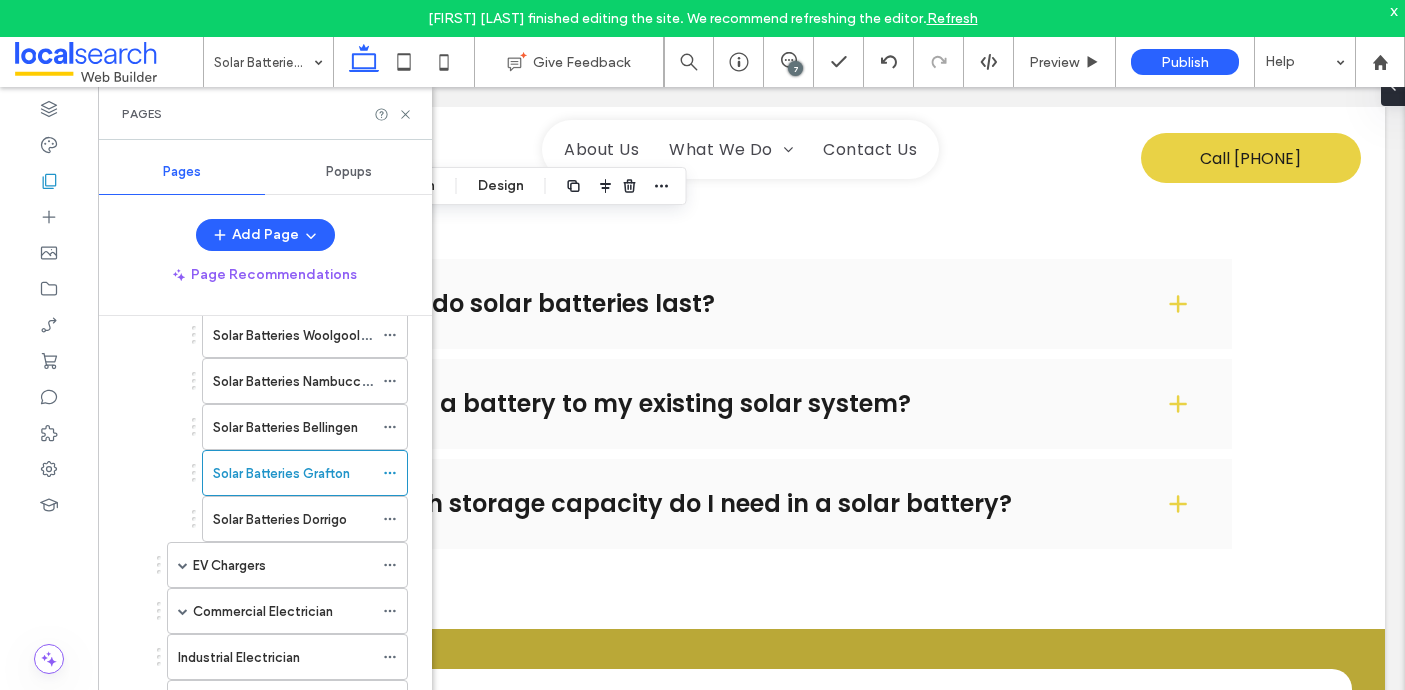 scroll, scrollTop: 335, scrollLeft: 0, axis: vertical 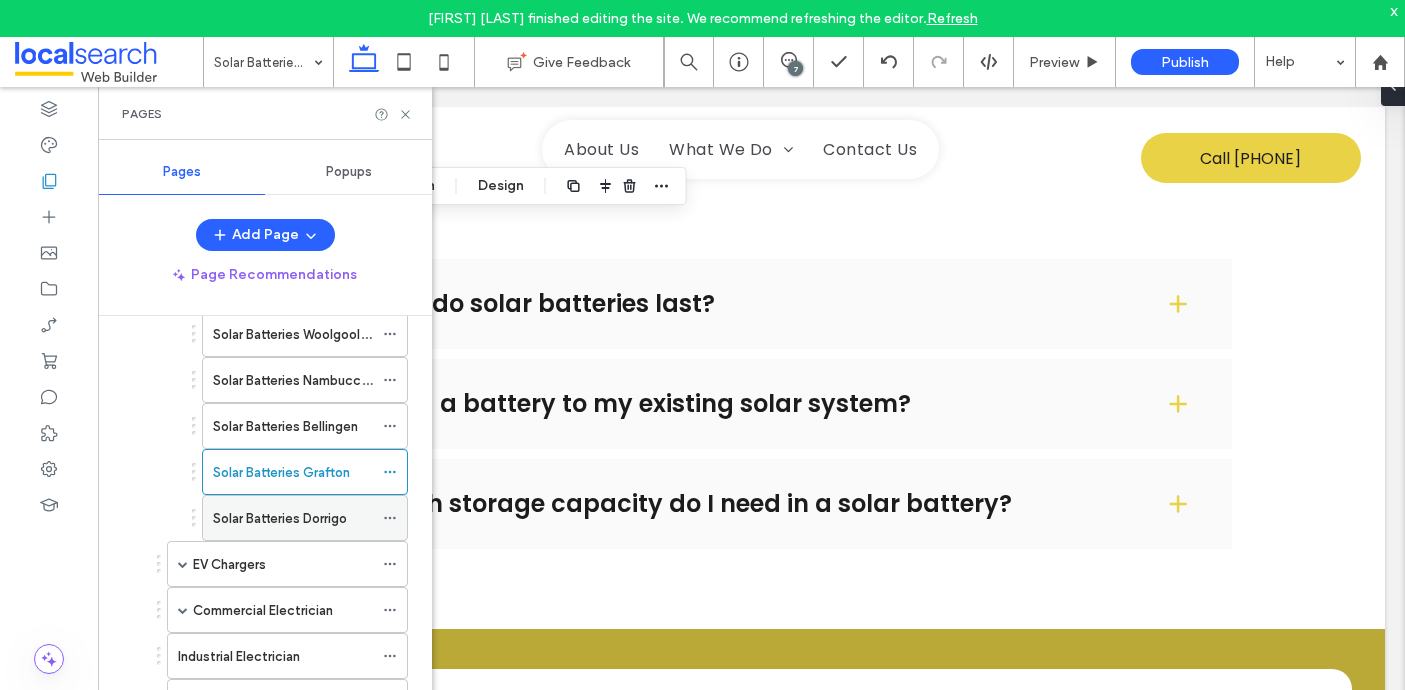 click on "Solar Batteries Dorrigo" at bounding box center (280, 518) 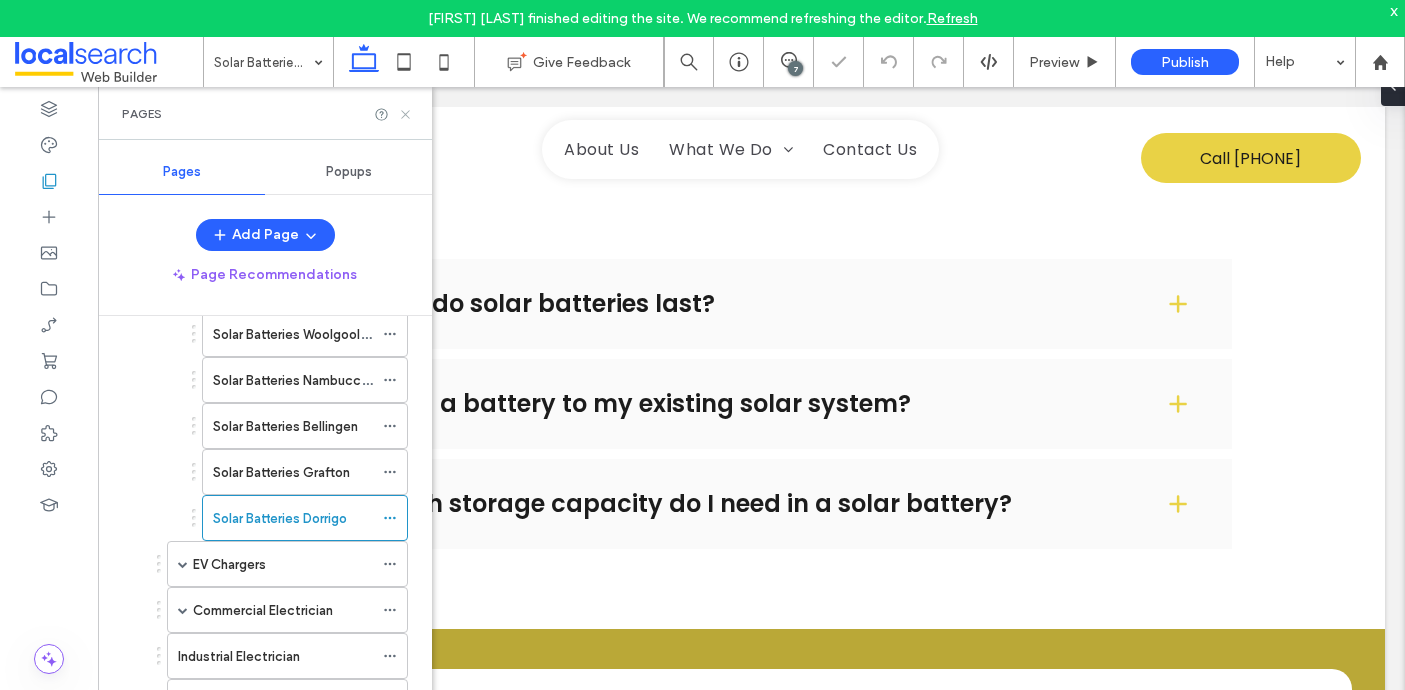 click 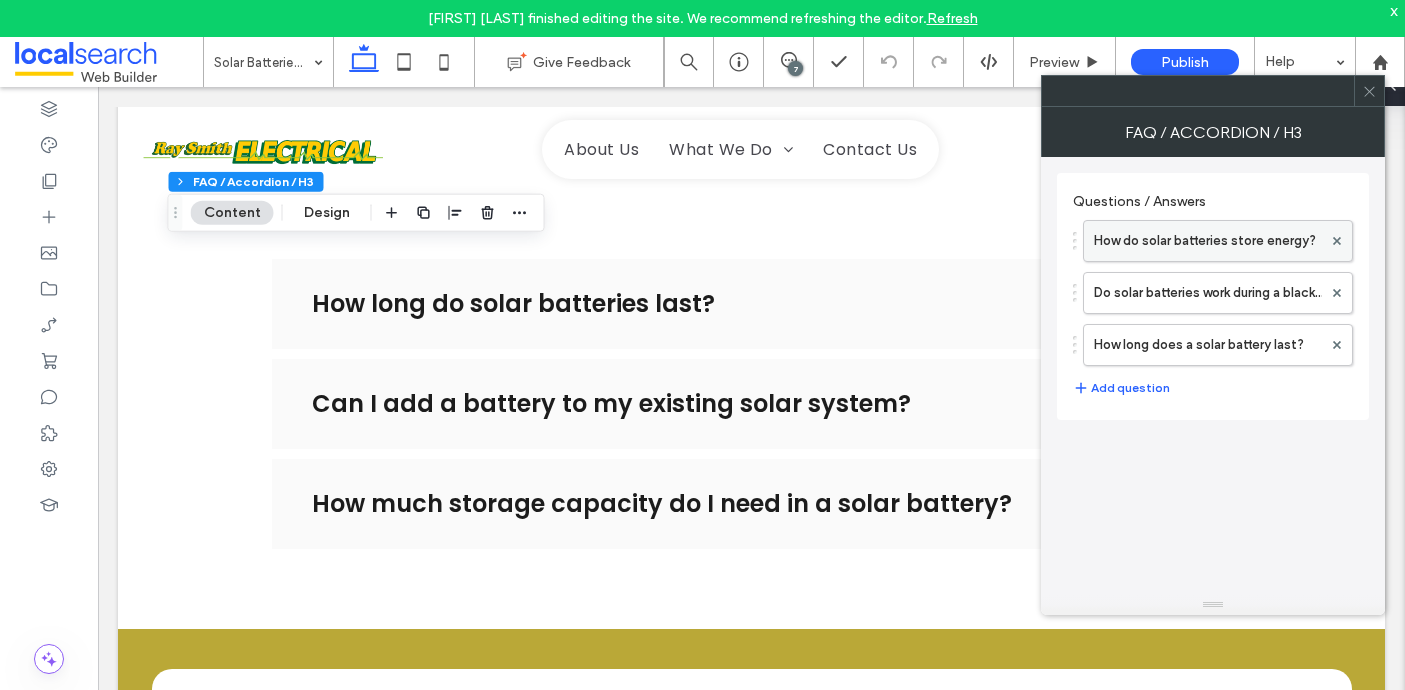 click on "How do solar batteries store energy?" at bounding box center (1208, 241) 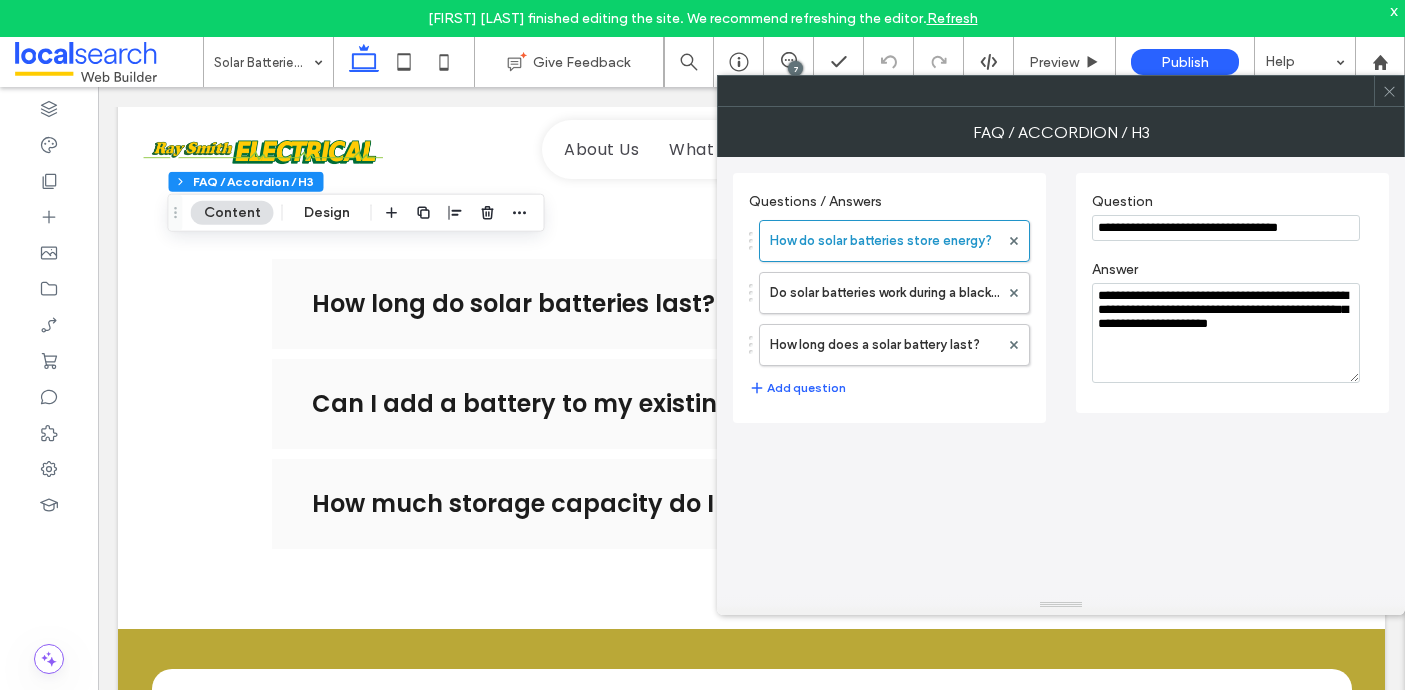 drag, startPoint x: 1332, startPoint y: 229, endPoint x: 1072, endPoint y: 236, distance: 260.0942 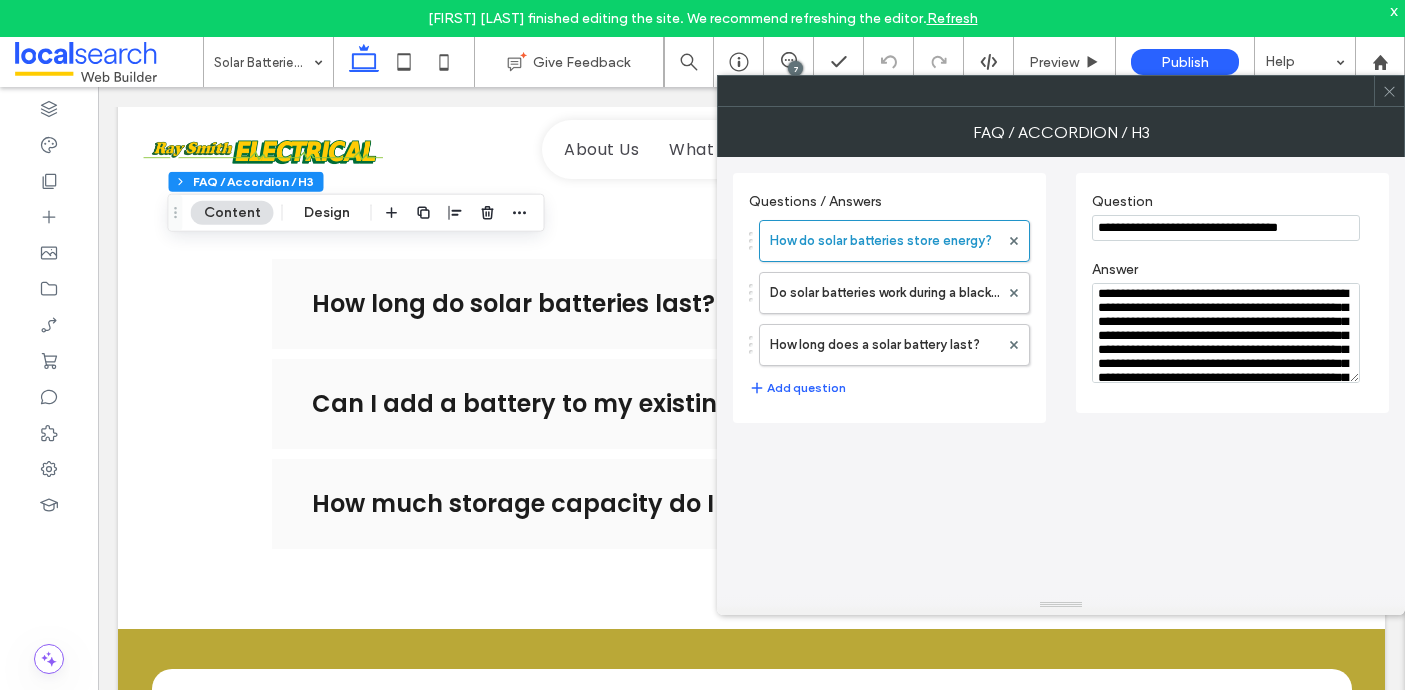 scroll, scrollTop: 0, scrollLeft: 0, axis: both 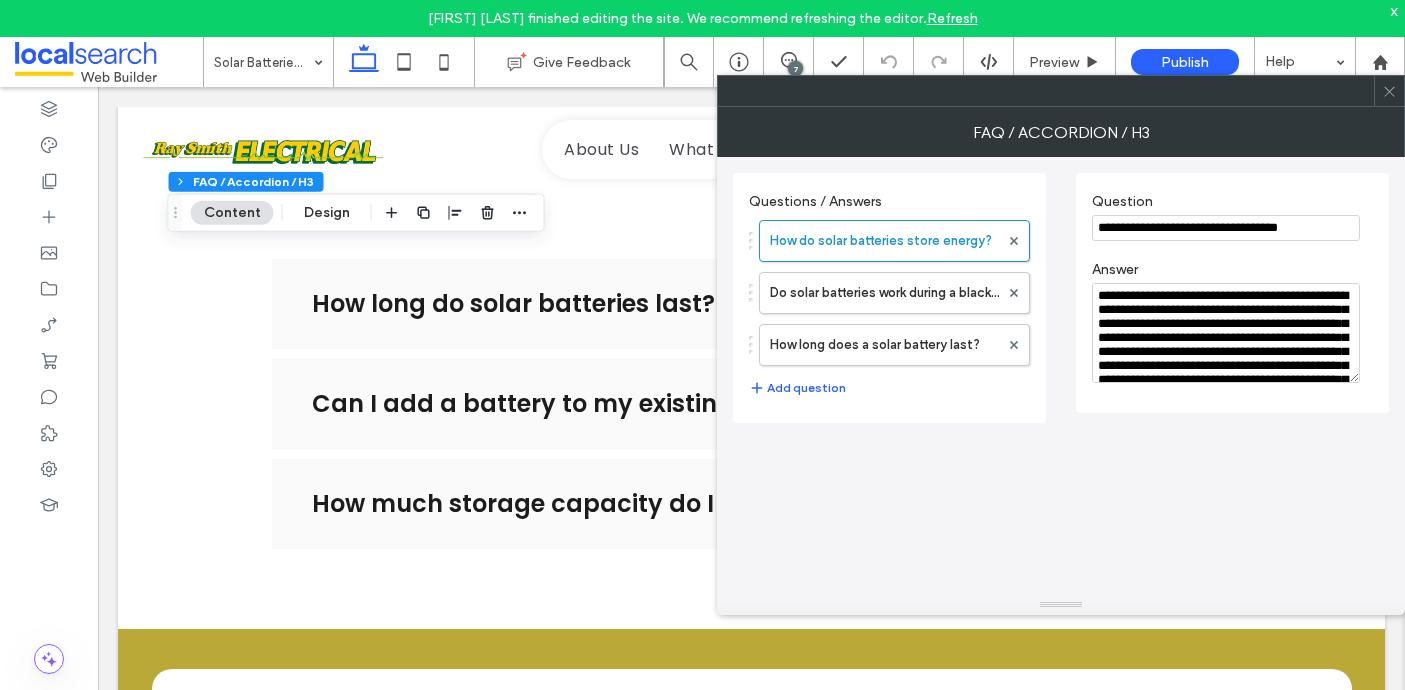 click on "**********" at bounding box center (1226, 333) 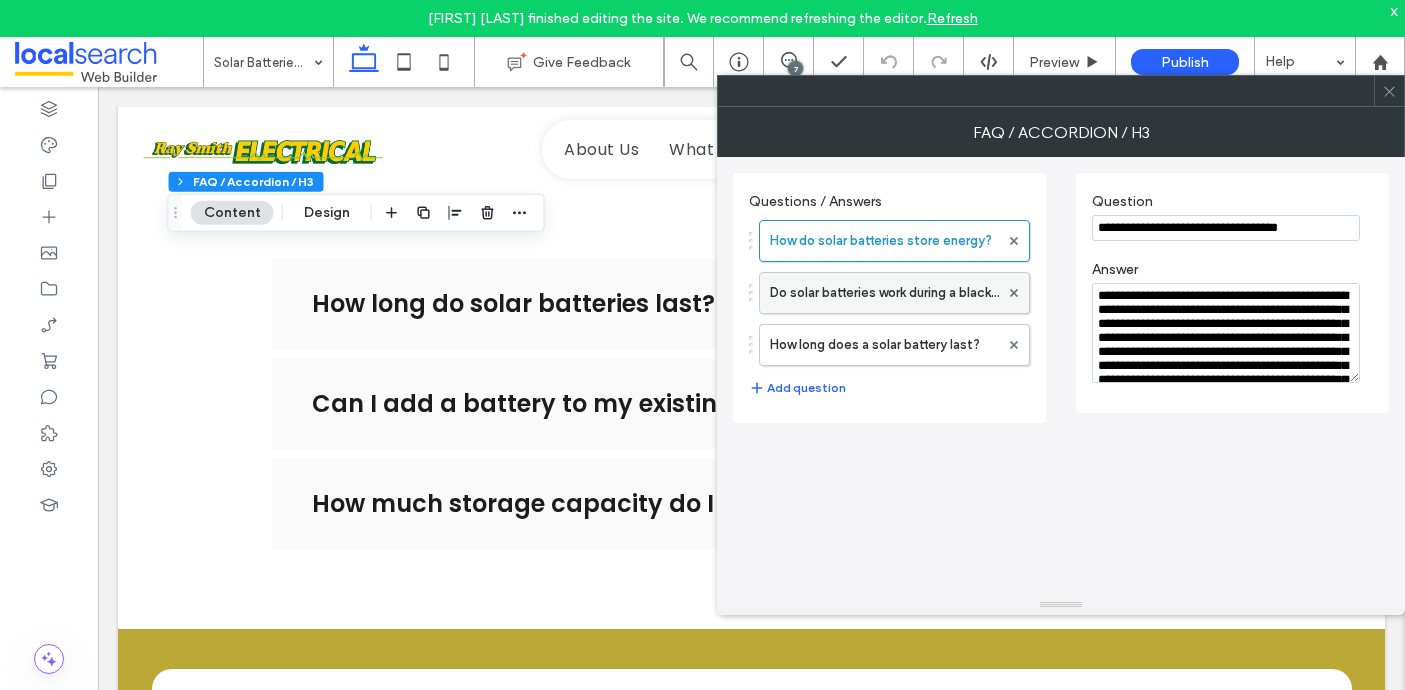 click on "Do solar batteries work during a blackout?" at bounding box center [884, 293] 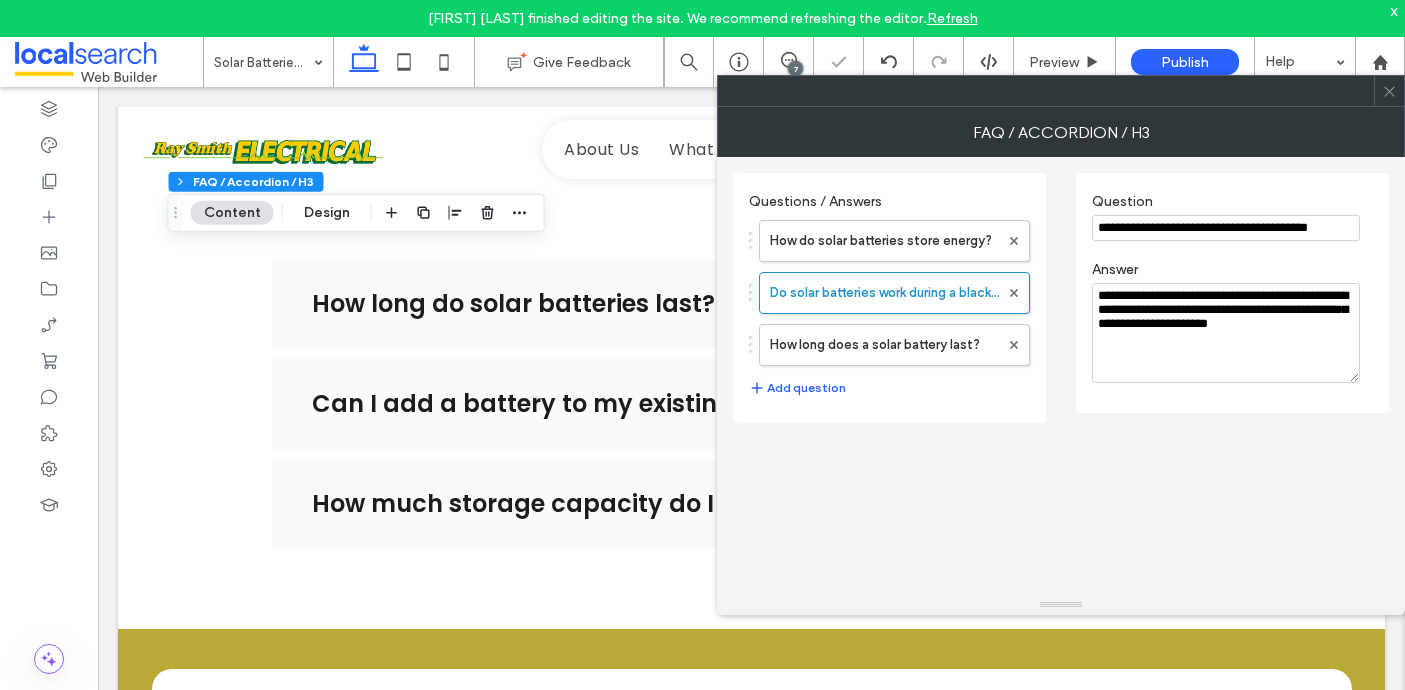 drag, startPoint x: 1098, startPoint y: 226, endPoint x: 1381, endPoint y: 248, distance: 283.85382 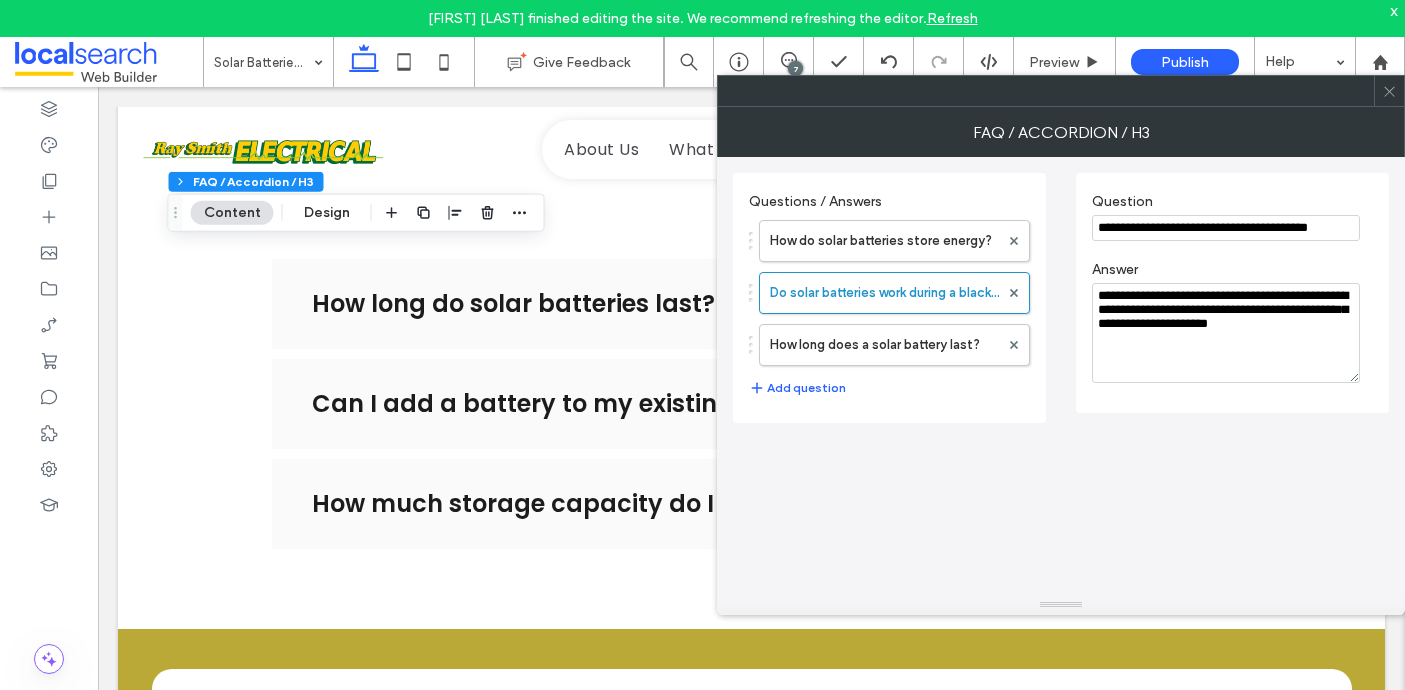 click on "**********" at bounding box center [1226, 333] 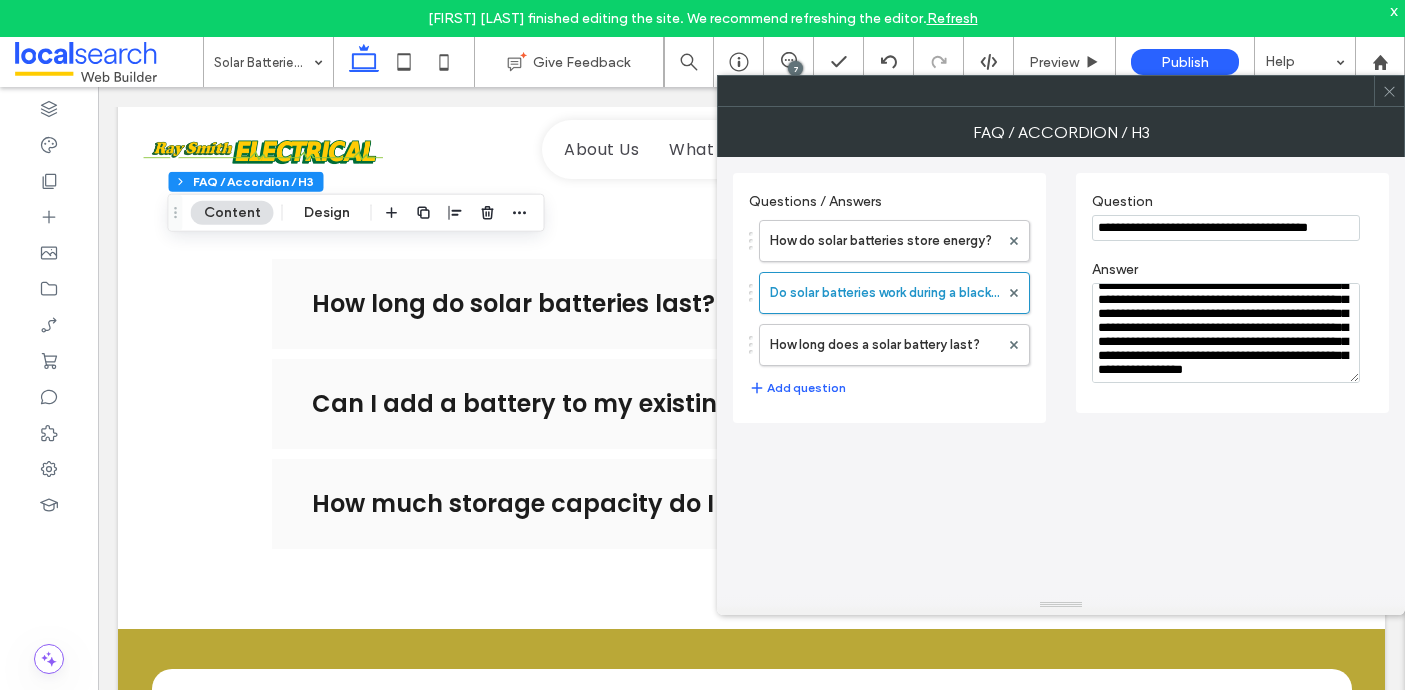 scroll, scrollTop: 104, scrollLeft: 0, axis: vertical 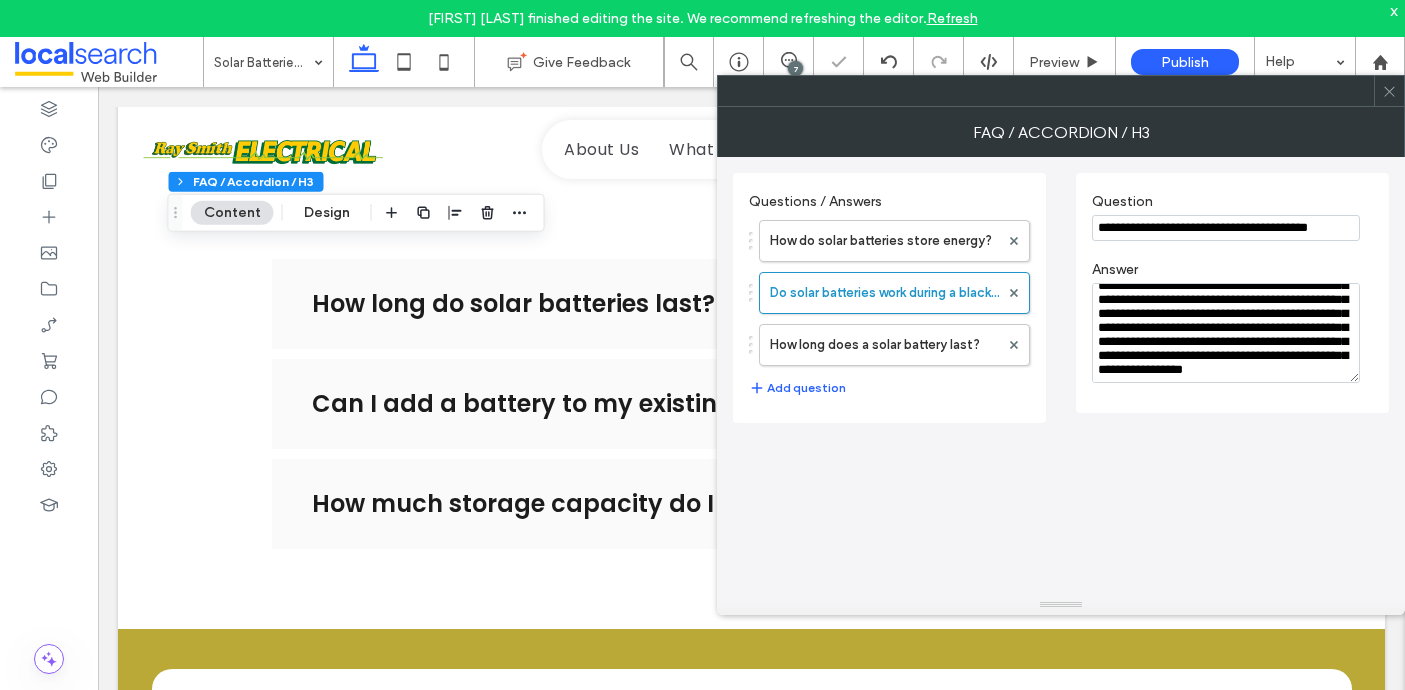 click at bounding box center [1389, 91] 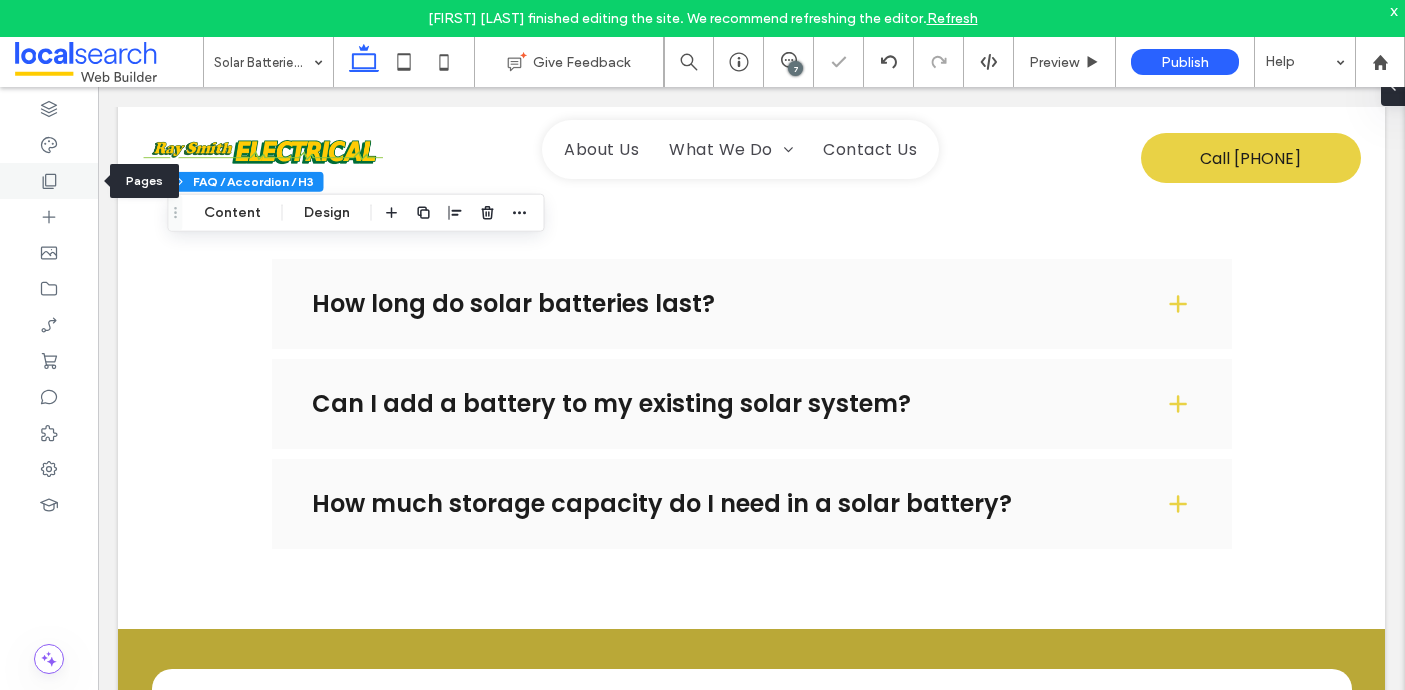 click at bounding box center (49, 181) 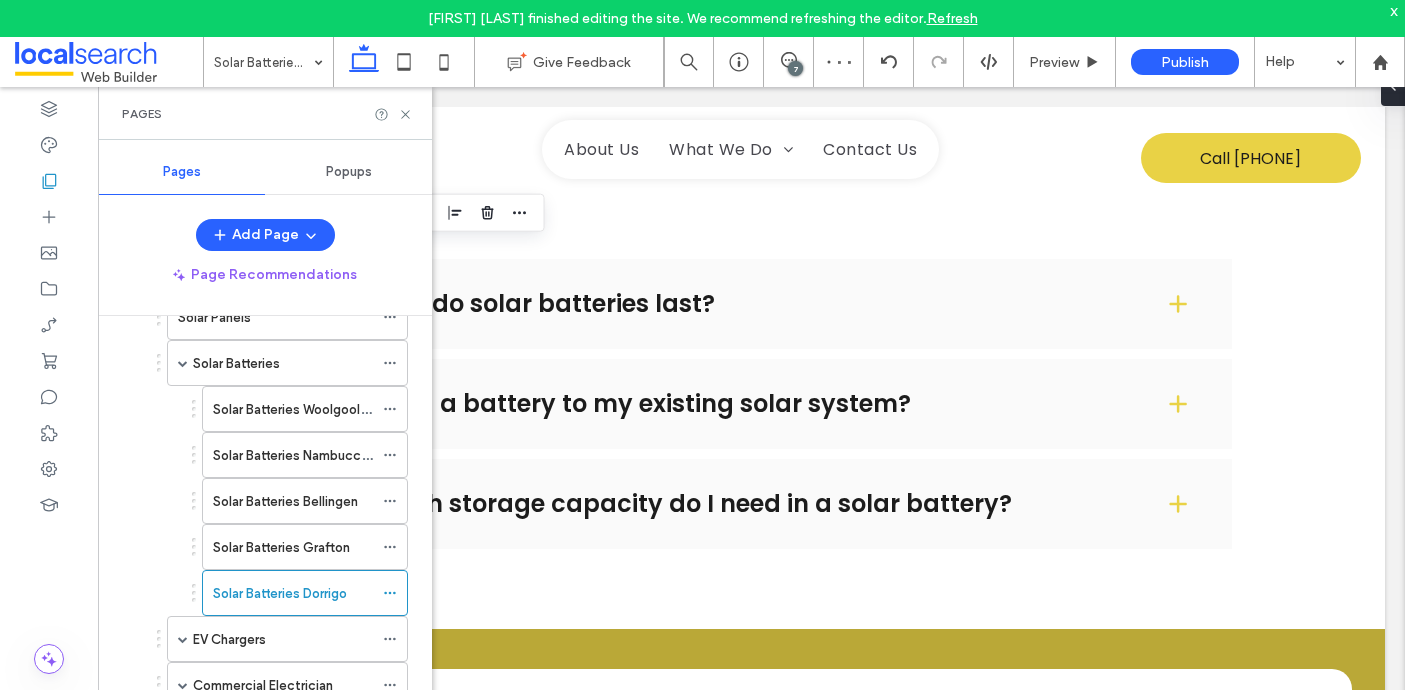 scroll, scrollTop: 230, scrollLeft: 0, axis: vertical 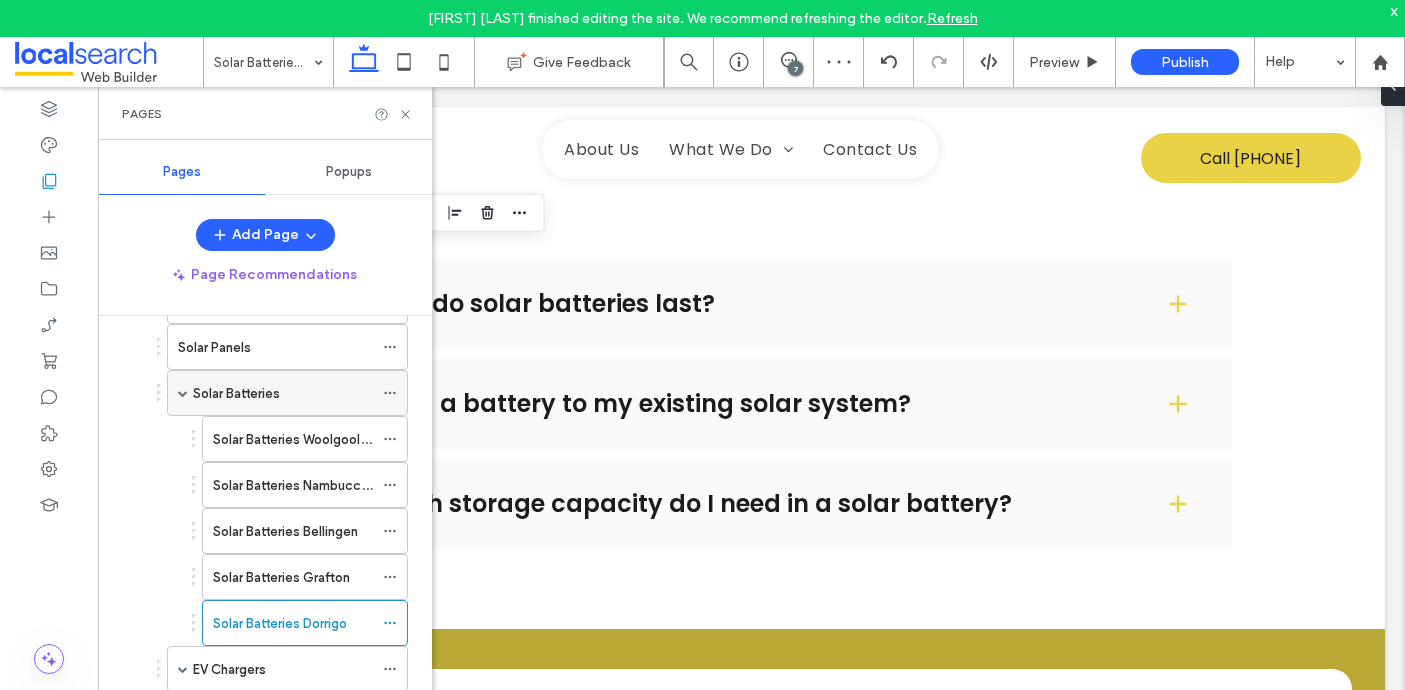 click at bounding box center [183, 393] 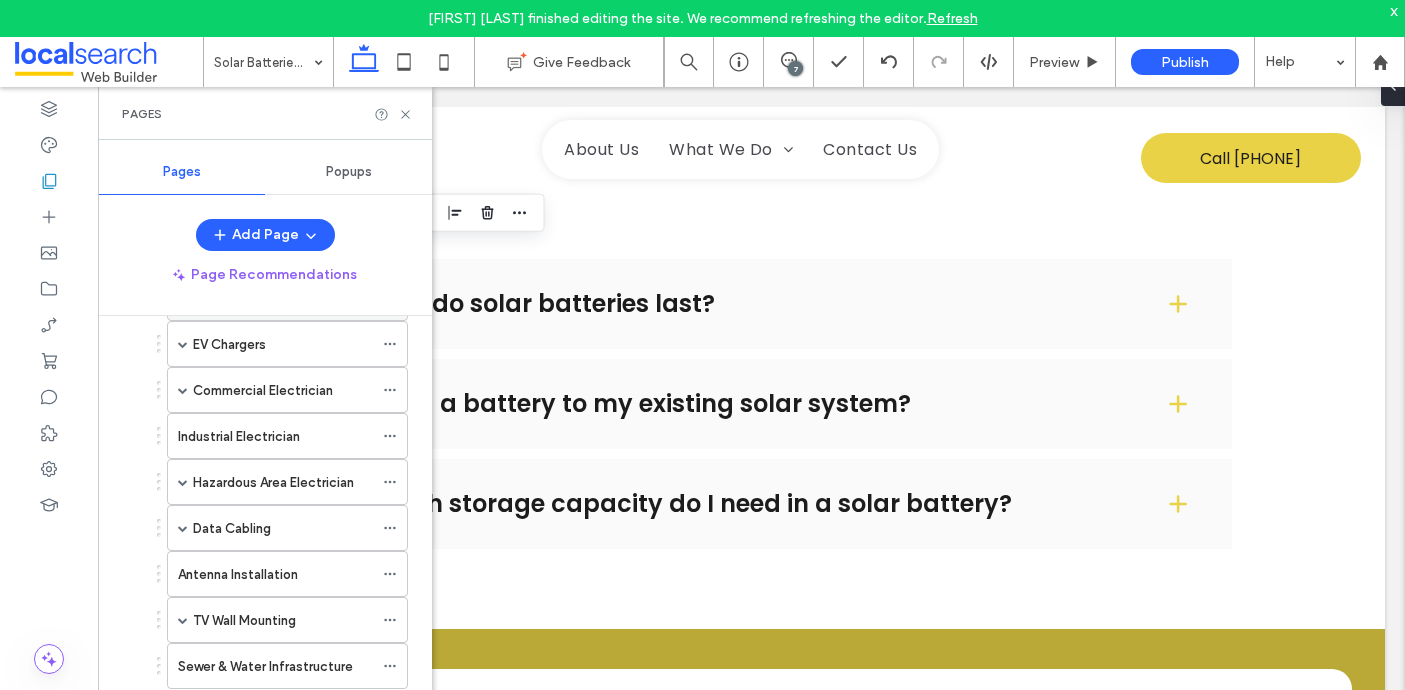 scroll, scrollTop: 328, scrollLeft: 0, axis: vertical 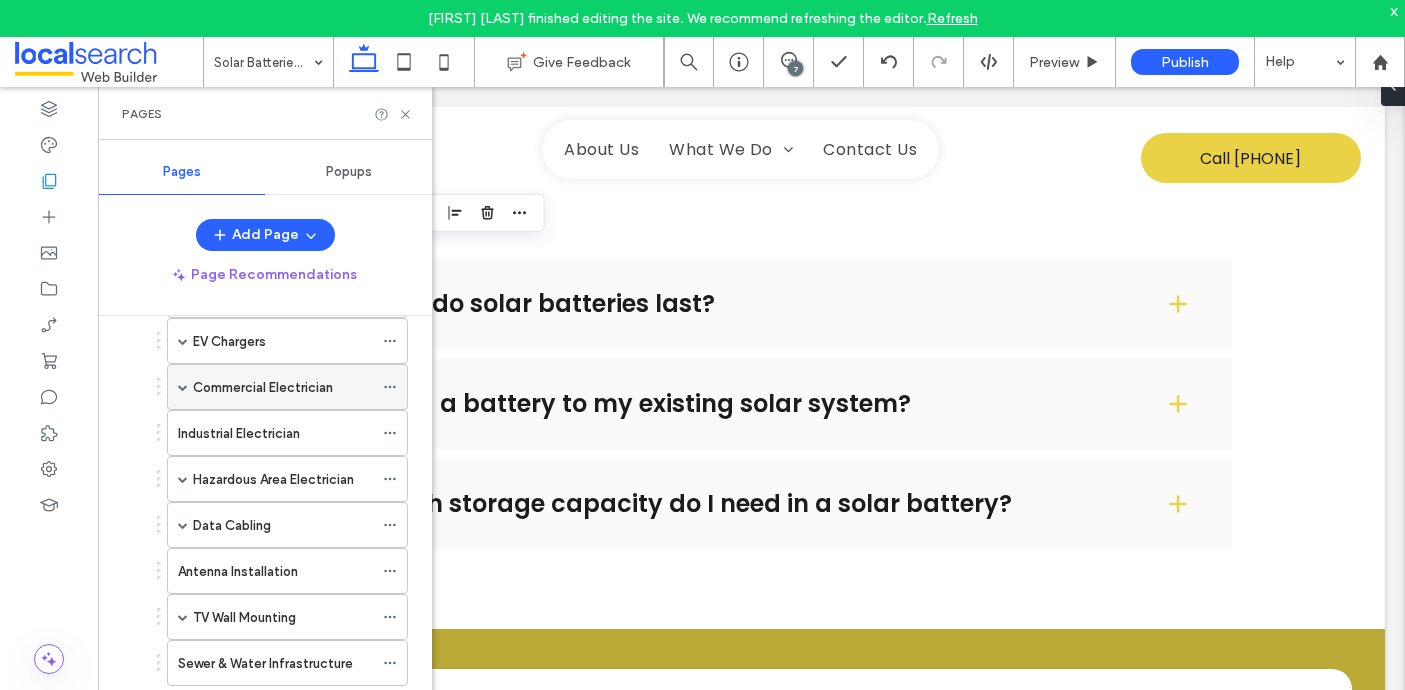 click on "Commercial Electrician" at bounding box center [287, 387] 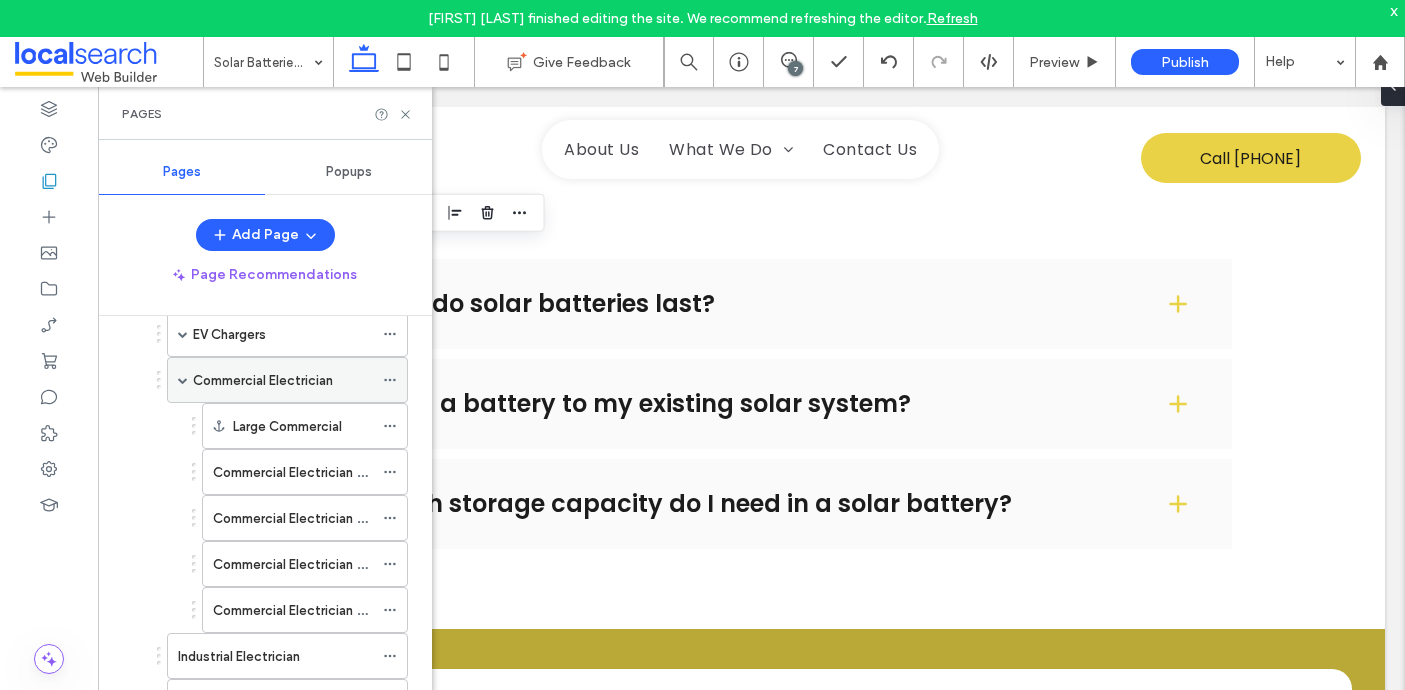 scroll, scrollTop: 311, scrollLeft: 0, axis: vertical 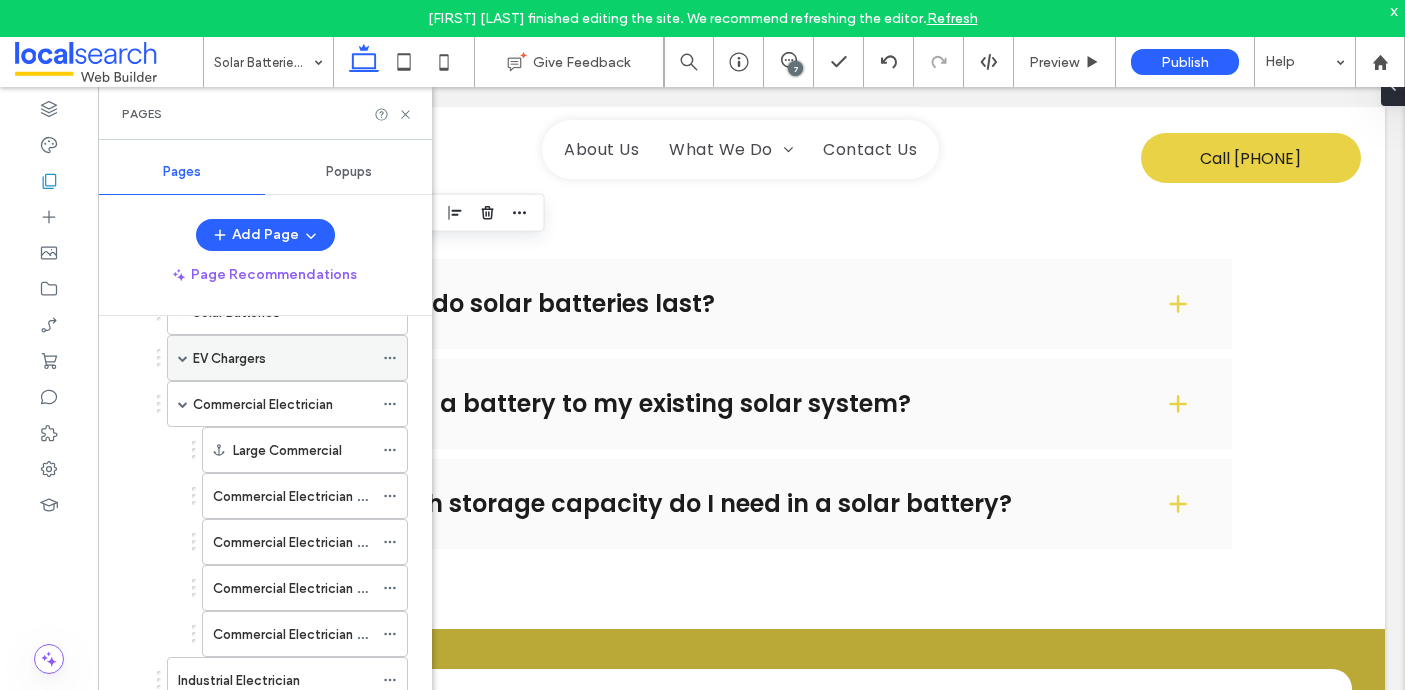 click at bounding box center (183, 358) 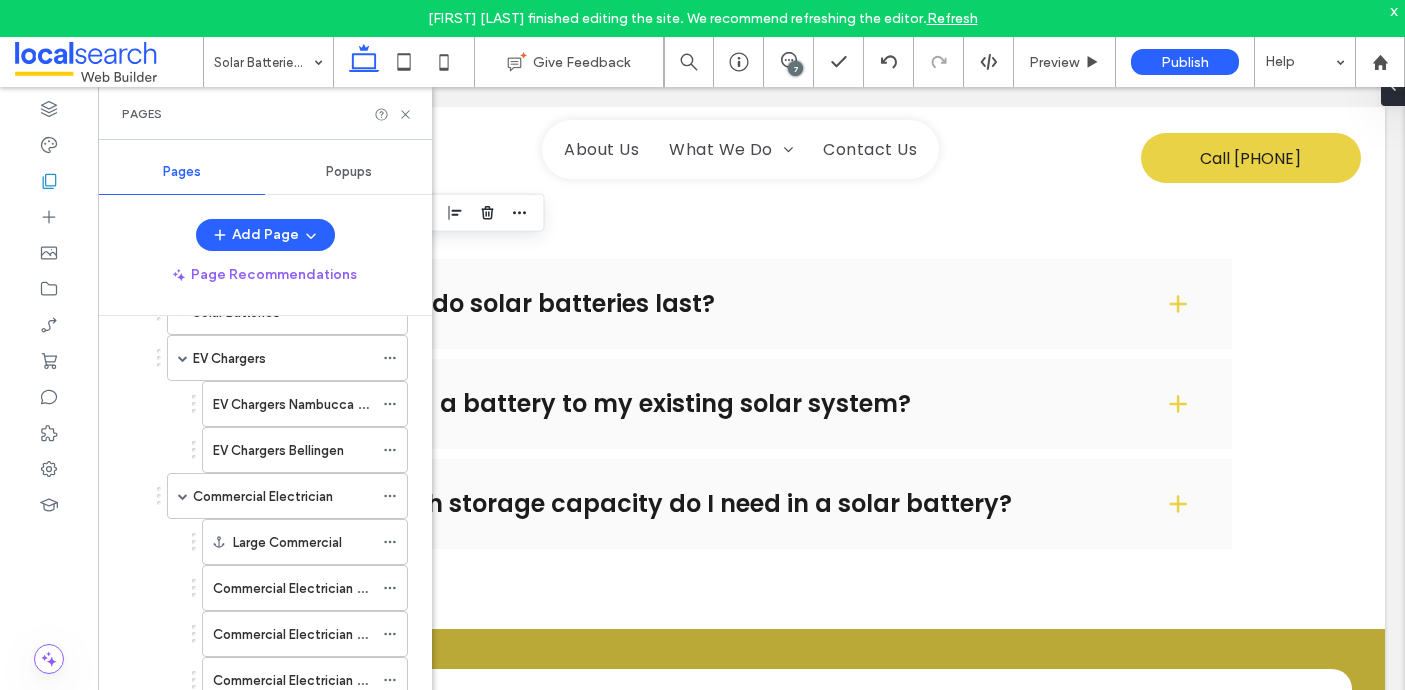 click on "EV Chargers Nambucca Heads" at bounding box center (293, 404) 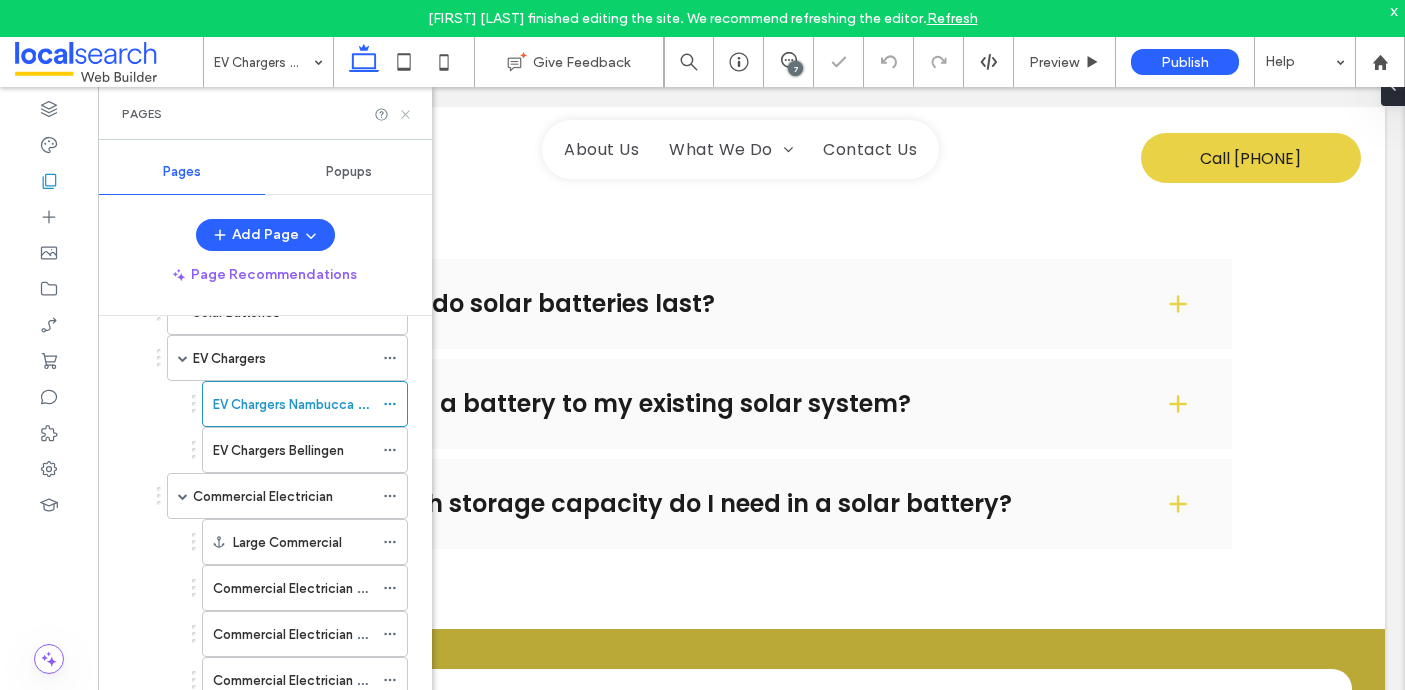 click 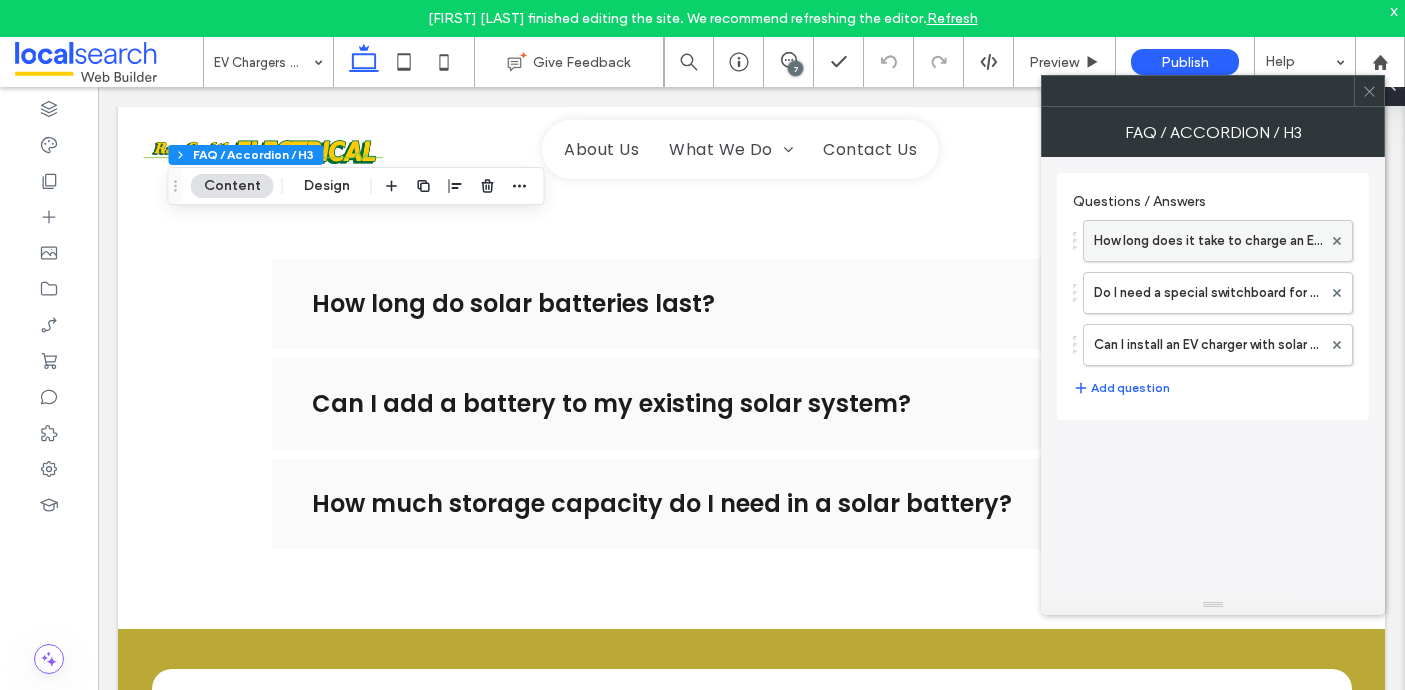 click on "How long does it take to charge an EV at home?" at bounding box center [1208, 241] 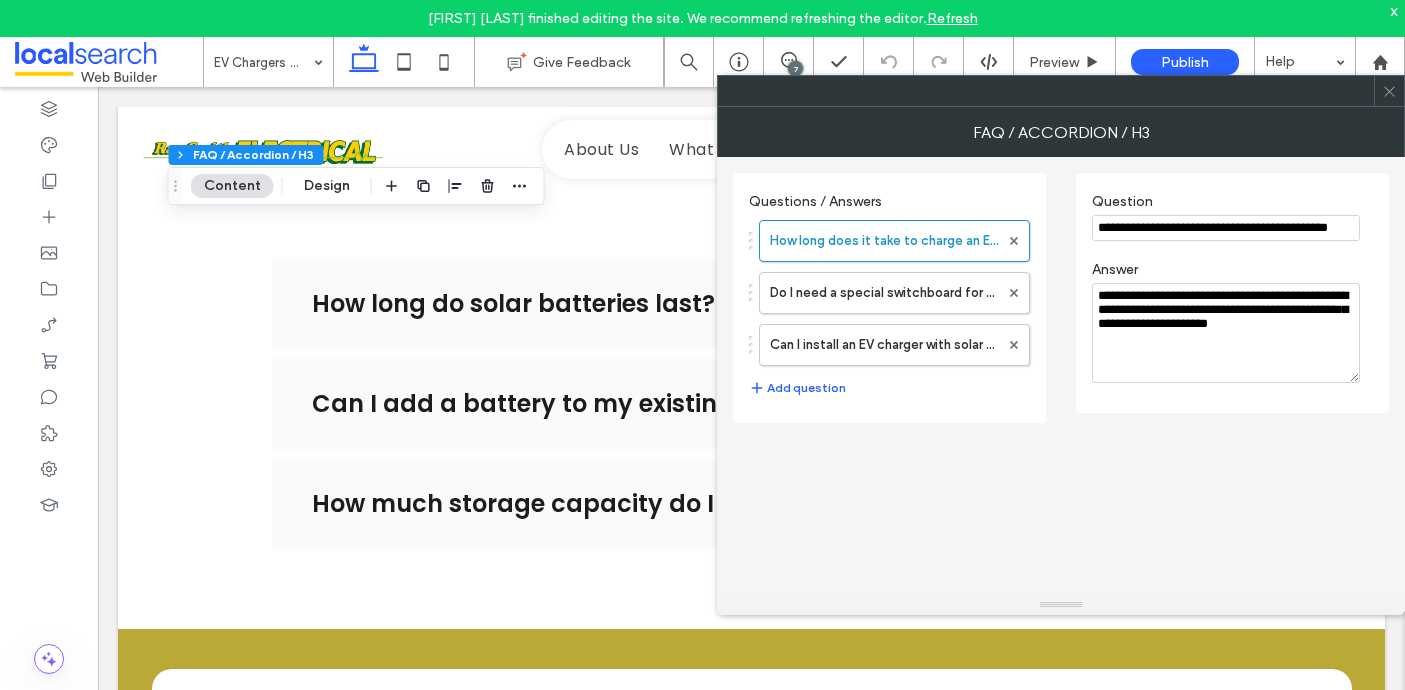 scroll, scrollTop: 0, scrollLeft: 25, axis: horizontal 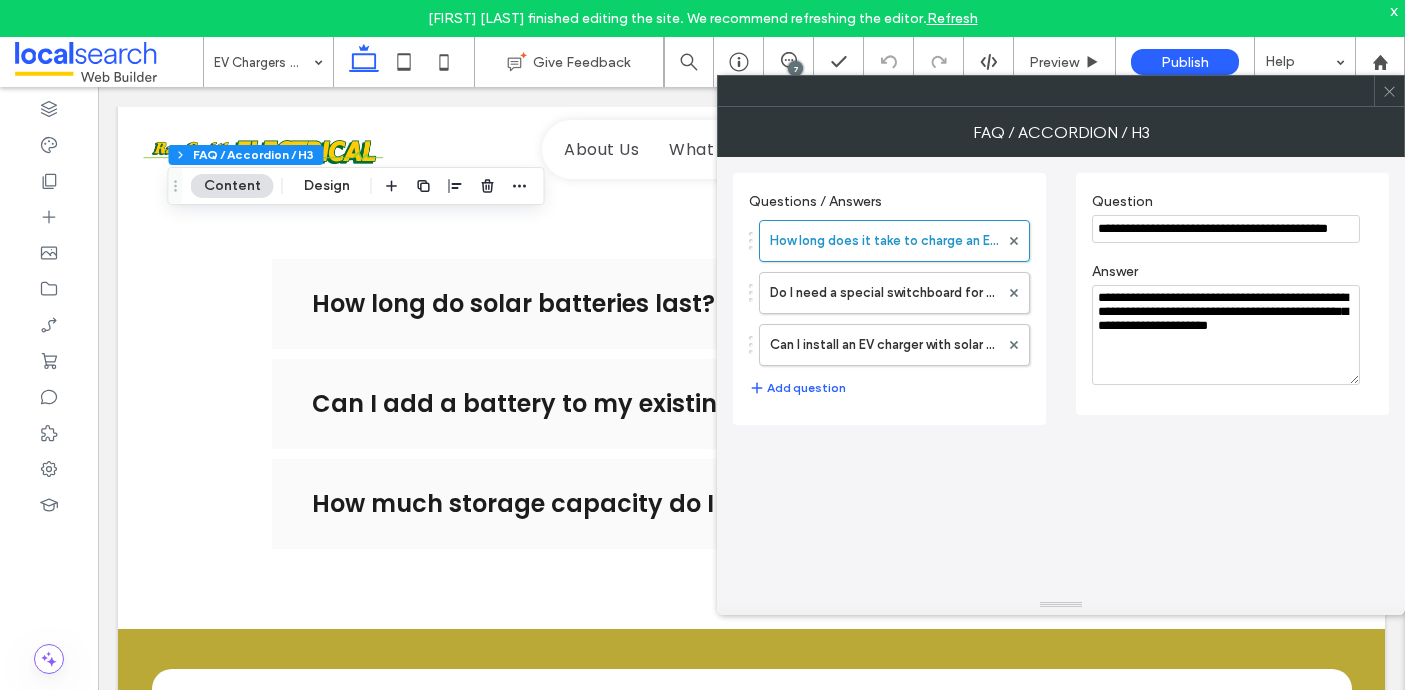 drag, startPoint x: 1099, startPoint y: 226, endPoint x: 1387, endPoint y: 230, distance: 288.02777 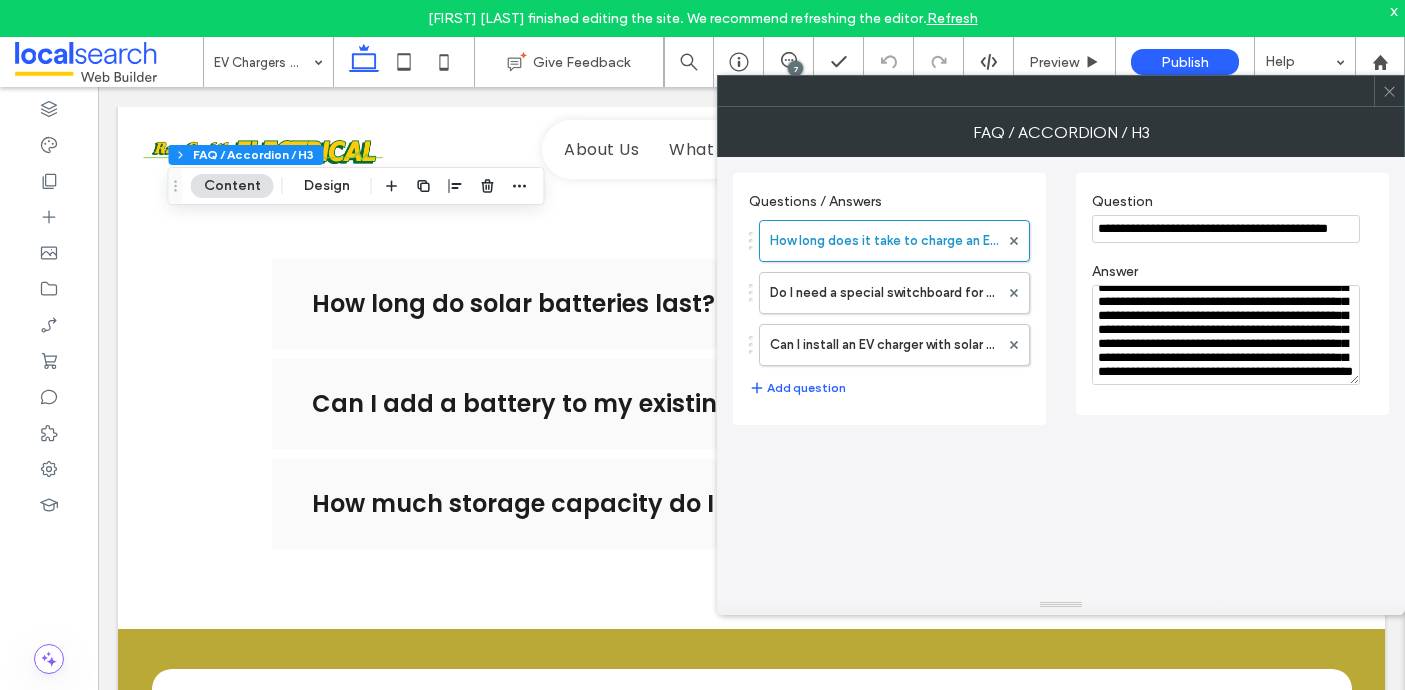 scroll, scrollTop: 0, scrollLeft: 0, axis: both 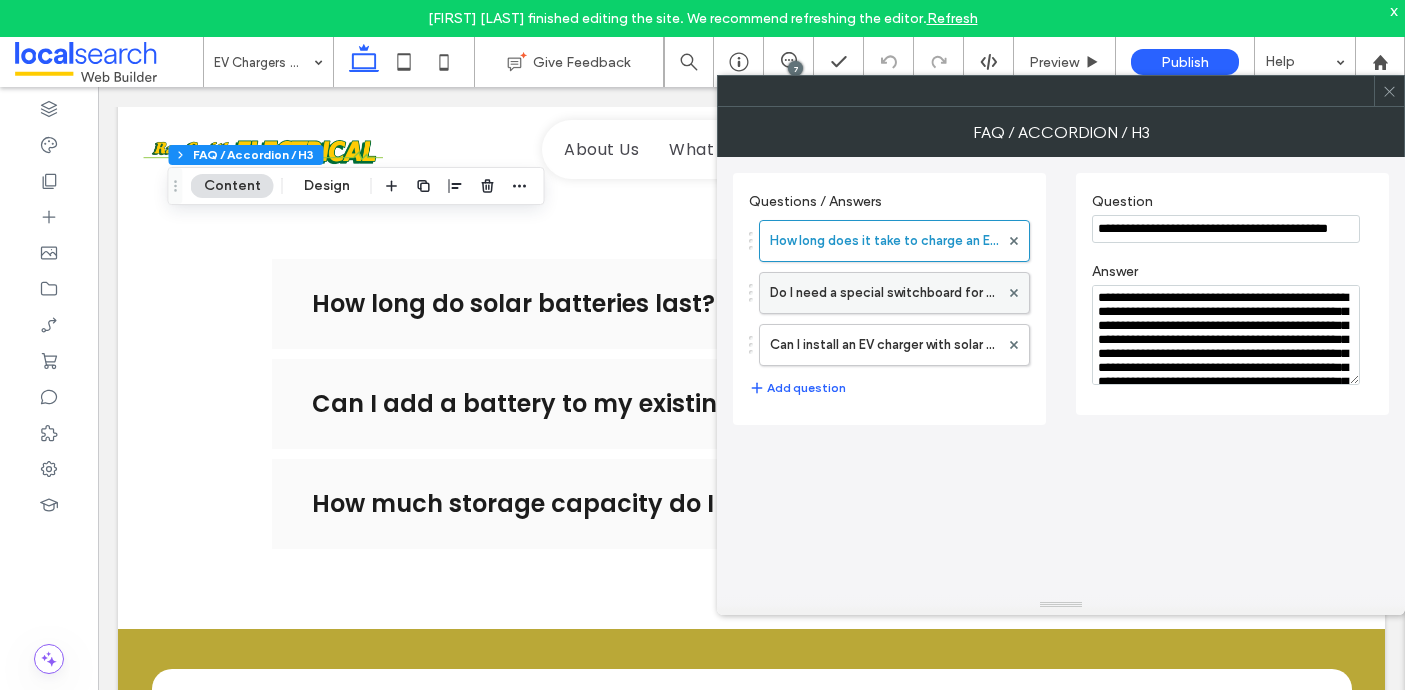 type on "**********" 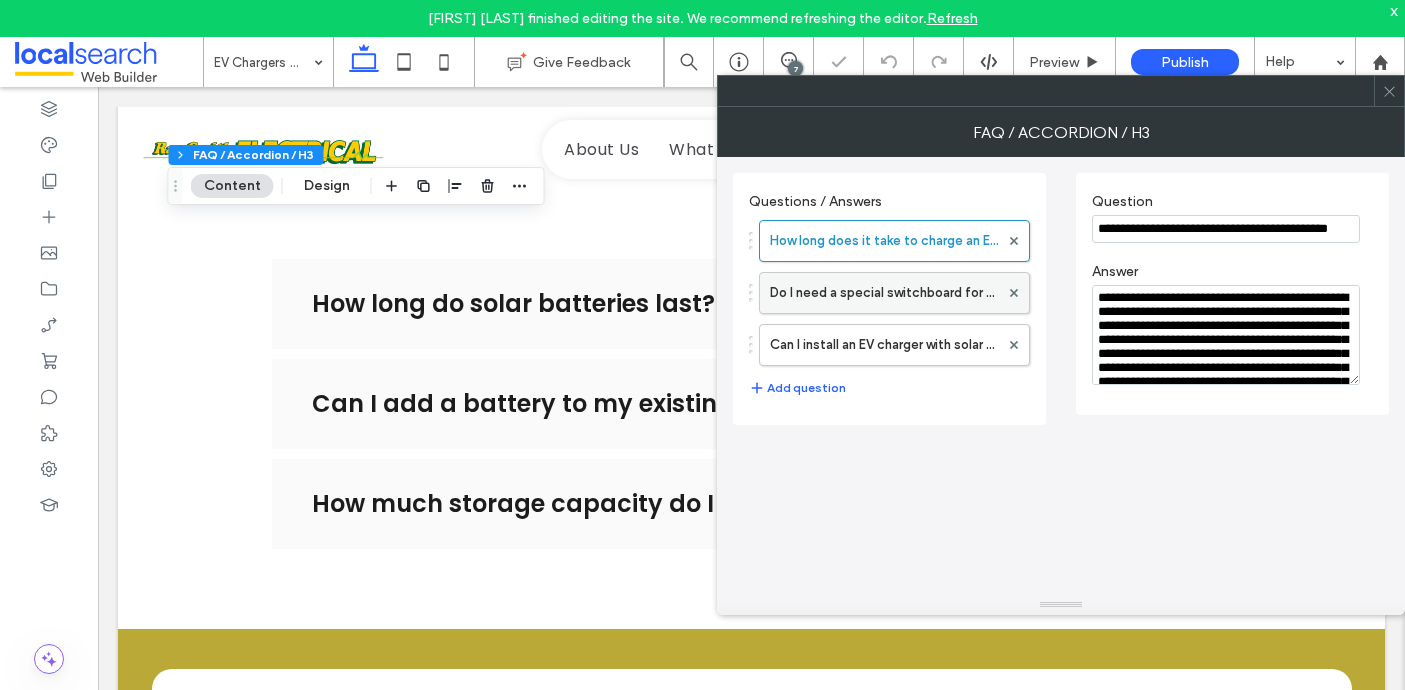 click on "Do I need a special switchboard for an EV charger?" at bounding box center [884, 293] 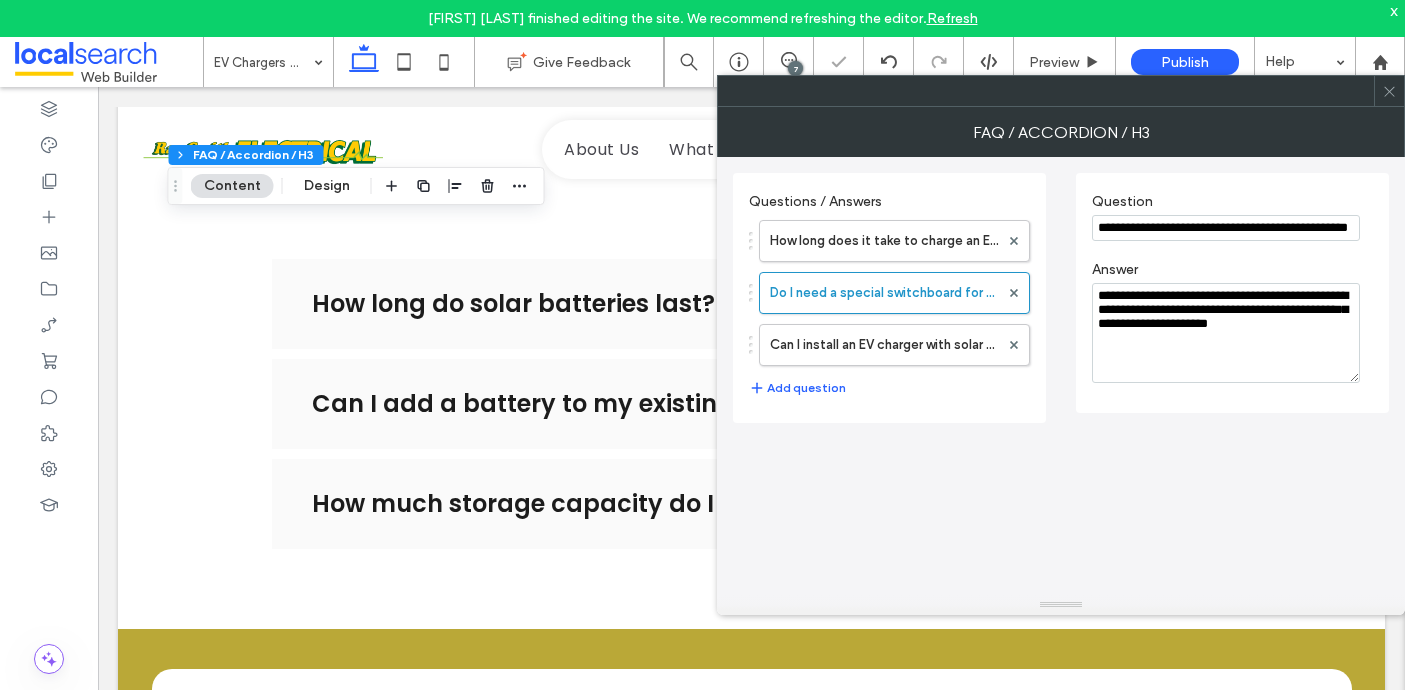 scroll, scrollTop: 0, scrollLeft: 43, axis: horizontal 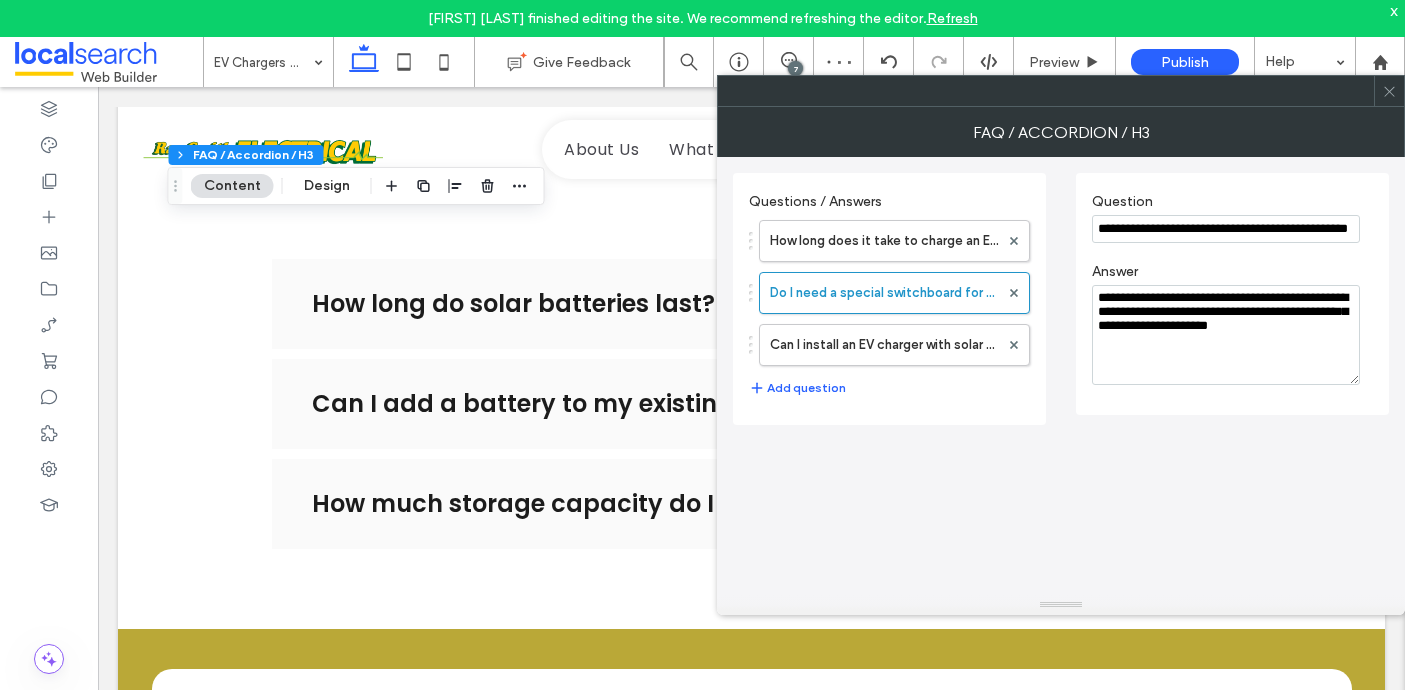 drag, startPoint x: 1102, startPoint y: 231, endPoint x: 1372, endPoint y: 239, distance: 270.1185 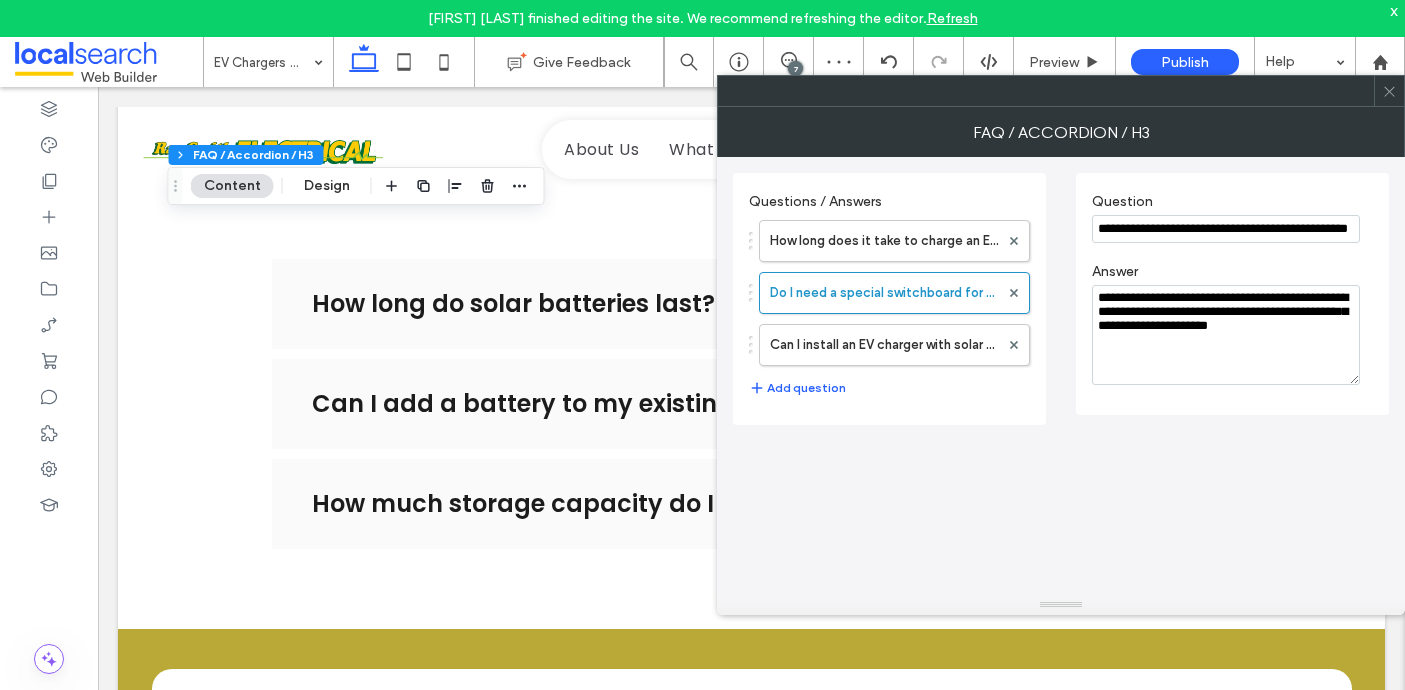 click on "**********" at bounding box center (1232, 229) 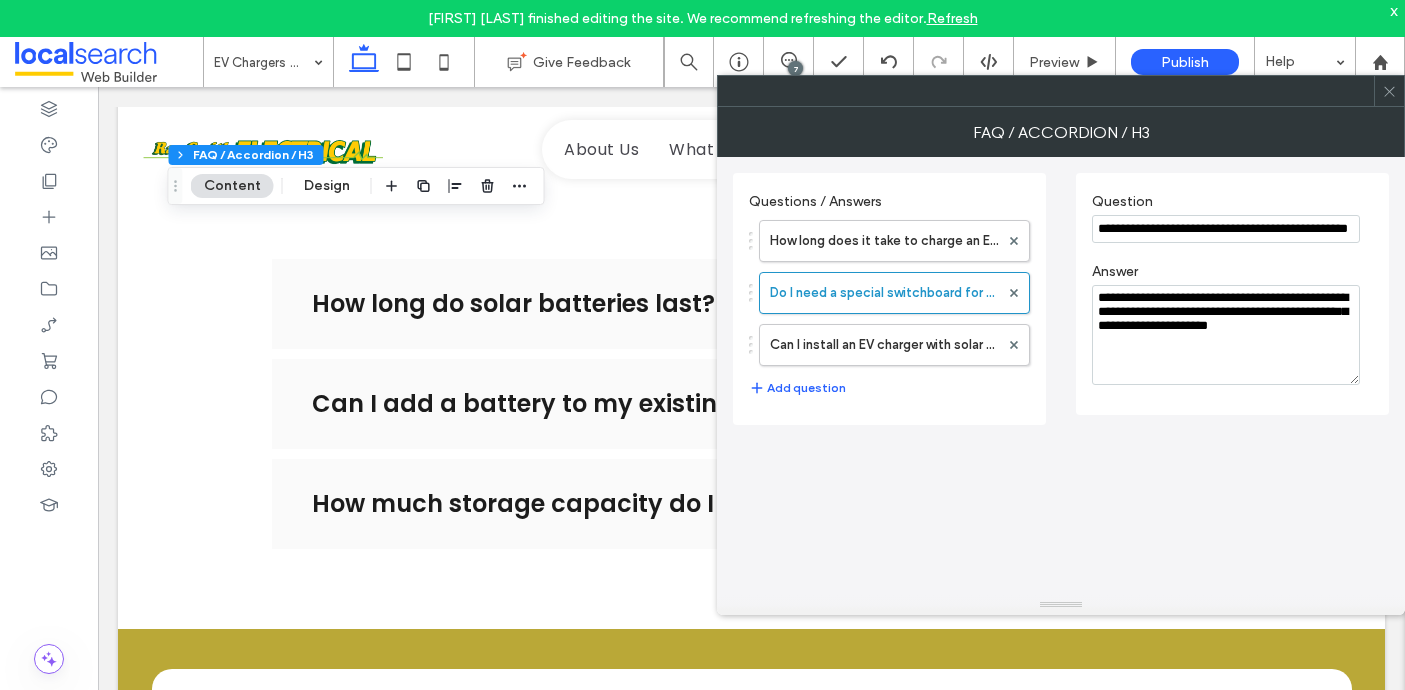 scroll, scrollTop: 0, scrollLeft: 0, axis: both 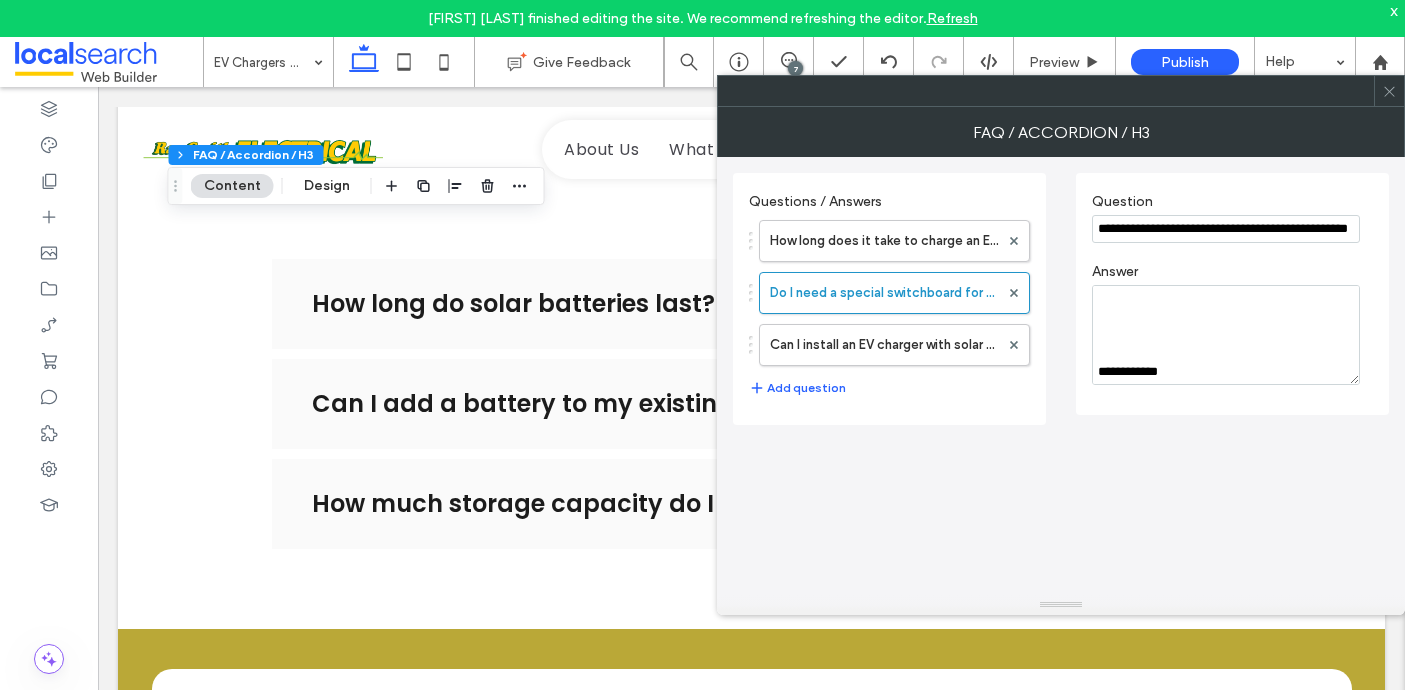 drag, startPoint x: 1284, startPoint y: 367, endPoint x: 1089, endPoint y: 353, distance: 195.50192 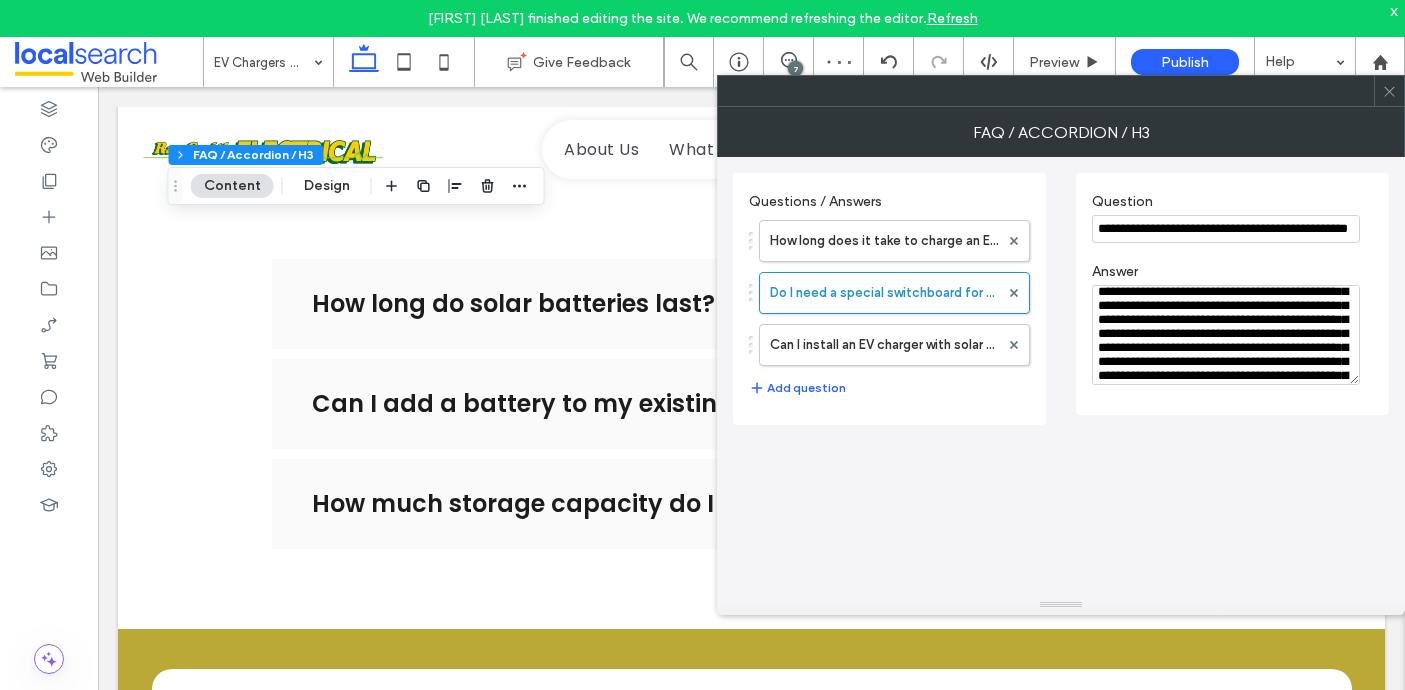 scroll, scrollTop: 0, scrollLeft: 0, axis: both 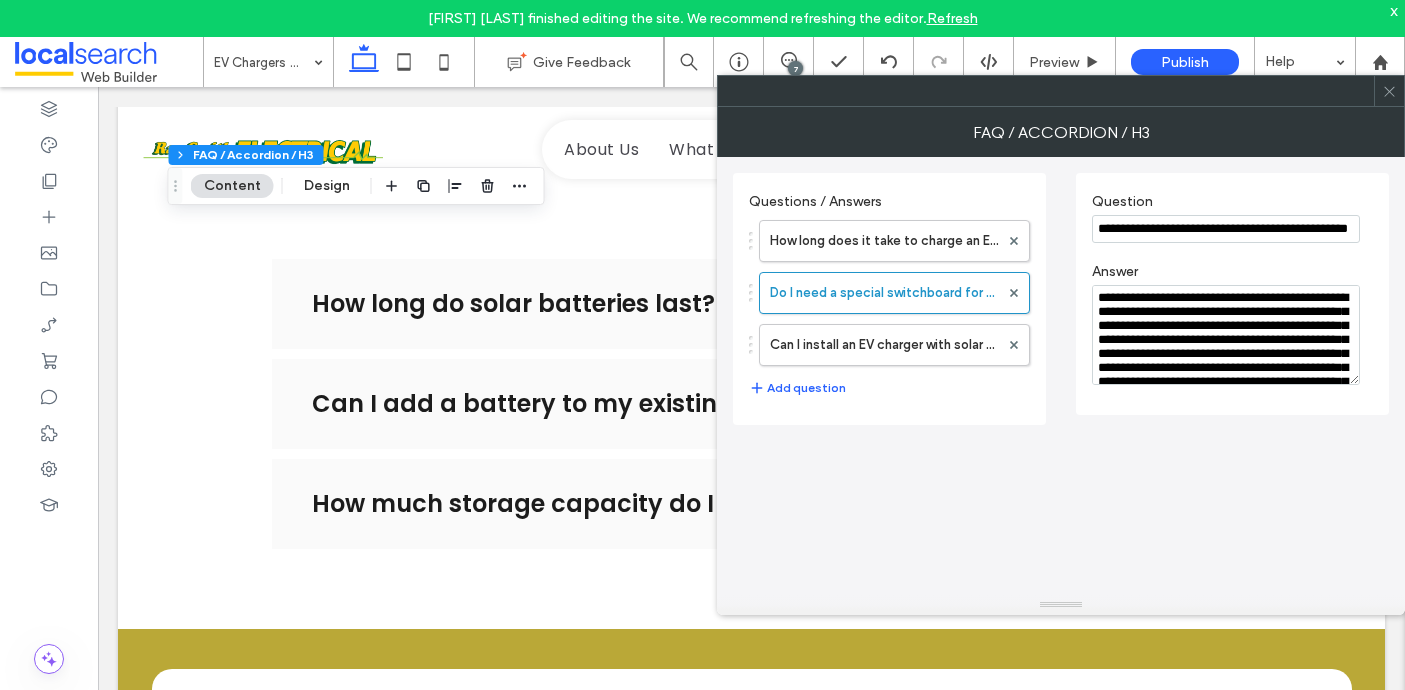 click on "**********" at bounding box center [1226, 335] 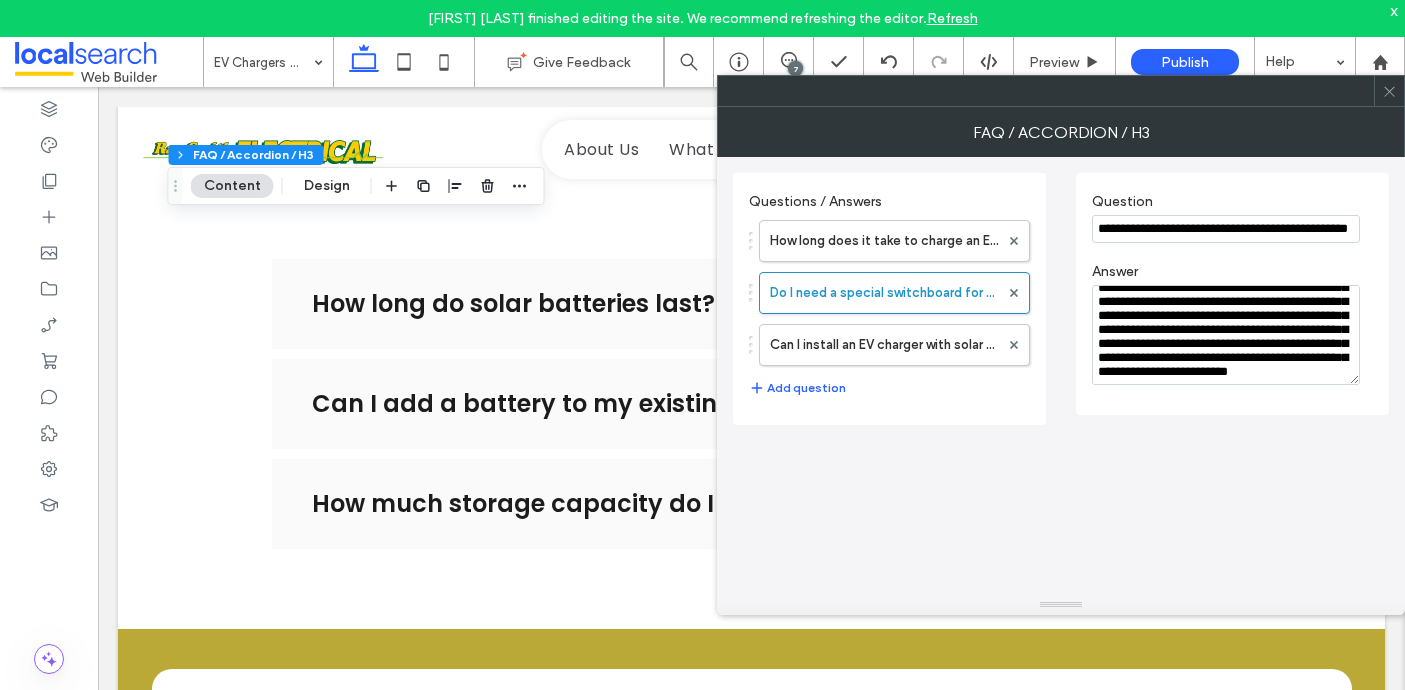 scroll, scrollTop: 104, scrollLeft: 0, axis: vertical 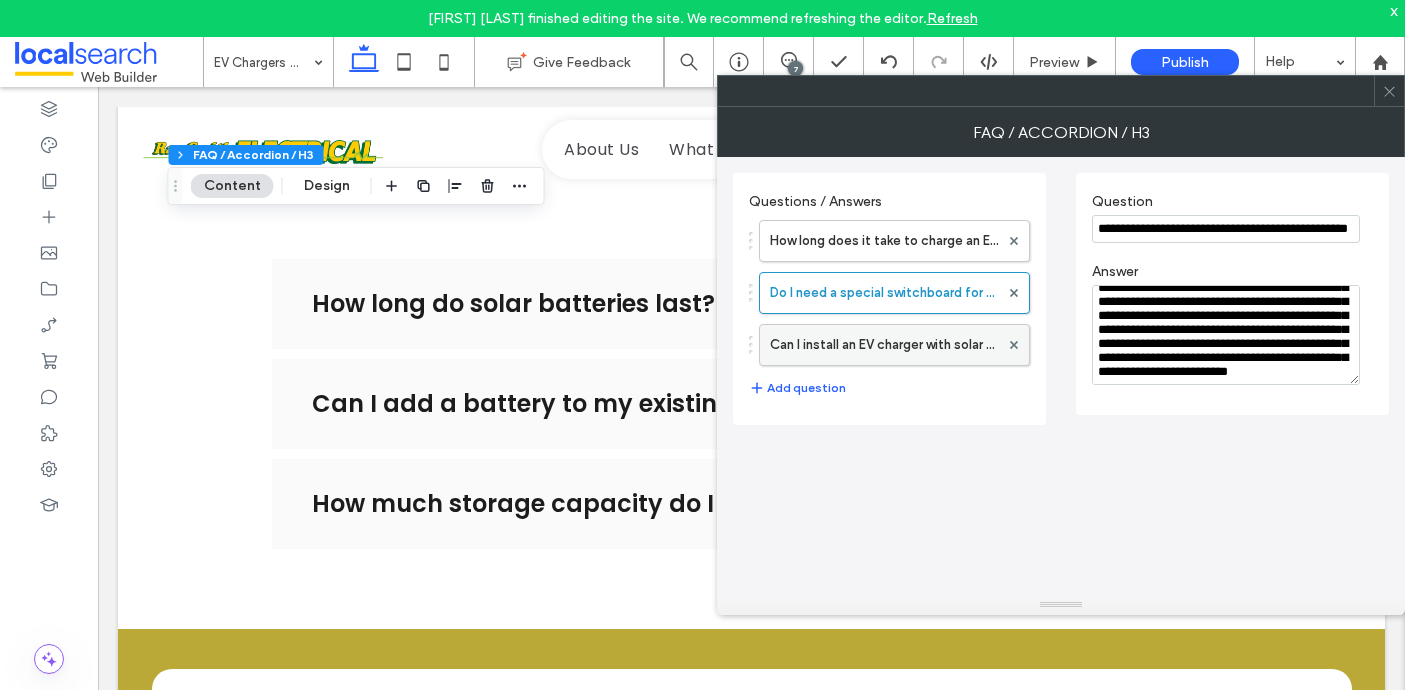 type on "**********" 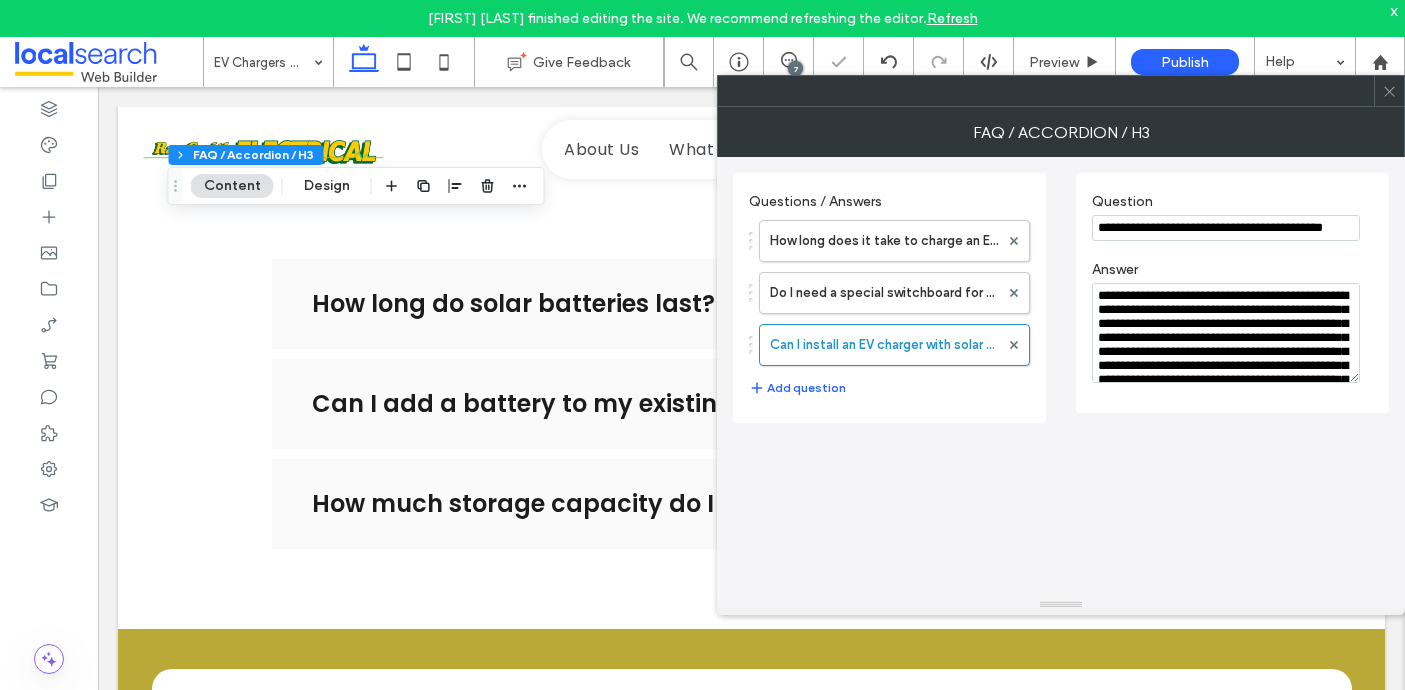 click 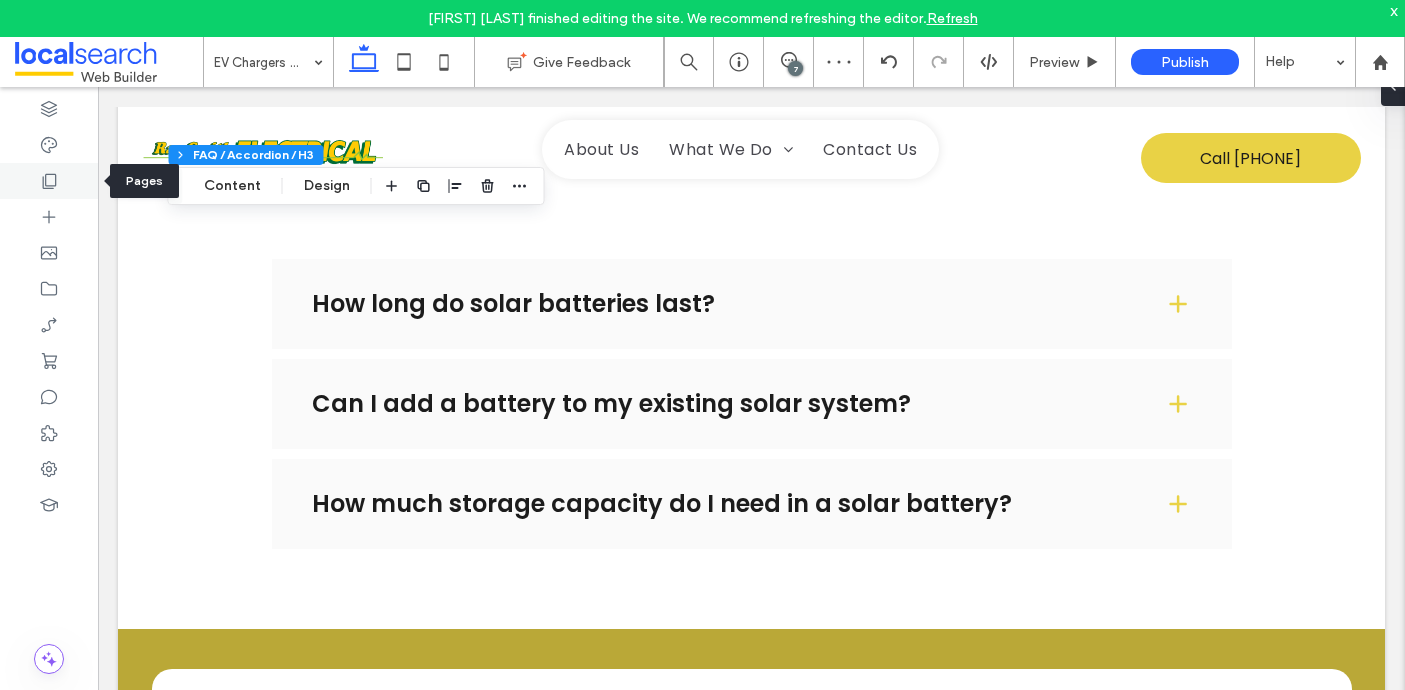 click at bounding box center [49, 181] 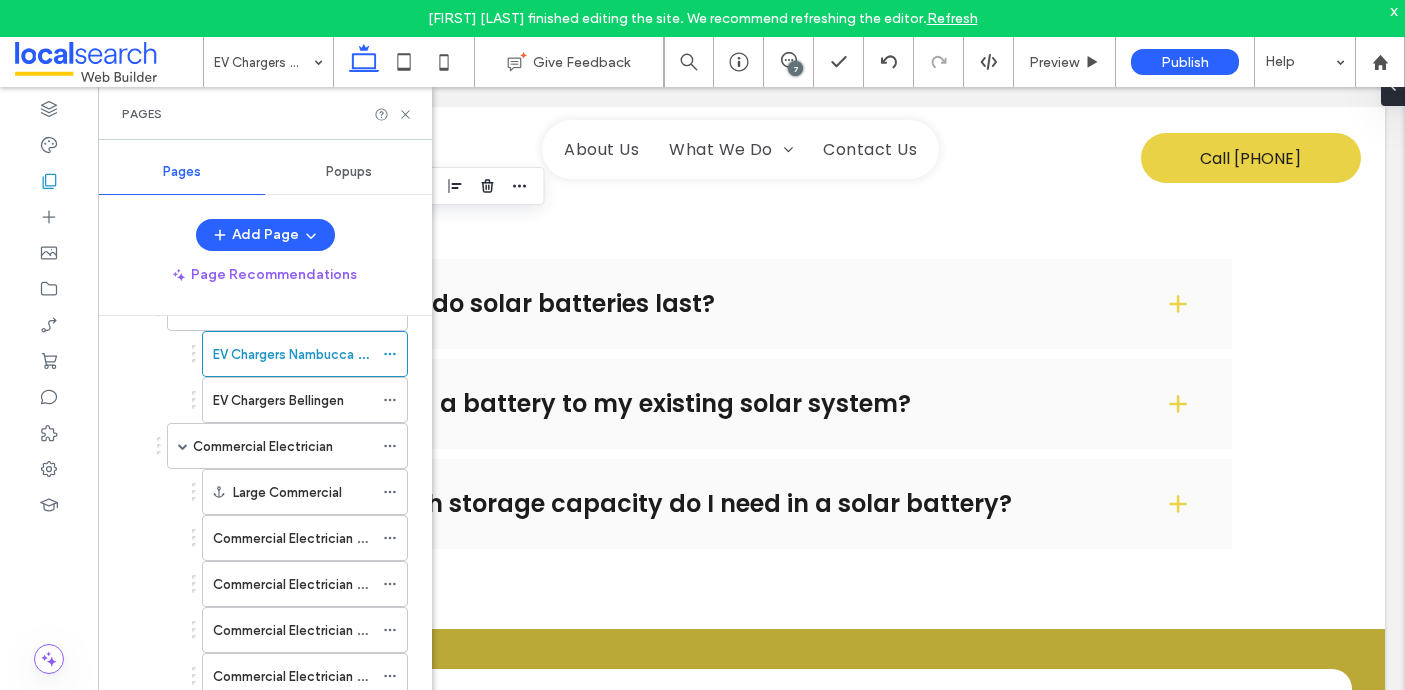 scroll, scrollTop: 367, scrollLeft: 0, axis: vertical 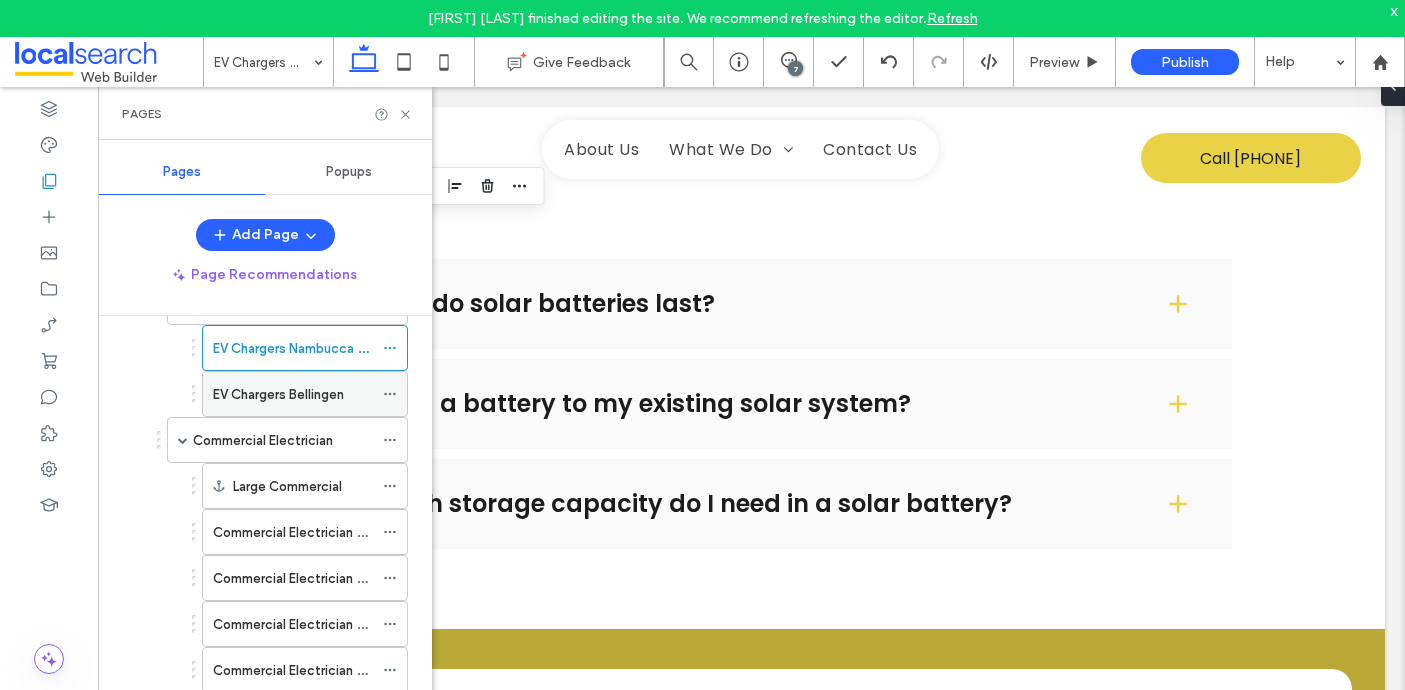 click on "EV Chargers Bellingen" at bounding box center [278, 394] 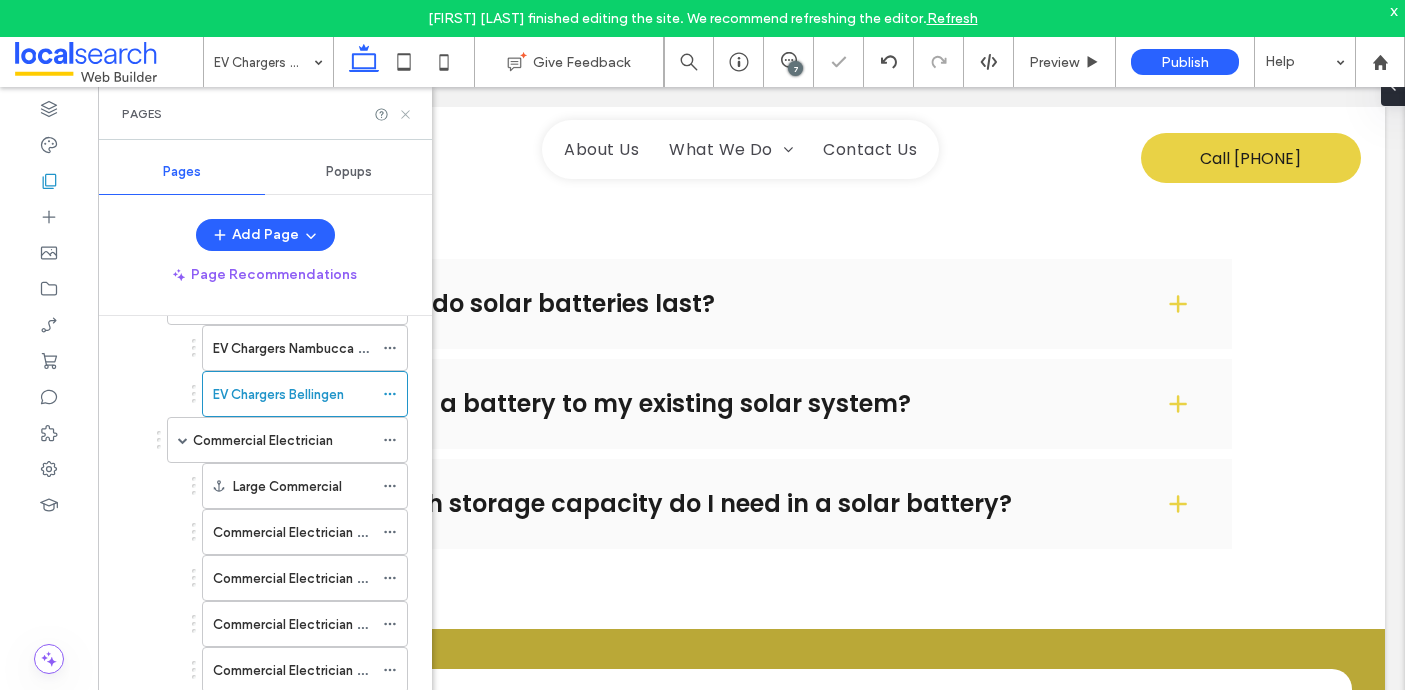 click 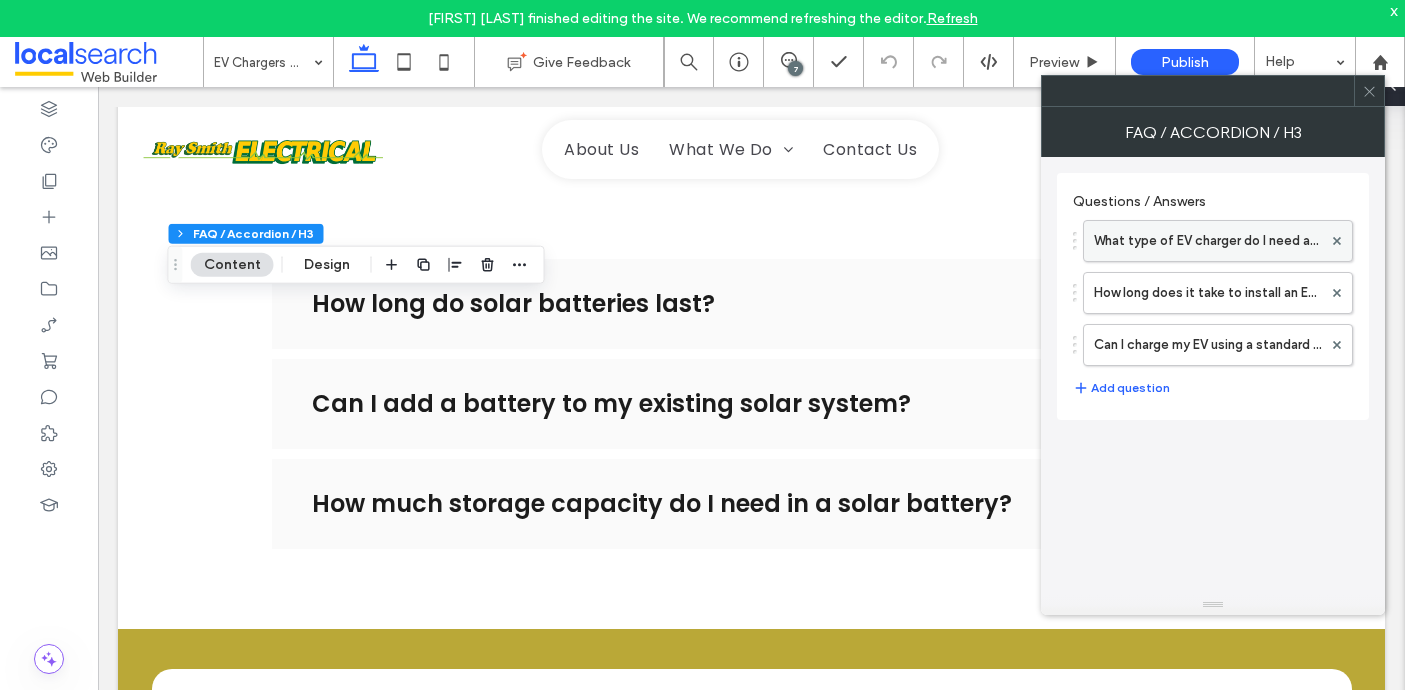 click on "What type of EV charger do I need at home?" at bounding box center [1208, 241] 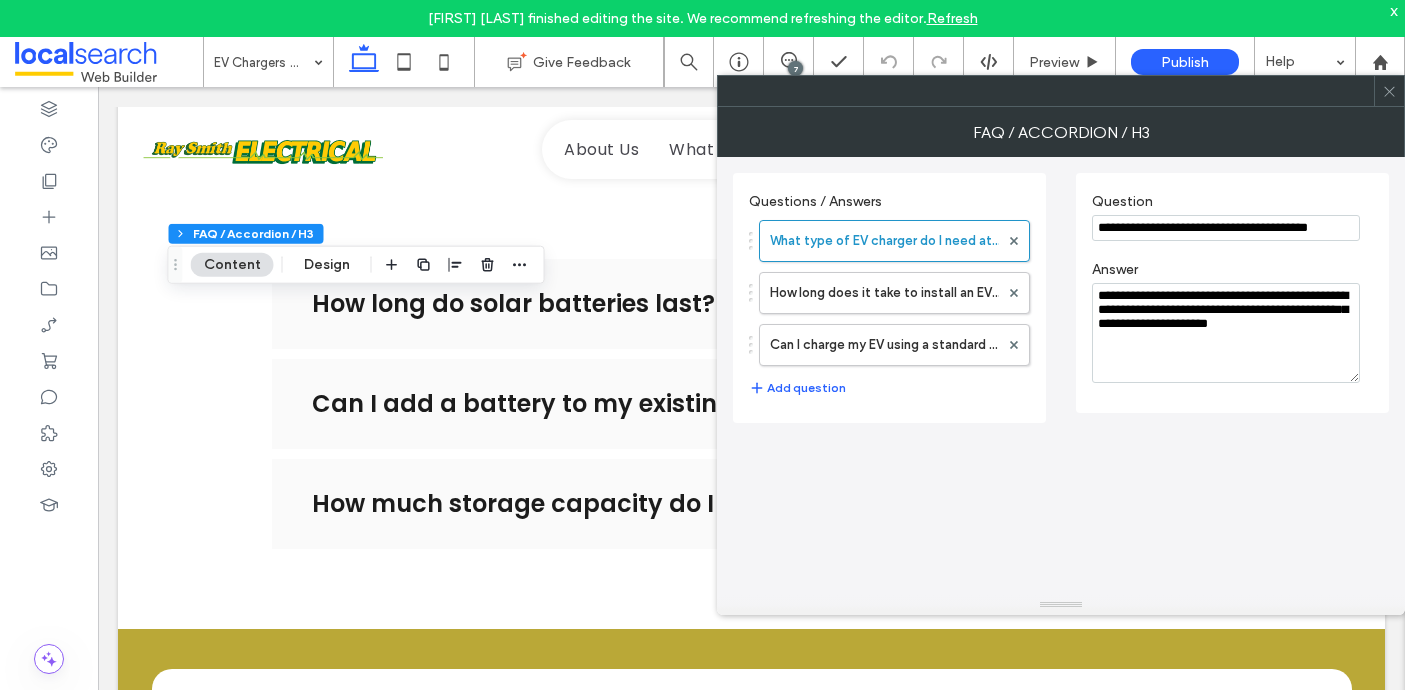 scroll, scrollTop: 0, scrollLeft: 3, axis: horizontal 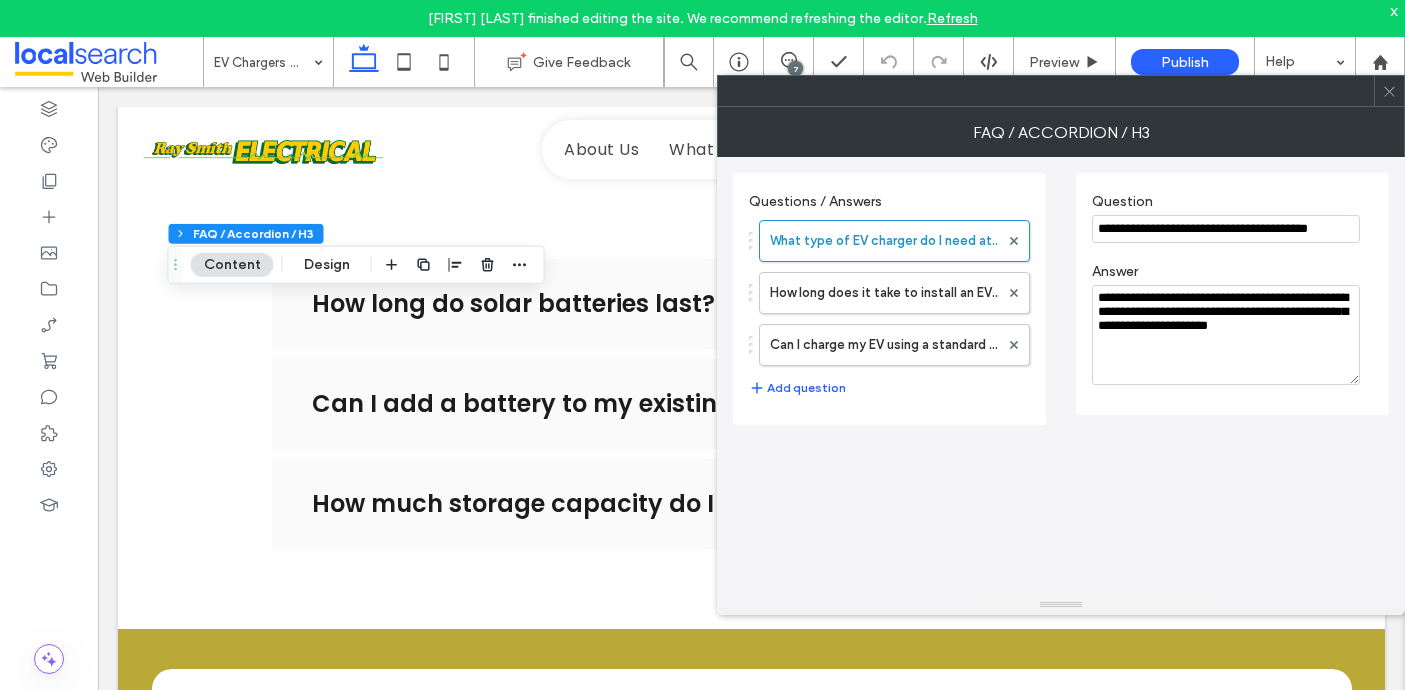 drag, startPoint x: 1101, startPoint y: 223, endPoint x: 1361, endPoint y: 233, distance: 260.19223 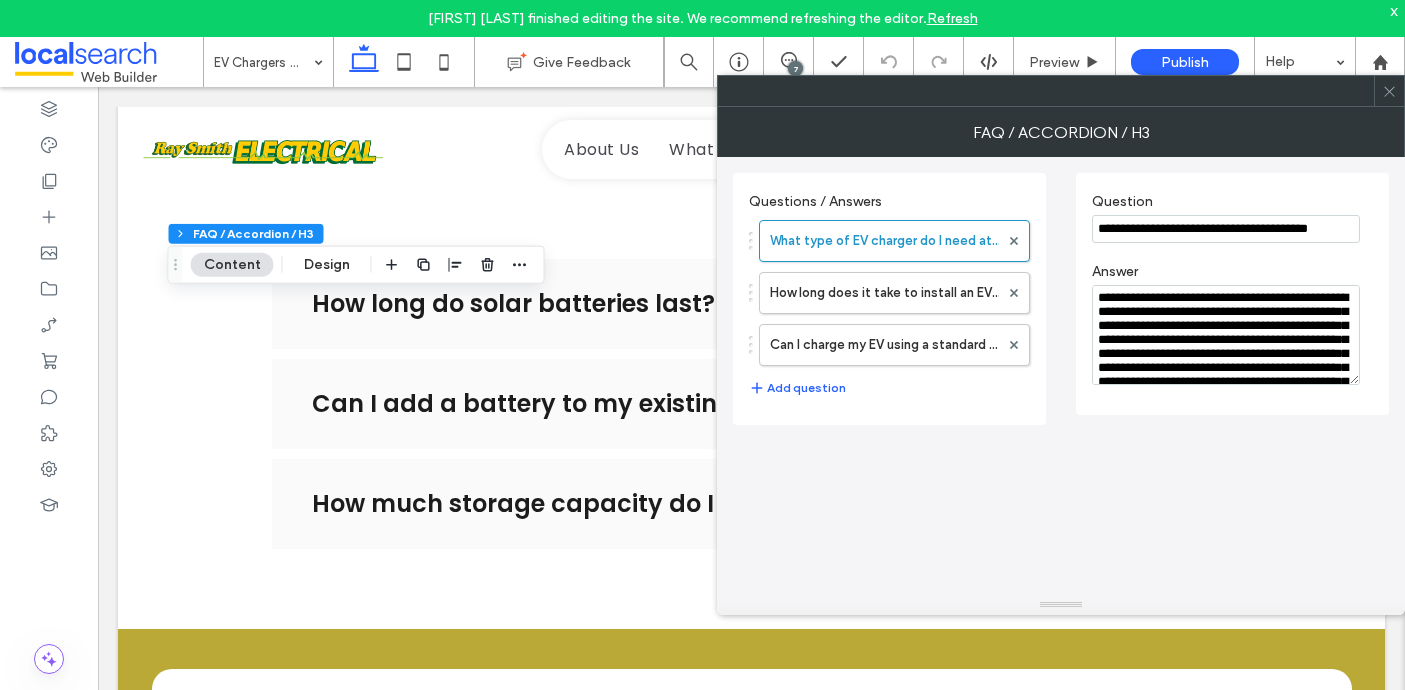 scroll, scrollTop: 104, scrollLeft: 0, axis: vertical 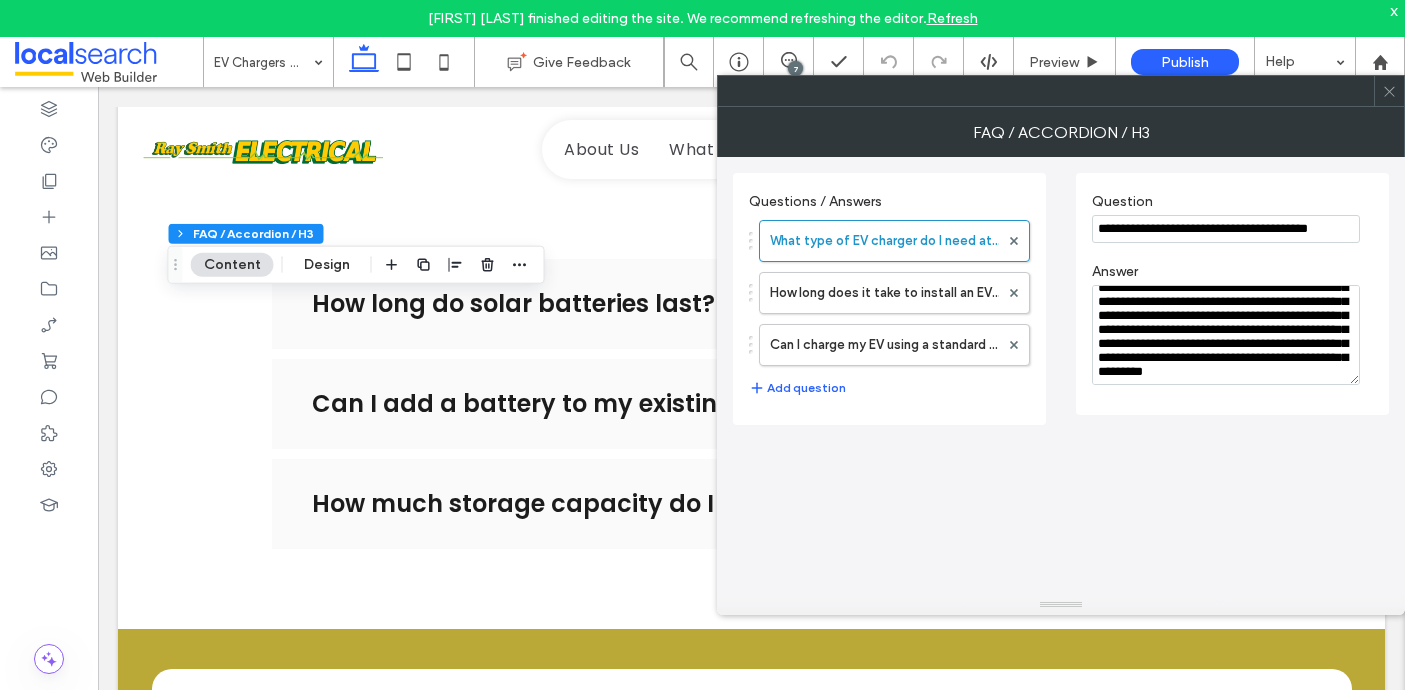 click on "**********" at bounding box center [1226, 335] 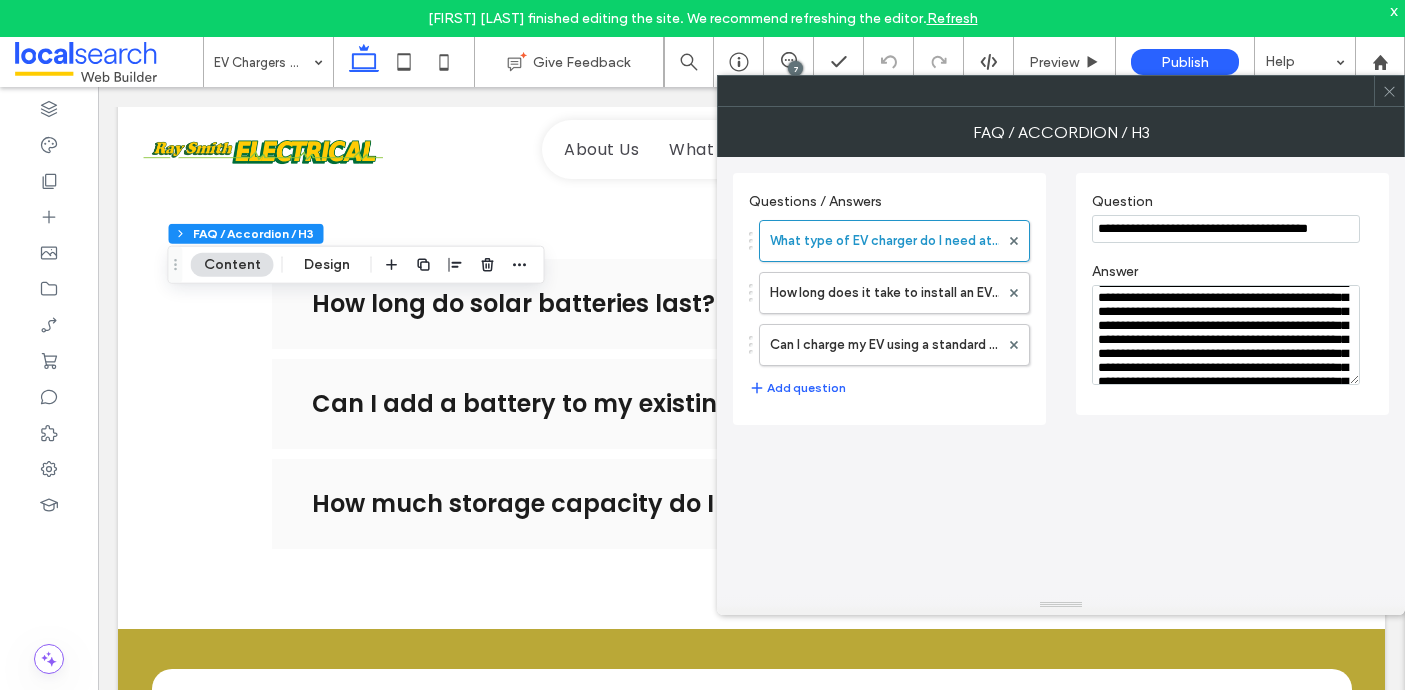click on "**********" at bounding box center [1226, 335] 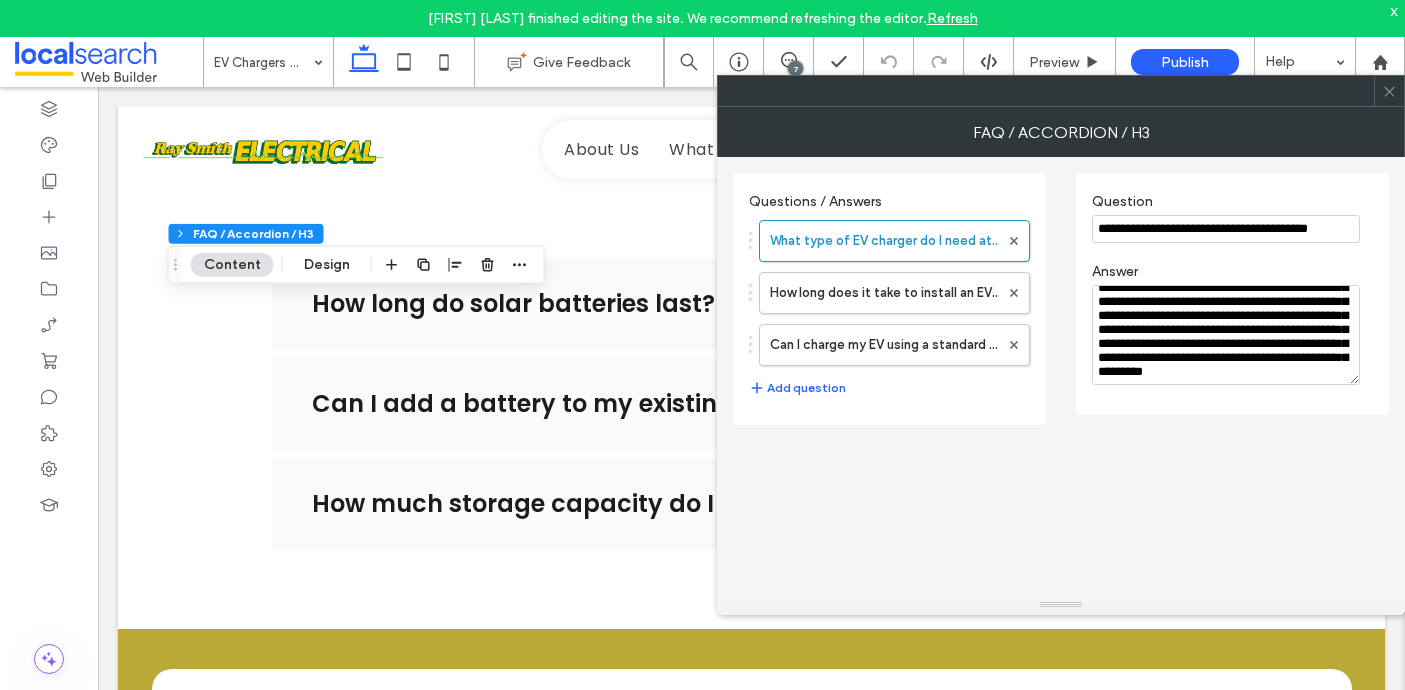 scroll, scrollTop: 0, scrollLeft: 0, axis: both 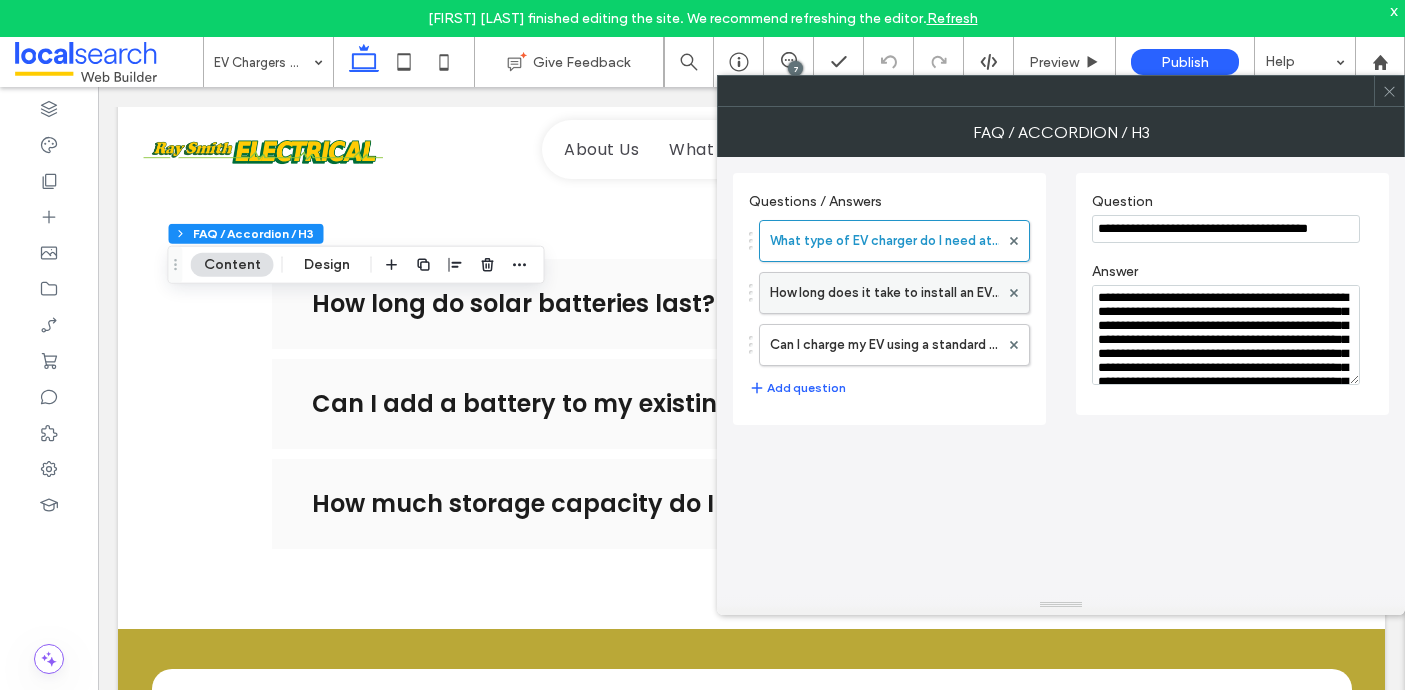 type on "**********" 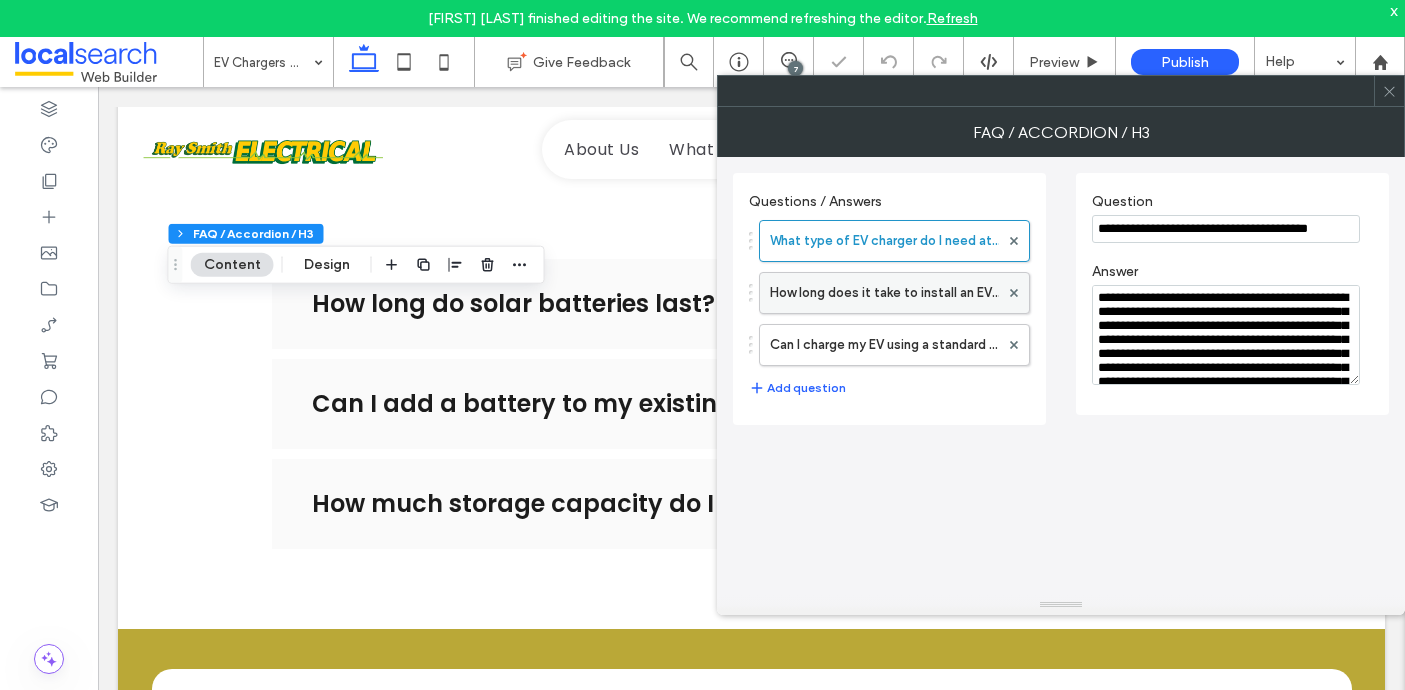 click on "How long does it take to install an EV charger?" at bounding box center (884, 293) 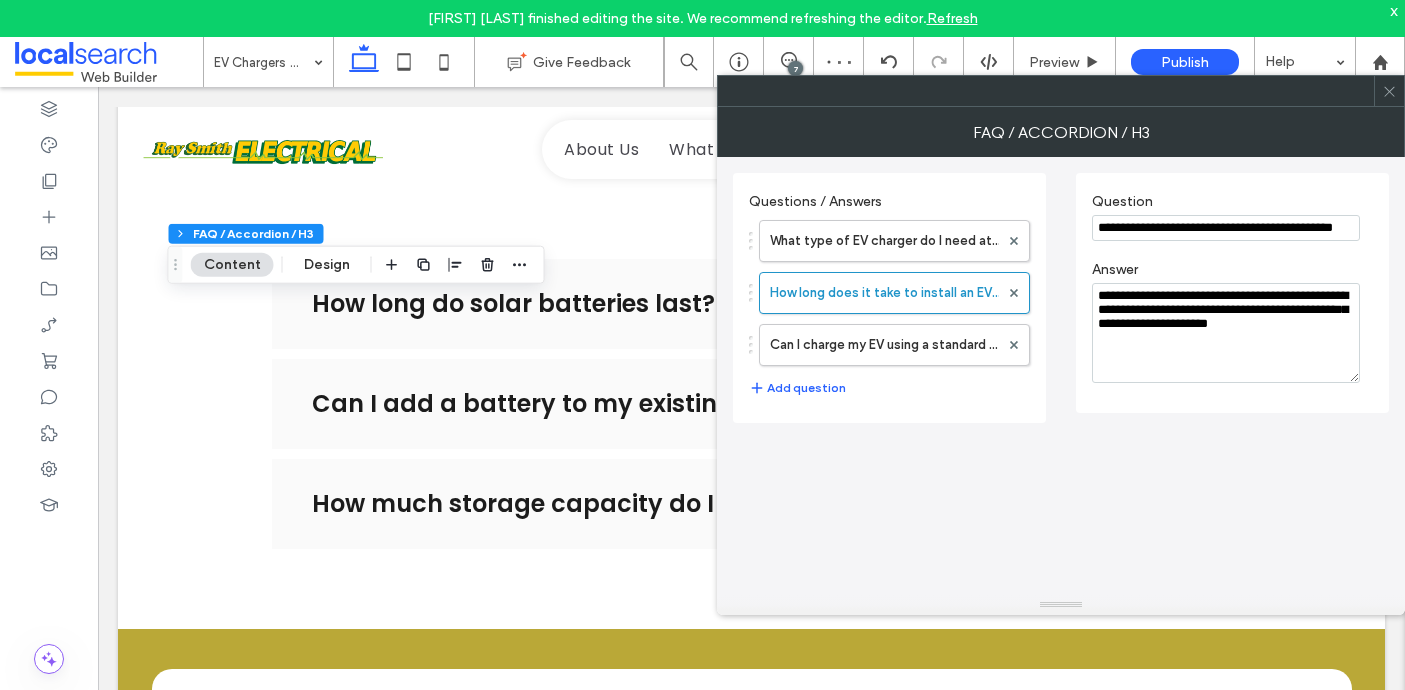 scroll, scrollTop: 0, scrollLeft: 16, axis: horizontal 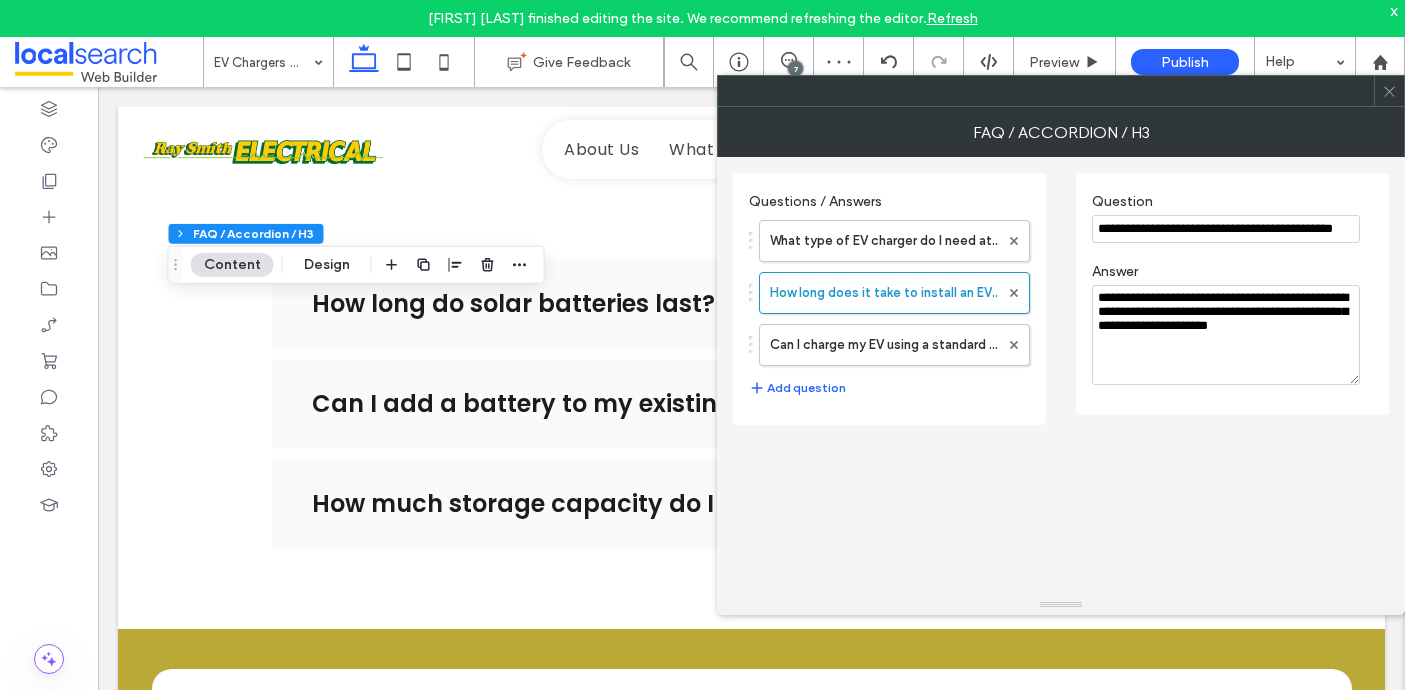 drag, startPoint x: 1097, startPoint y: 225, endPoint x: 1414, endPoint y: 249, distance: 317.90723 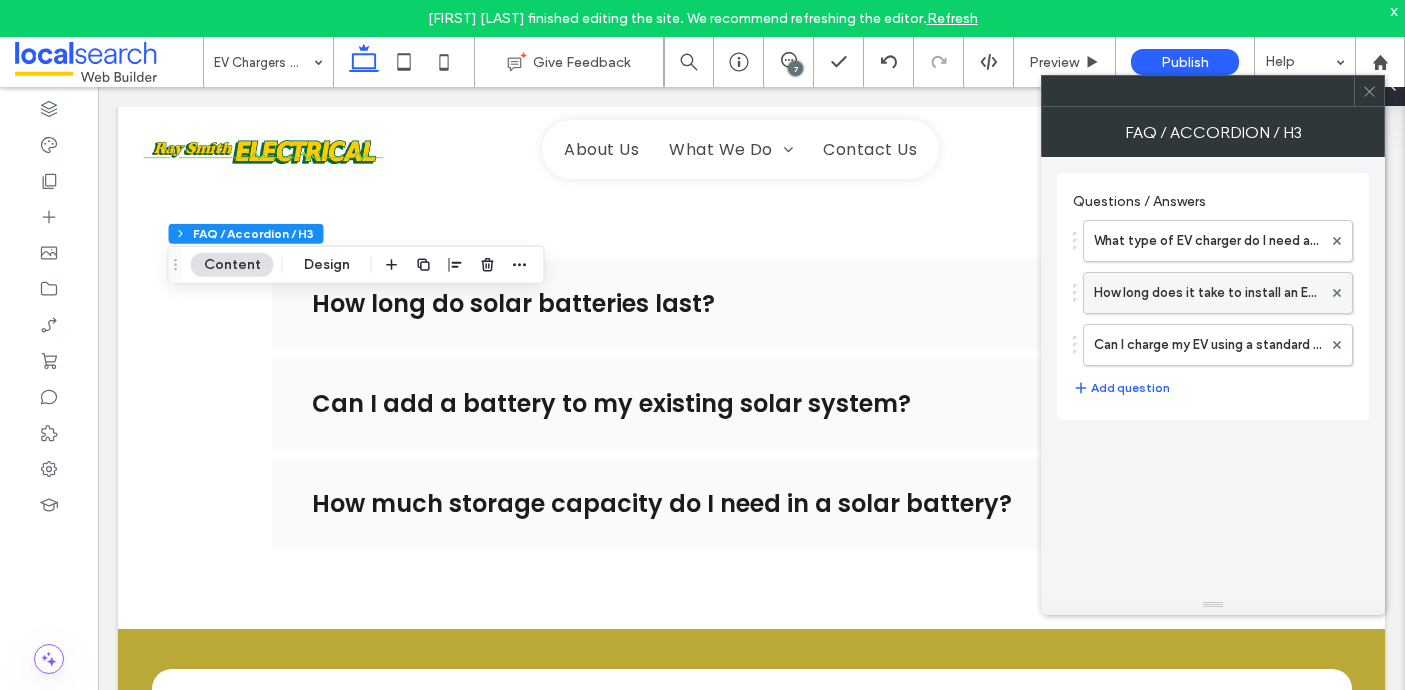 click on "How long does it take to install an EV charger?" at bounding box center (1208, 293) 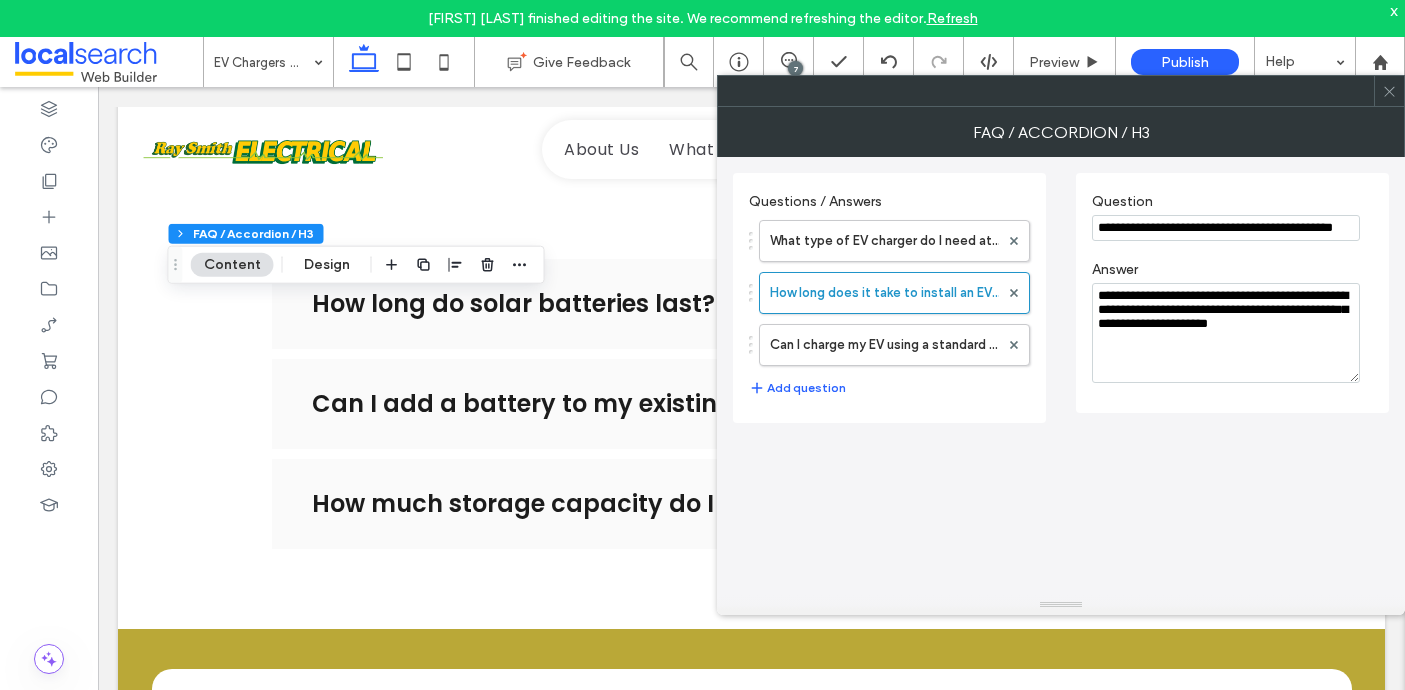 scroll, scrollTop: 0, scrollLeft: 16, axis: horizontal 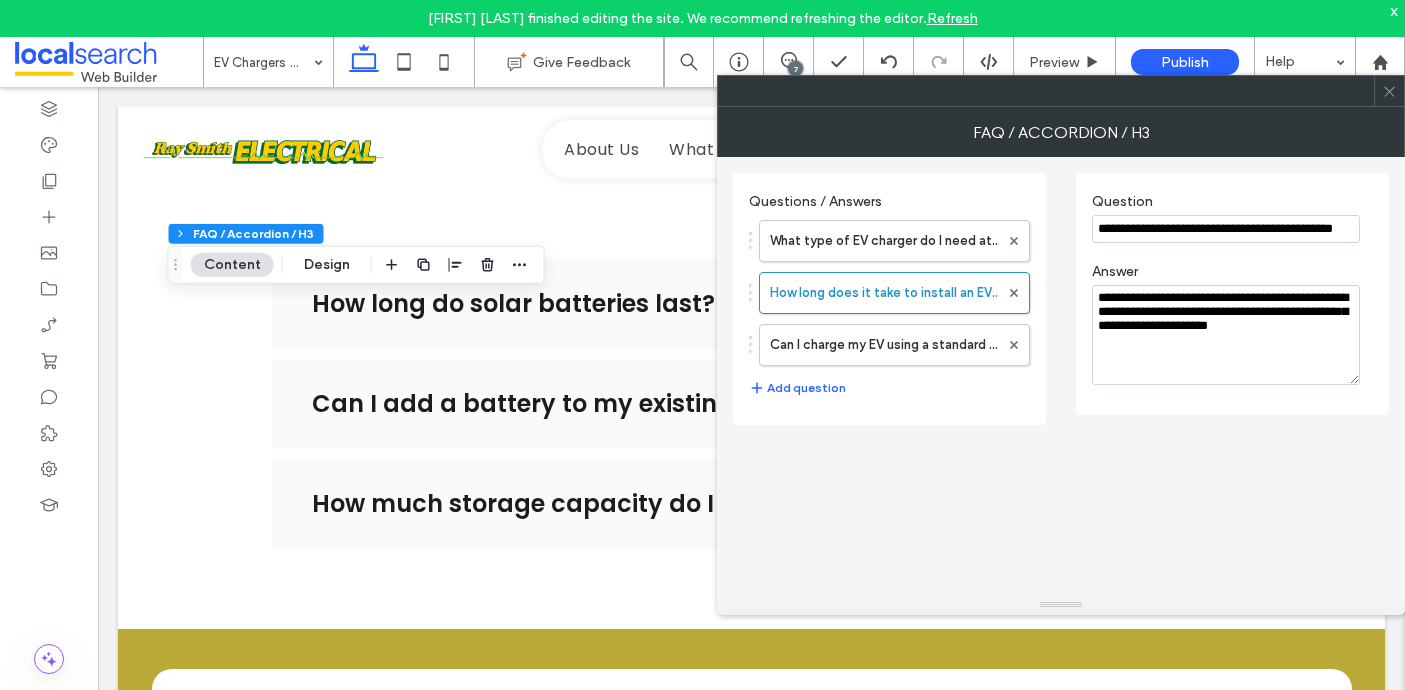 drag, startPoint x: 1100, startPoint y: 227, endPoint x: 1357, endPoint y: 236, distance: 257.15753 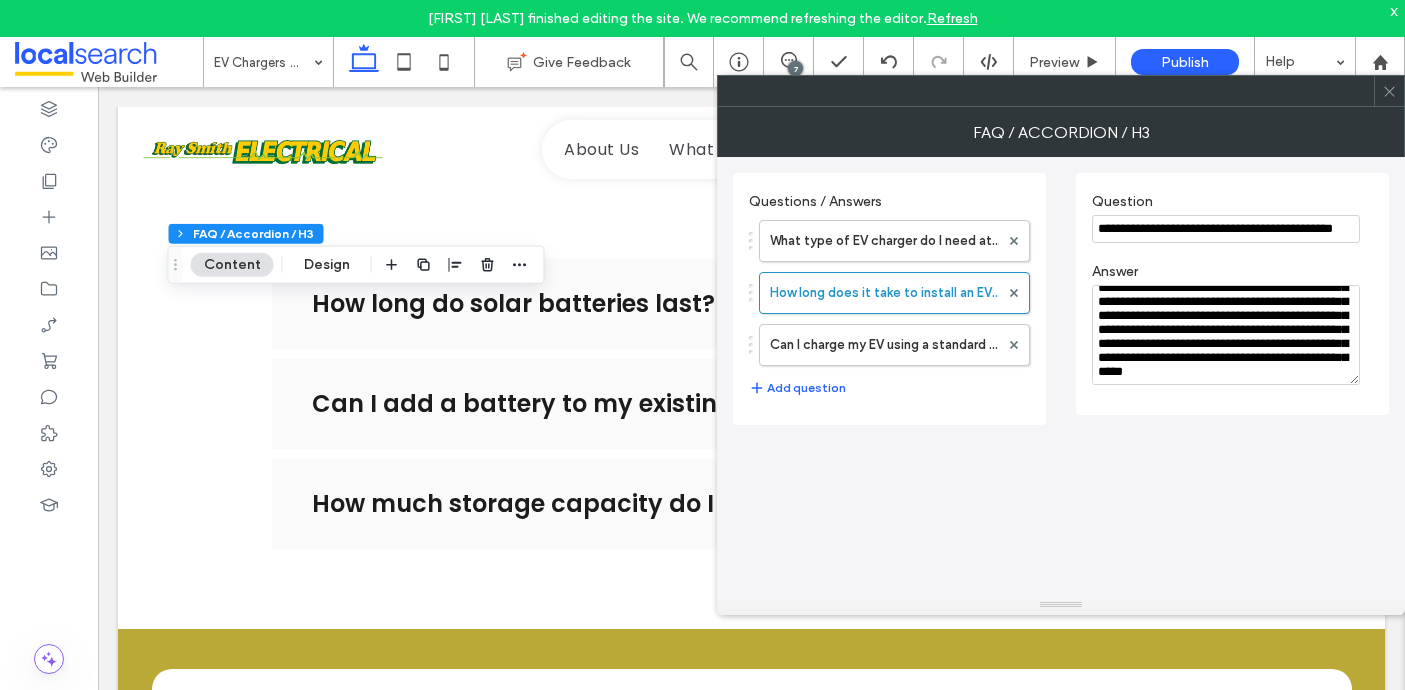 scroll, scrollTop: 0, scrollLeft: 0, axis: both 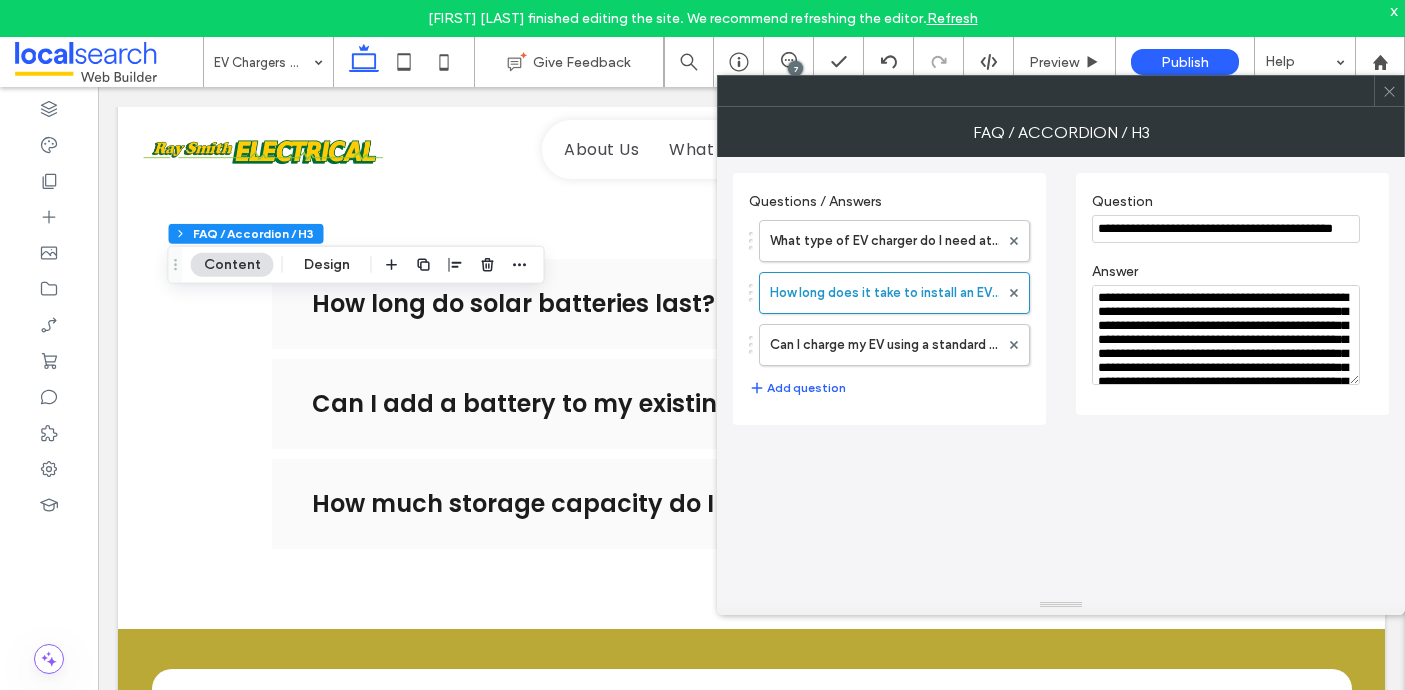 click on "**********" at bounding box center [1226, 335] 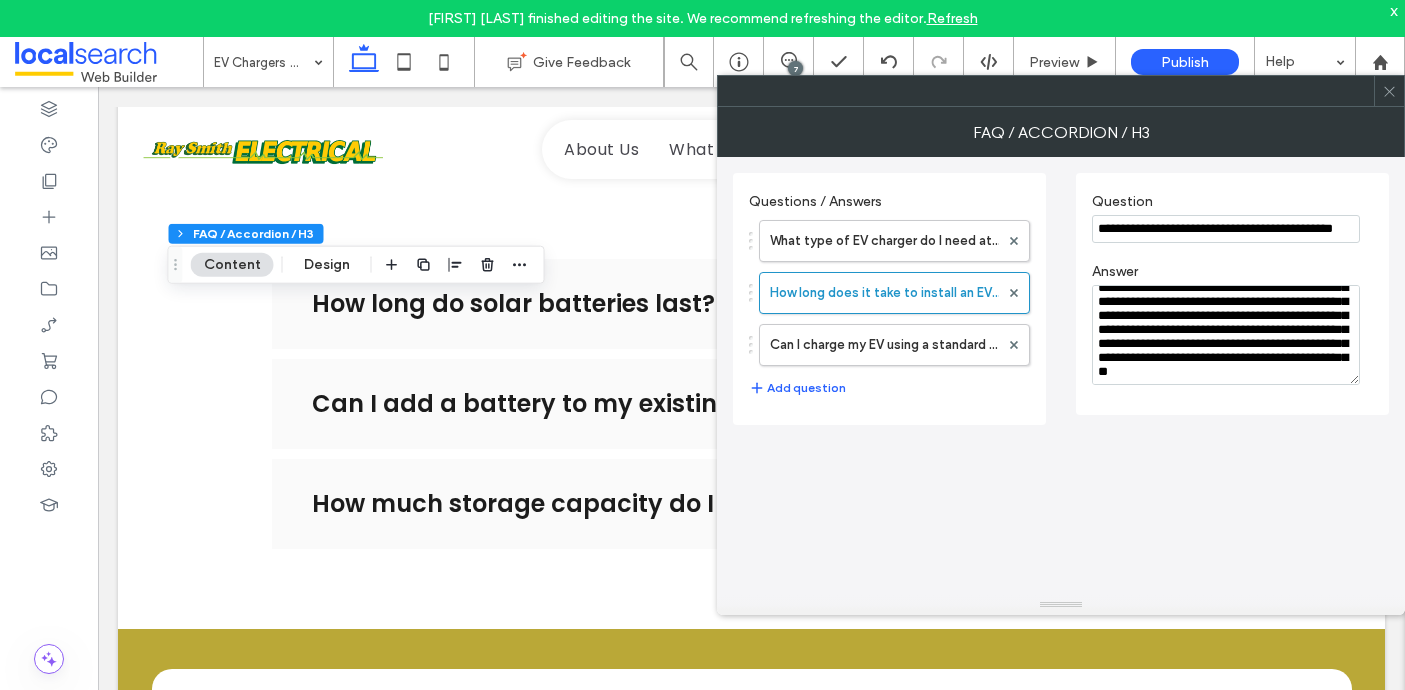 scroll, scrollTop: 0, scrollLeft: 0, axis: both 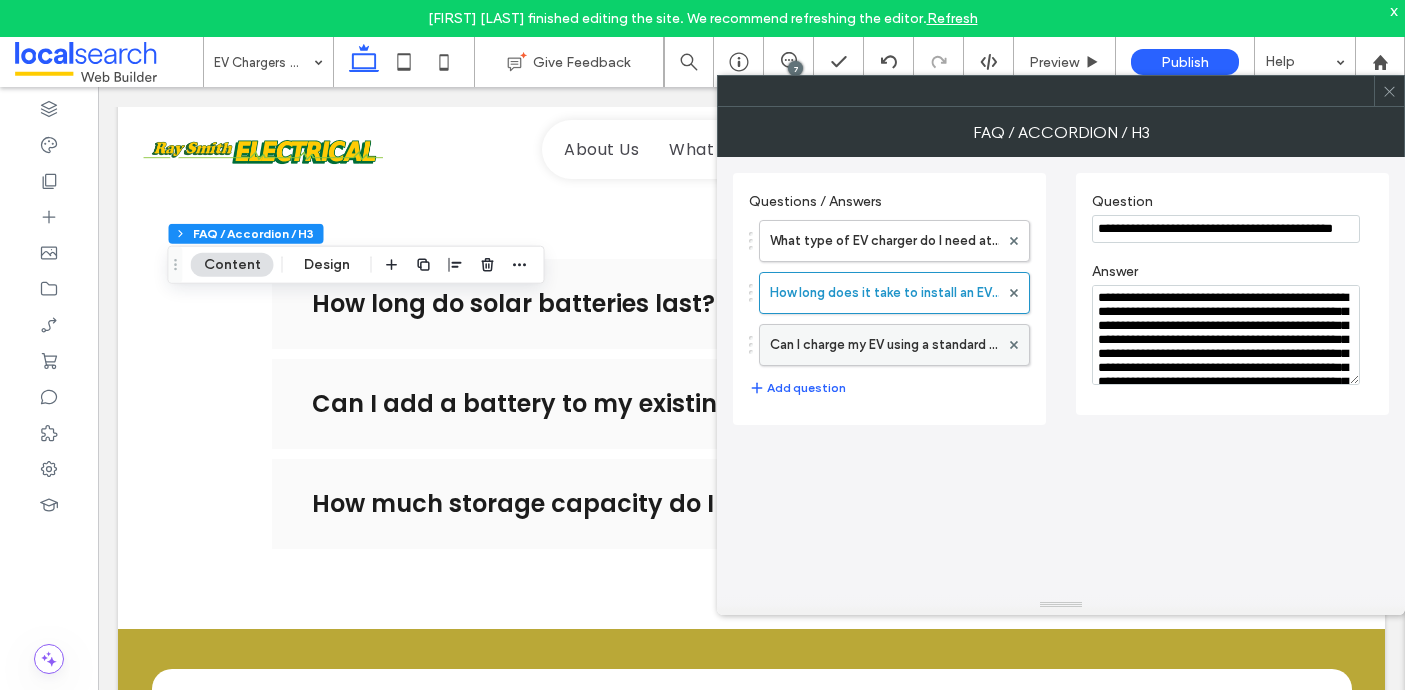 type on "**********" 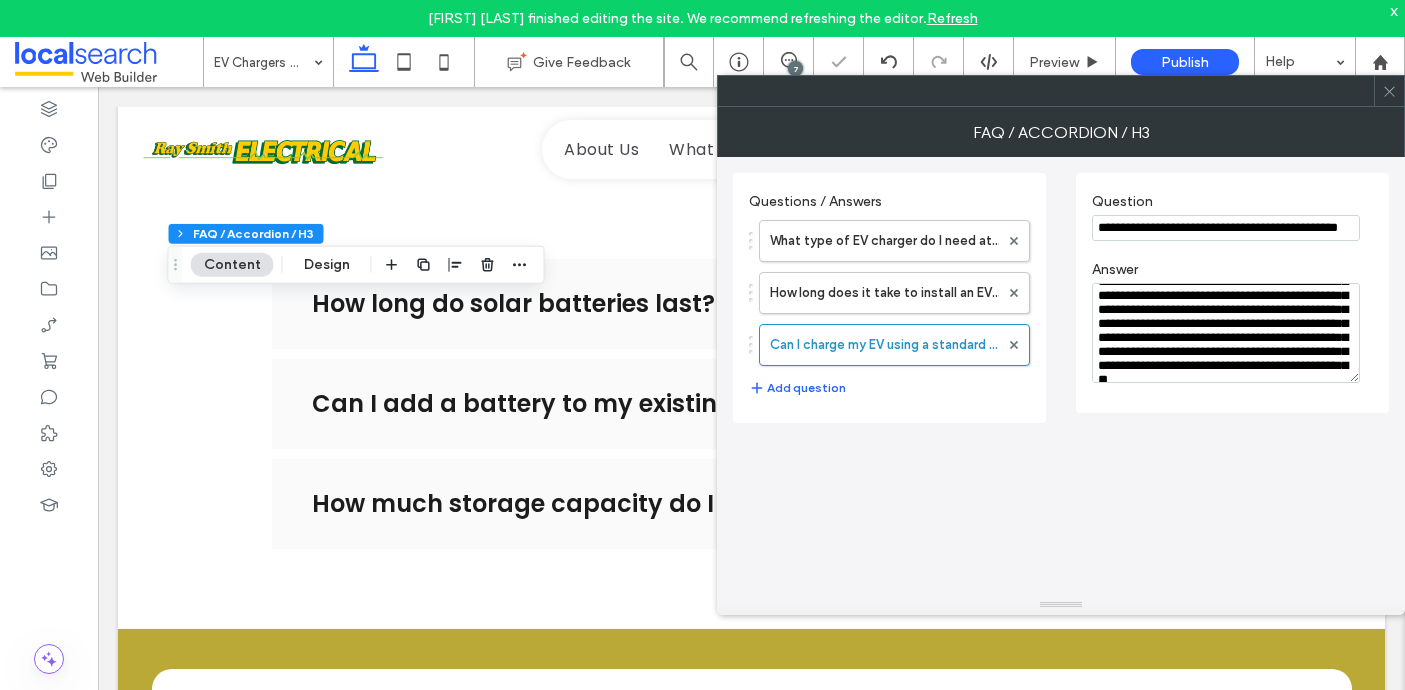 scroll, scrollTop: 72, scrollLeft: 0, axis: vertical 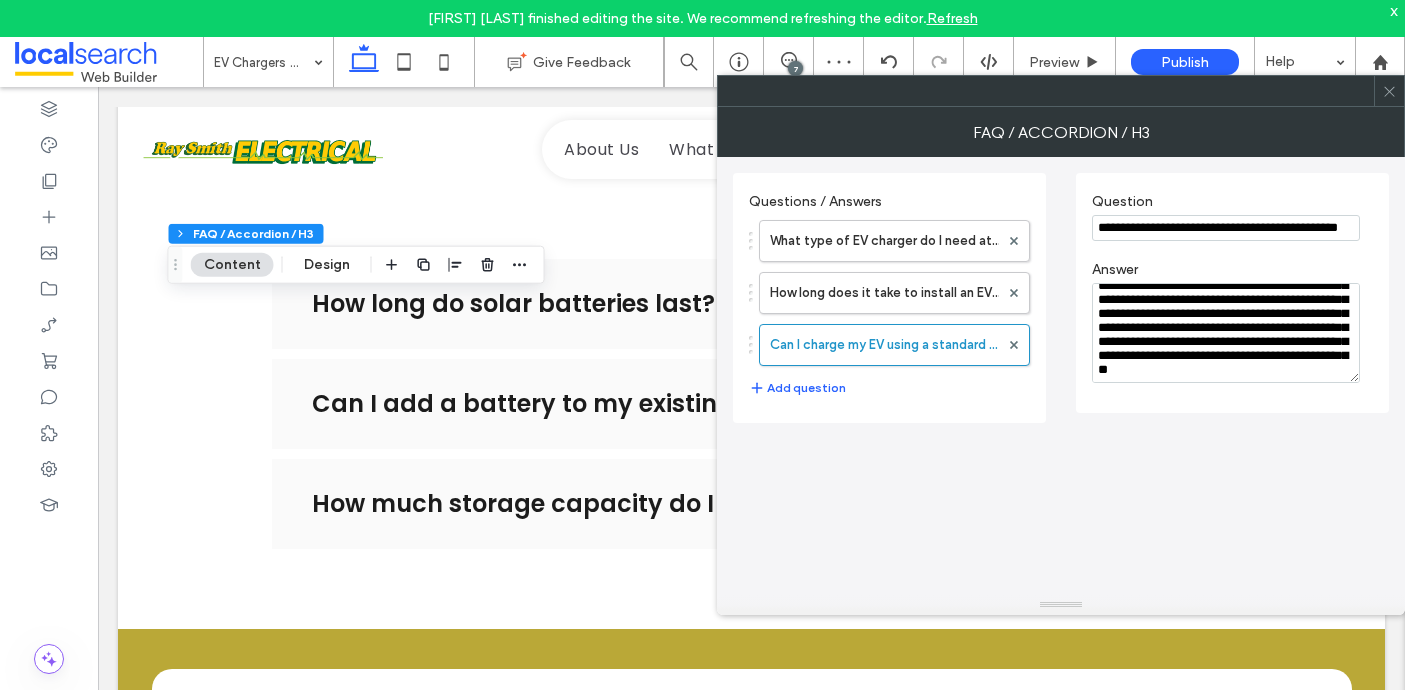 click 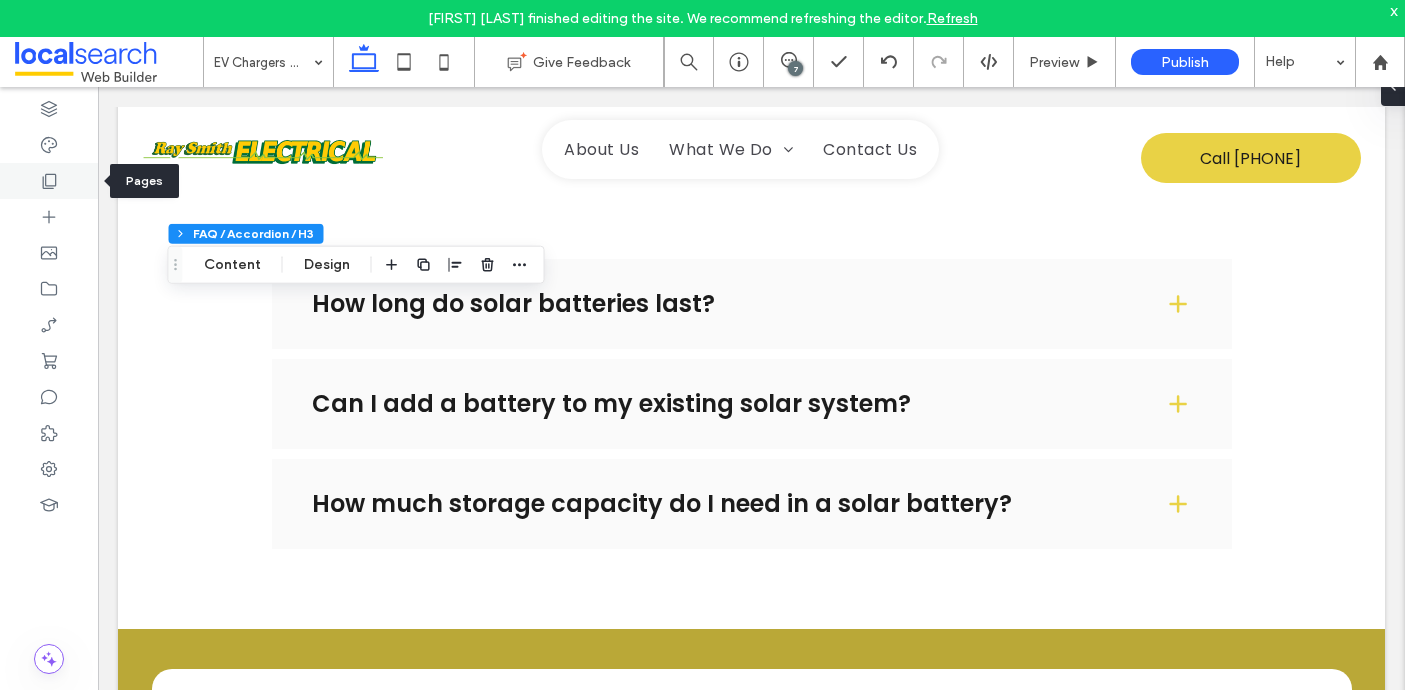 click at bounding box center [49, 181] 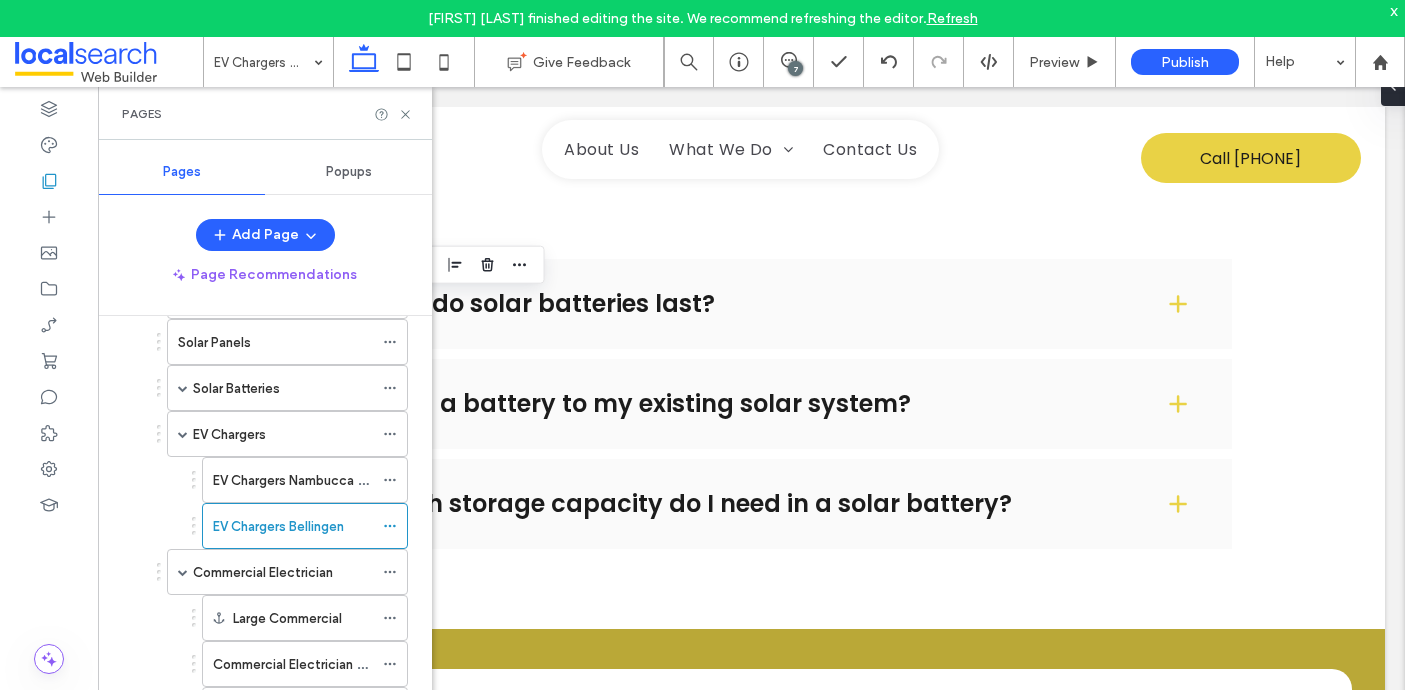 scroll, scrollTop: 292, scrollLeft: 0, axis: vertical 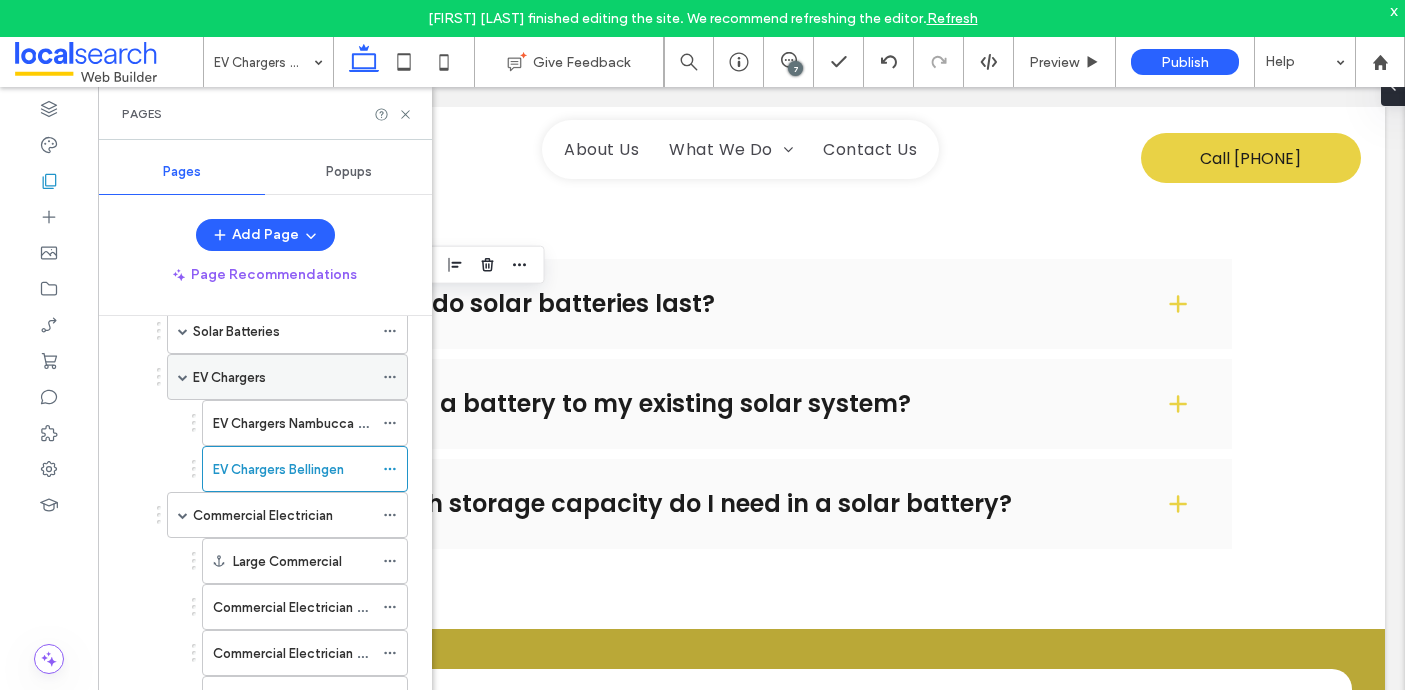 click at bounding box center [183, 377] 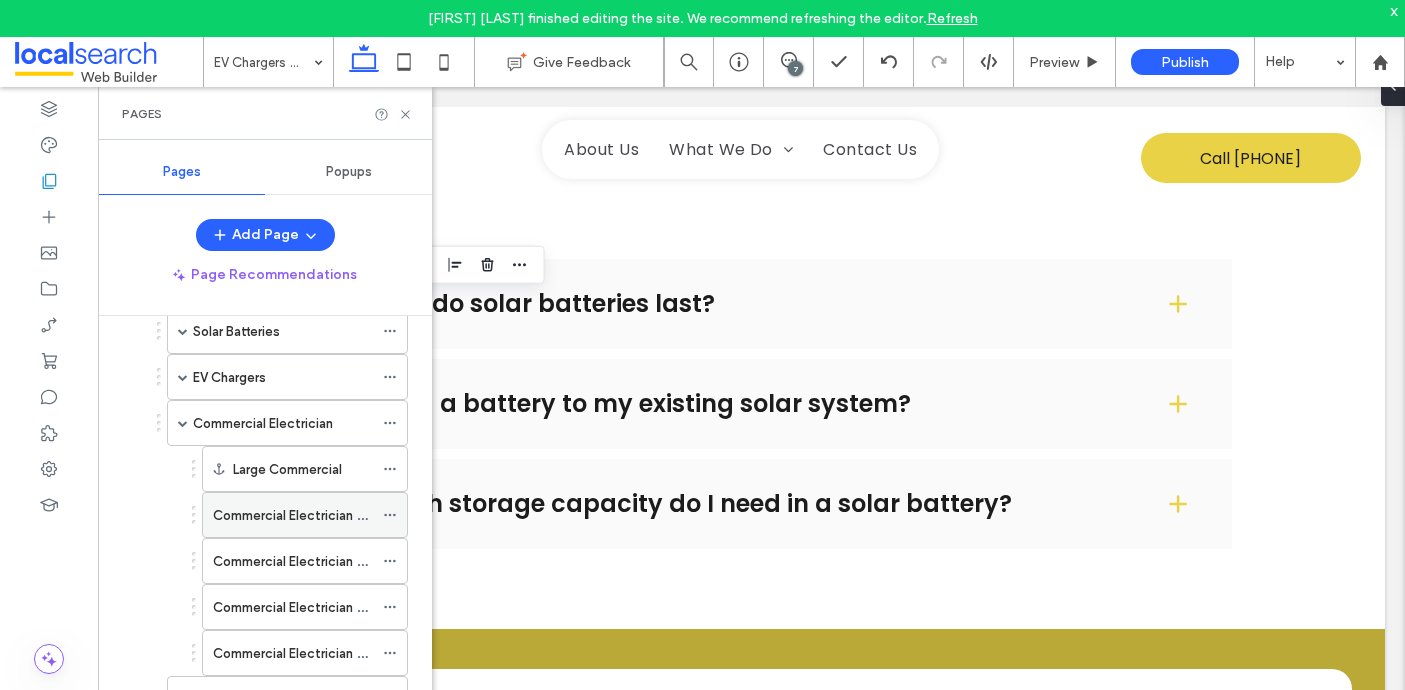 click on "Commercial Electrician Mid North Coast" at bounding box center [334, 515] 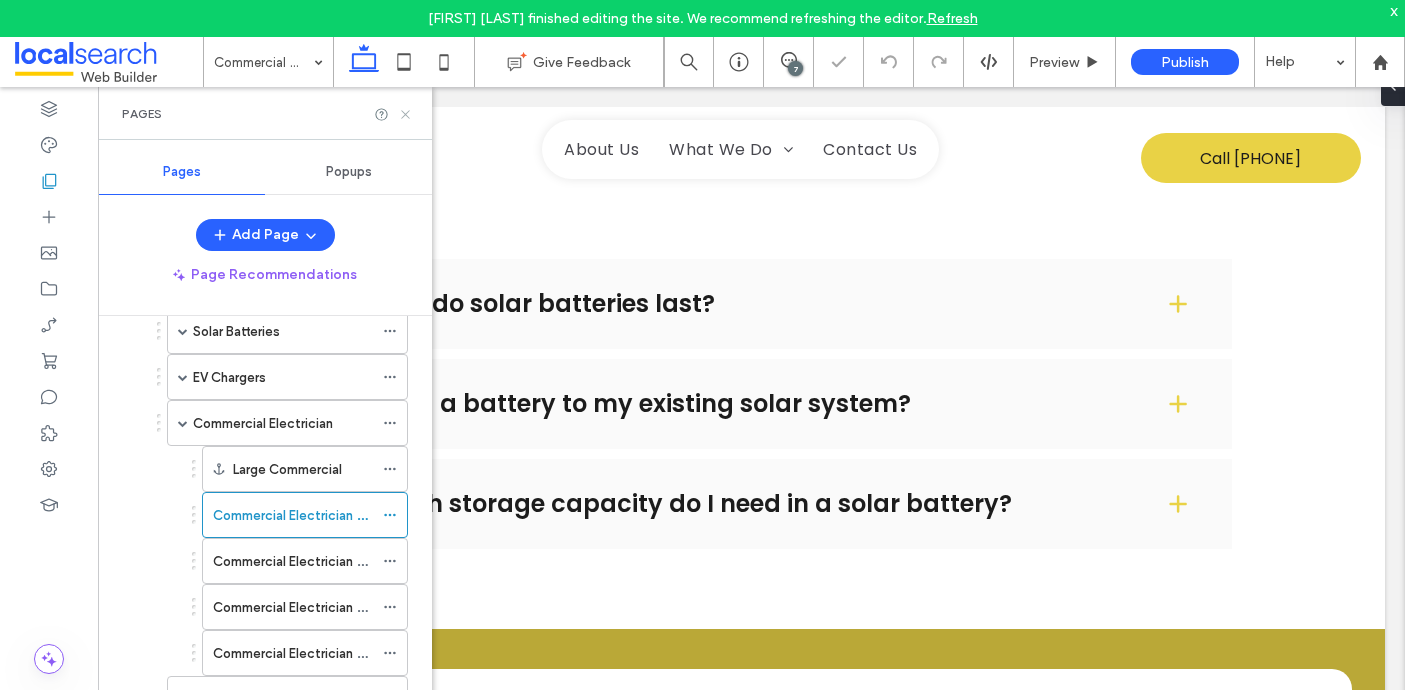 click 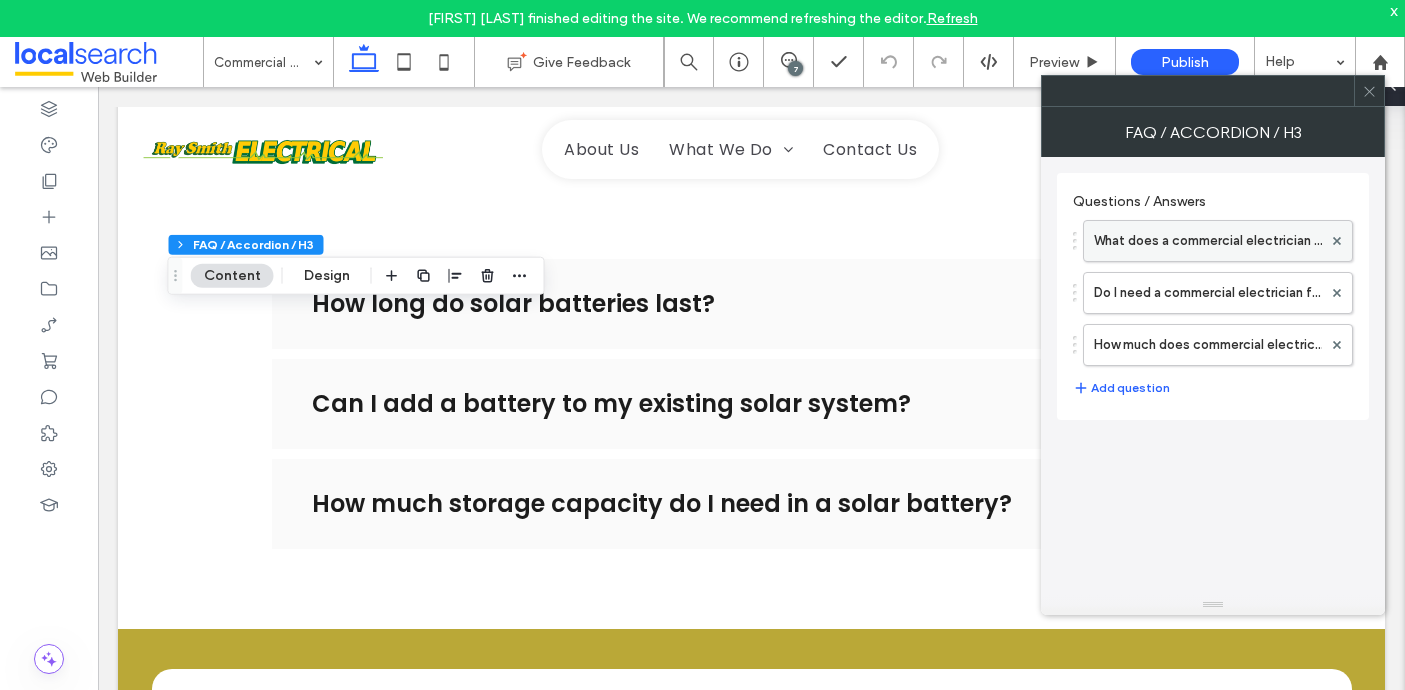 click on "What does a commercial electrician do?" at bounding box center [1208, 241] 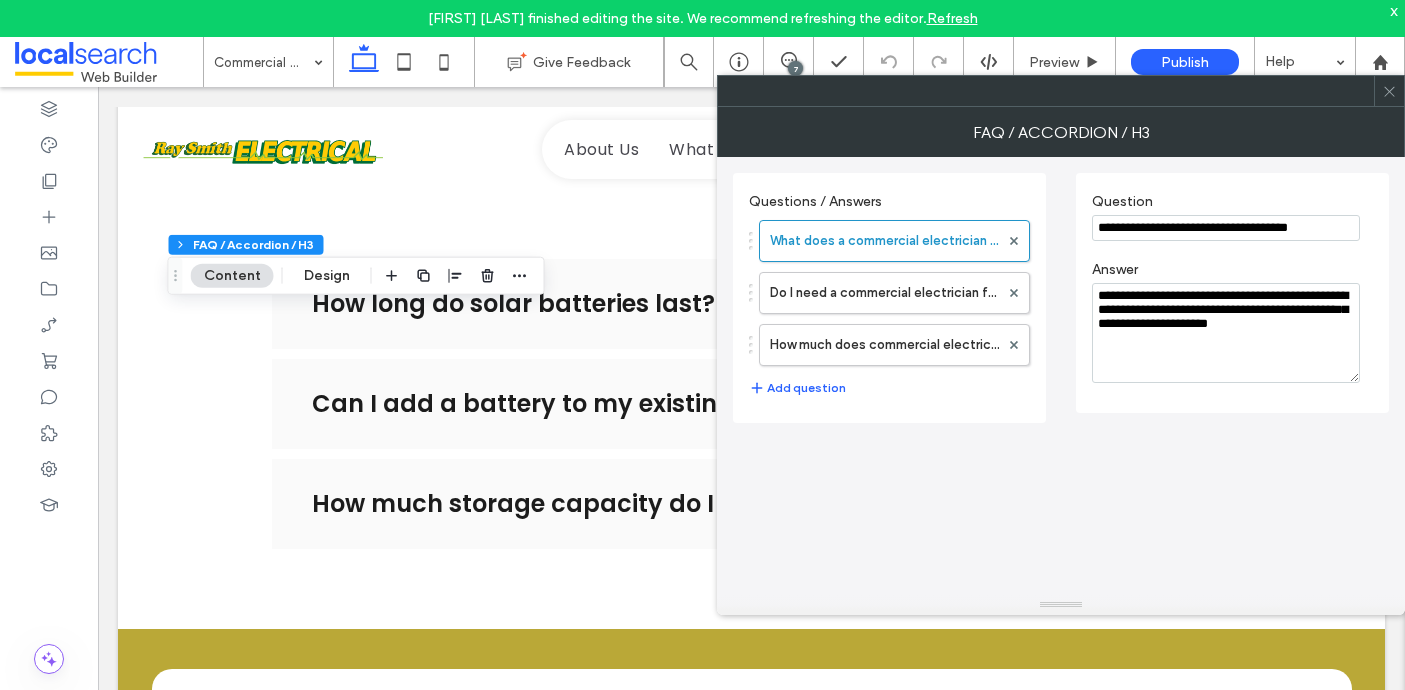 drag, startPoint x: 1100, startPoint y: 230, endPoint x: 1453, endPoint y: 230, distance: 353 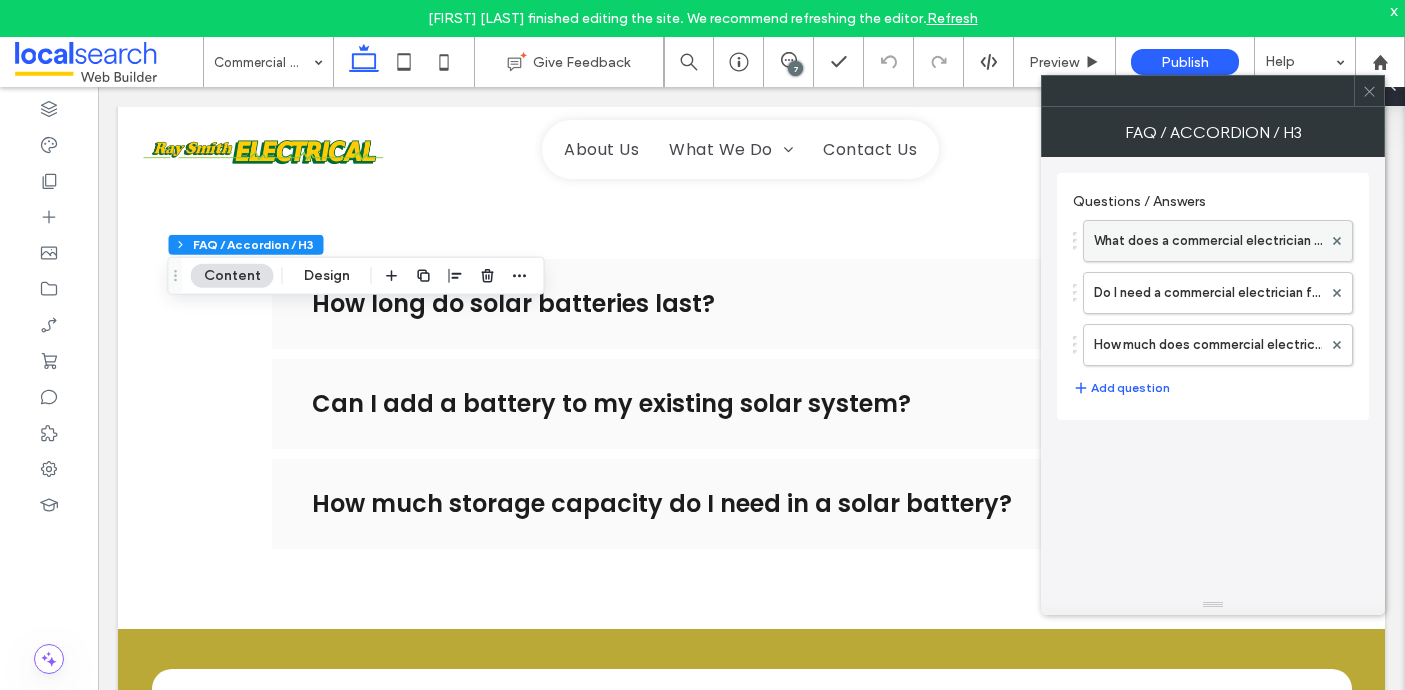 click on "What does a commercial electrician do?" at bounding box center (1208, 241) 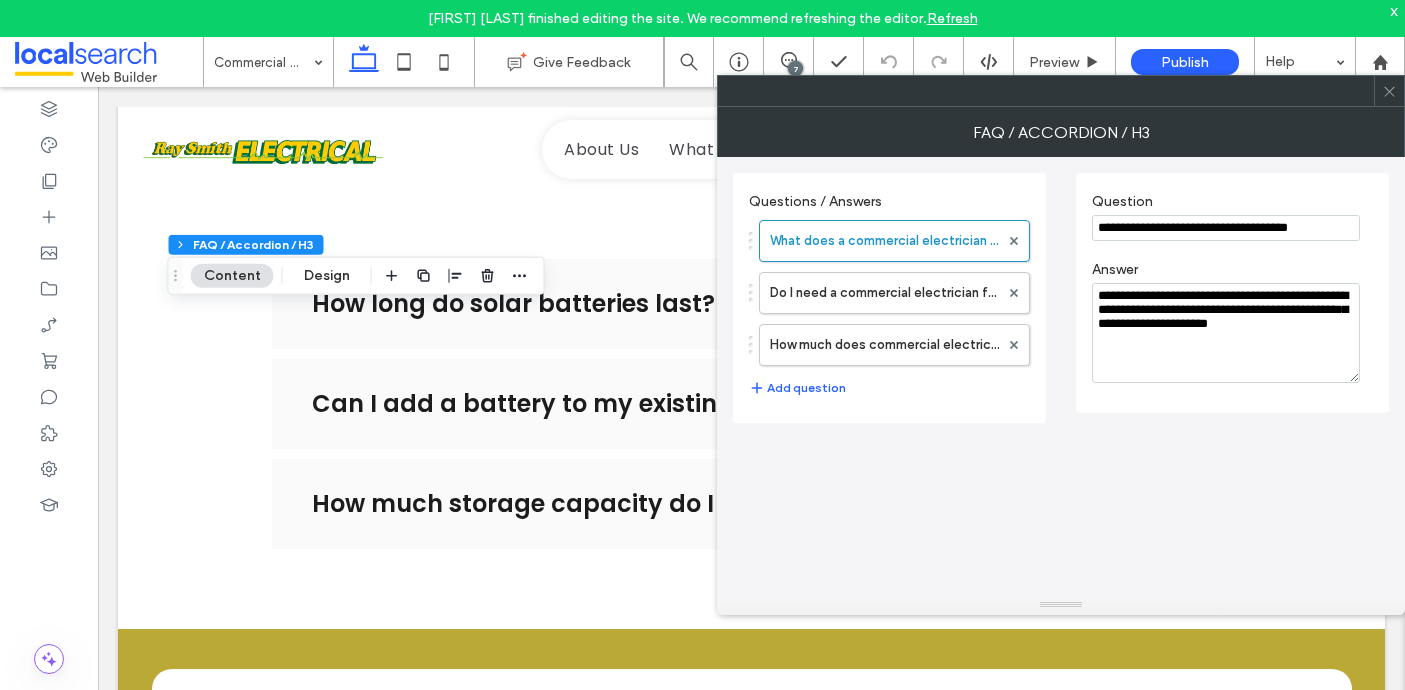 drag, startPoint x: 1336, startPoint y: 231, endPoint x: 1100, endPoint y: 232, distance: 236.00212 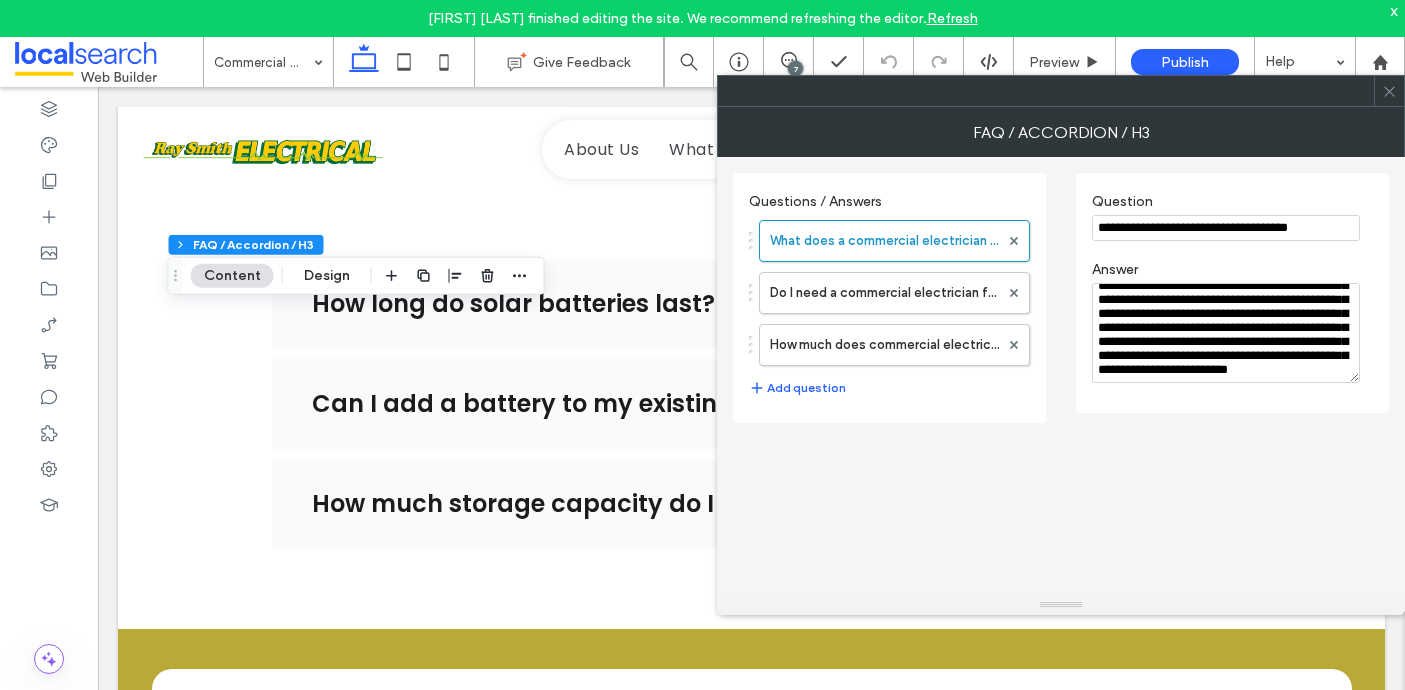 scroll, scrollTop: 0, scrollLeft: 0, axis: both 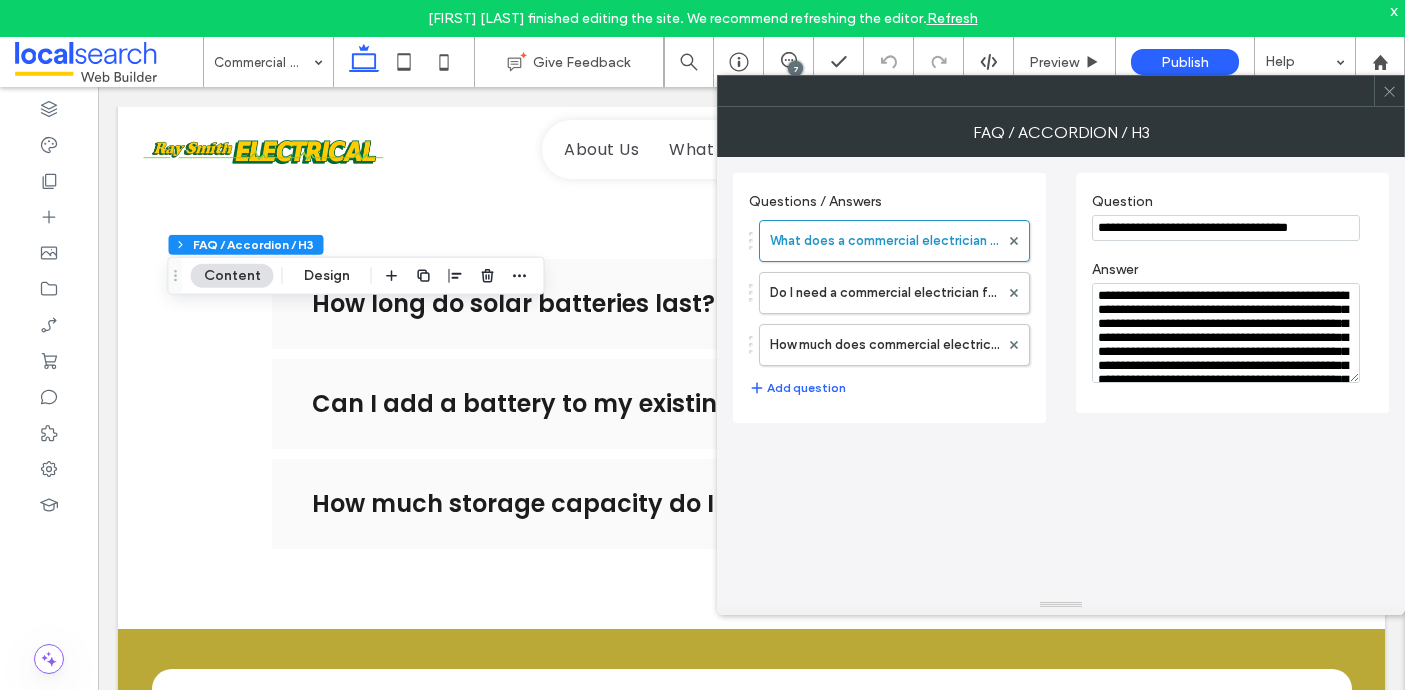 click on "**********" at bounding box center (1226, 333) 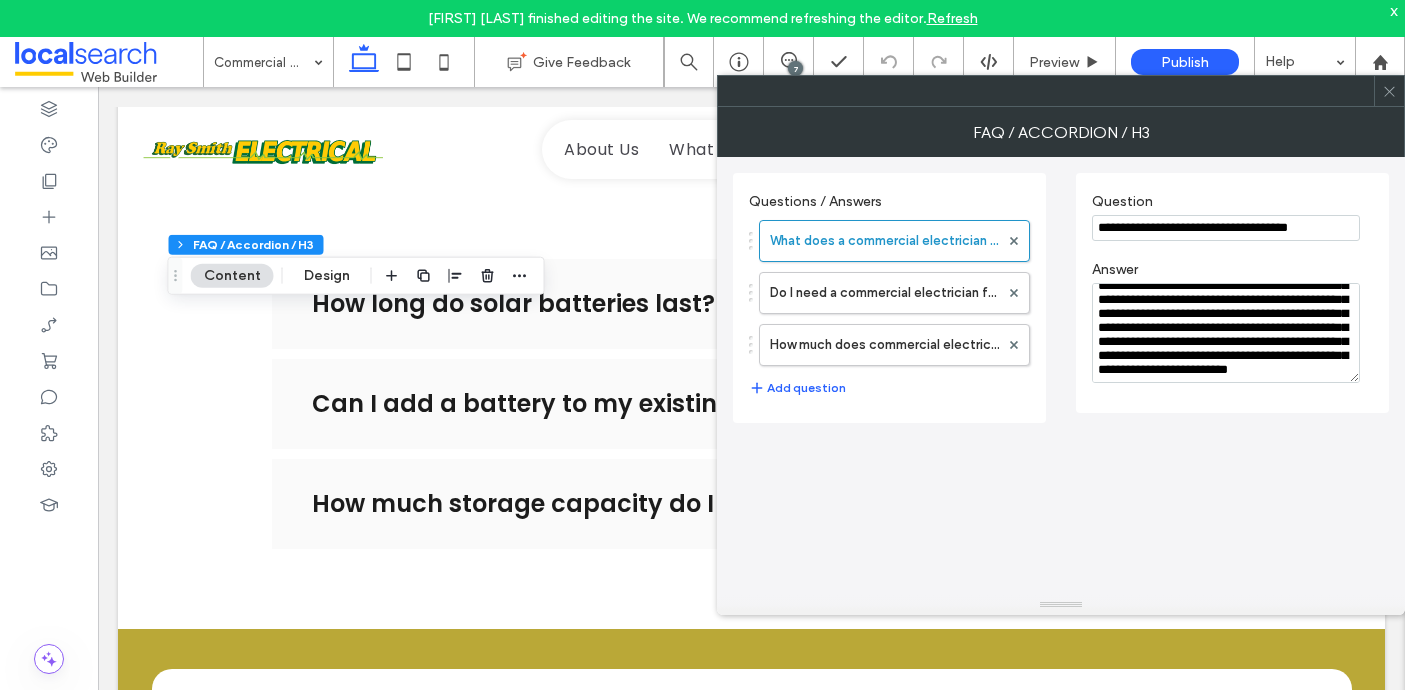 scroll, scrollTop: 184, scrollLeft: 0, axis: vertical 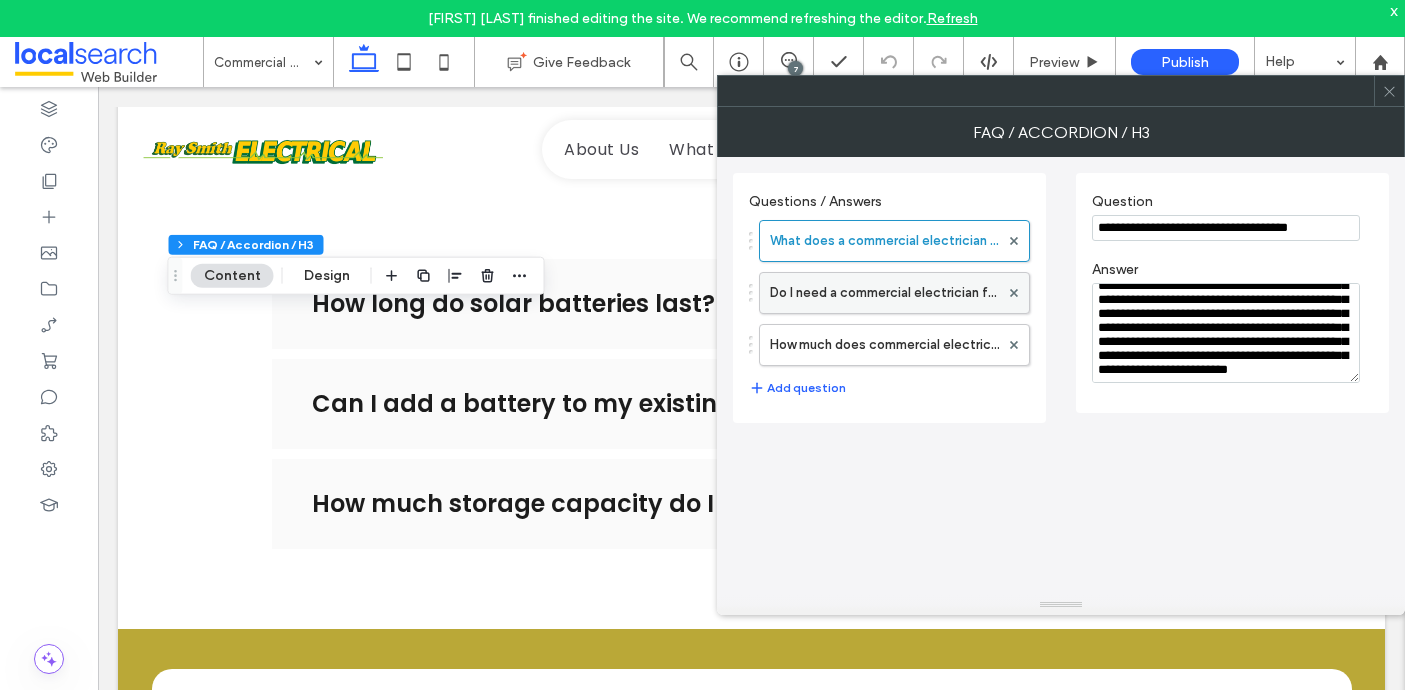 type on "**********" 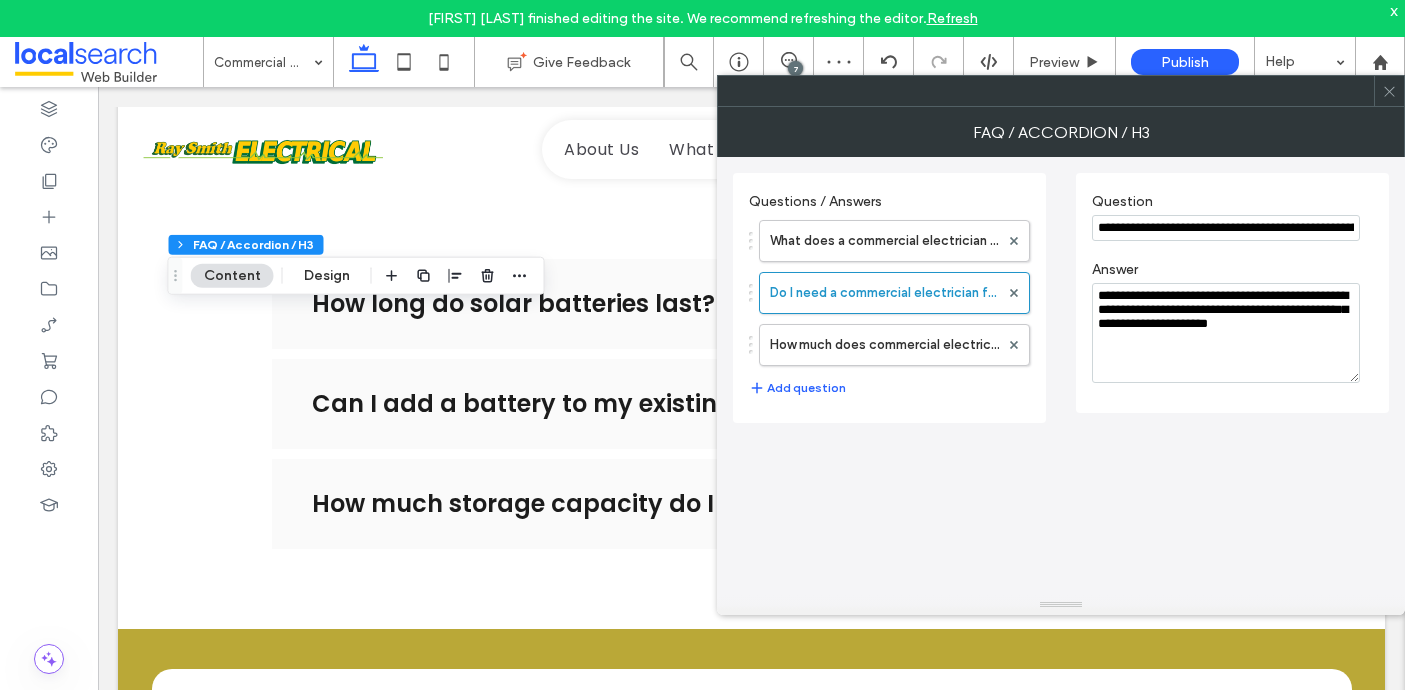 scroll, scrollTop: 0, scrollLeft: 70, axis: horizontal 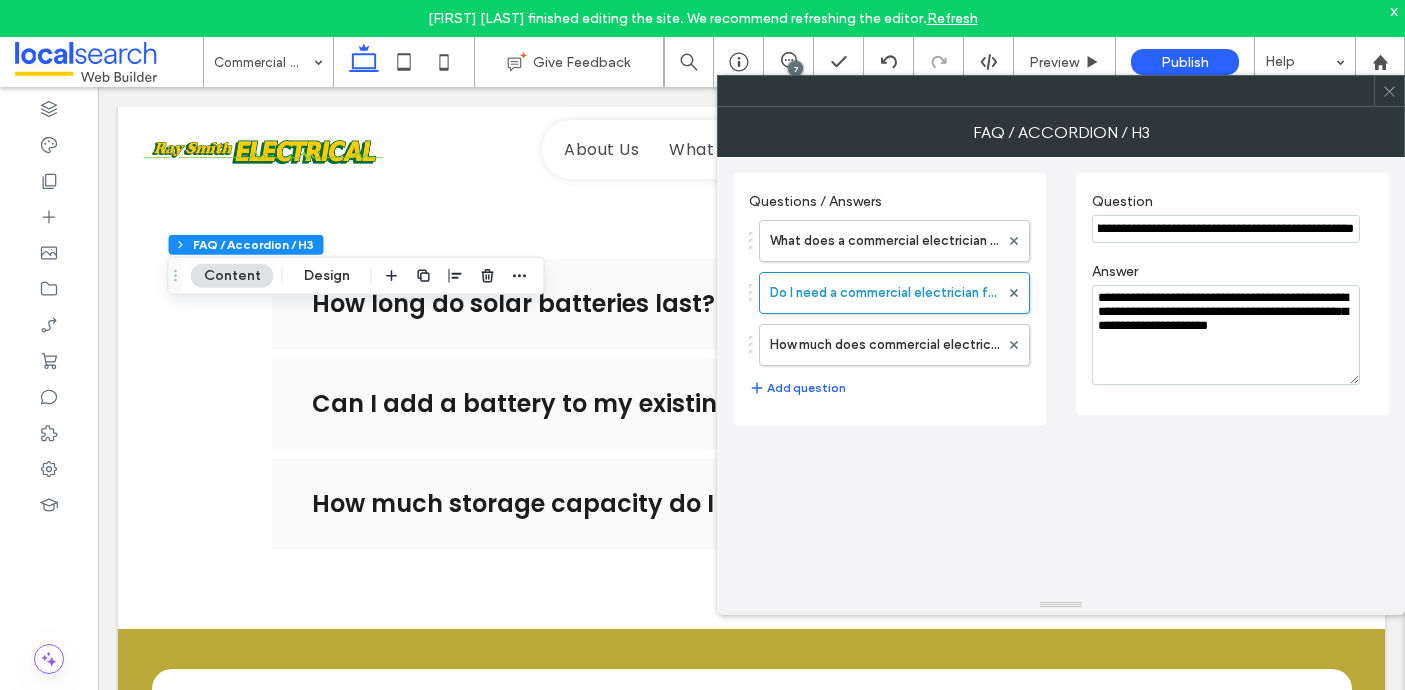 drag, startPoint x: 1099, startPoint y: 229, endPoint x: 1419, endPoint y: 258, distance: 321.31137 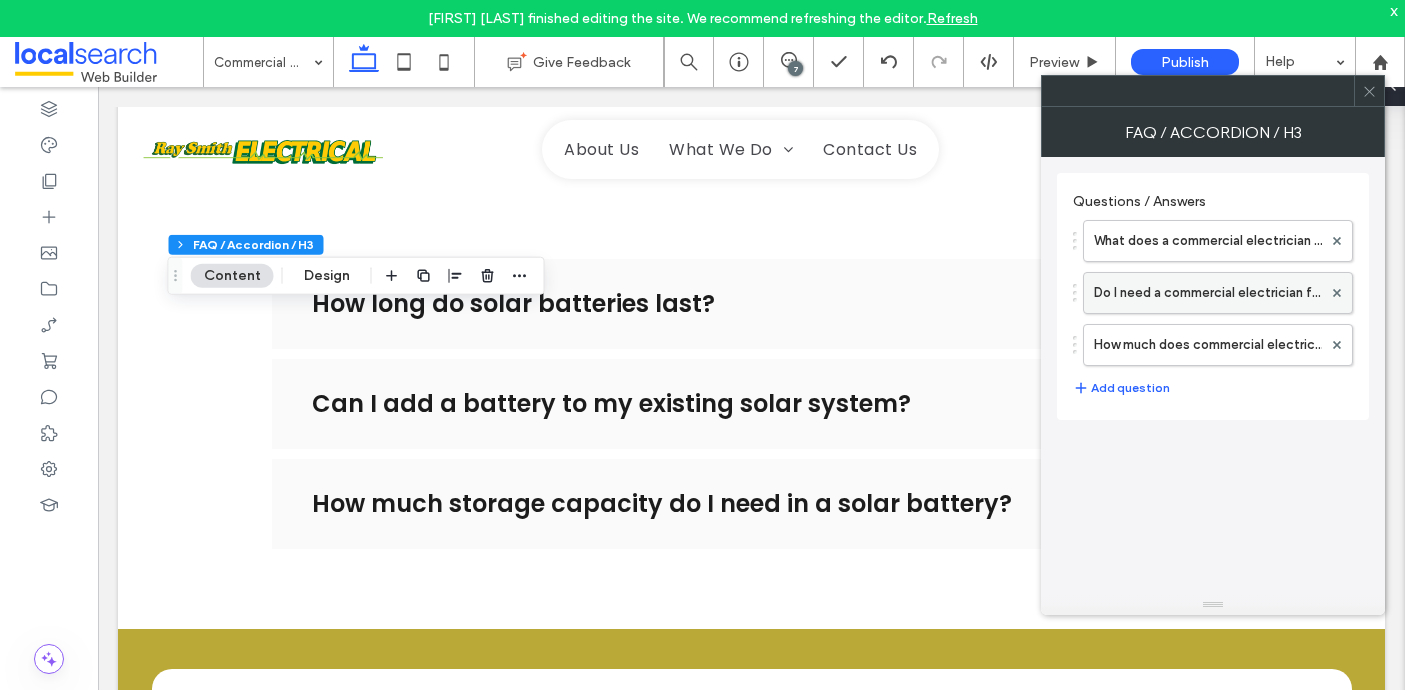 click on "Do I need a commercial electrician for my shop fit-out?" at bounding box center (1208, 293) 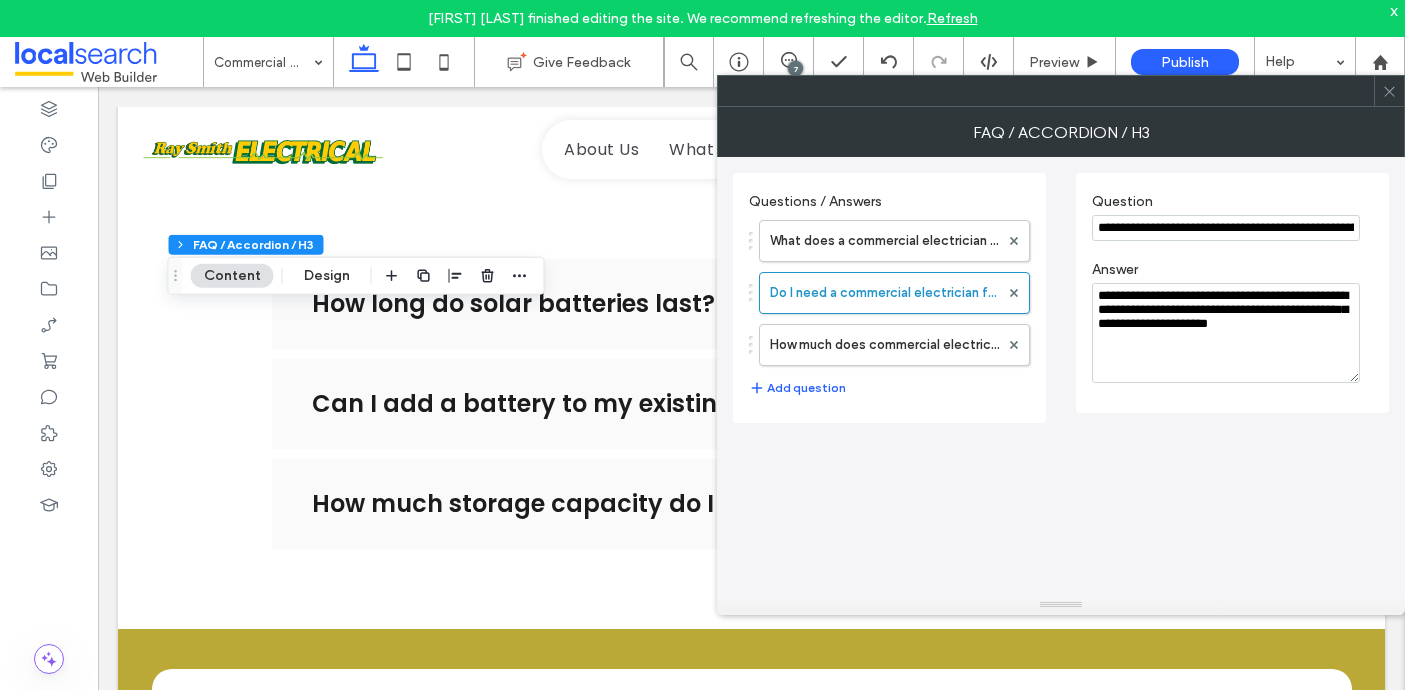 scroll, scrollTop: 0, scrollLeft: 70, axis: horizontal 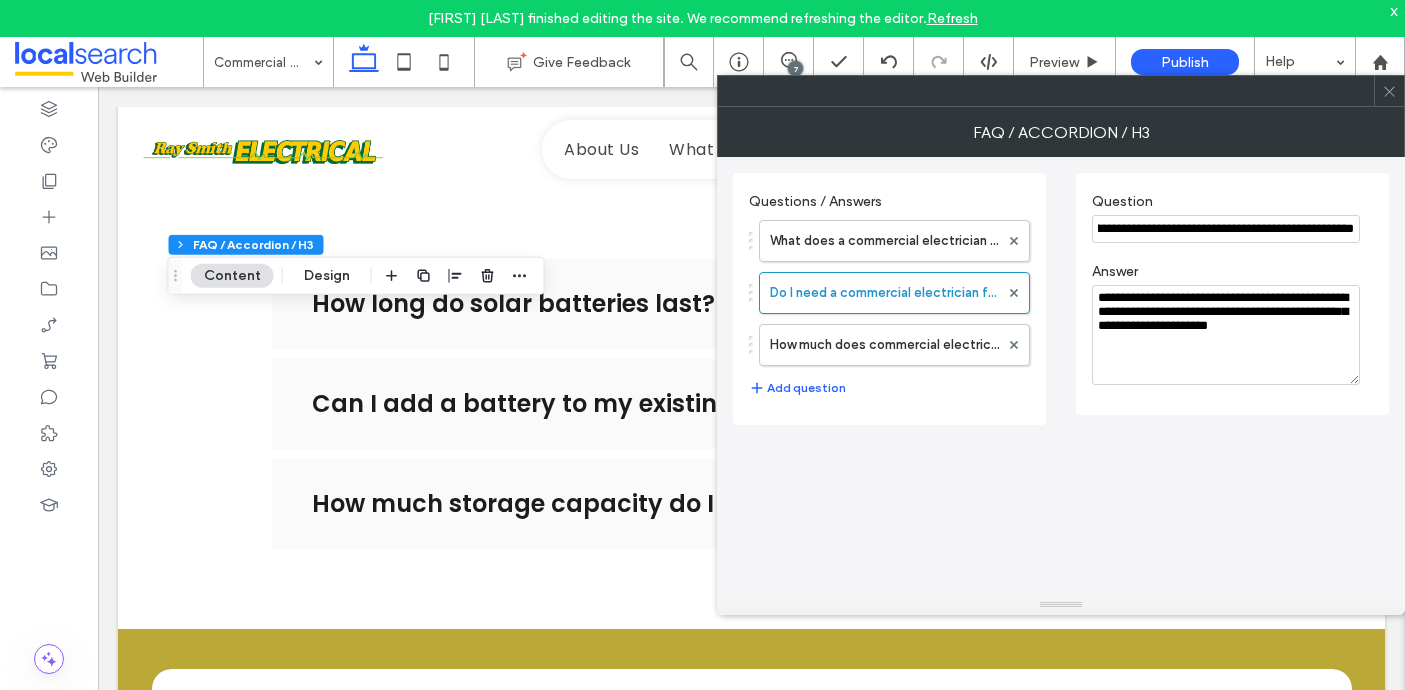 drag, startPoint x: 1100, startPoint y: 228, endPoint x: 1376, endPoint y: 245, distance: 276.52304 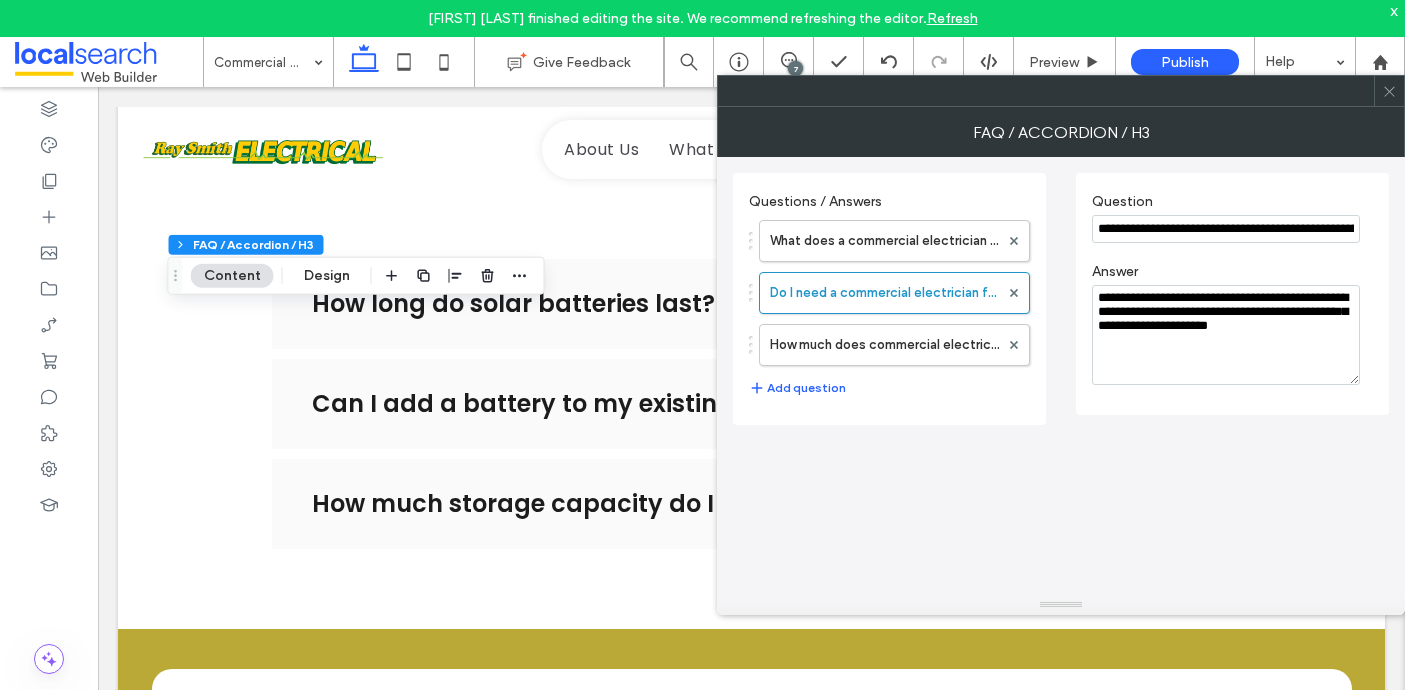 click on "**********" at bounding box center (1226, 335) 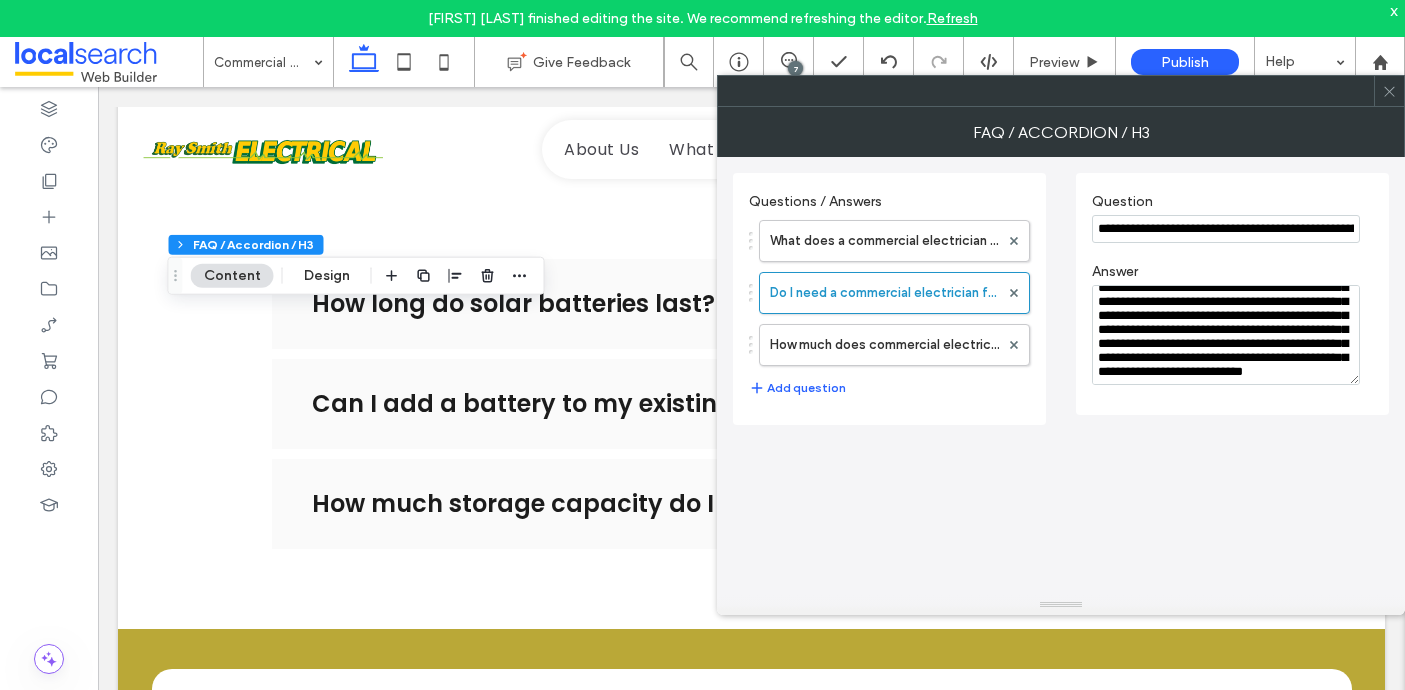 scroll, scrollTop: 120, scrollLeft: 0, axis: vertical 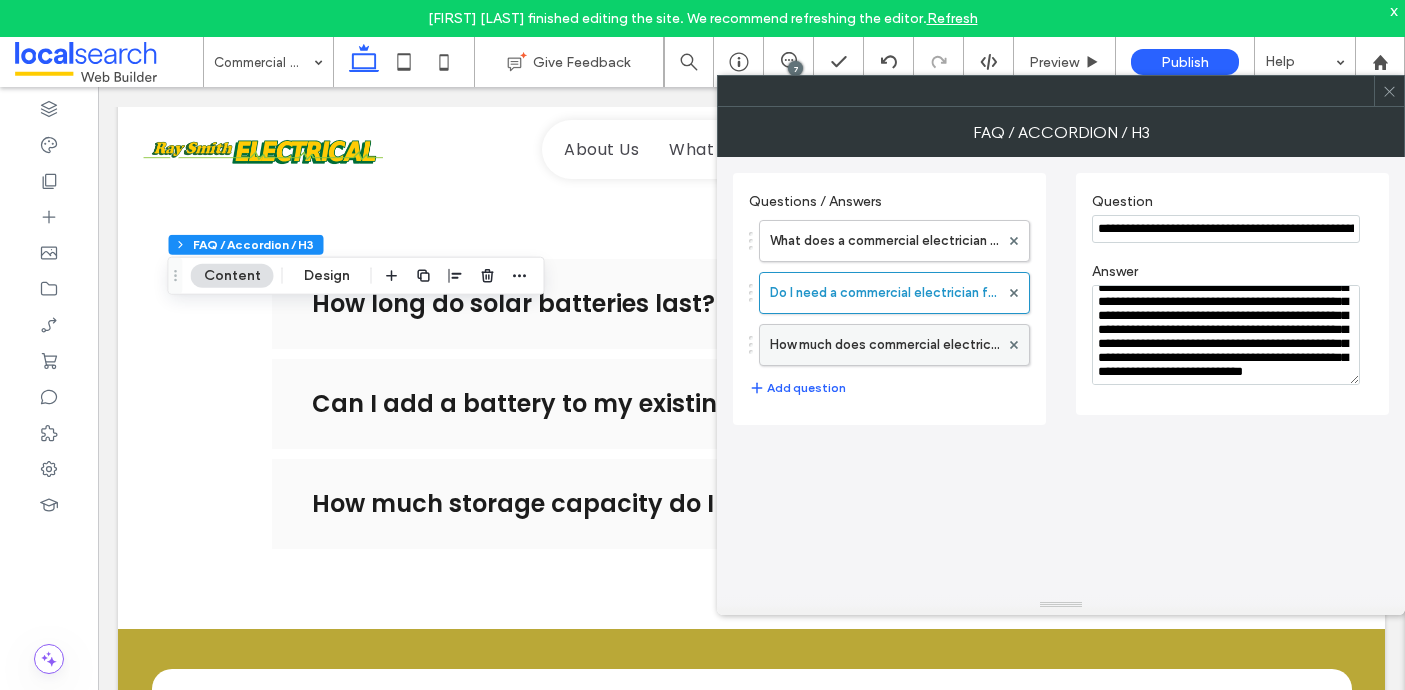 type on "**********" 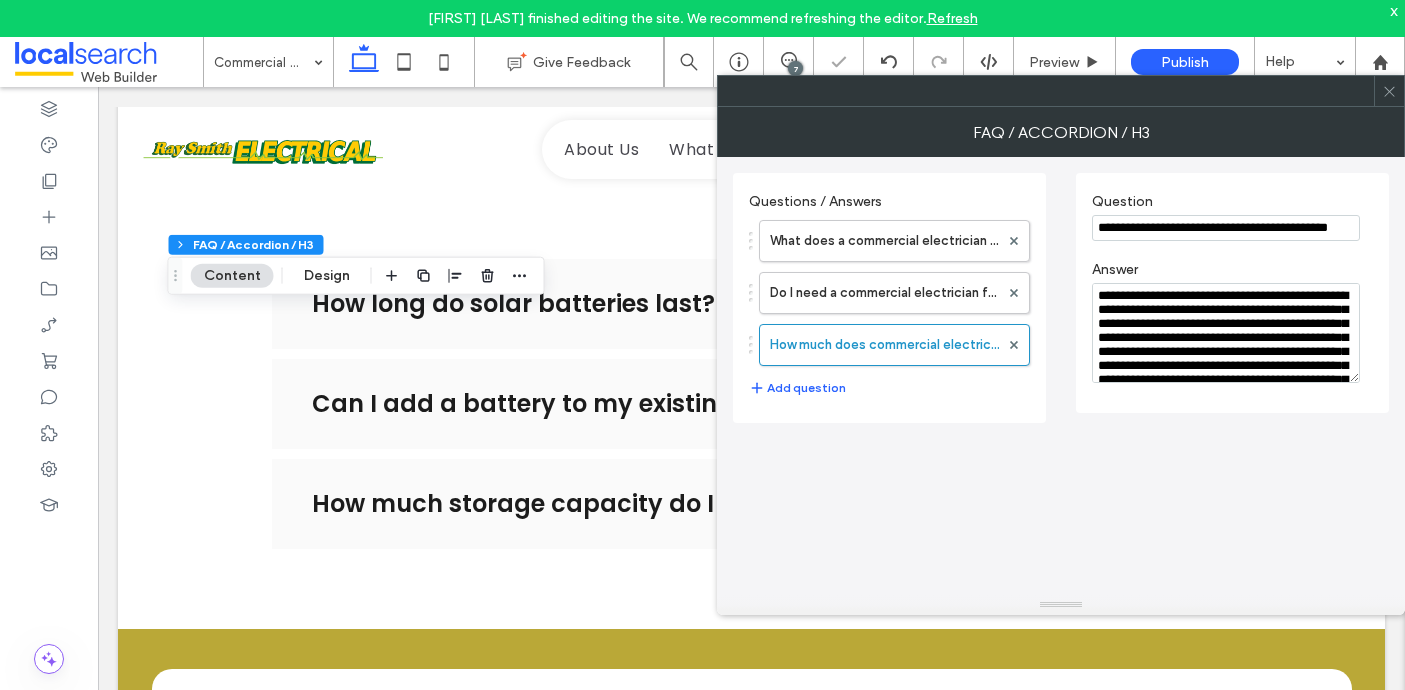 click 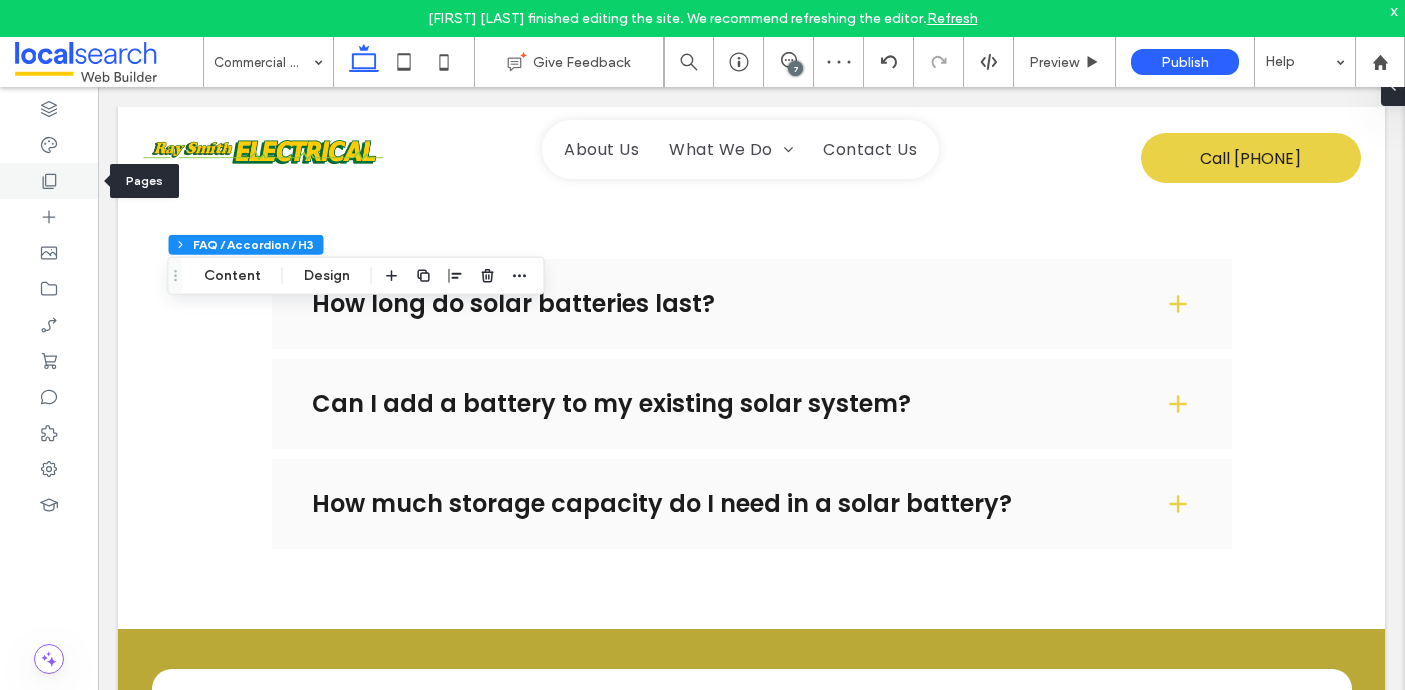 click at bounding box center [49, 181] 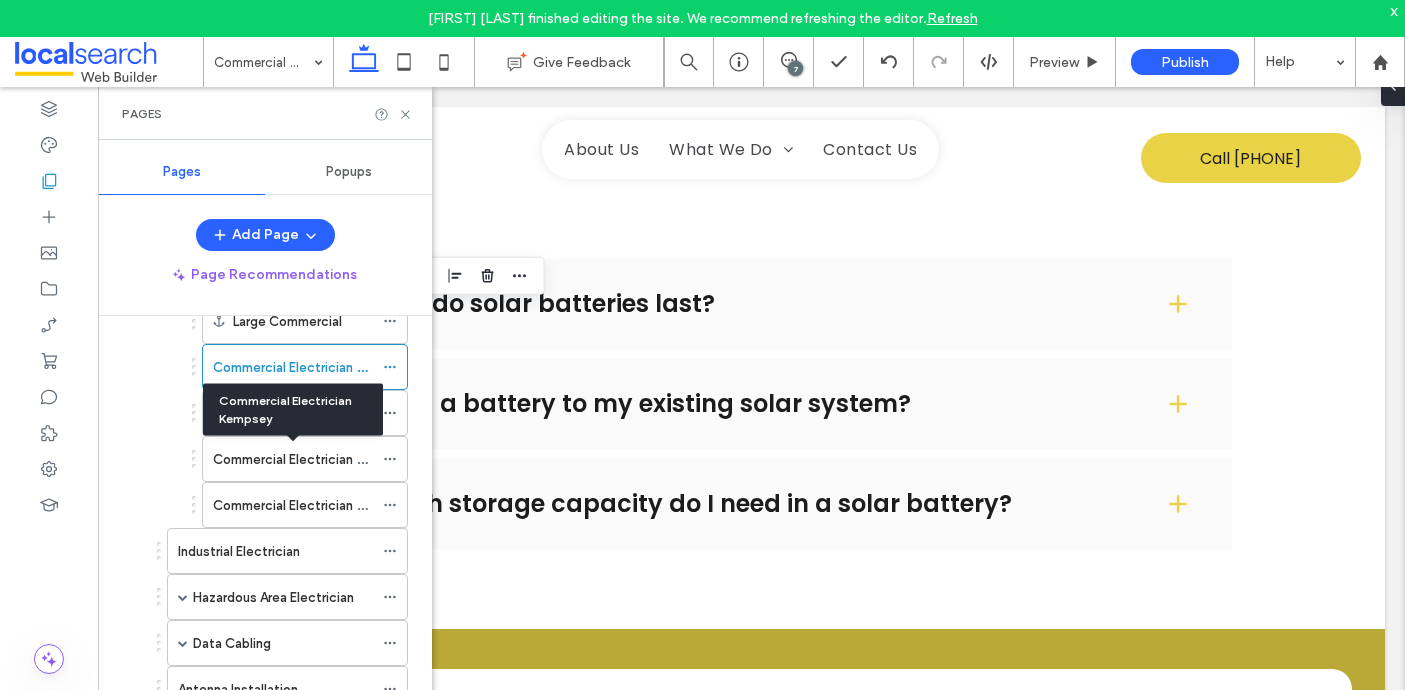 scroll, scrollTop: 441, scrollLeft: 0, axis: vertical 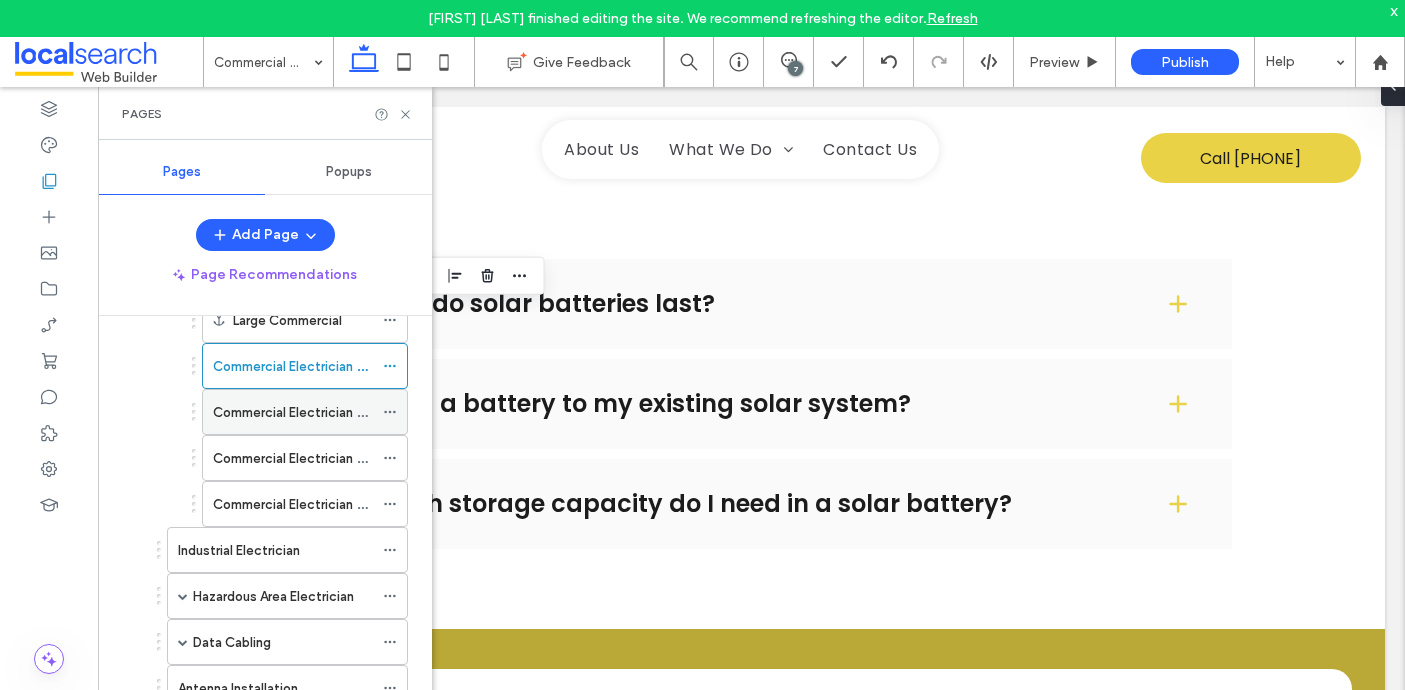 click on "Commercial Electrician Grafton" at bounding box center [308, 412] 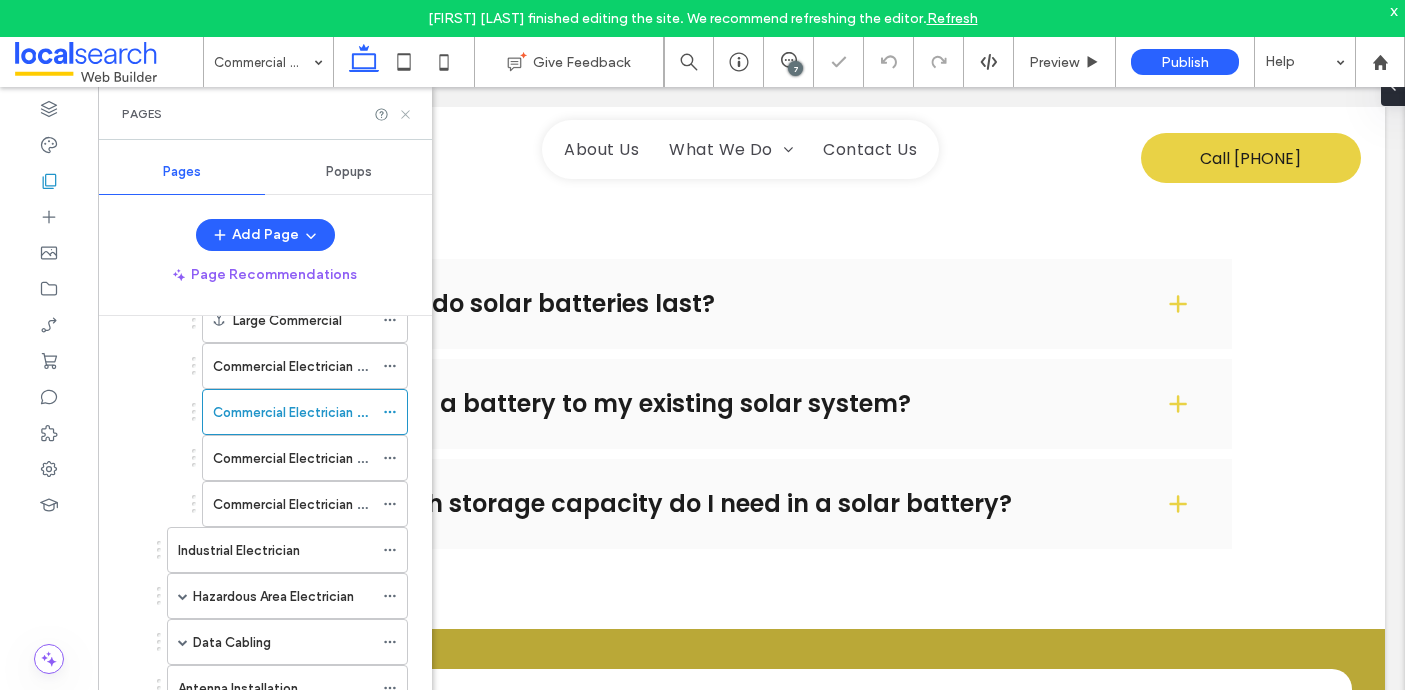 click 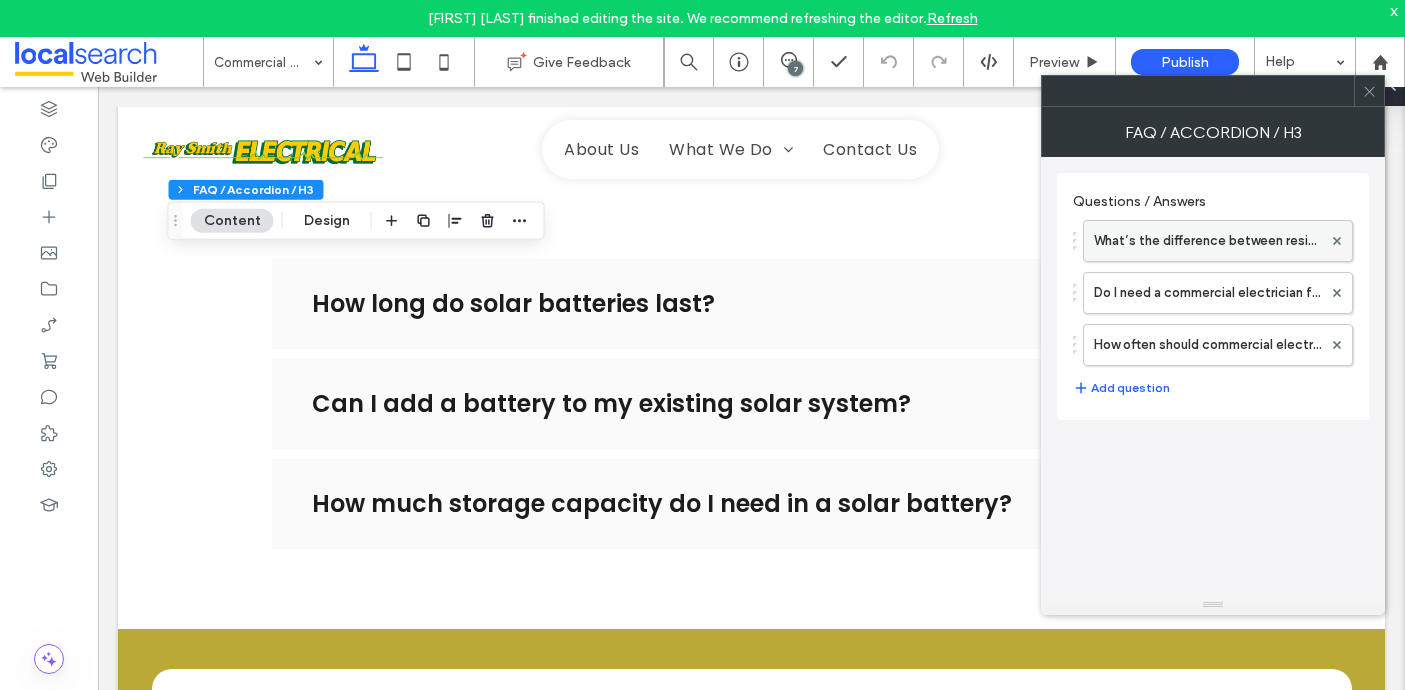 click on "What’s the difference between residential and commercial electricians?" at bounding box center (1208, 241) 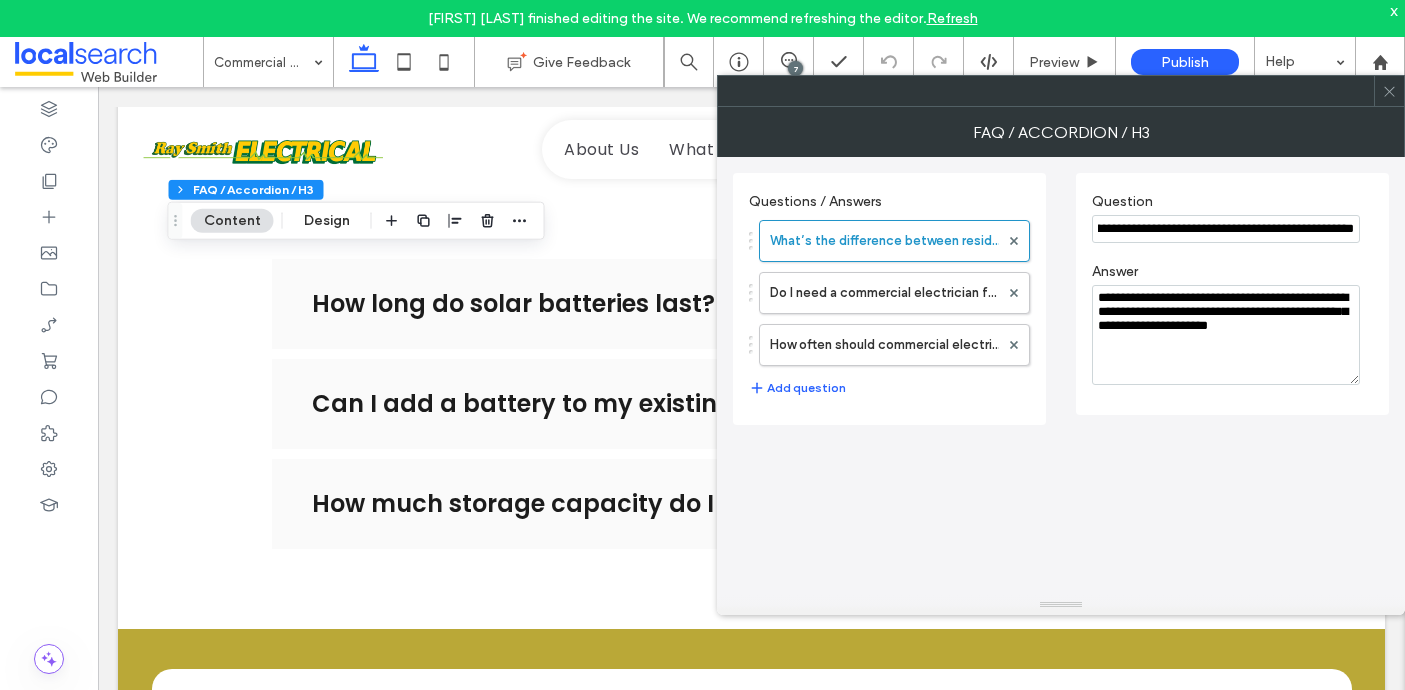 scroll, scrollTop: 0, scrollLeft: 172, axis: horizontal 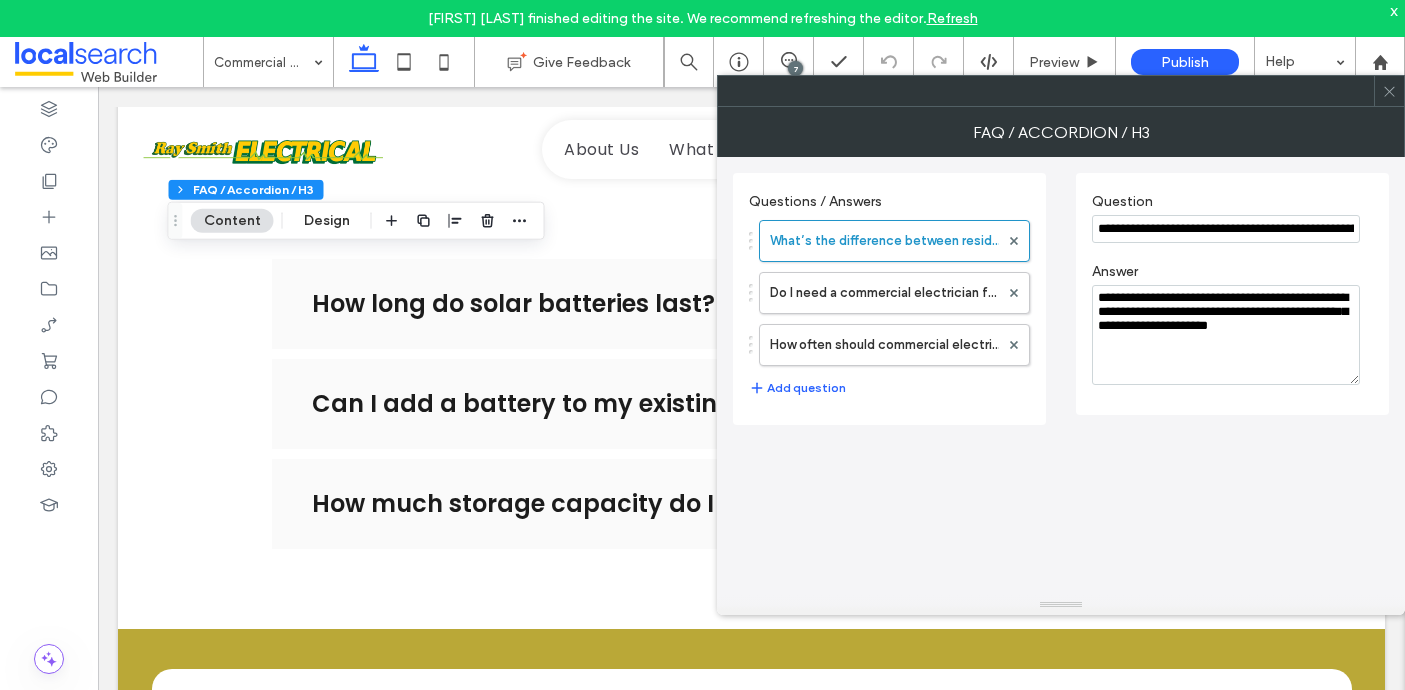 click on "**********" at bounding box center [1226, 335] 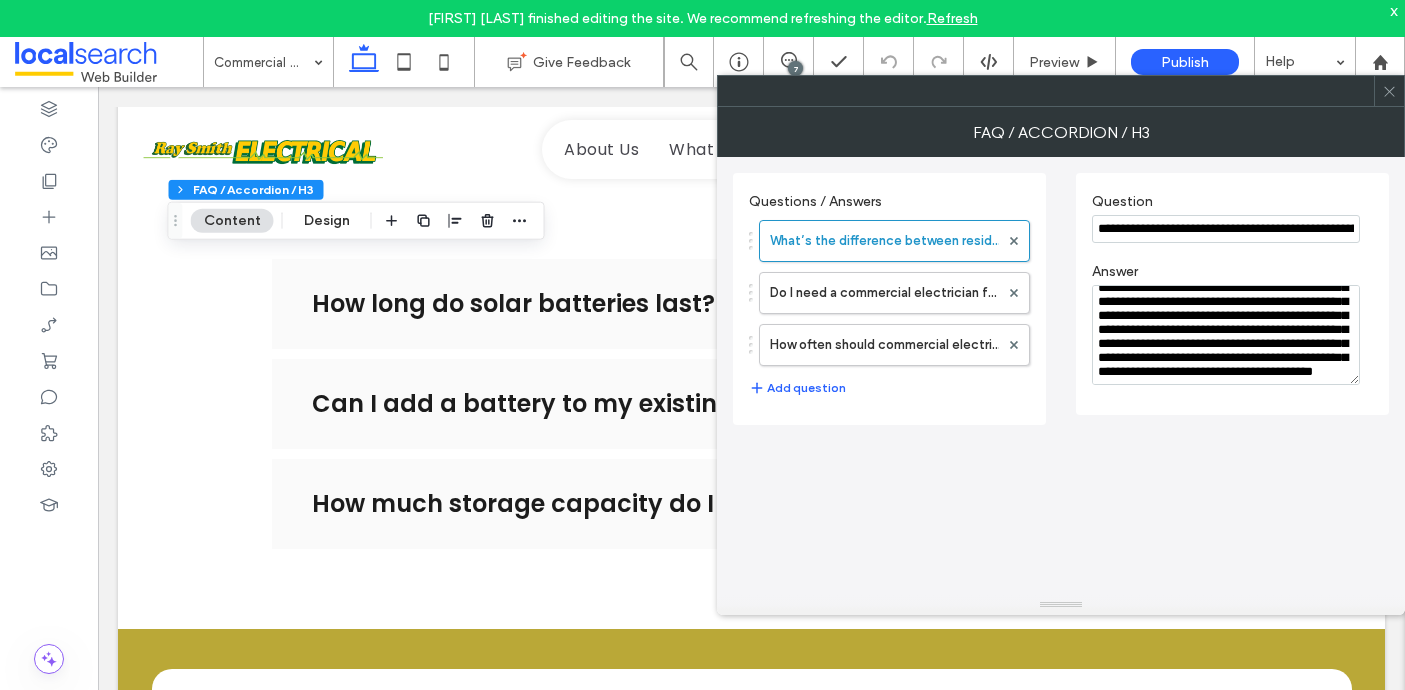 scroll, scrollTop: 168, scrollLeft: 0, axis: vertical 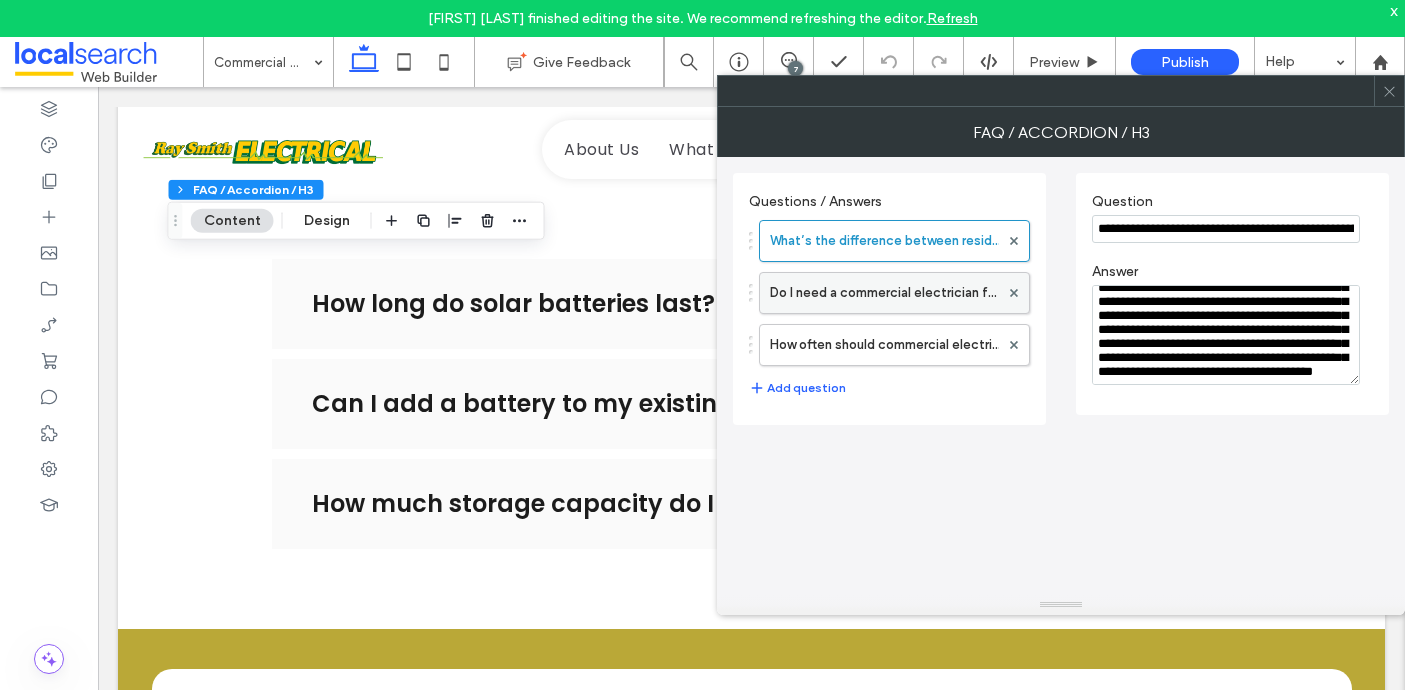 type on "**********" 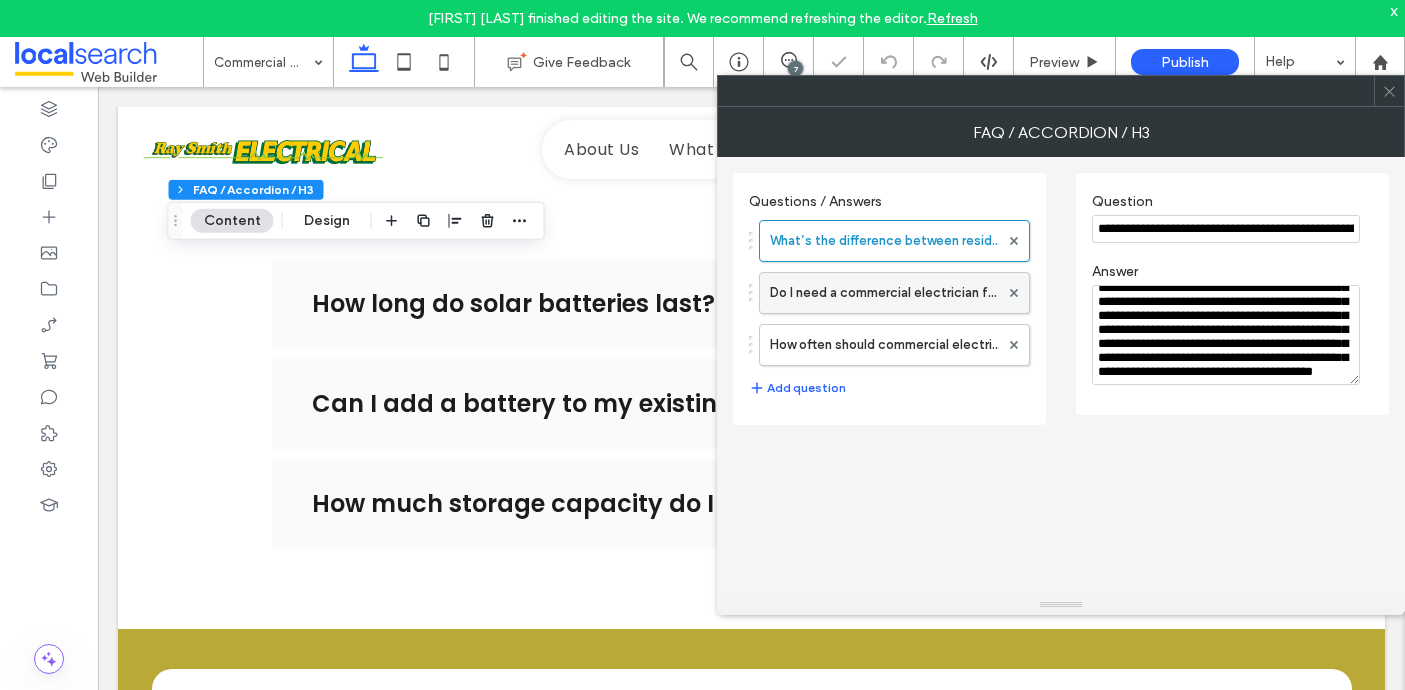 click on "Do I need a commercial electrician for a small office?" at bounding box center [884, 293] 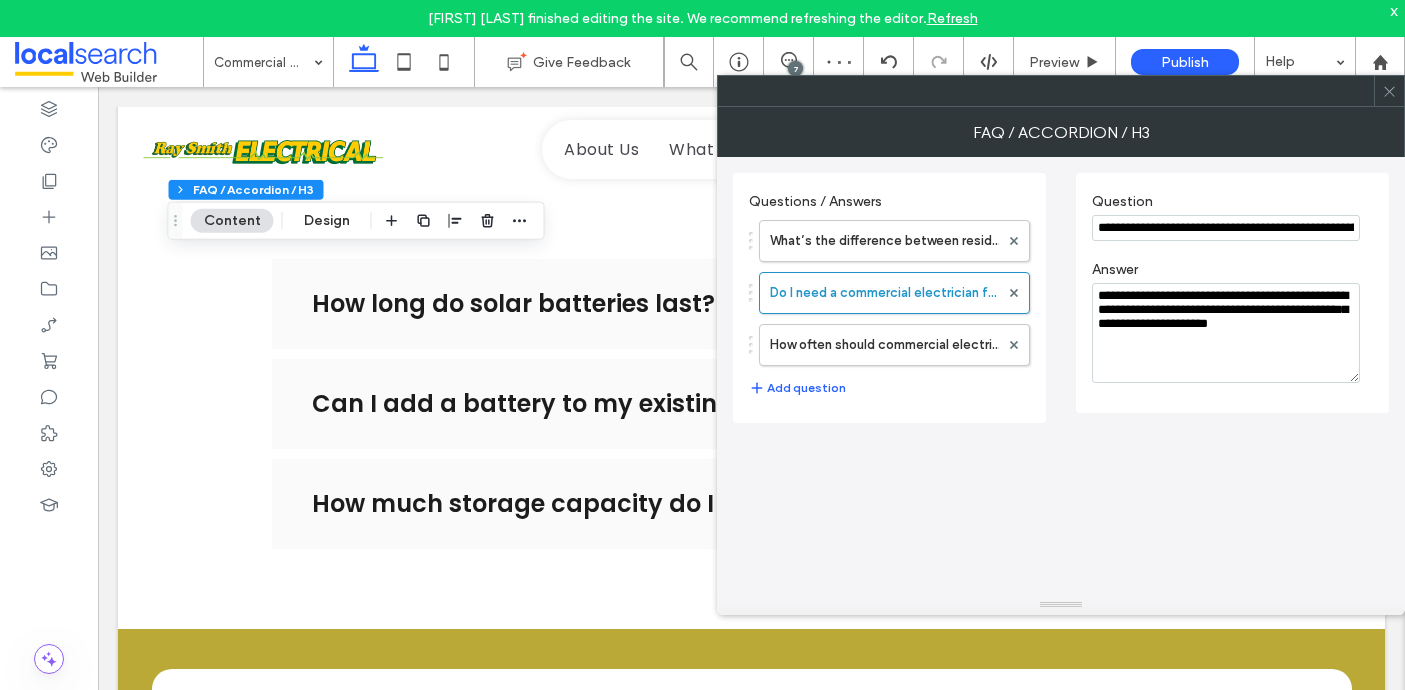 scroll, scrollTop: 0, scrollLeft: 55, axis: horizontal 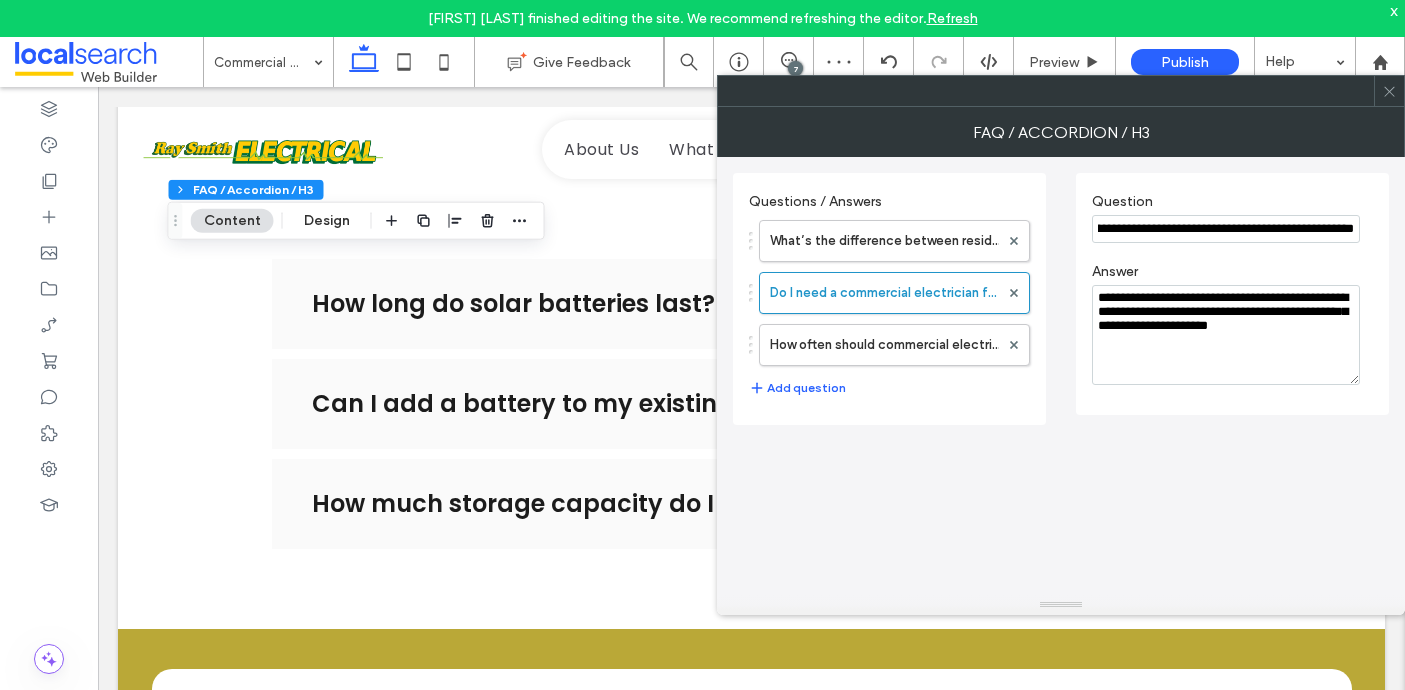 drag, startPoint x: 1098, startPoint y: 231, endPoint x: 1383, endPoint y: 235, distance: 285.02808 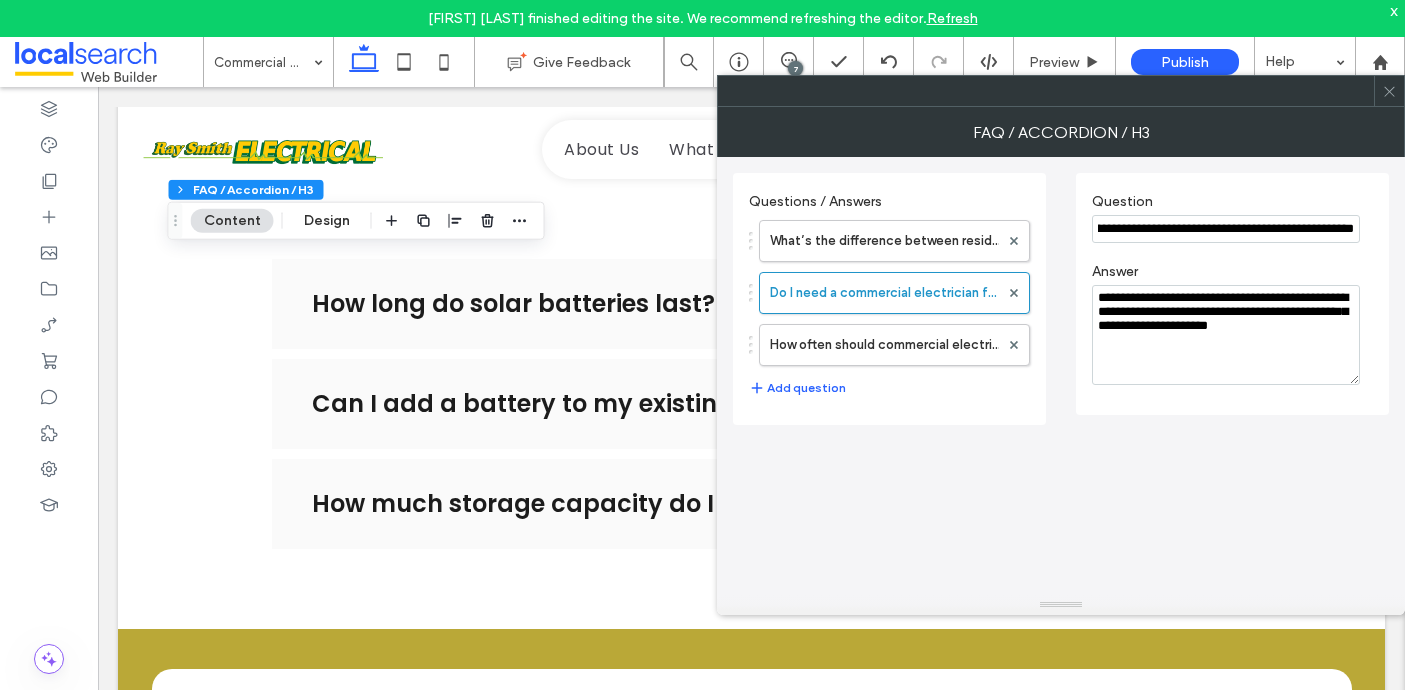 scroll, scrollTop: 0, scrollLeft: 0, axis: both 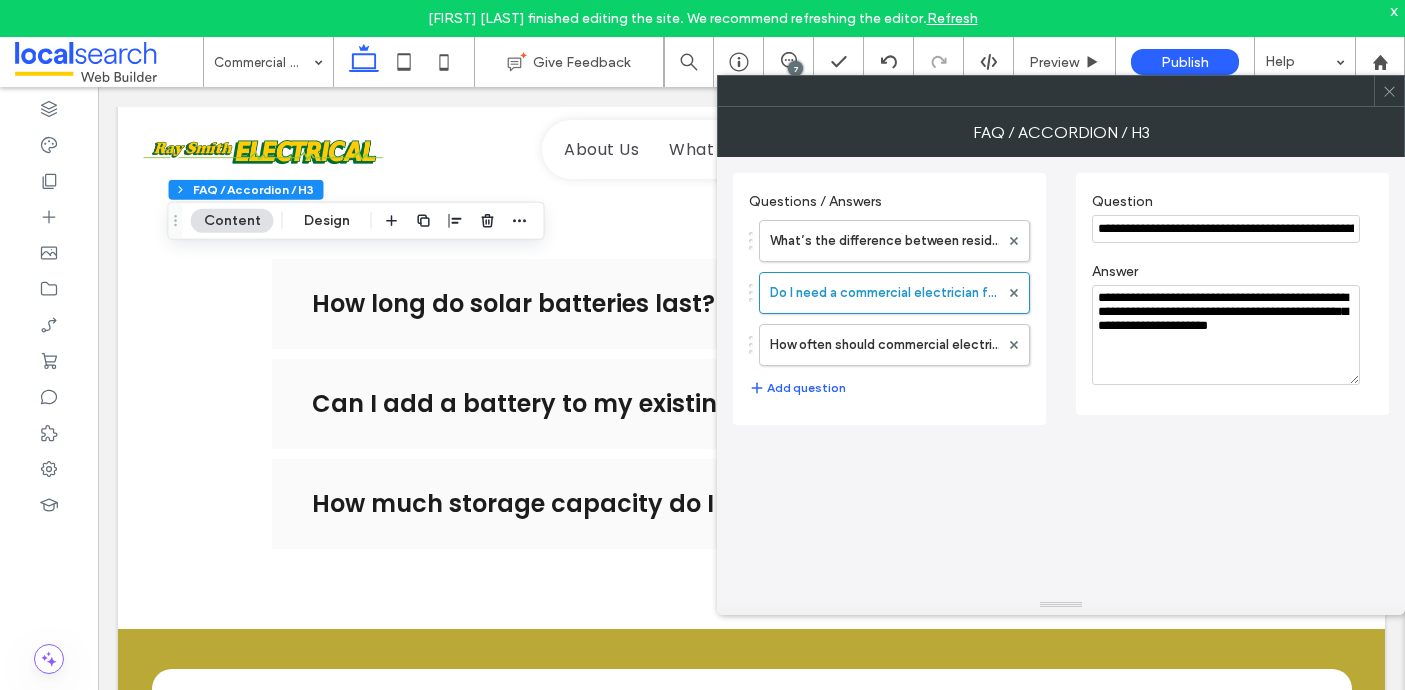 click on "**********" at bounding box center (1226, 335) 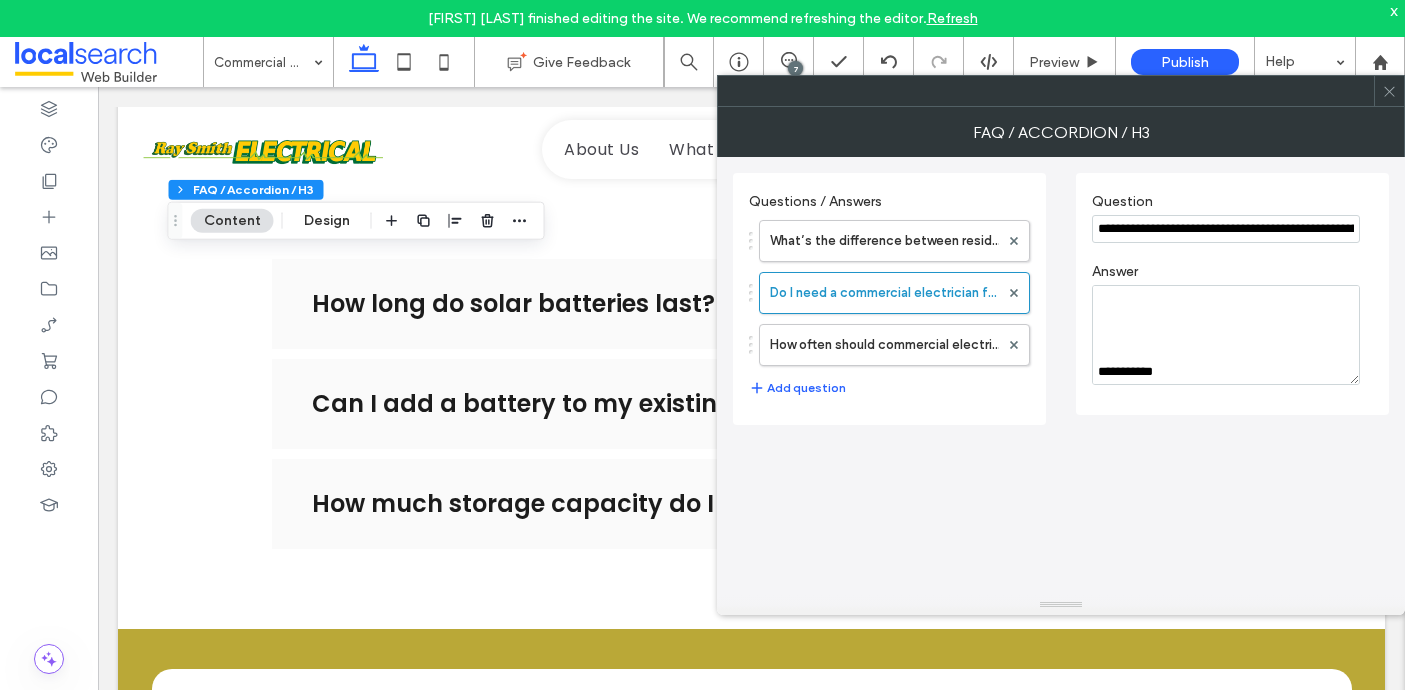 scroll, scrollTop: 280, scrollLeft: 0, axis: vertical 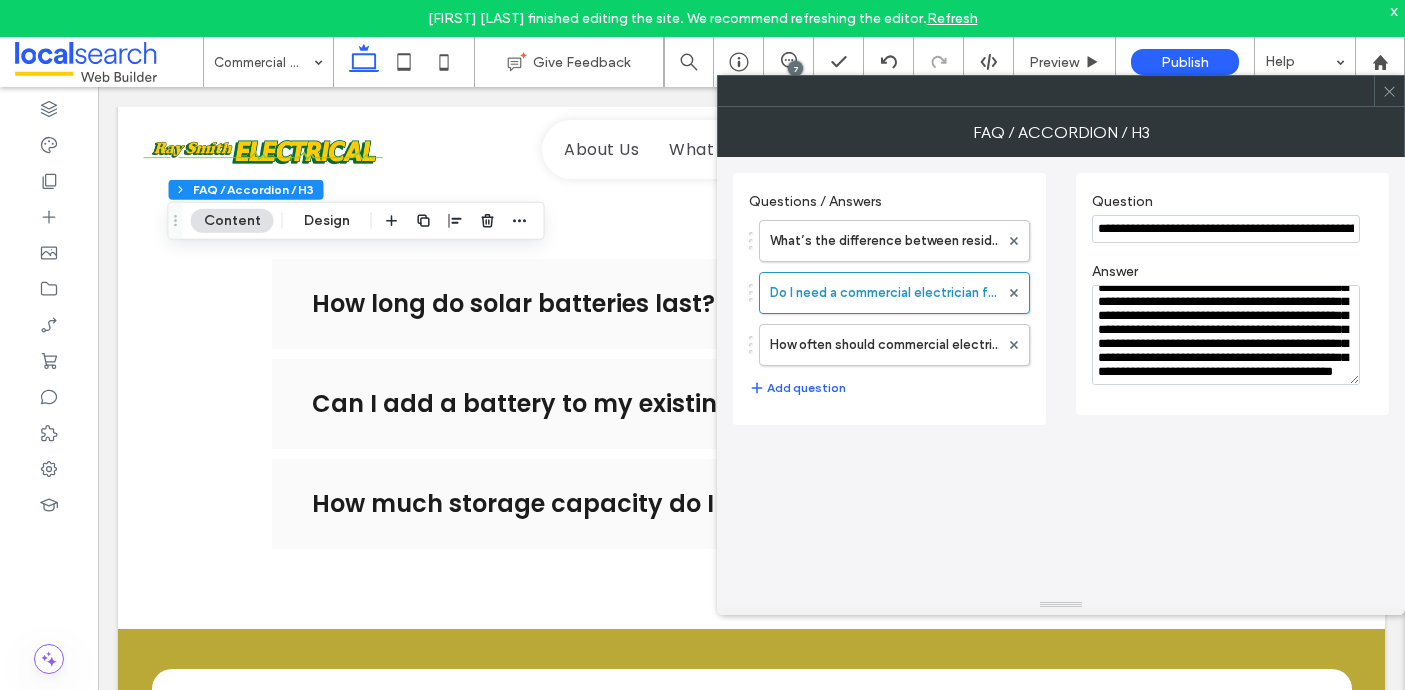 type on "**********" 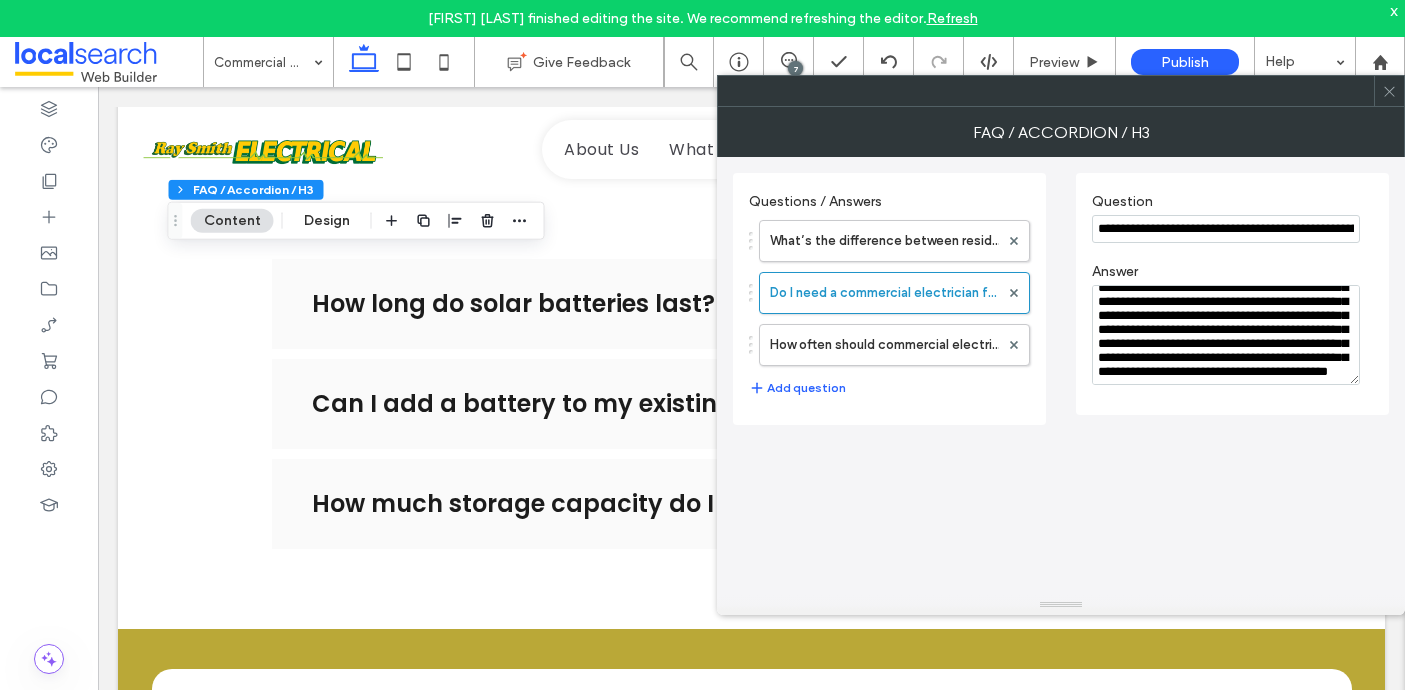 scroll, scrollTop: 120, scrollLeft: 0, axis: vertical 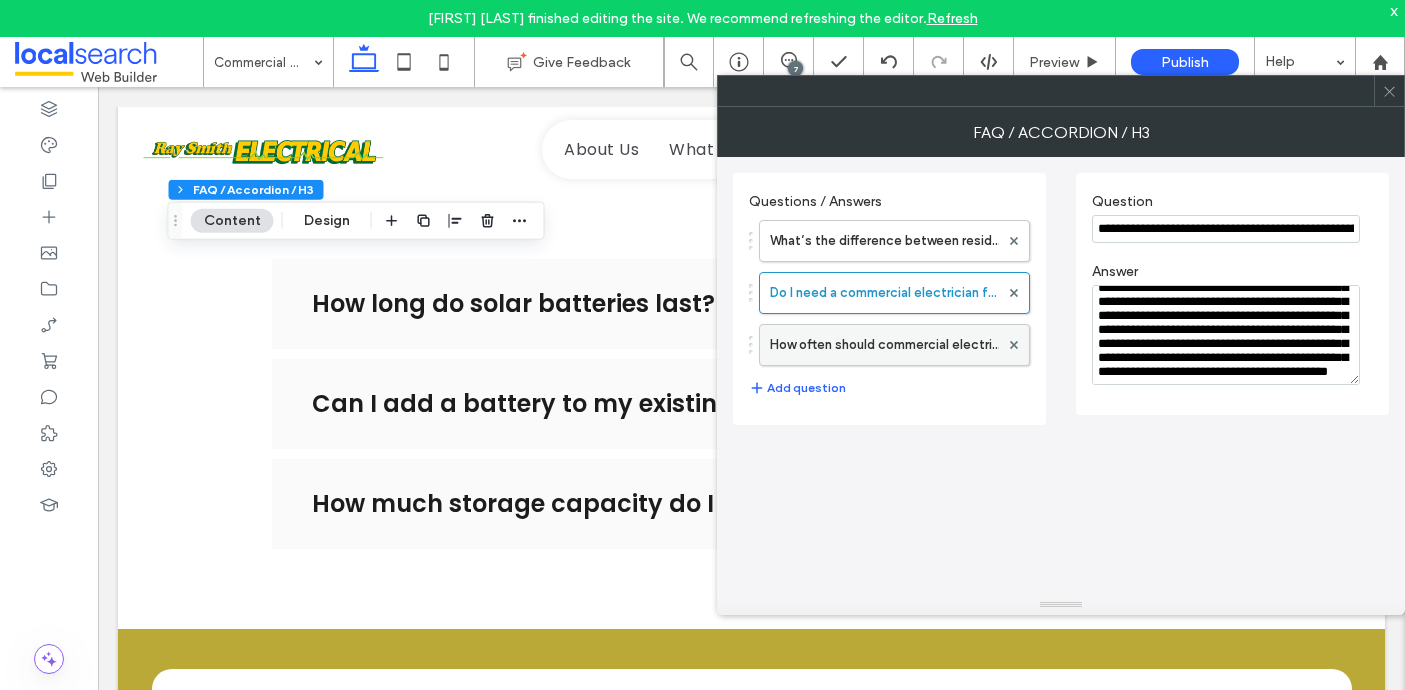 click on "How often should commercial electrical systems be checked?" at bounding box center (884, 345) 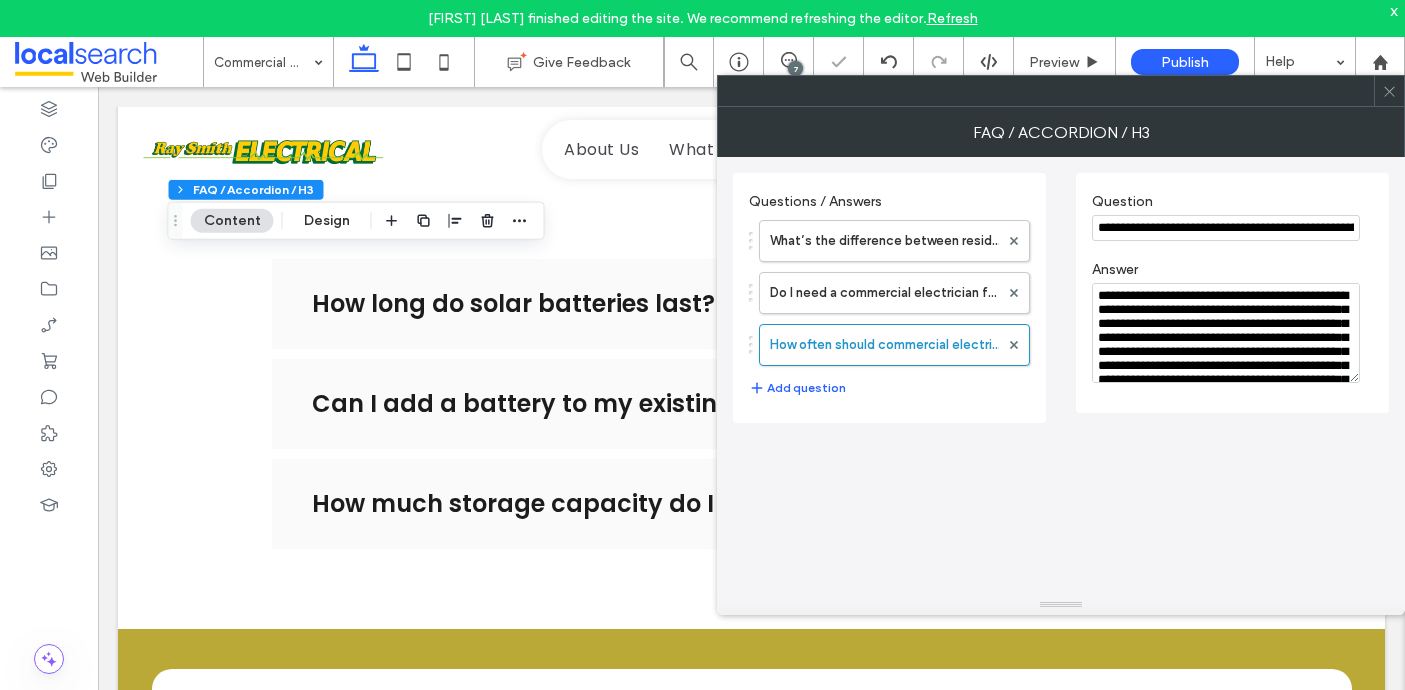 click 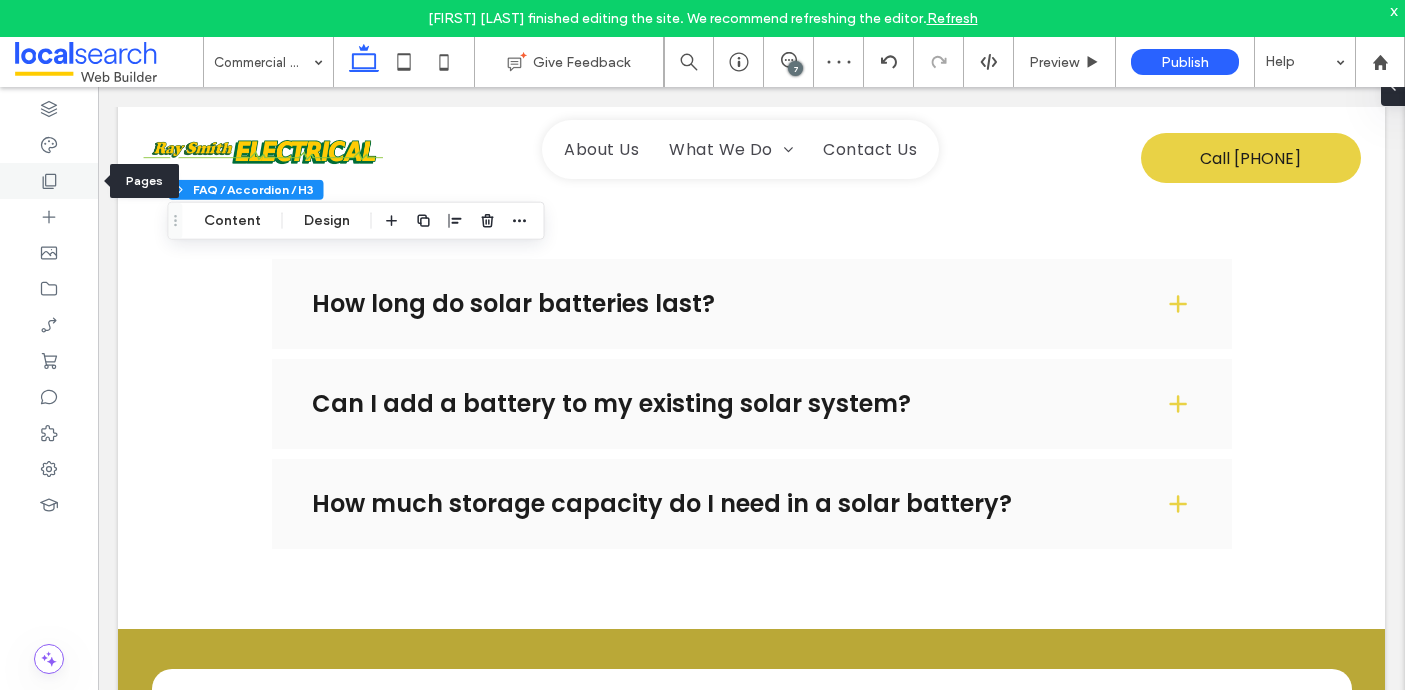 click 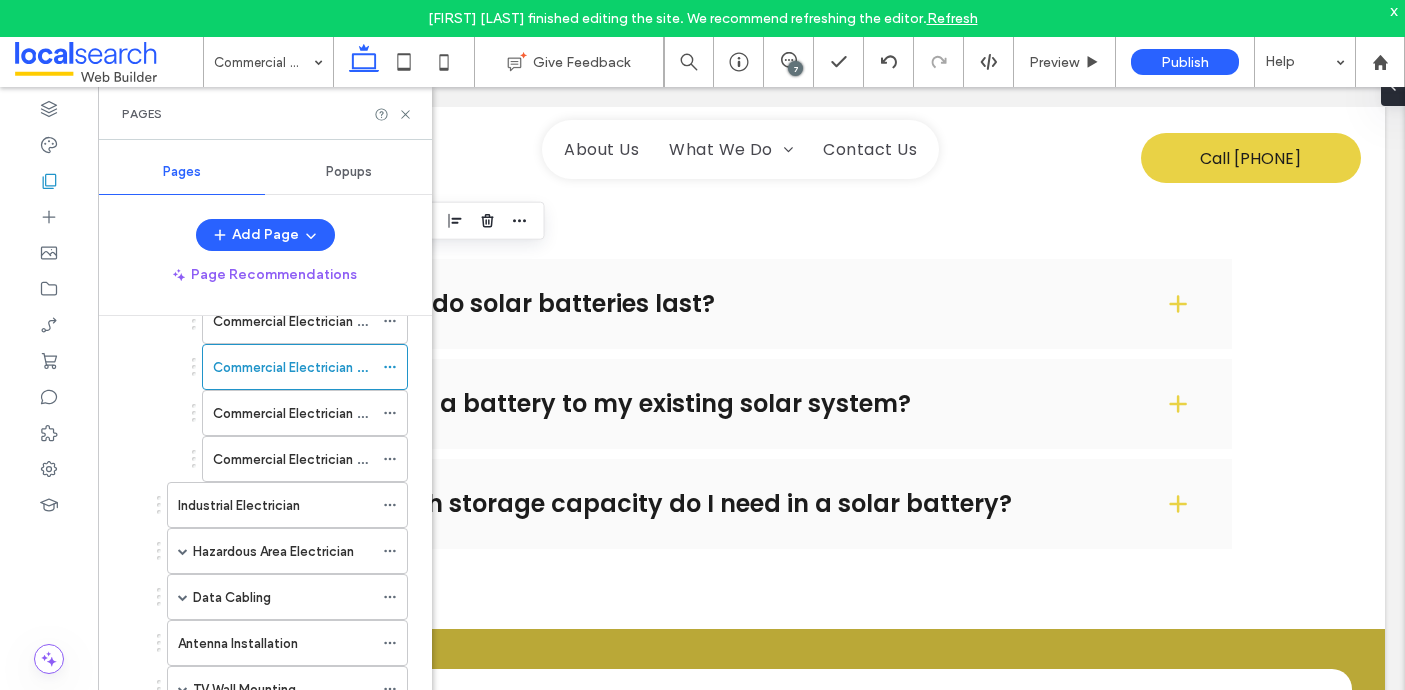 scroll, scrollTop: 491, scrollLeft: 0, axis: vertical 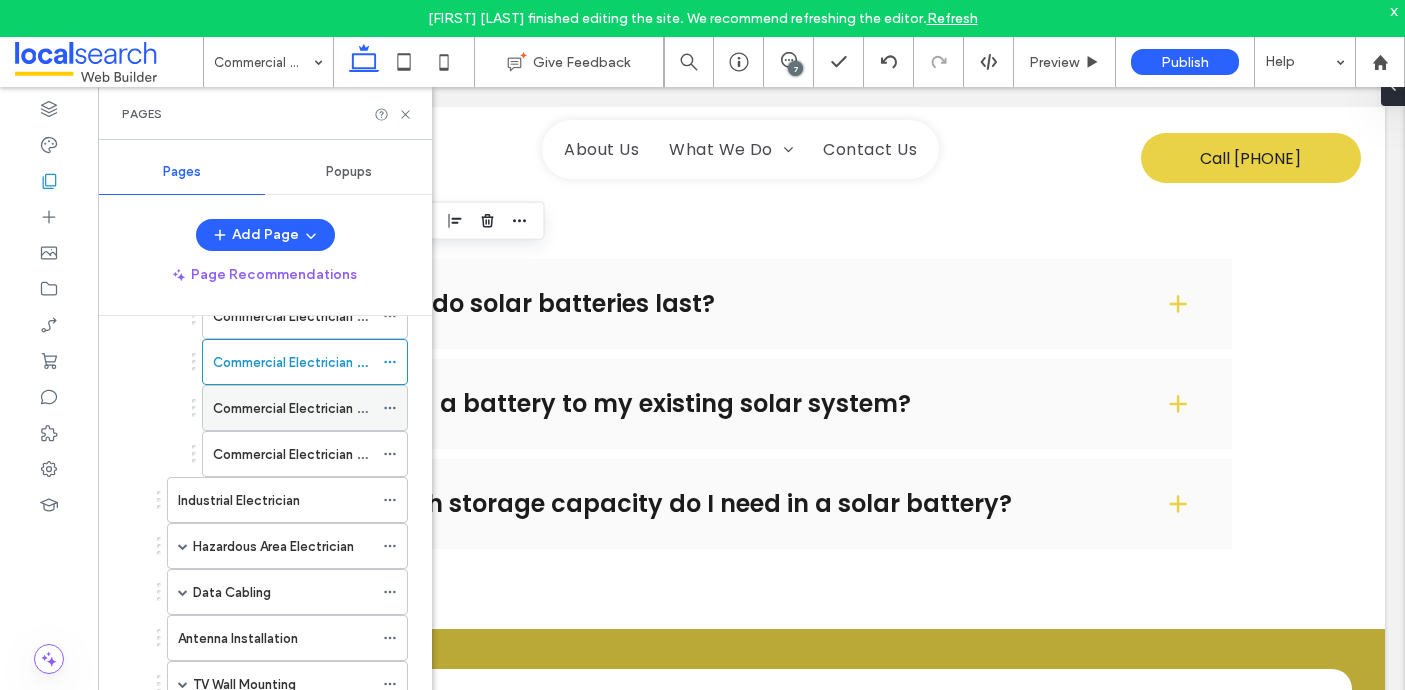 click on "Commercial Electrician Kempsey" at bounding box center (293, 408) 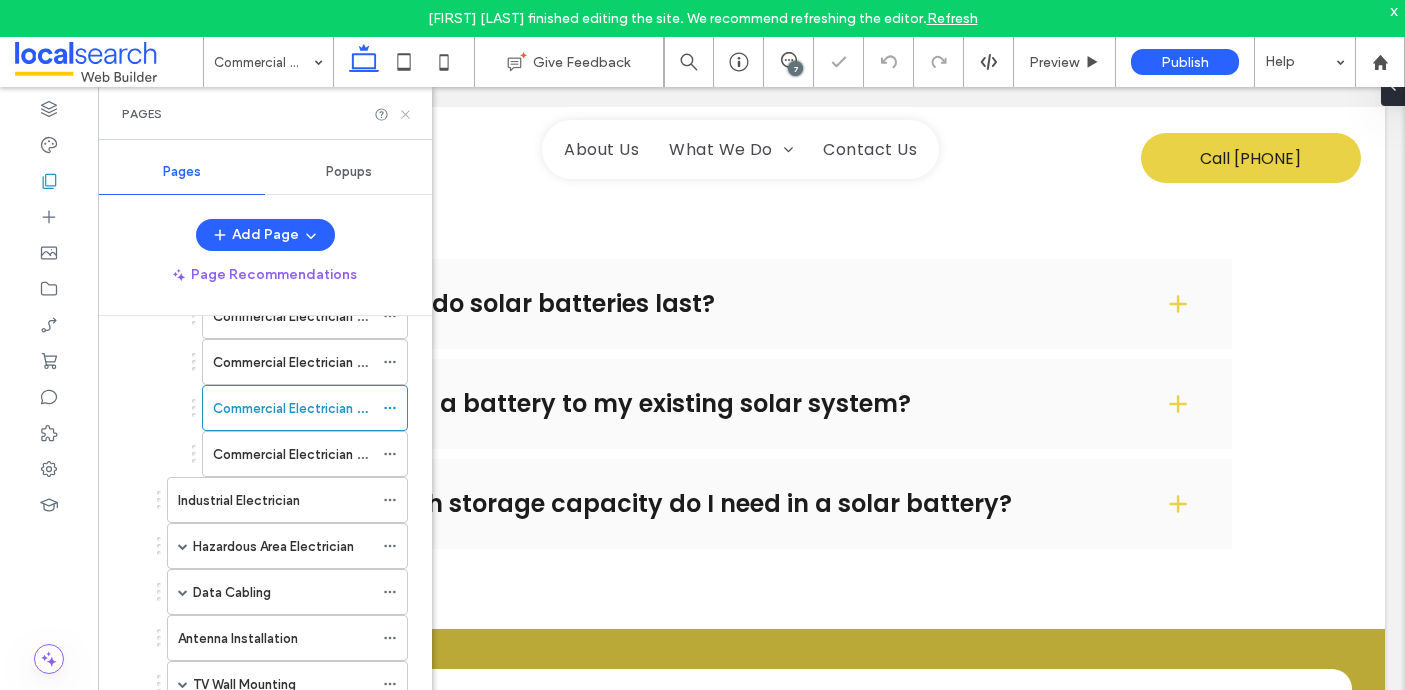 click 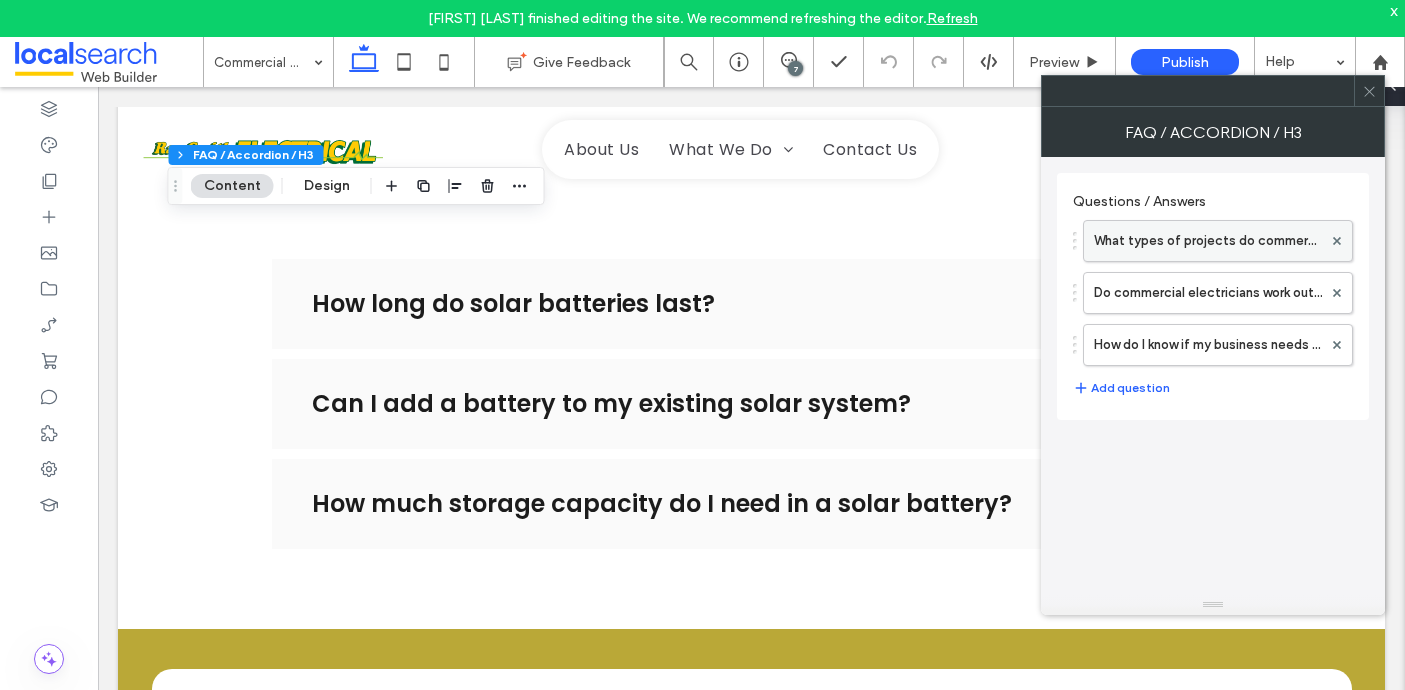 click on "What types of projects do commercial electricians handle?" at bounding box center [1208, 241] 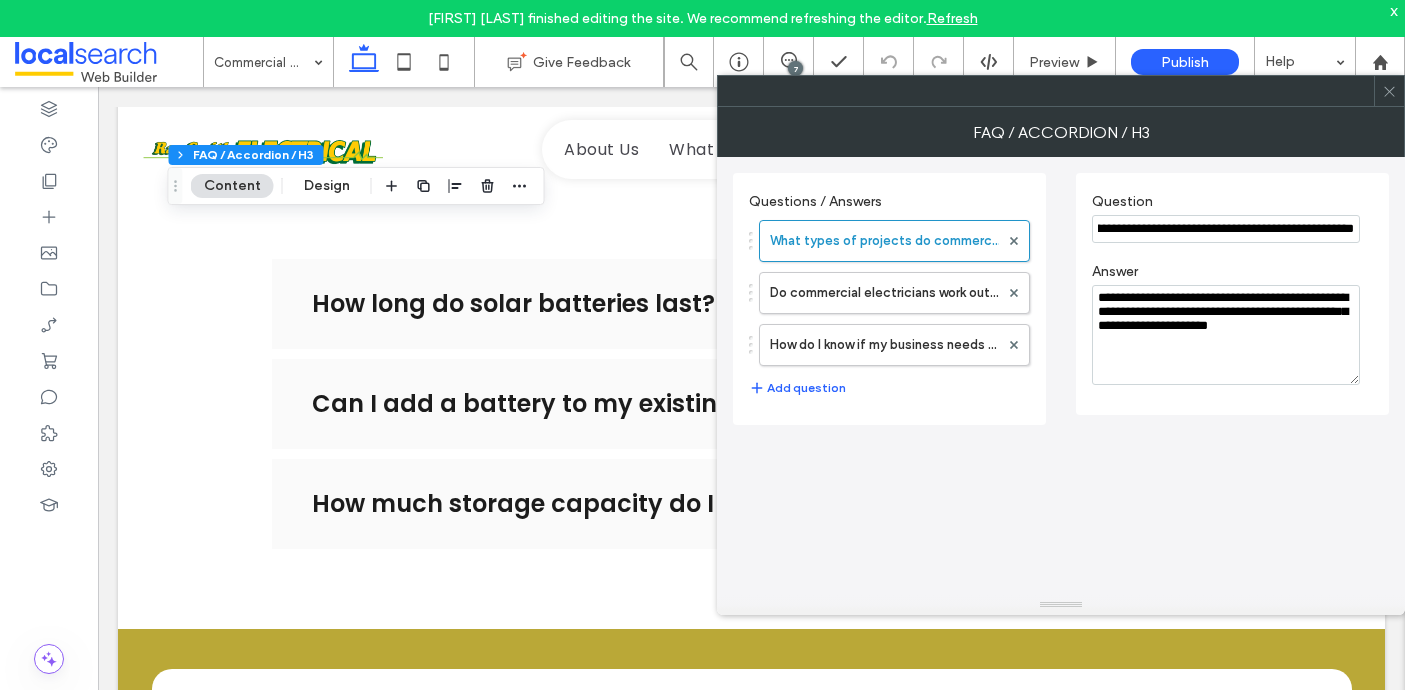scroll, scrollTop: 0, scrollLeft: 93, axis: horizontal 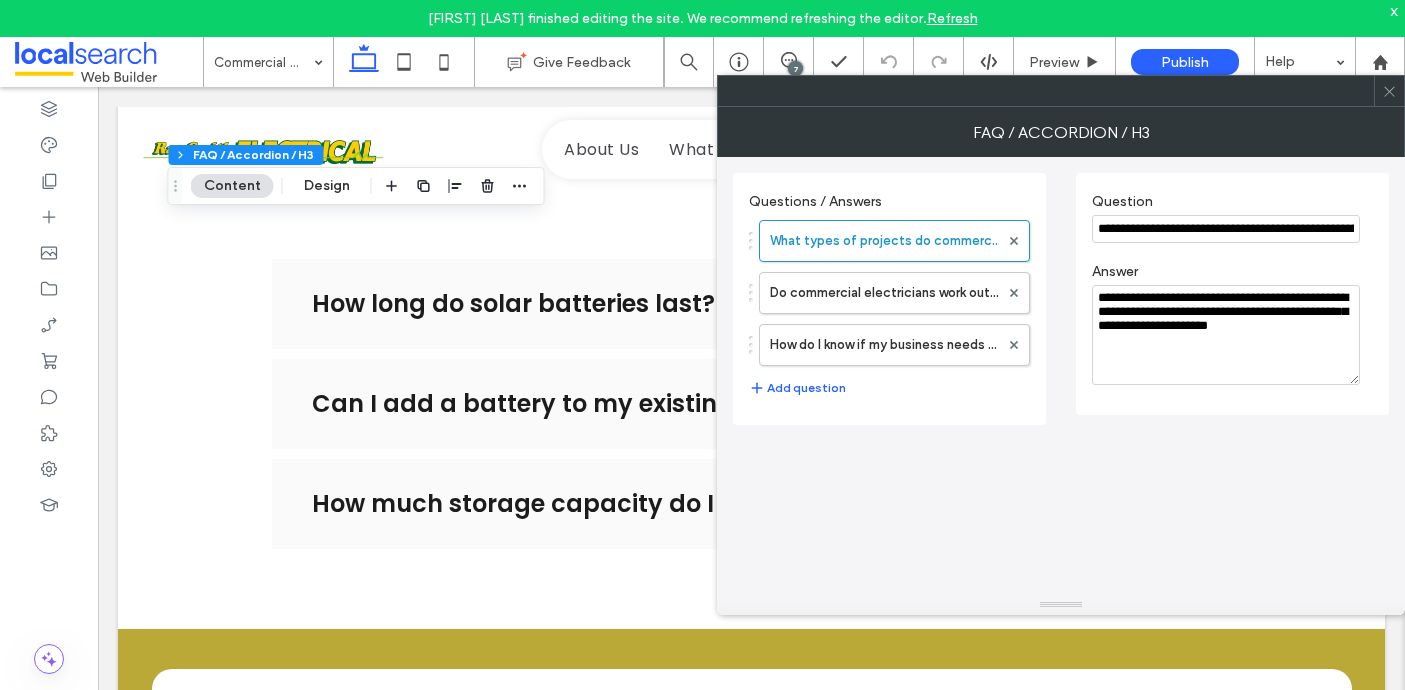 click on "**********" at bounding box center [1226, 335] 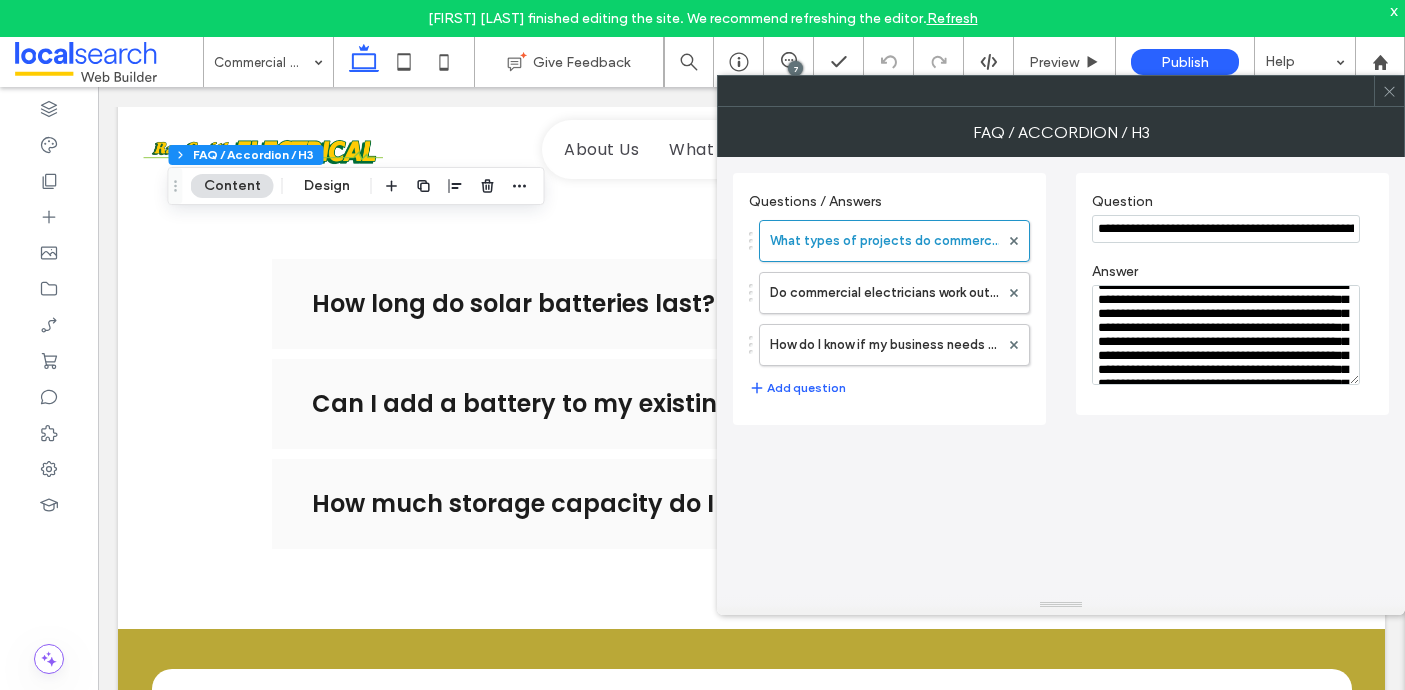 scroll, scrollTop: 0, scrollLeft: 0, axis: both 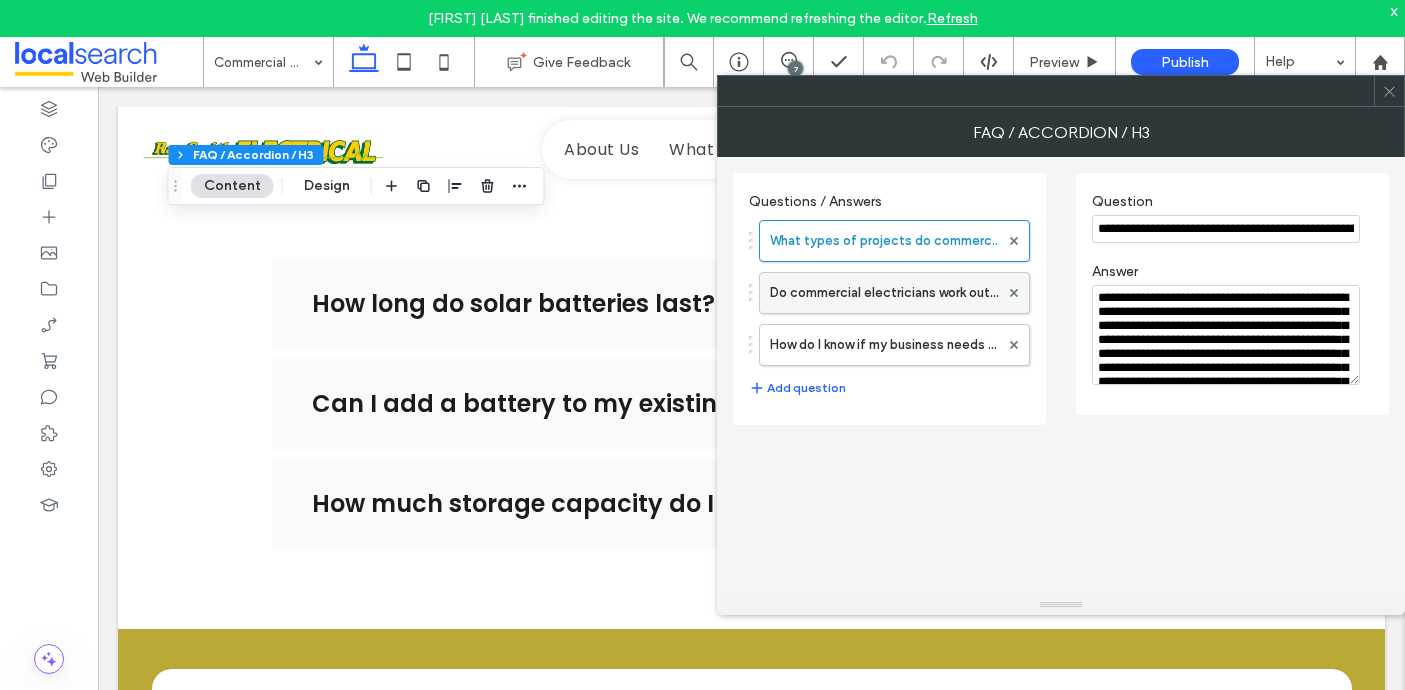 type on "**********" 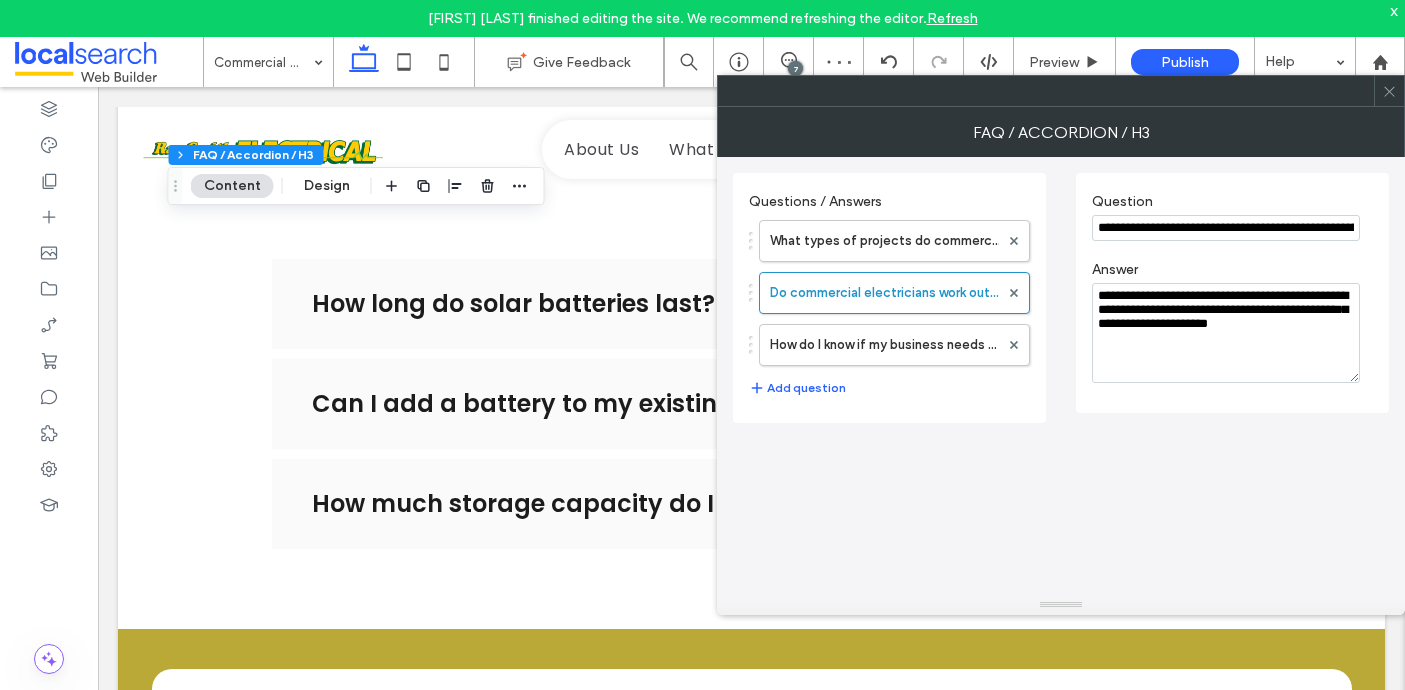 scroll, scrollTop: 0, scrollLeft: 129, axis: horizontal 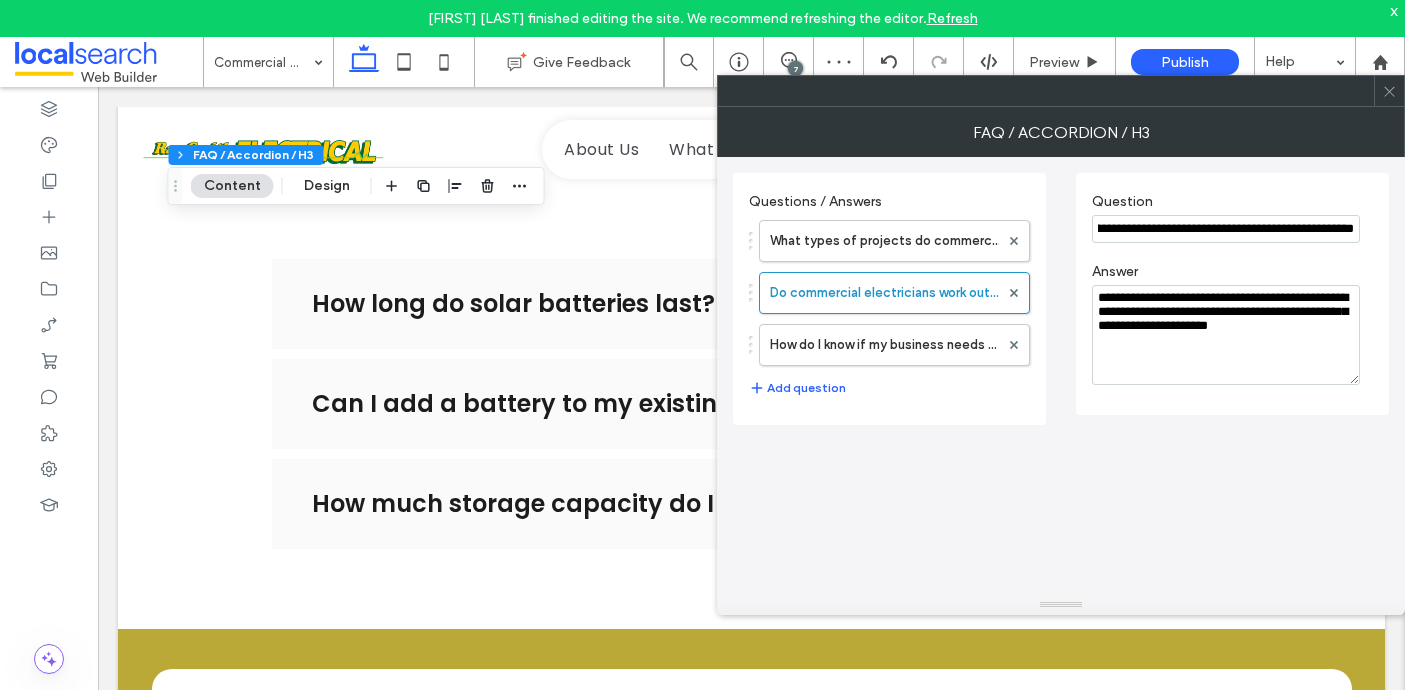 drag, startPoint x: 1100, startPoint y: 229, endPoint x: 1395, endPoint y: 251, distance: 295.8192 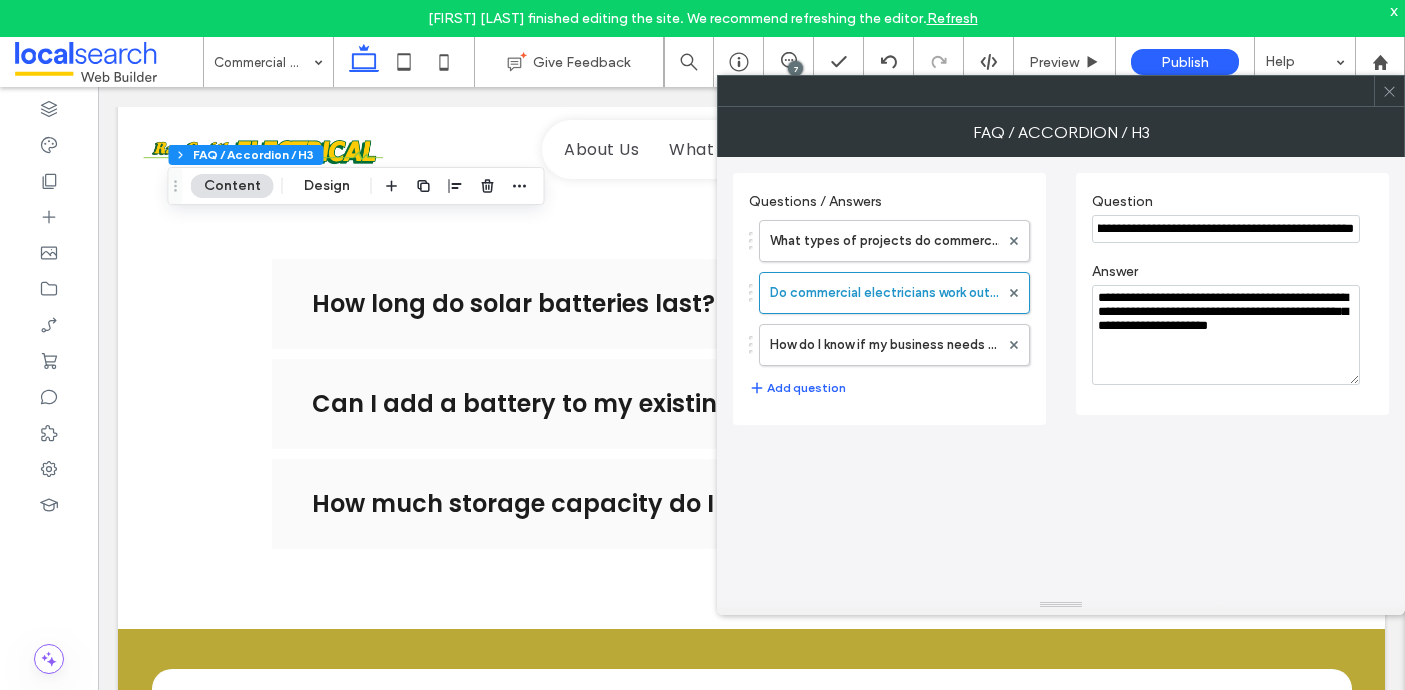 scroll, scrollTop: 0, scrollLeft: 0, axis: both 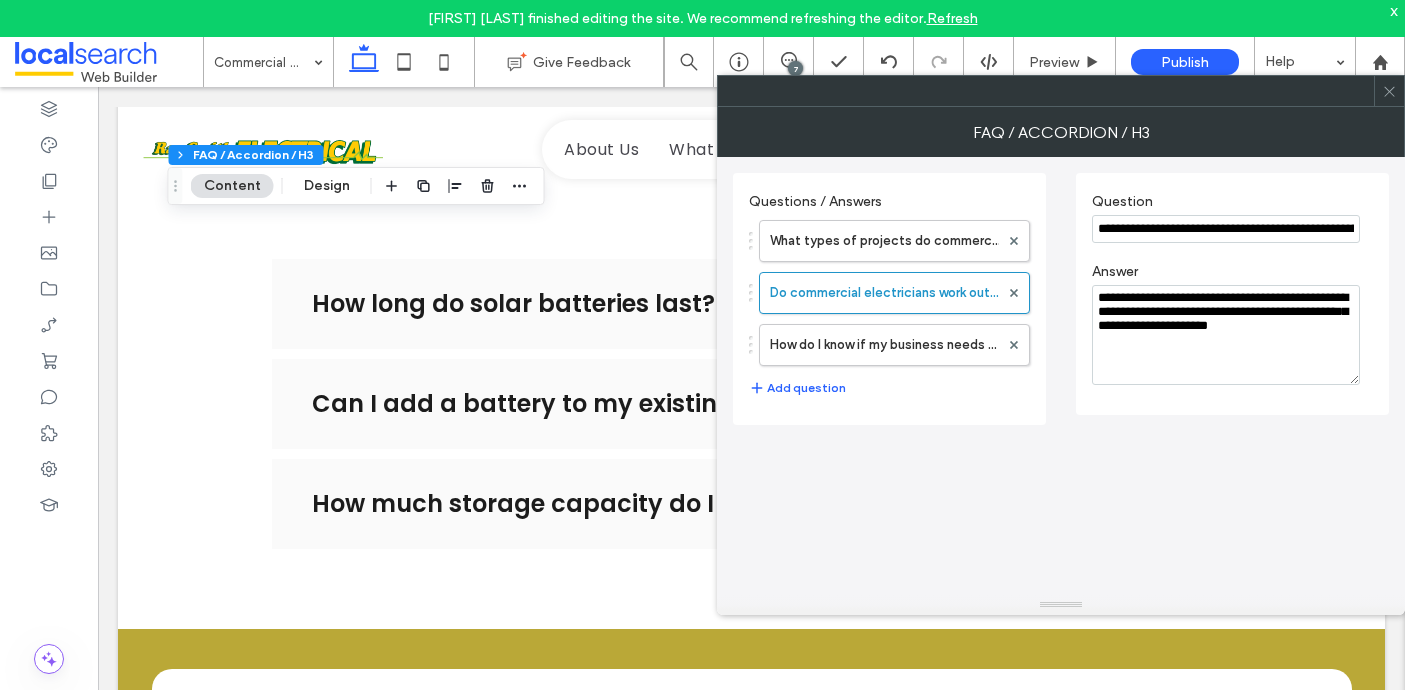 click on "**********" at bounding box center [1226, 335] 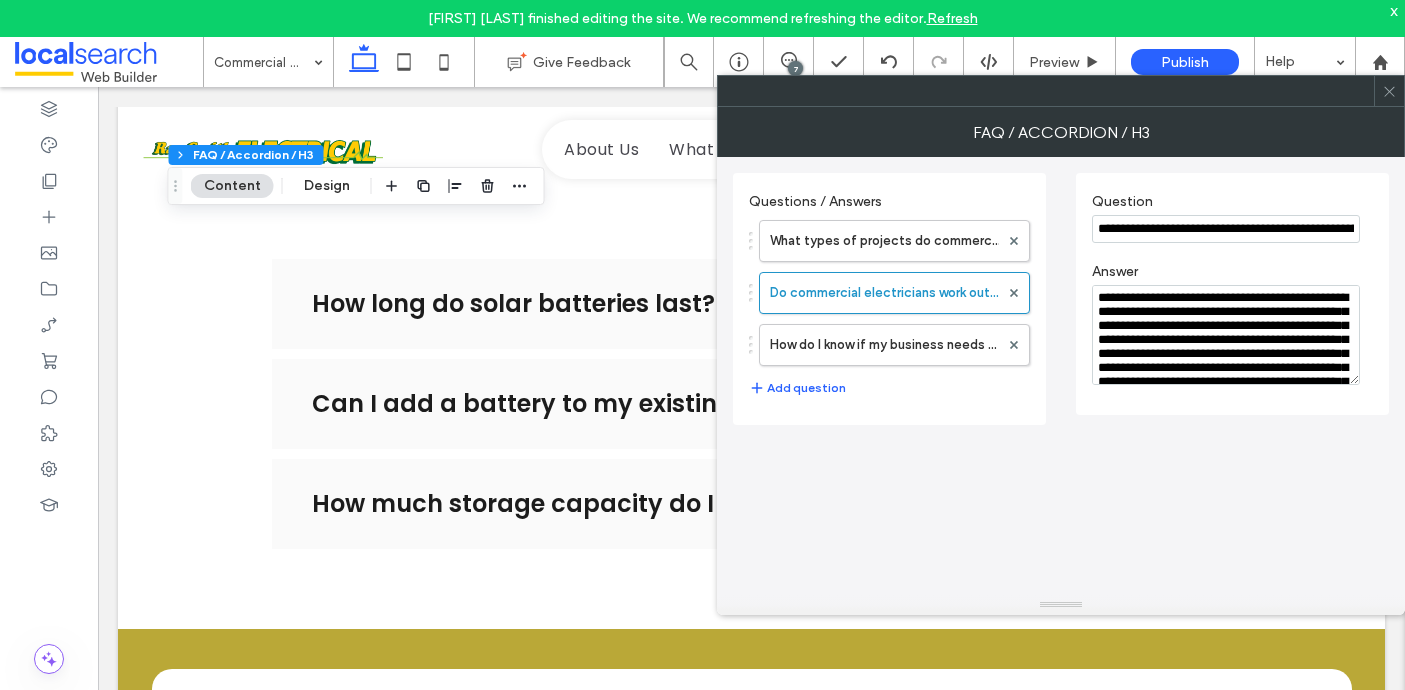 scroll, scrollTop: 13, scrollLeft: 0, axis: vertical 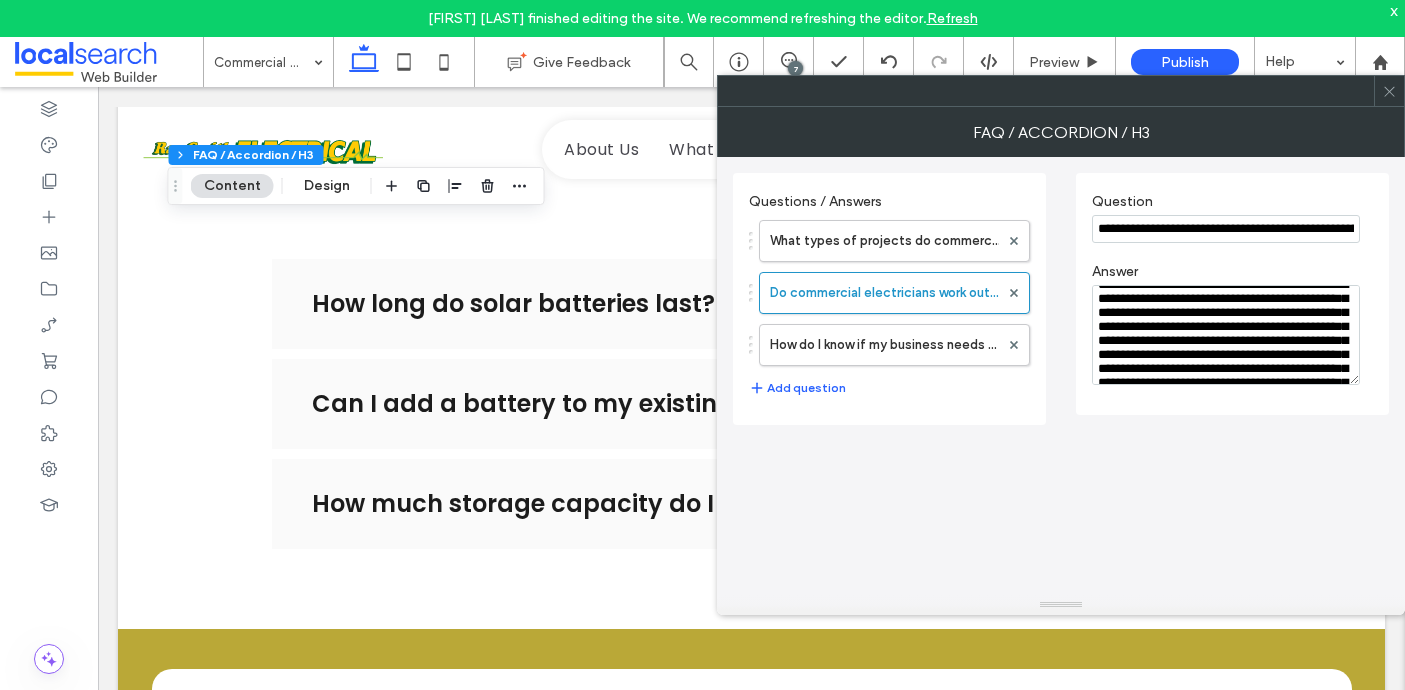 click on "**********" at bounding box center [1226, 335] 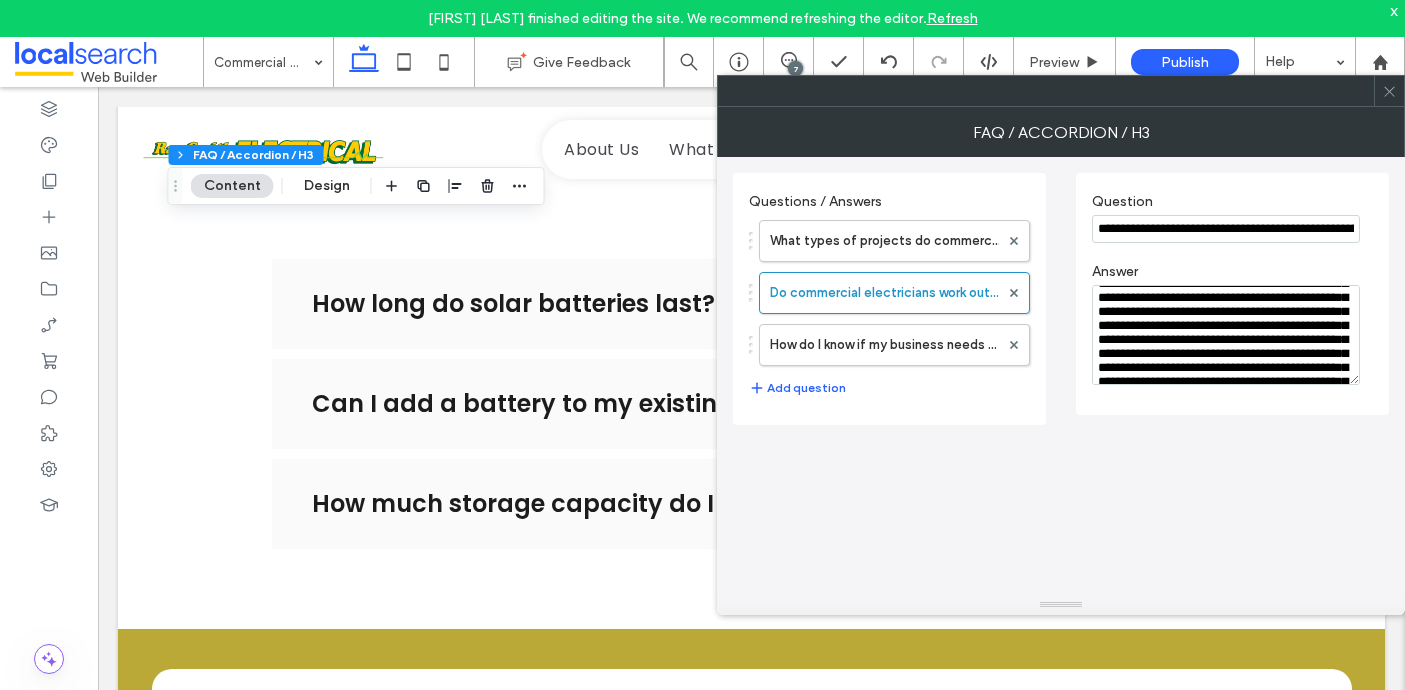 scroll, scrollTop: 52, scrollLeft: 0, axis: vertical 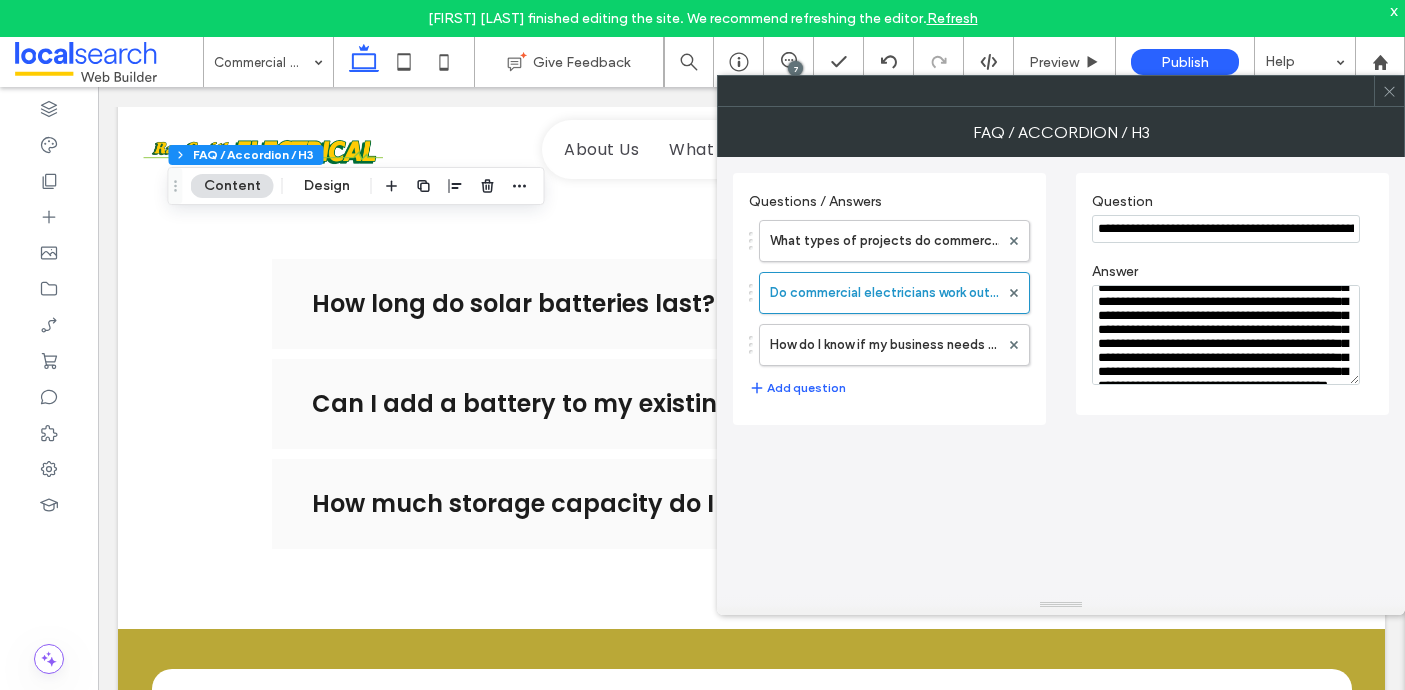 click on "**********" at bounding box center (1226, 335) 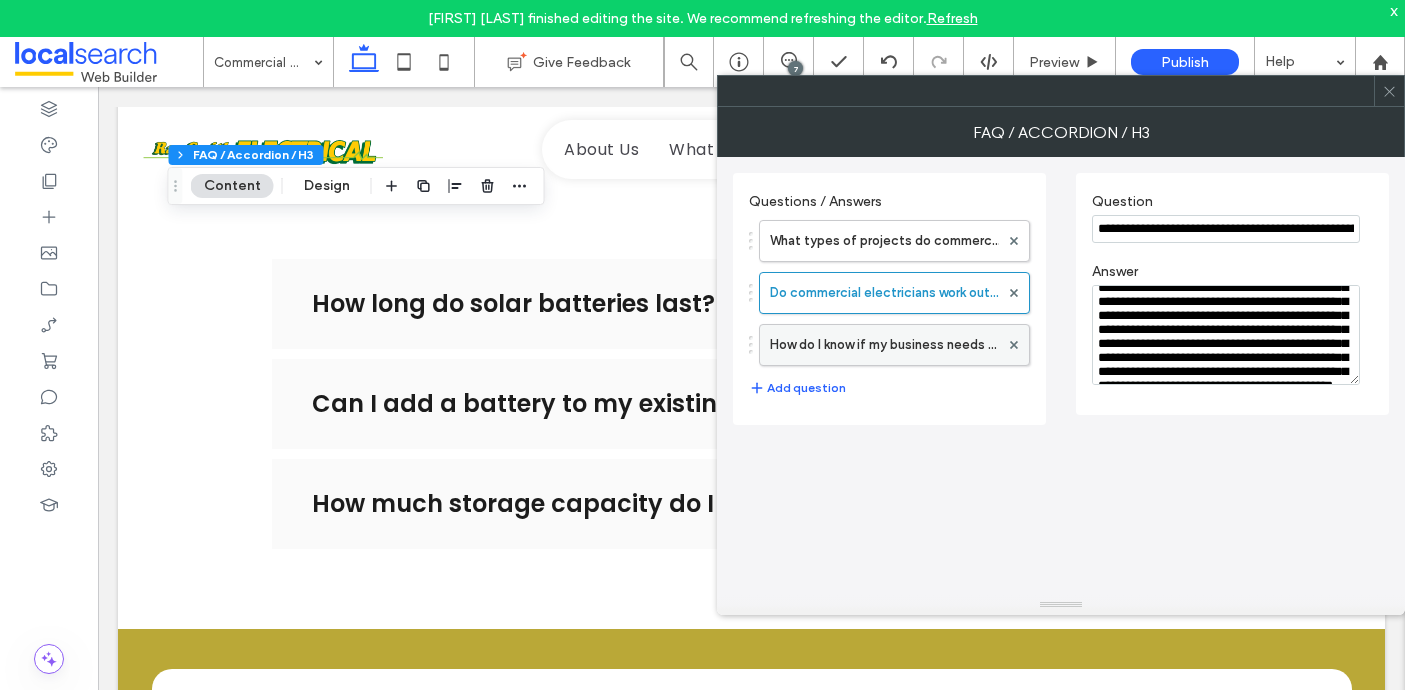 type on "**********" 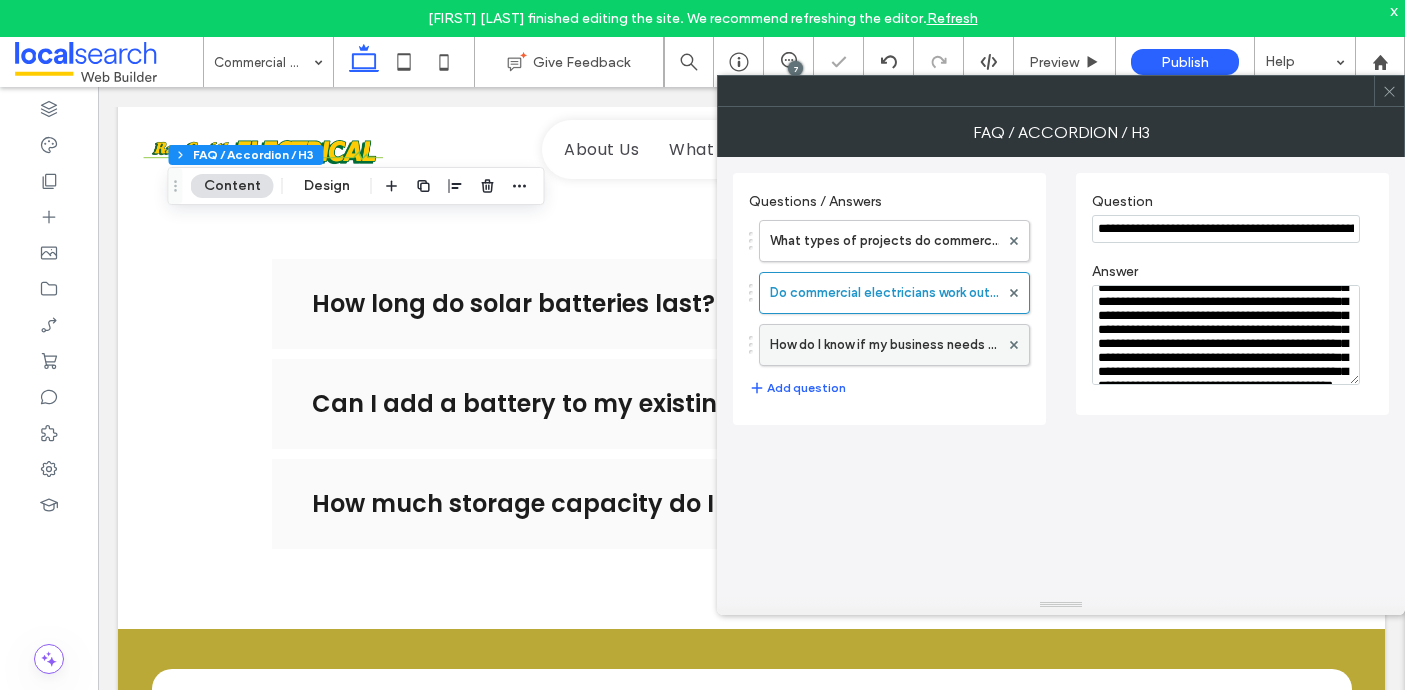 click on "How do I know if my business needs a commercial electrician?" at bounding box center (884, 345) 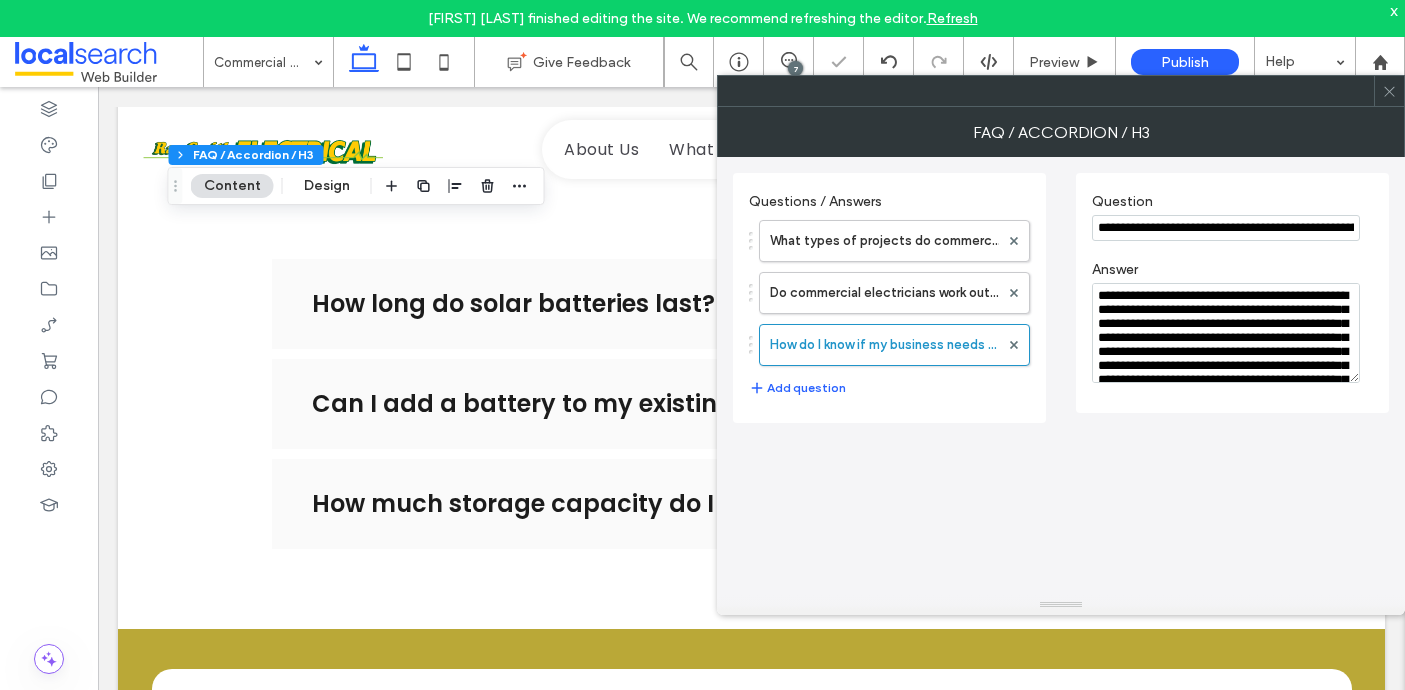 click at bounding box center [1389, 91] 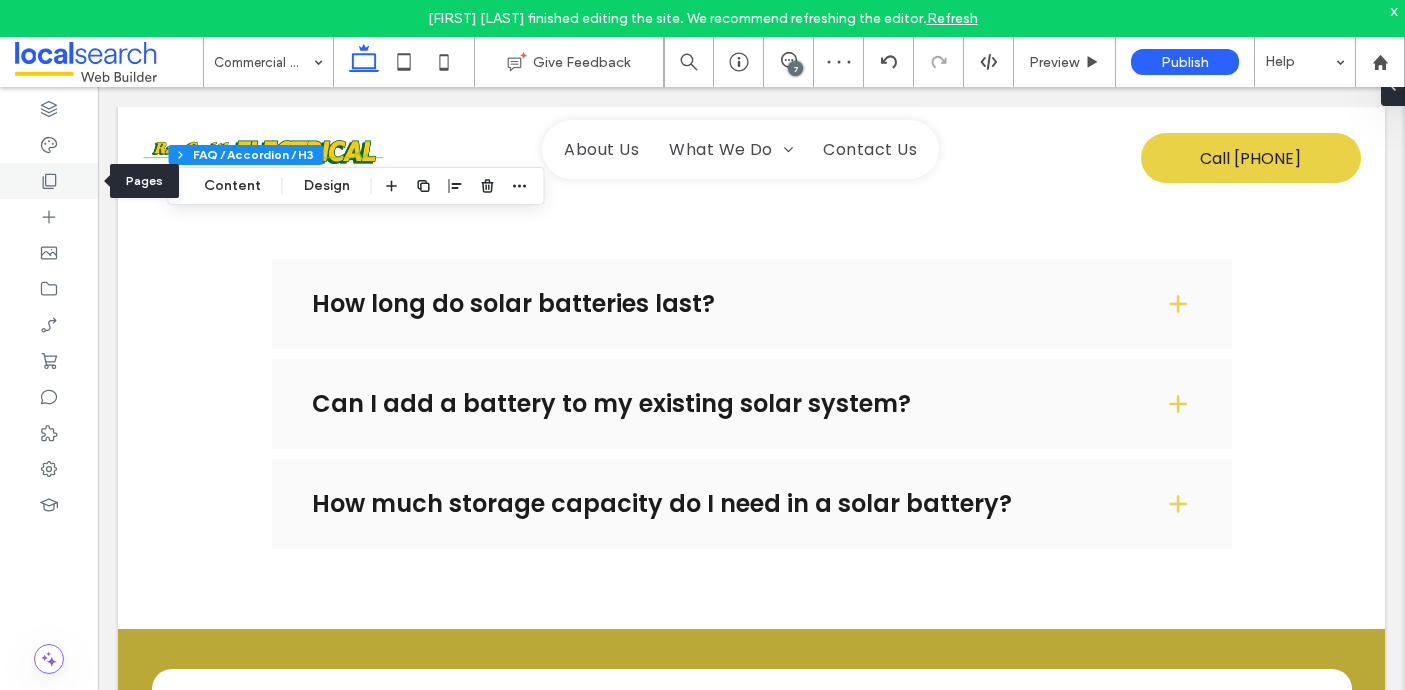 click 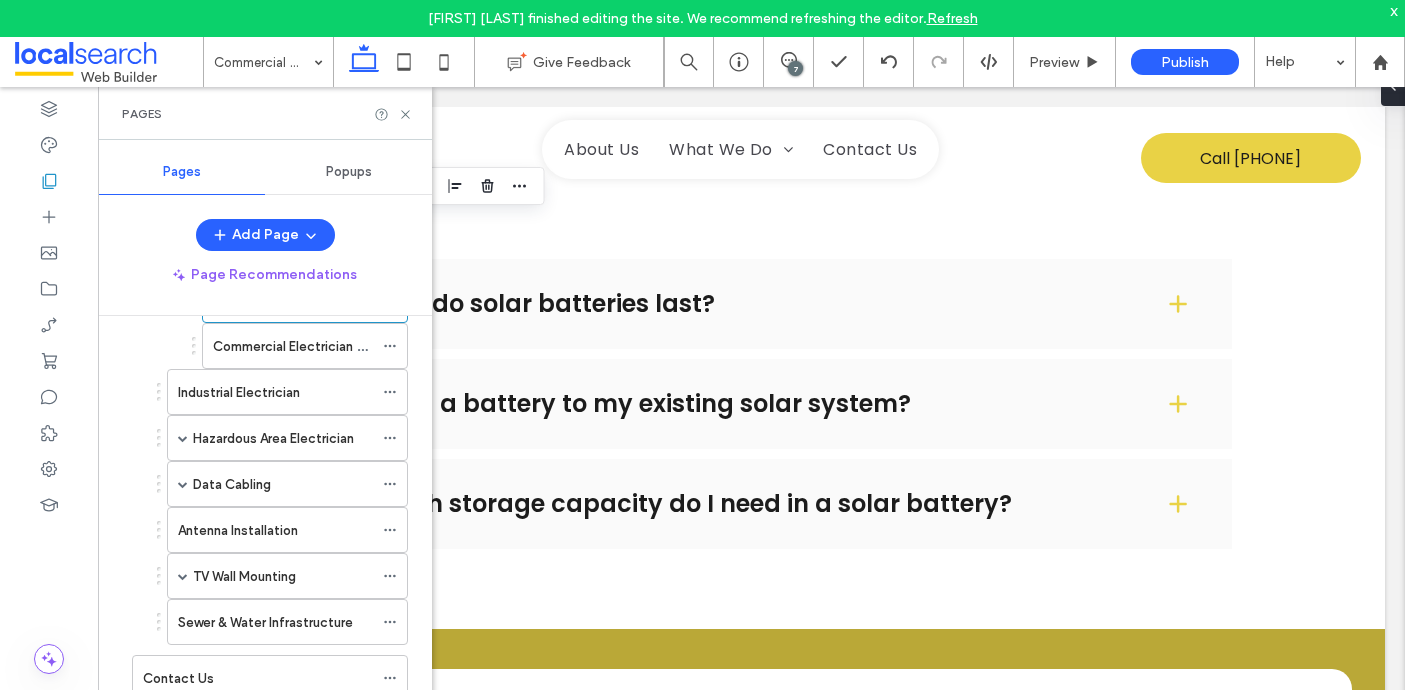 scroll, scrollTop: 581, scrollLeft: 0, axis: vertical 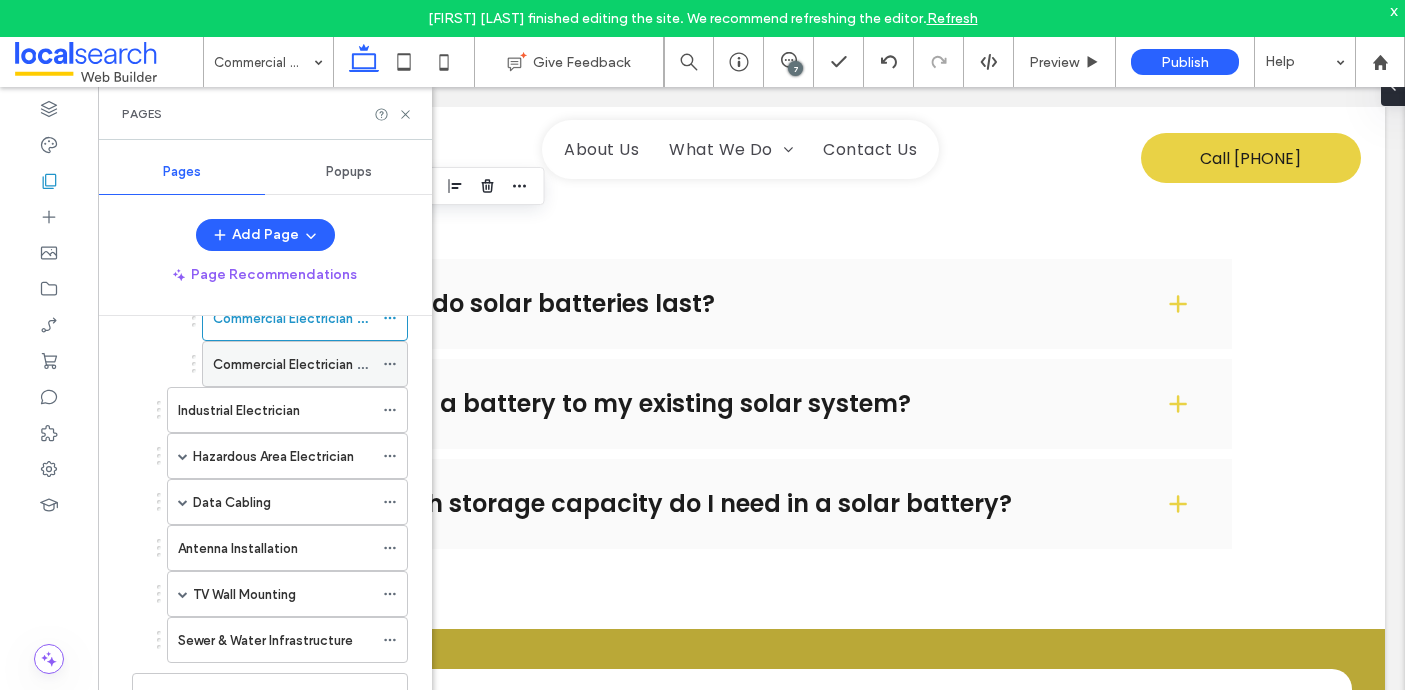 click on "Commercial Electrician Clarence Valley" at bounding box center (293, 364) 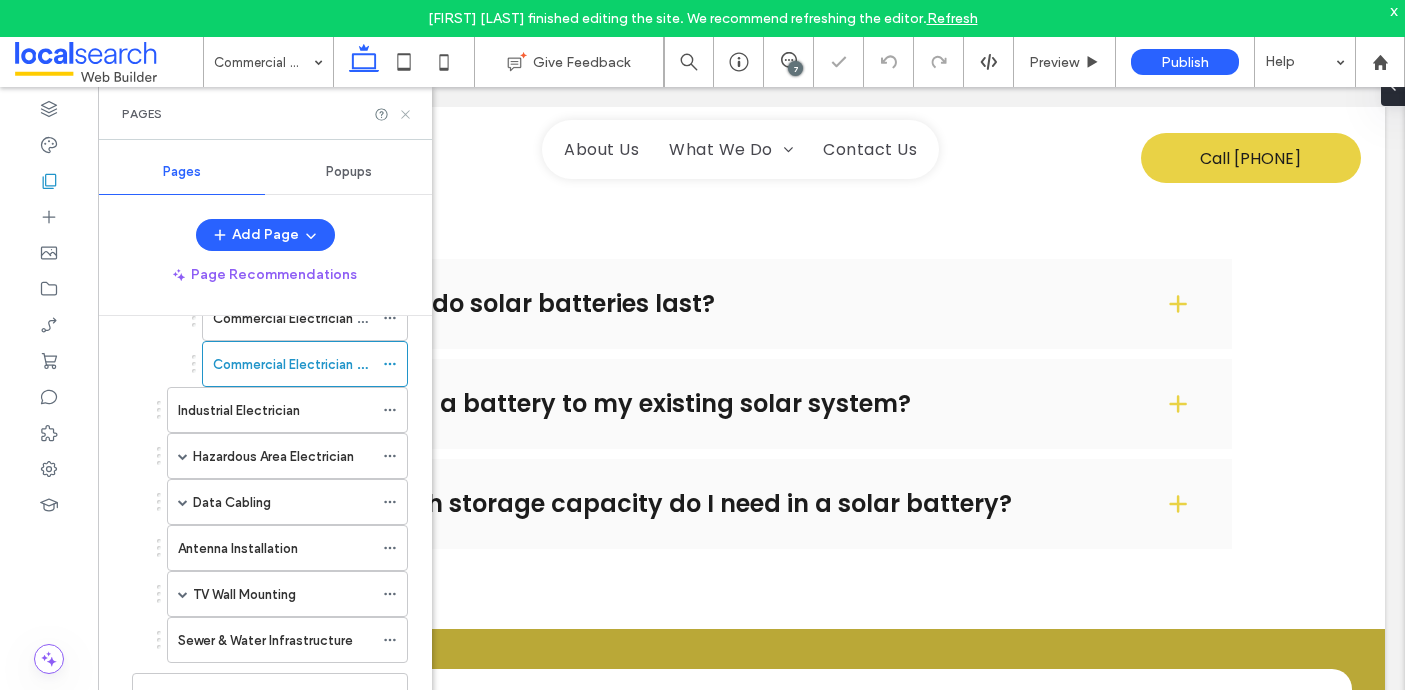 click 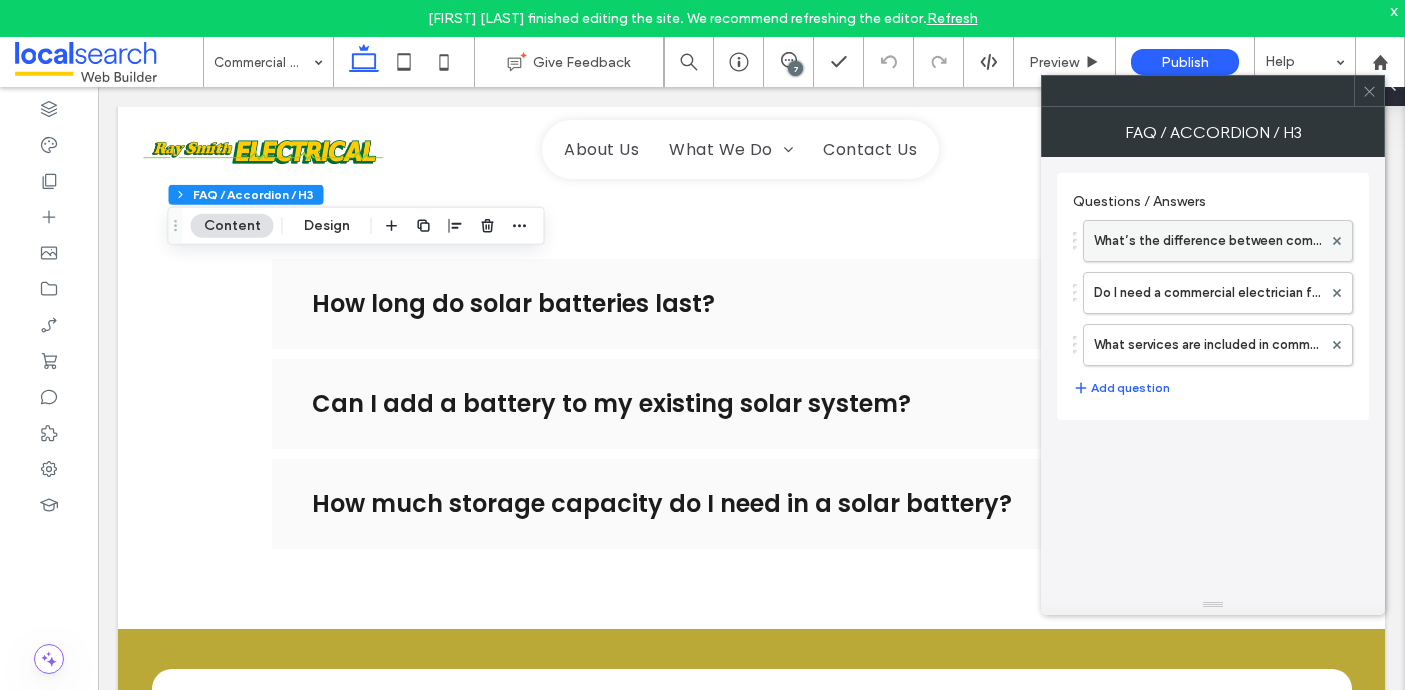 click on "What’s the difference between commercial and residential electricians?" at bounding box center (1208, 241) 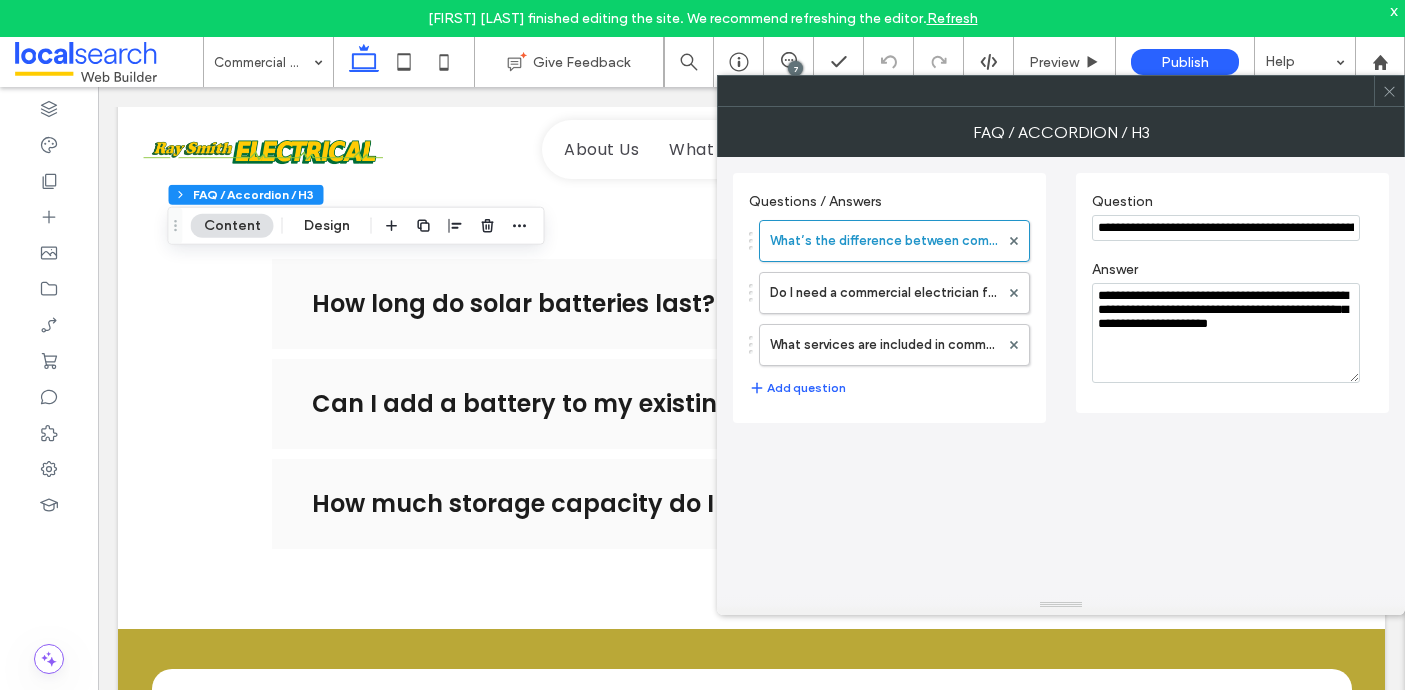 scroll, scrollTop: 0, scrollLeft: 172, axis: horizontal 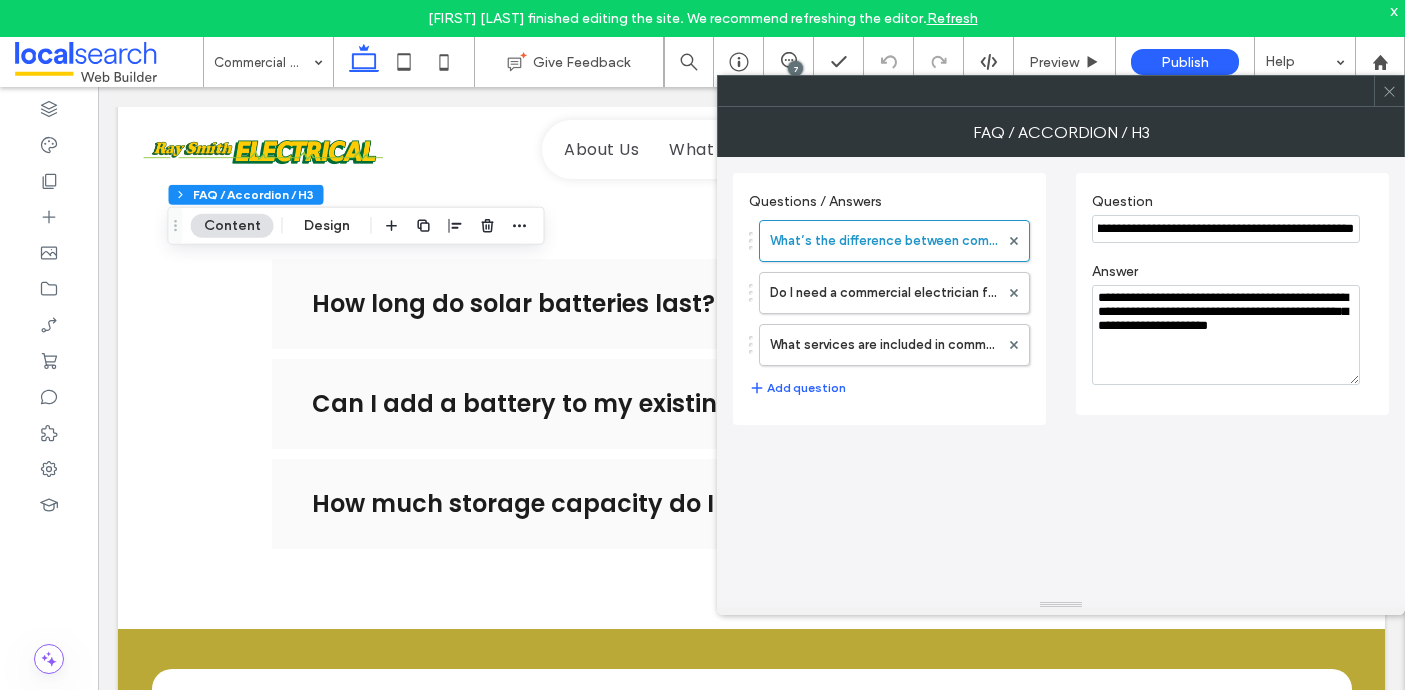 drag, startPoint x: 1096, startPoint y: 231, endPoint x: 1375, endPoint y: 241, distance: 279.17917 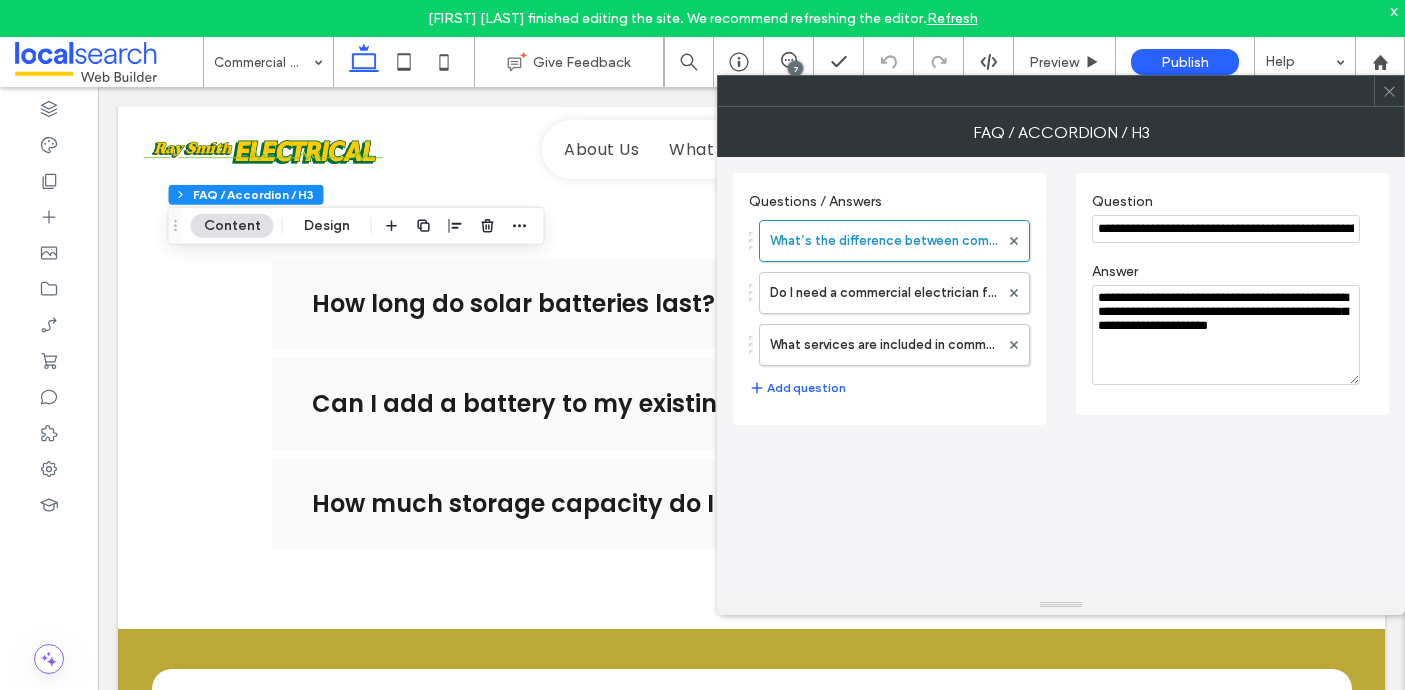 click on "**********" at bounding box center [1226, 335] 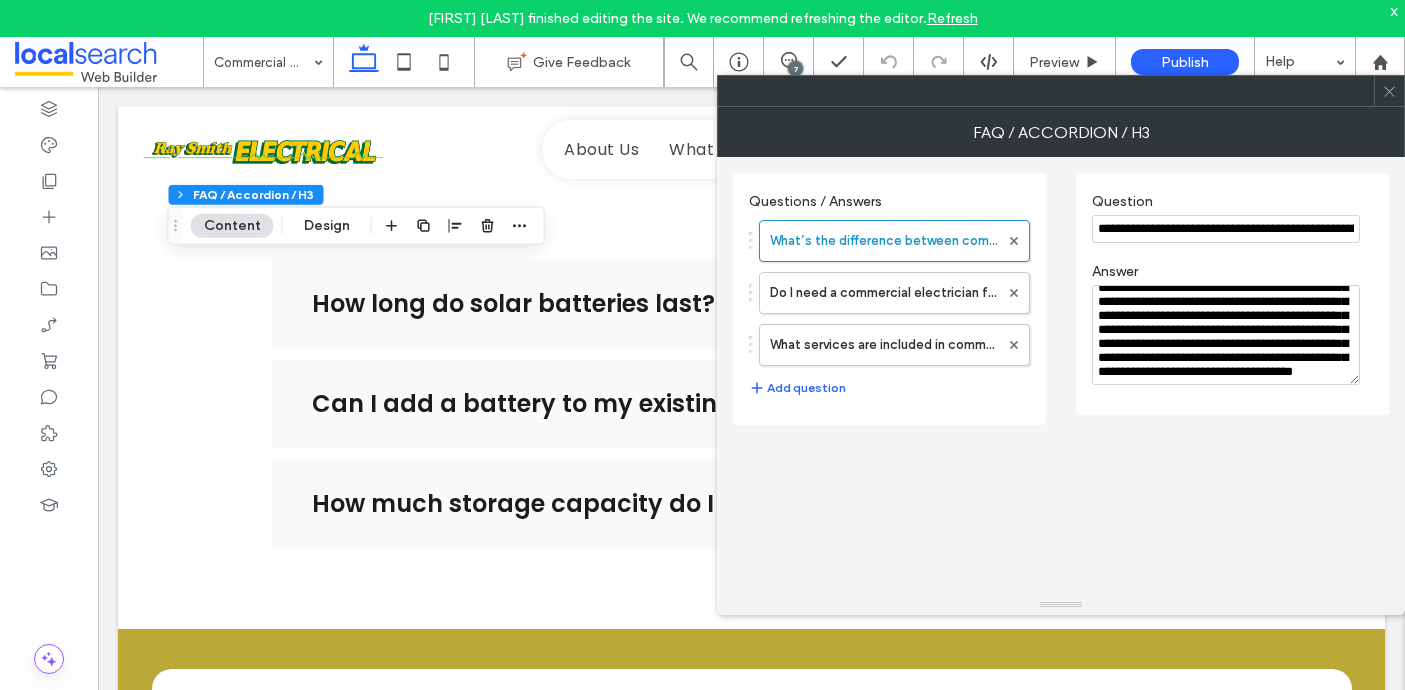 scroll, scrollTop: 168, scrollLeft: 0, axis: vertical 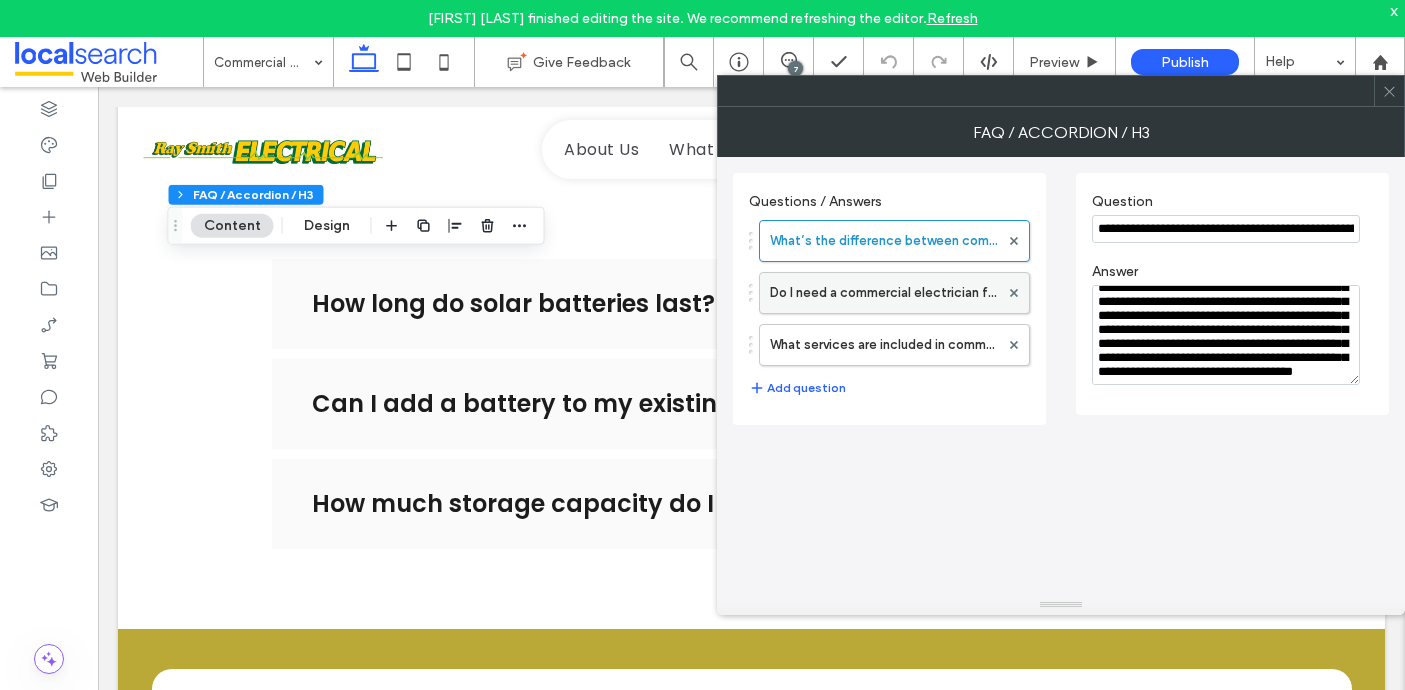type on "**********" 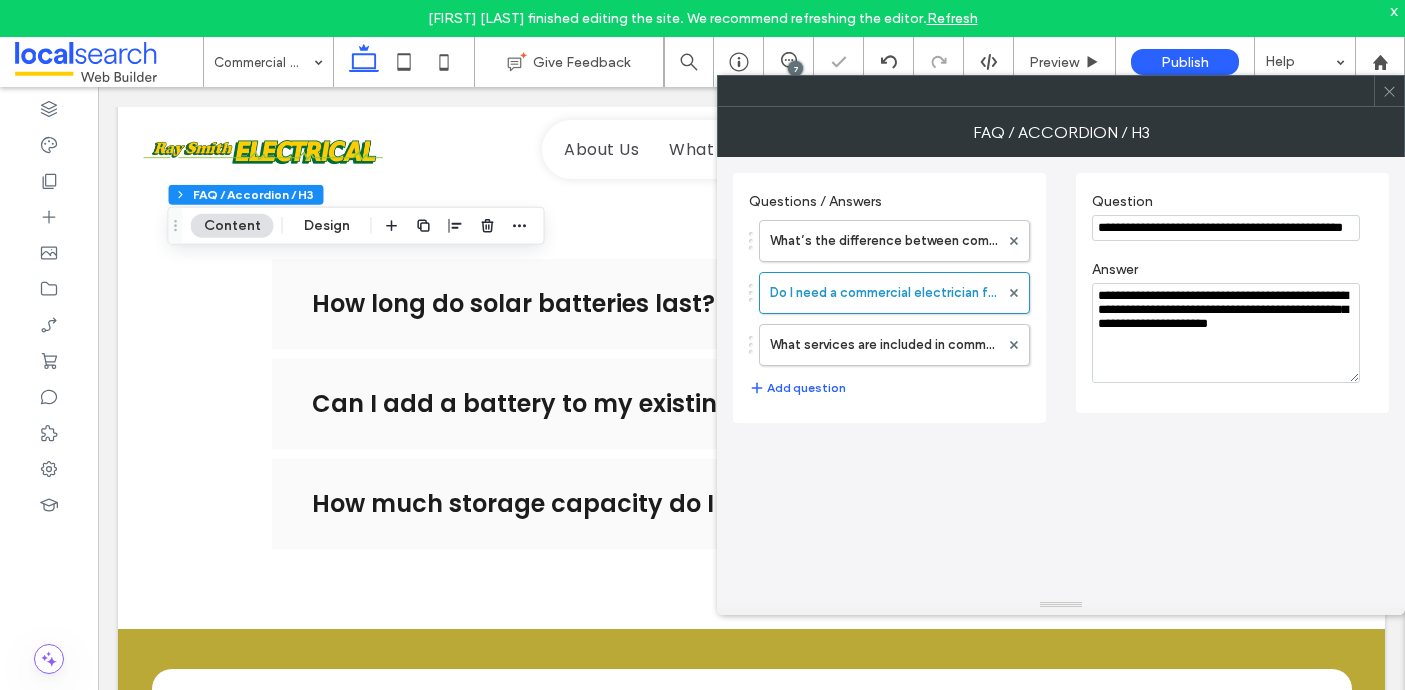 scroll, scrollTop: 0, scrollLeft: 32, axis: horizontal 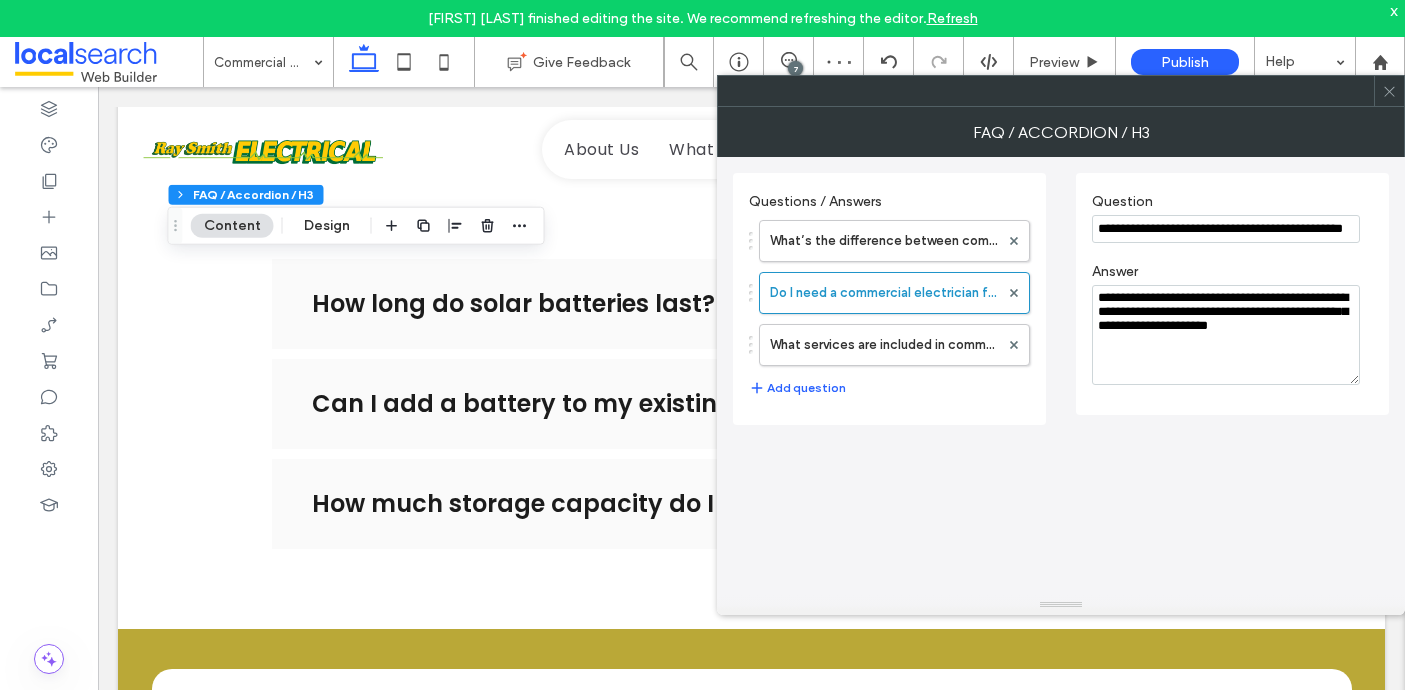 drag, startPoint x: 1099, startPoint y: 228, endPoint x: 1405, endPoint y: 249, distance: 306.71973 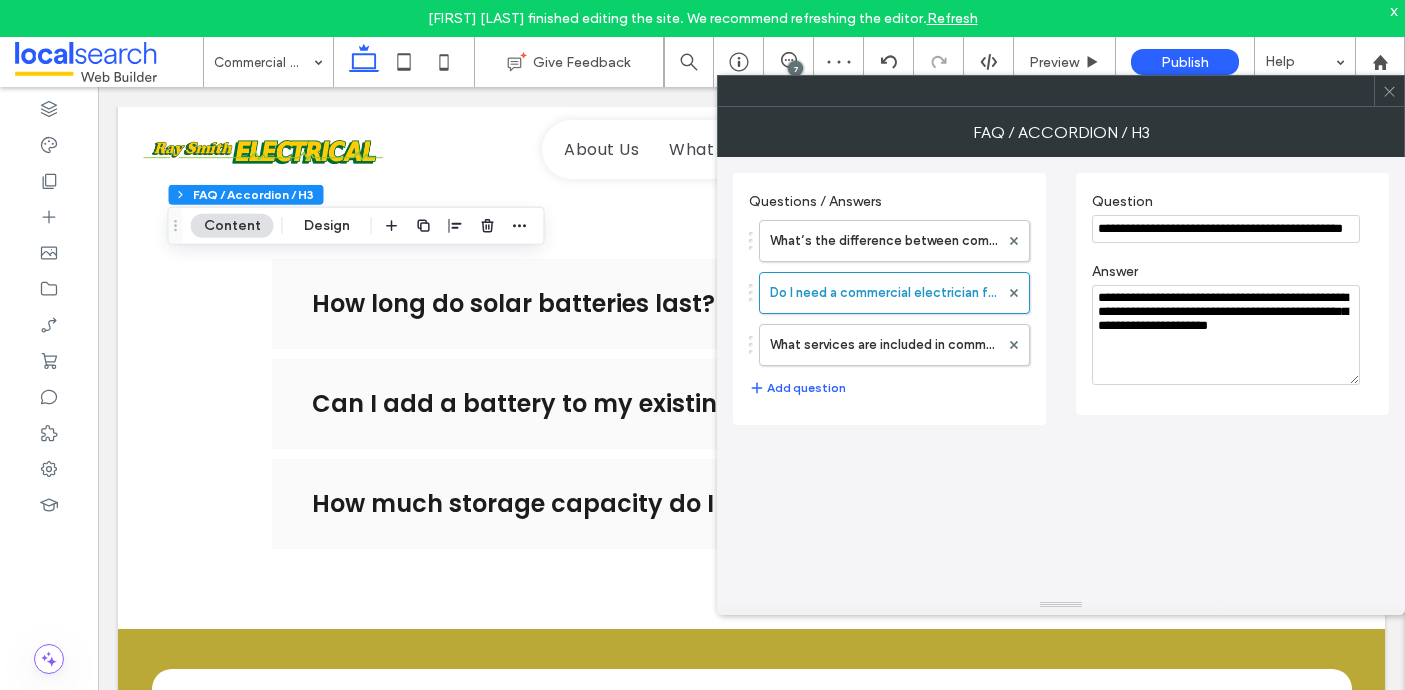 click on "[NAME] [LAST_NAME] finished editing the site. We recommend refreshing the editor.  Refresh x
.wqwq-1{fill:#231f20;}
.cls-1q, .cls-2q { fill-rule: evenodd; }
.cls-2q { fill: #6e8188; }
True_local
Agendize
HealthEngine
x_close_popup
from_your_site
multi_language
zoom-out
zoom-in
z_vimeo
z_yelp
z_picassa
w_vCita
youtube
yelp
x2
x
x_x
x_alignright
x_handwritten
wrench
wordpress
windowsvv
win8
whats_app
wallet
warning-sign
w_youtube
w_youtube_channel
w_yelp
w_video
w_twitter
w_title
w_tabs
w_social_icons
w_spacer
w_share
w_rss_feed" at bounding box center (702, 345) 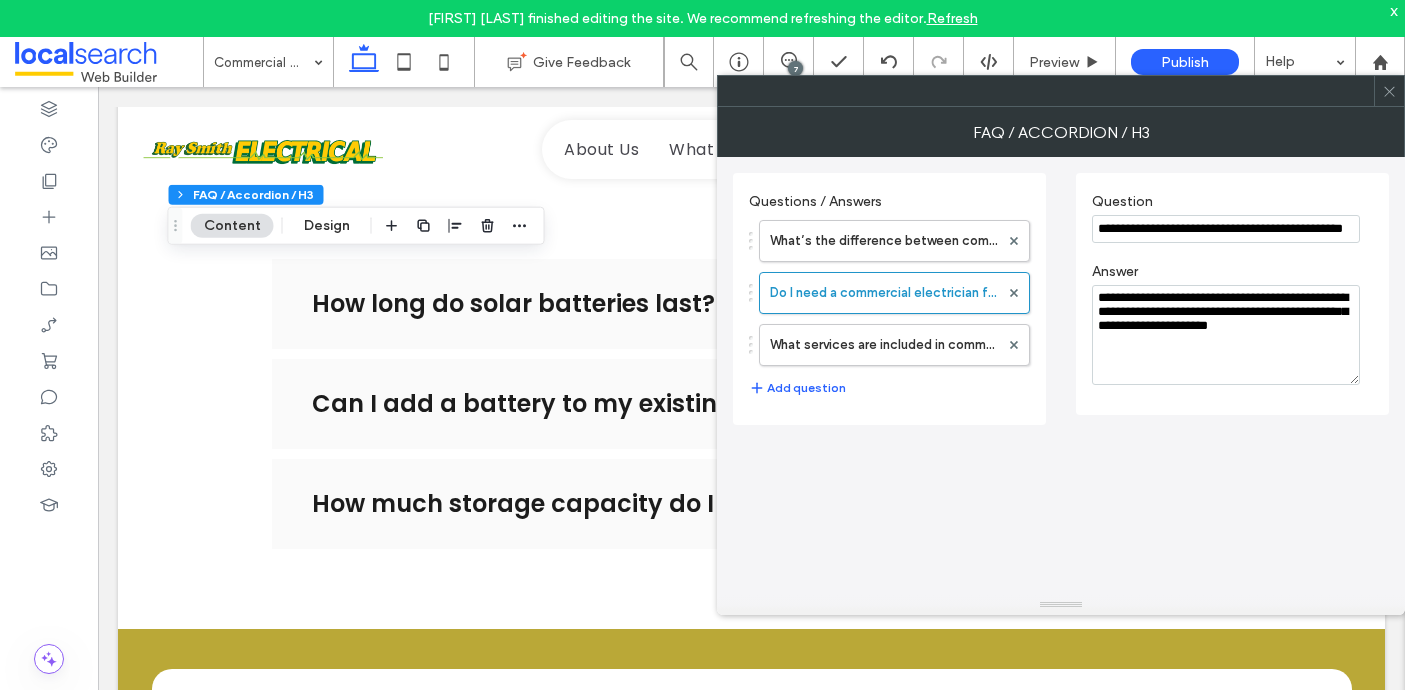 scroll, scrollTop: 0, scrollLeft: 0, axis: both 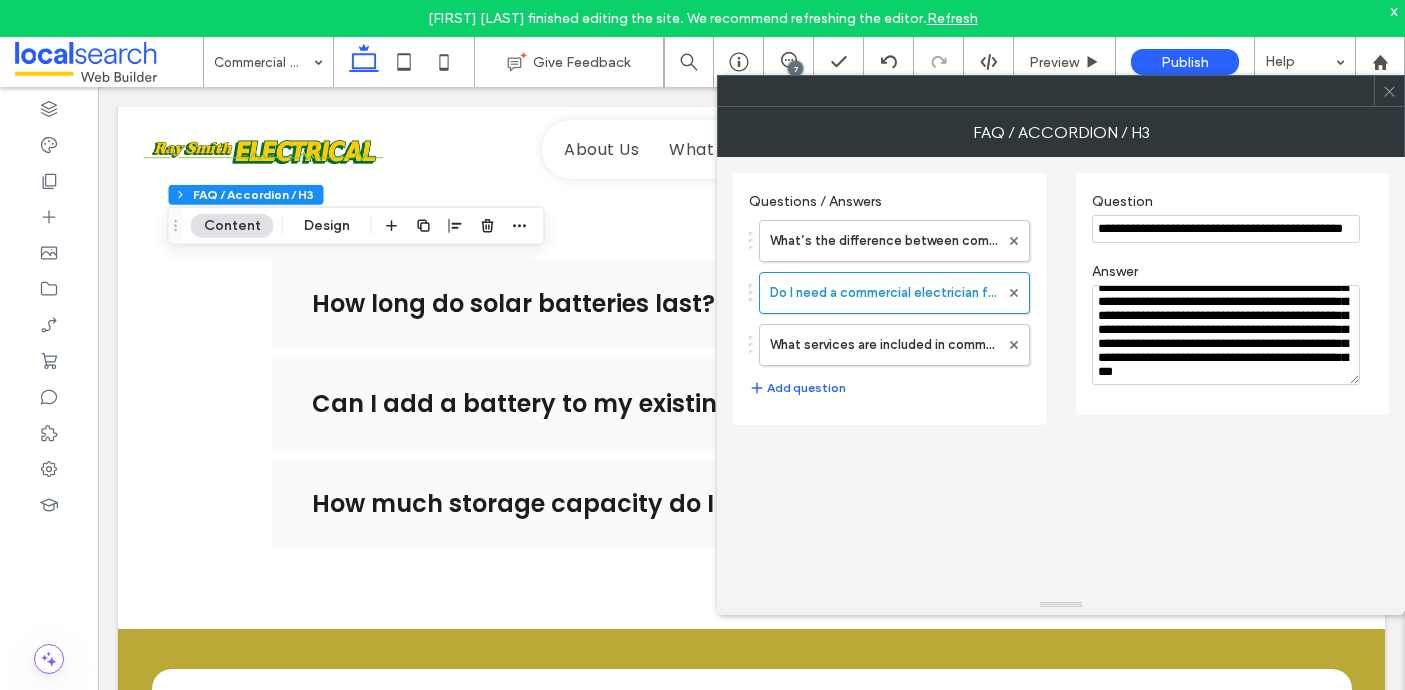 type on "**********" 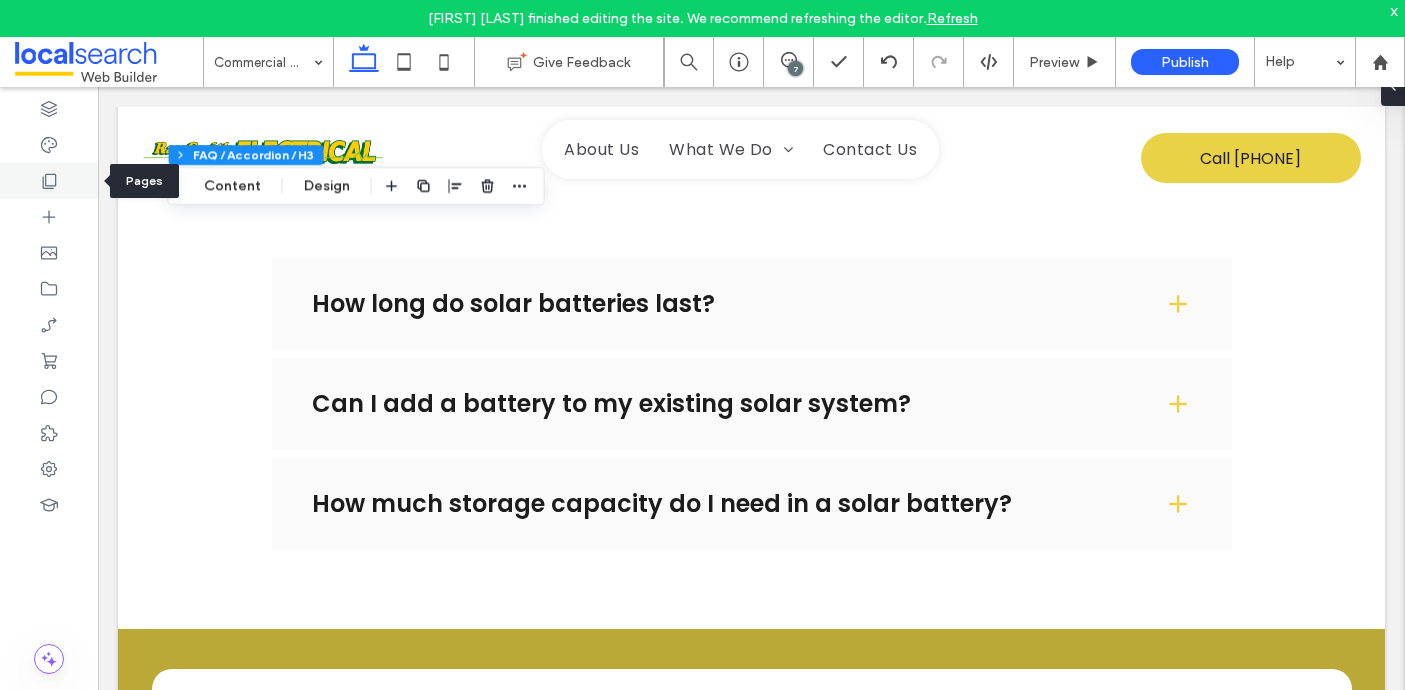 click 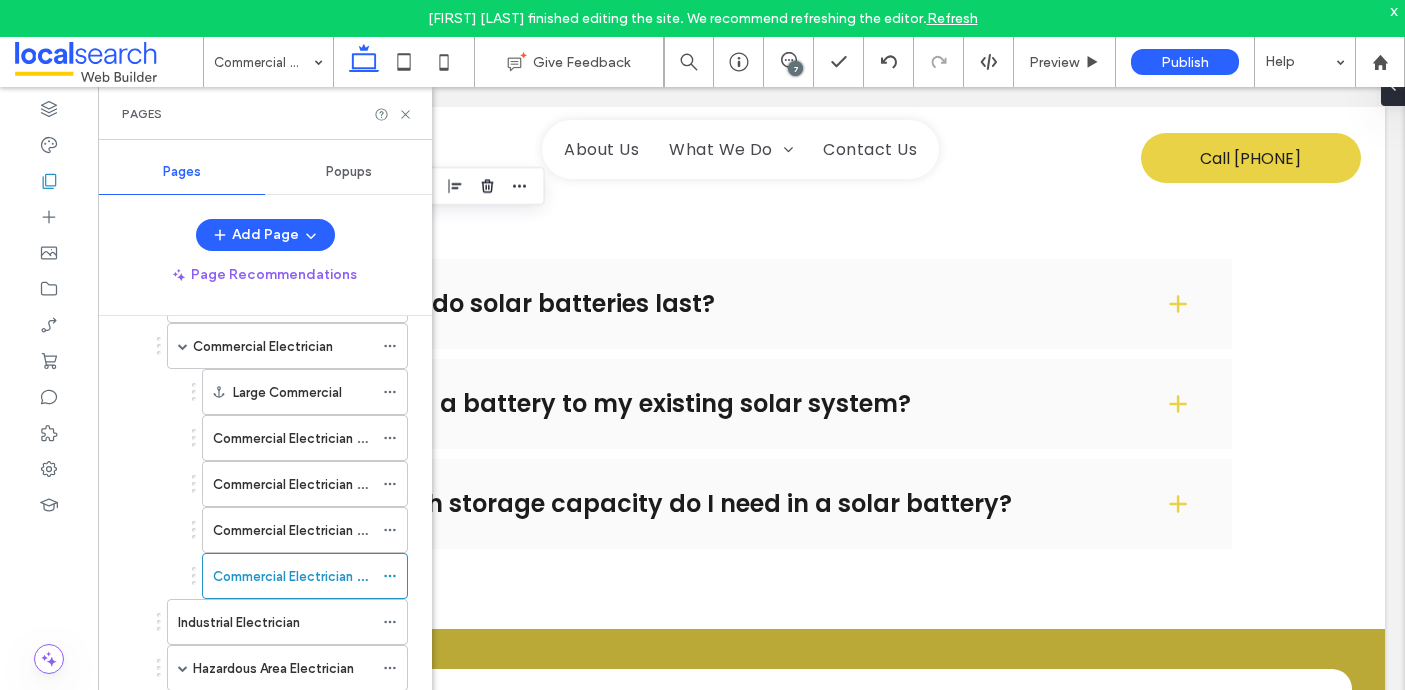 scroll, scrollTop: 280, scrollLeft: 0, axis: vertical 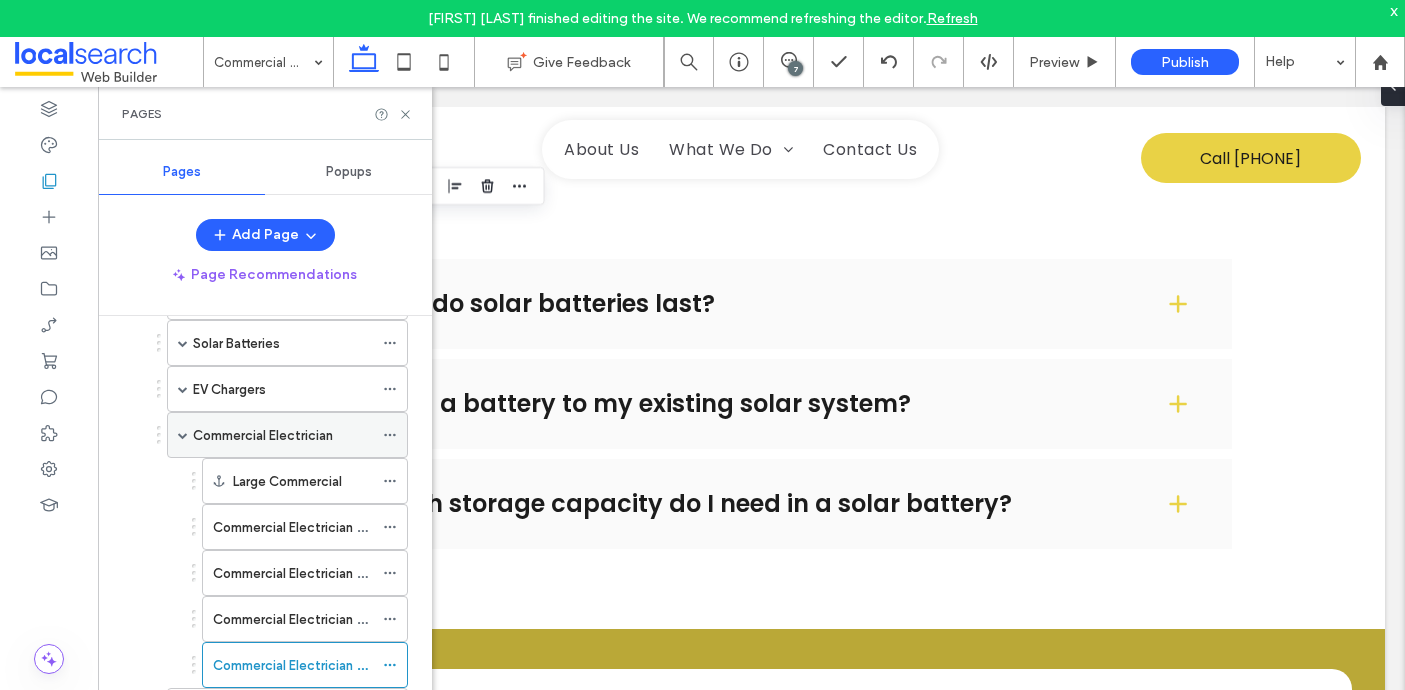 click on "Commercial Electrician" at bounding box center [287, 435] 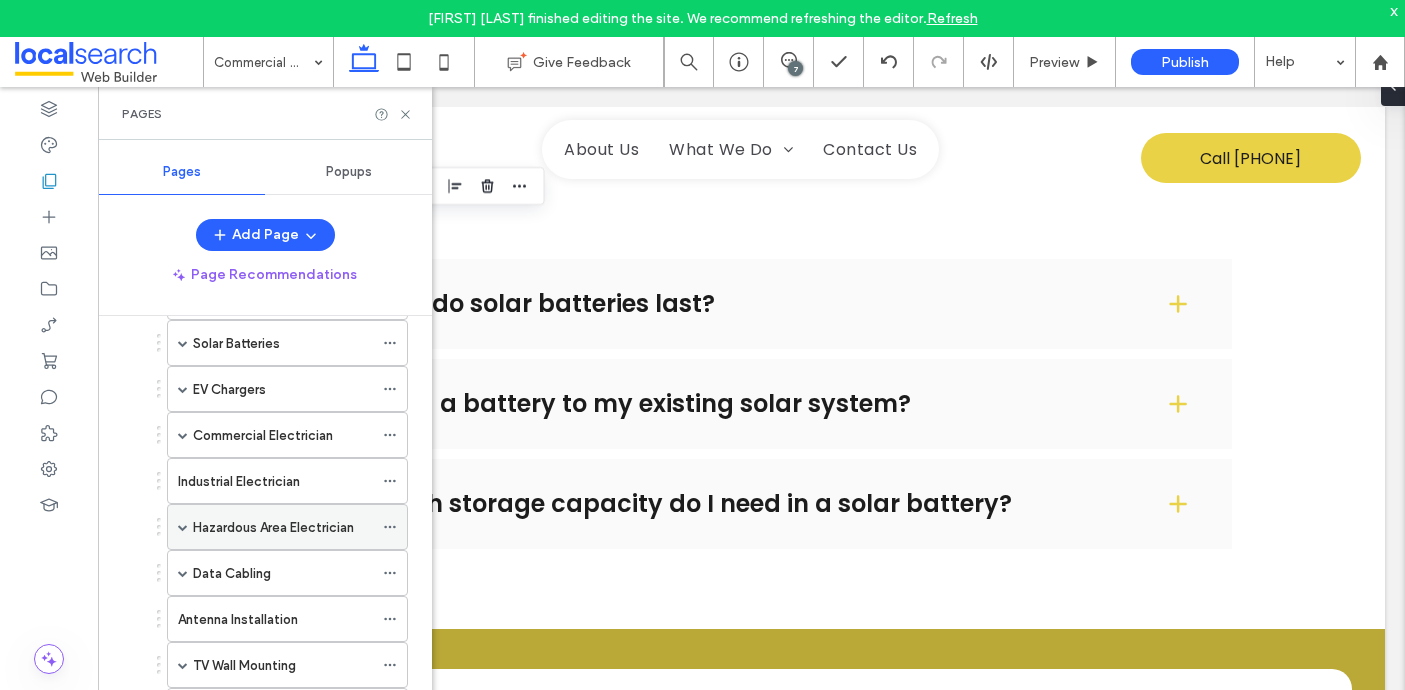 click at bounding box center (183, 527) 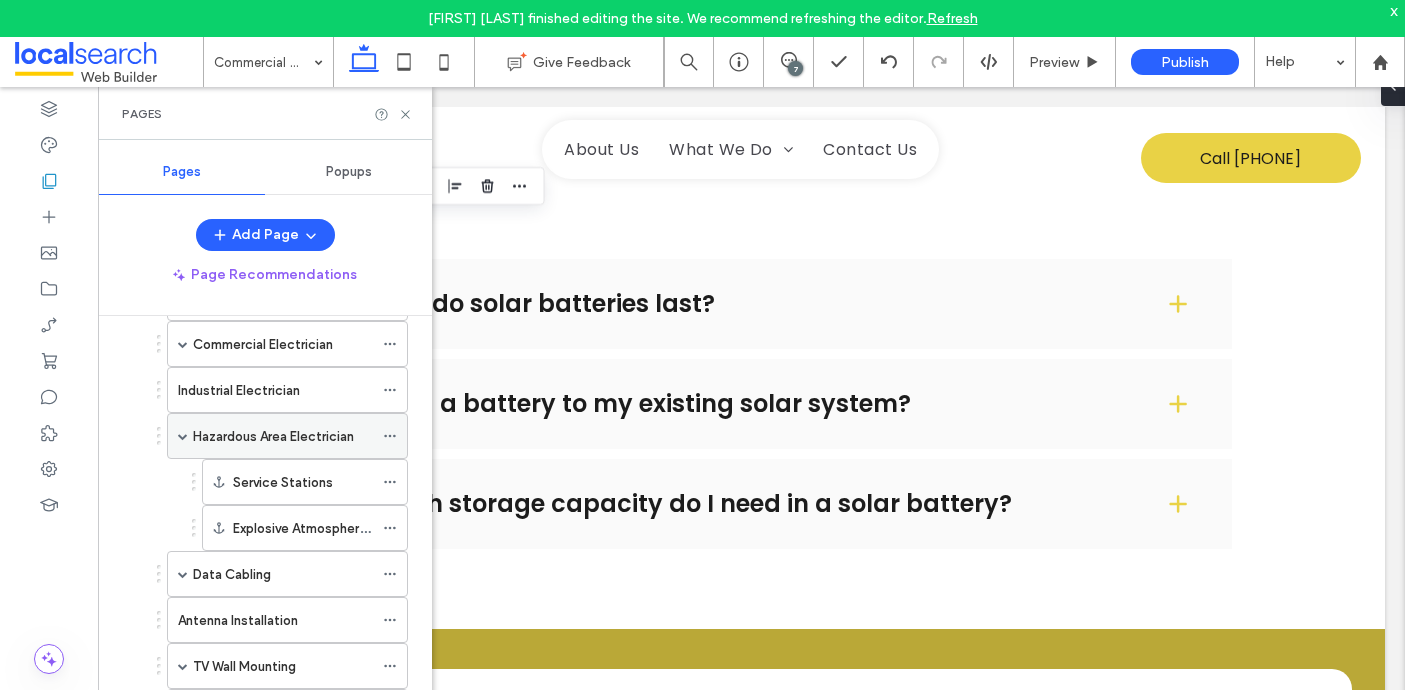 scroll, scrollTop: 478, scrollLeft: 0, axis: vertical 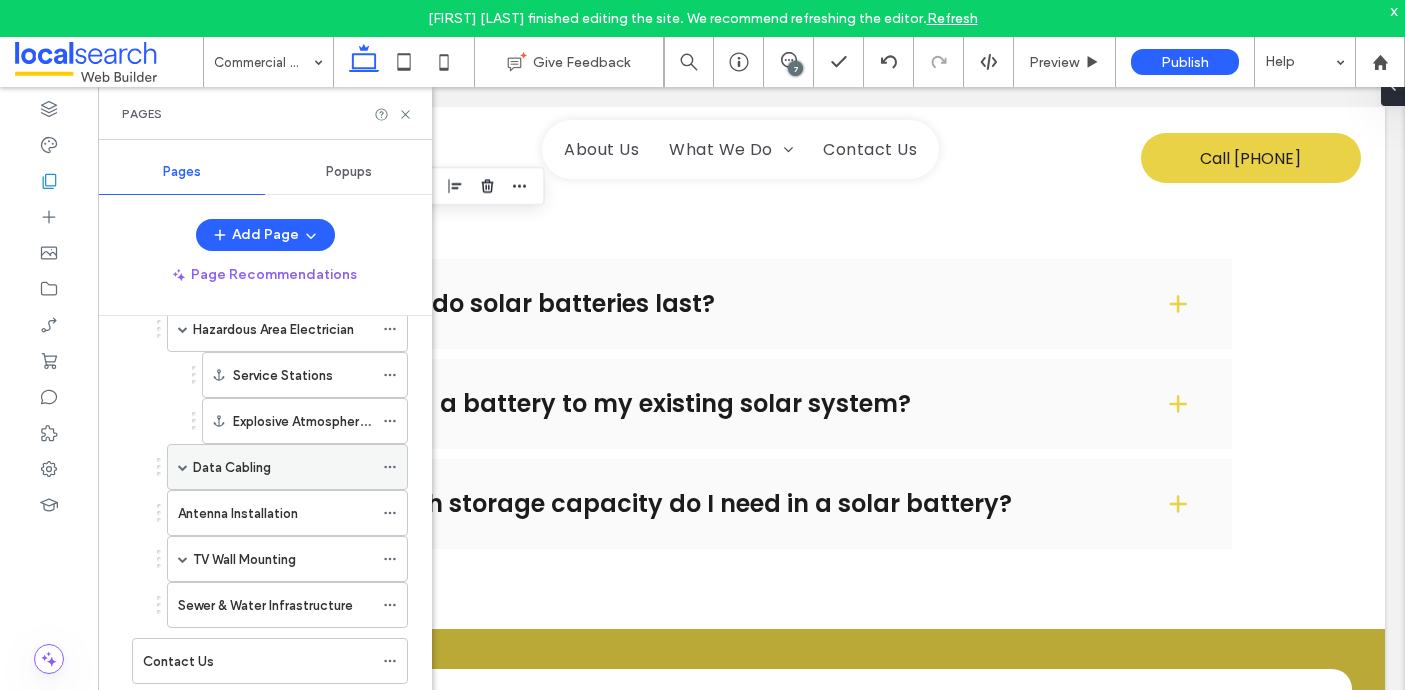 click at bounding box center (183, 467) 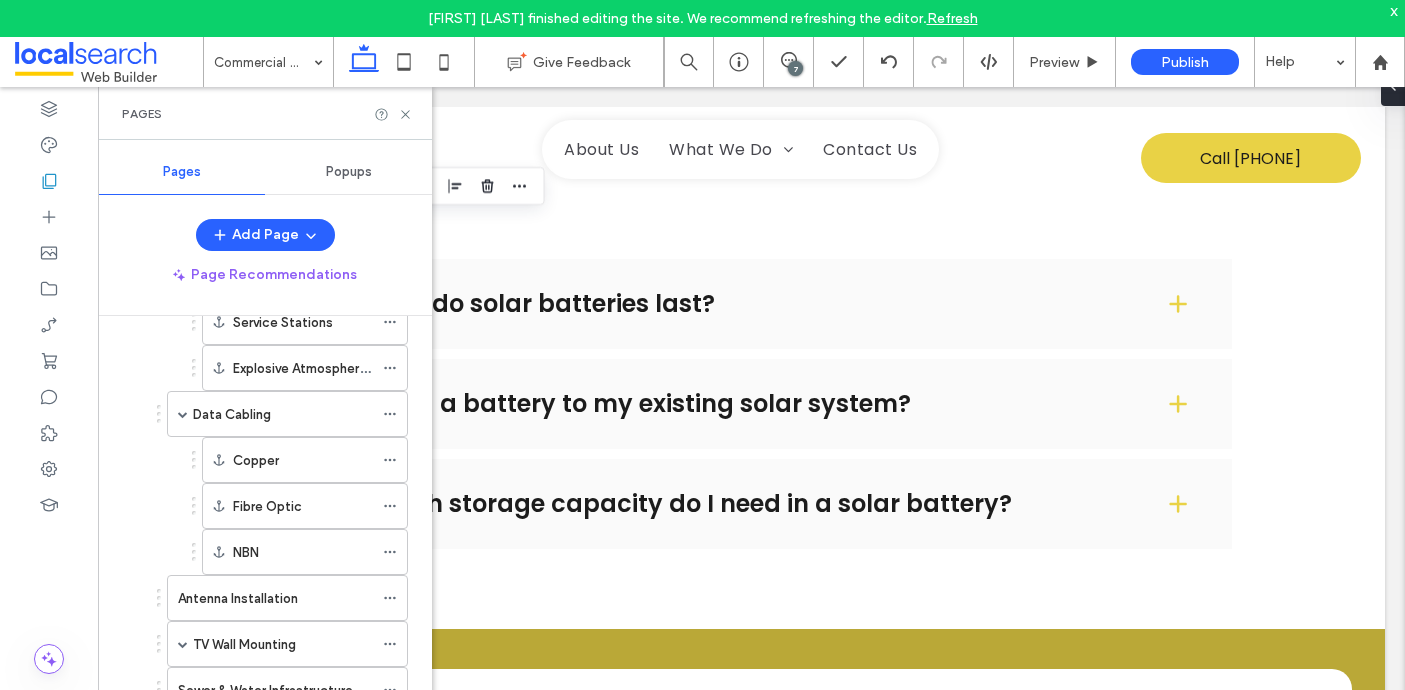 scroll, scrollTop: 633, scrollLeft: 0, axis: vertical 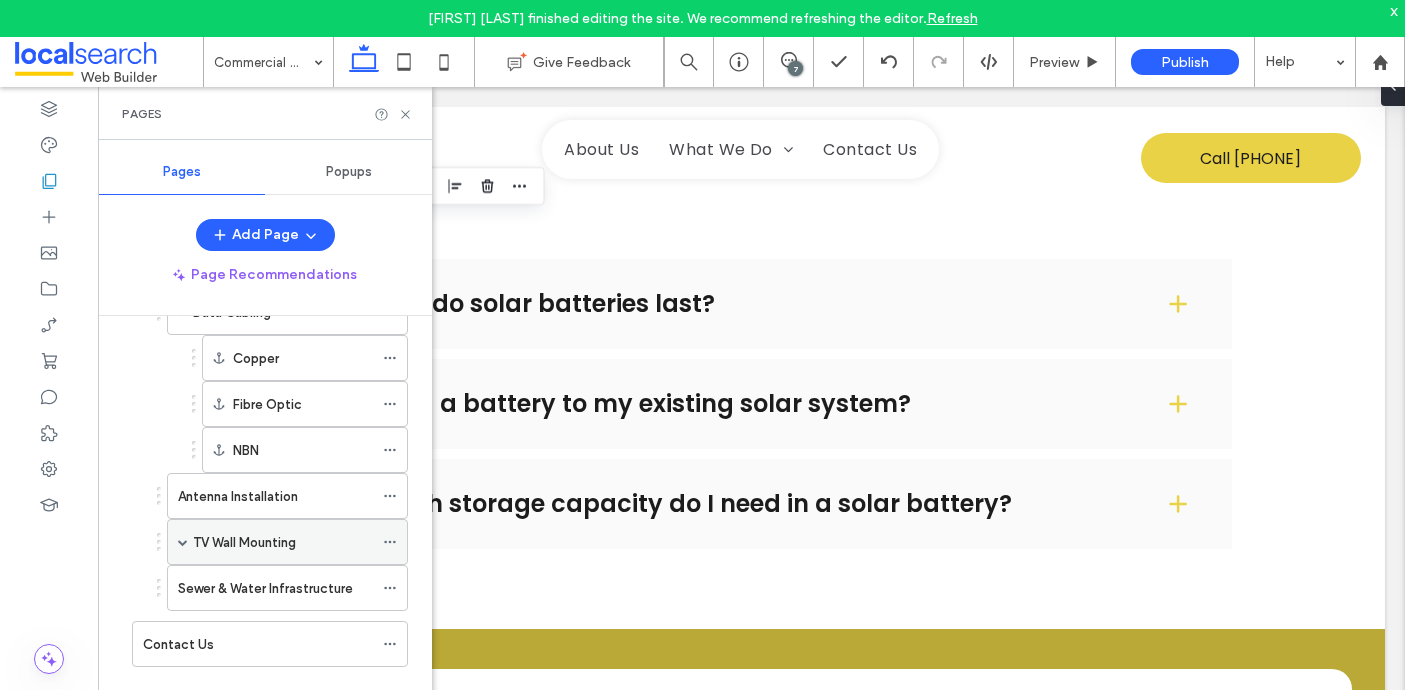 click at bounding box center [183, 542] 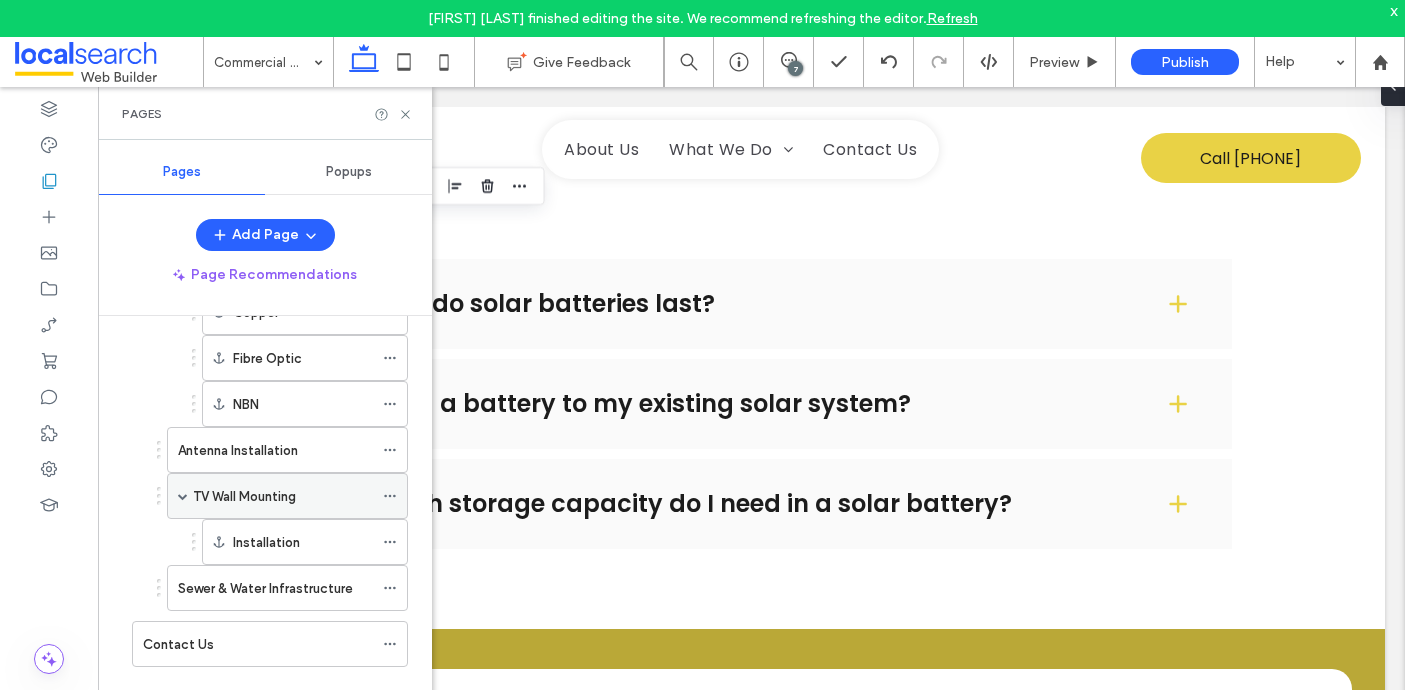 scroll, scrollTop: 0, scrollLeft: 0, axis: both 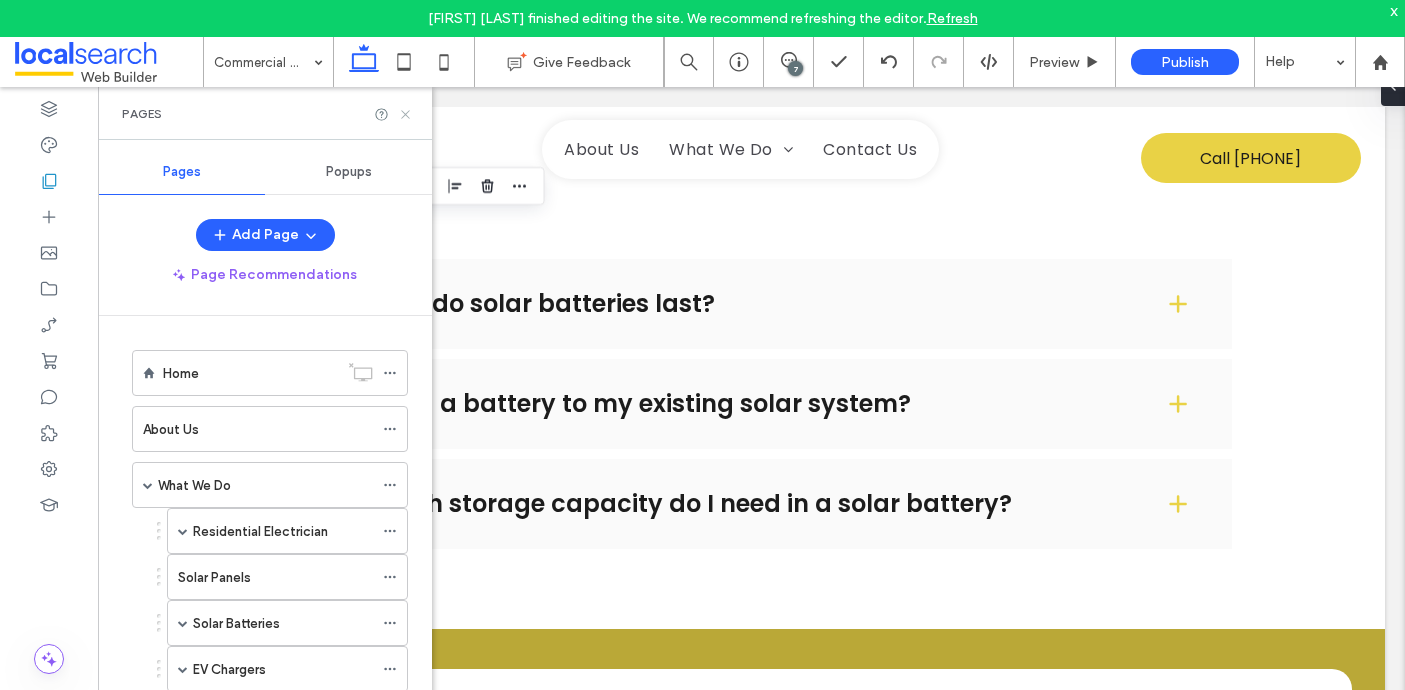 click 